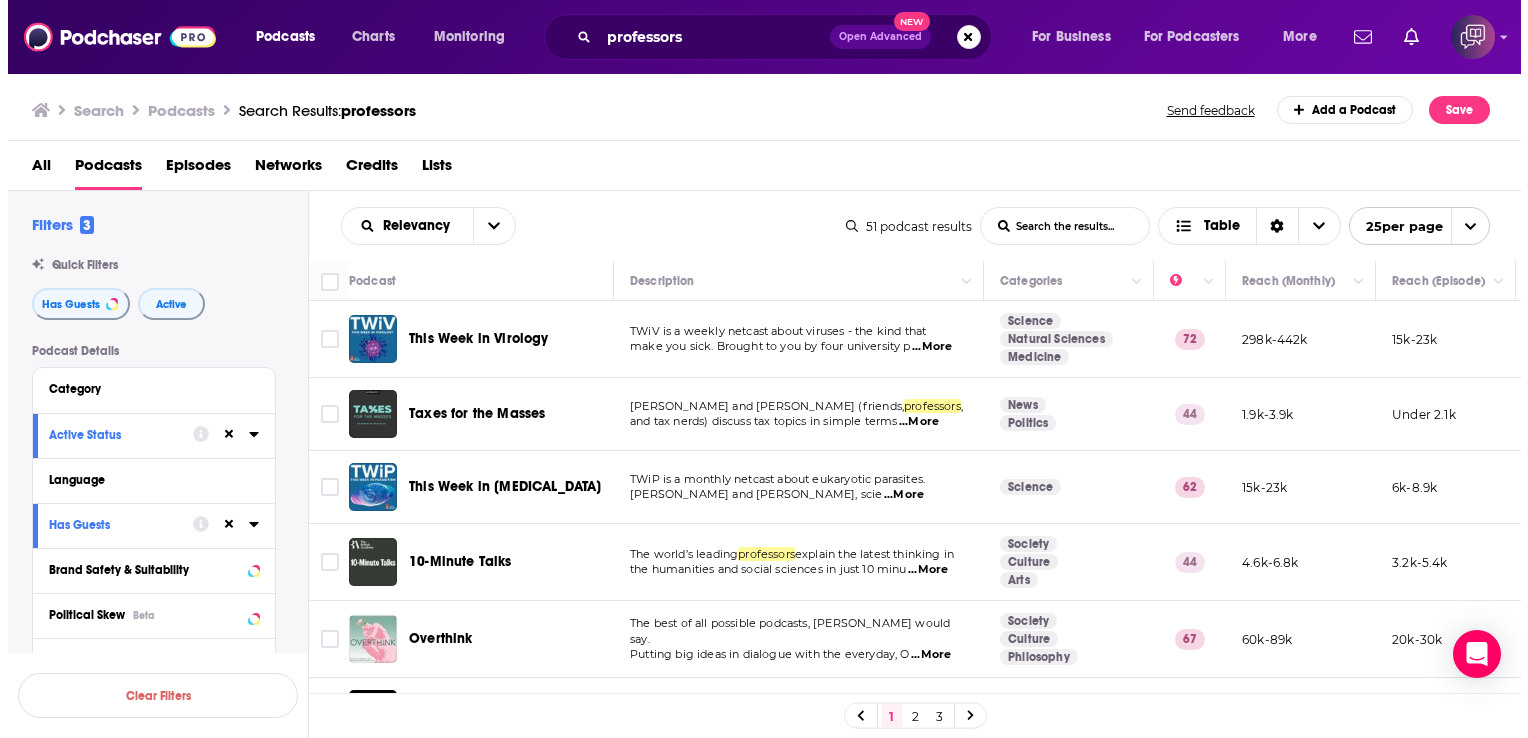 scroll, scrollTop: 0, scrollLeft: 0, axis: both 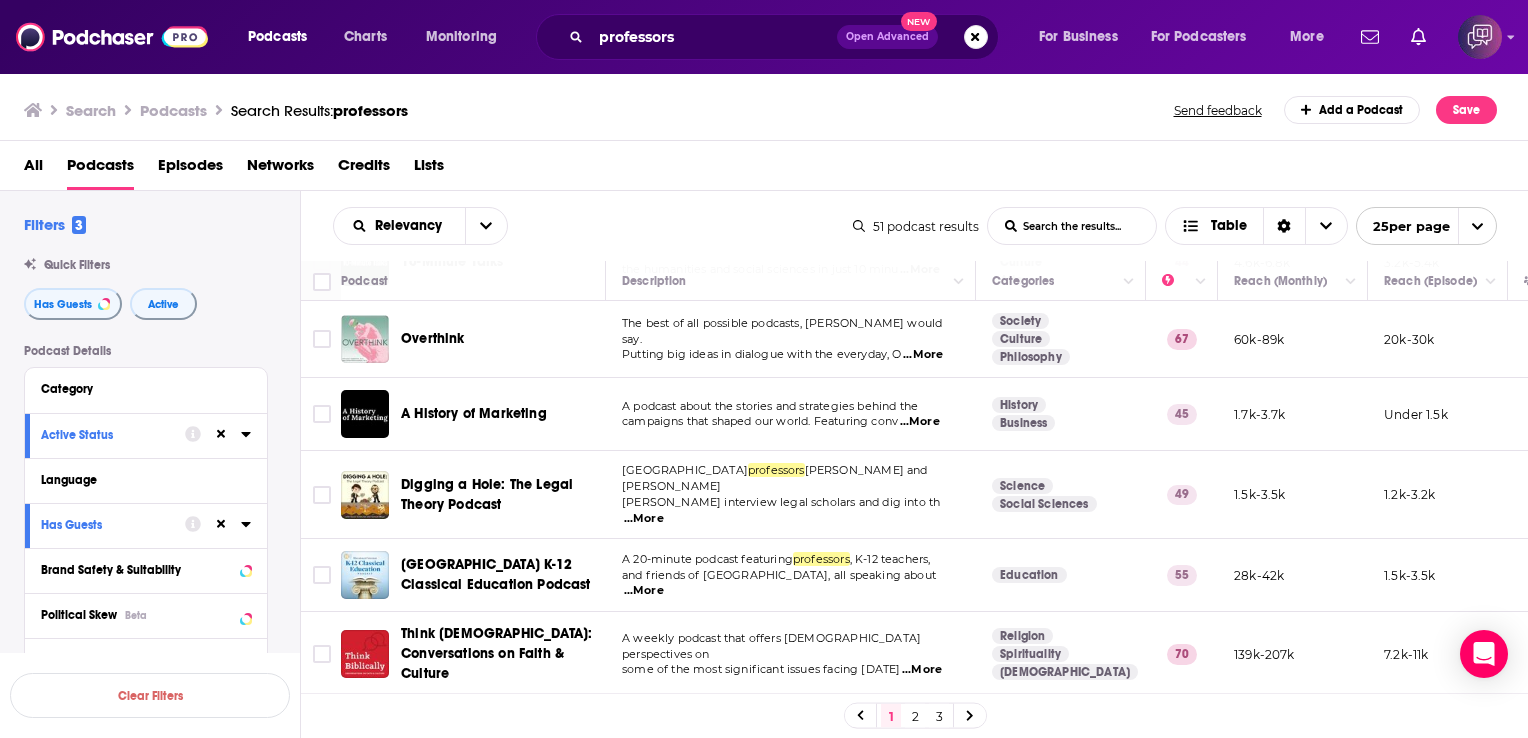 click on "...More" at bounding box center (923, 355) 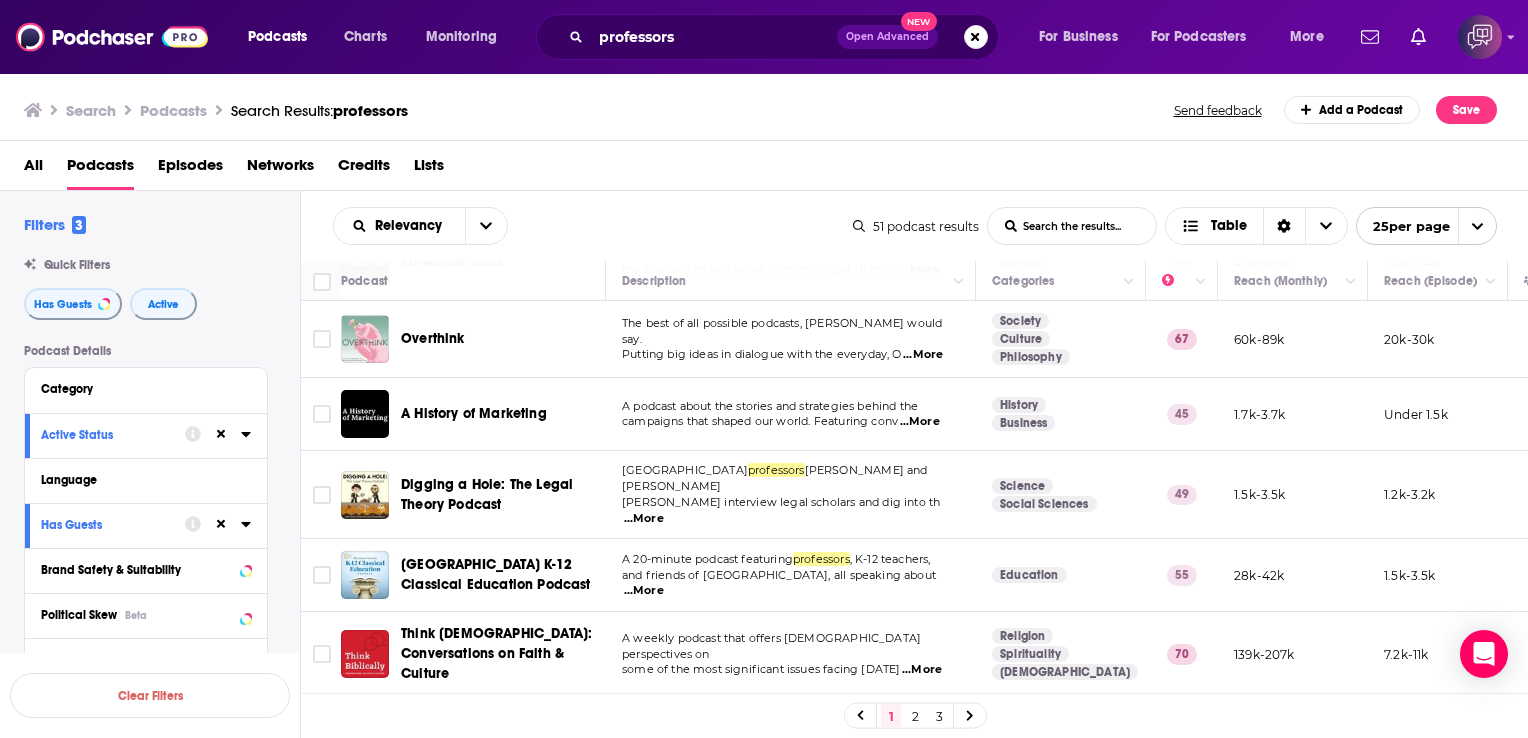click on "A podcast about the stories and strategies behind the" at bounding box center (790, 407) 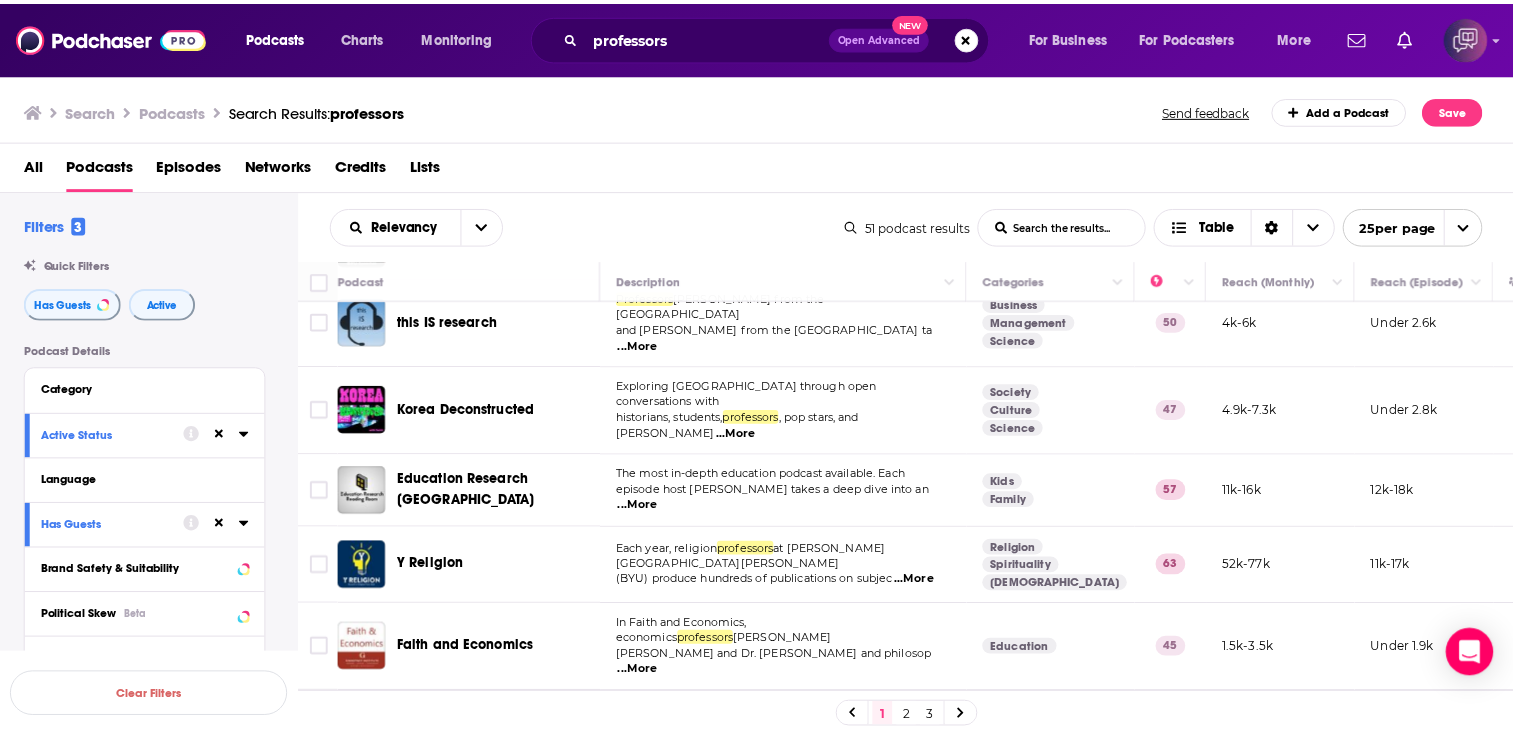 scroll, scrollTop: 1529, scrollLeft: 0, axis: vertical 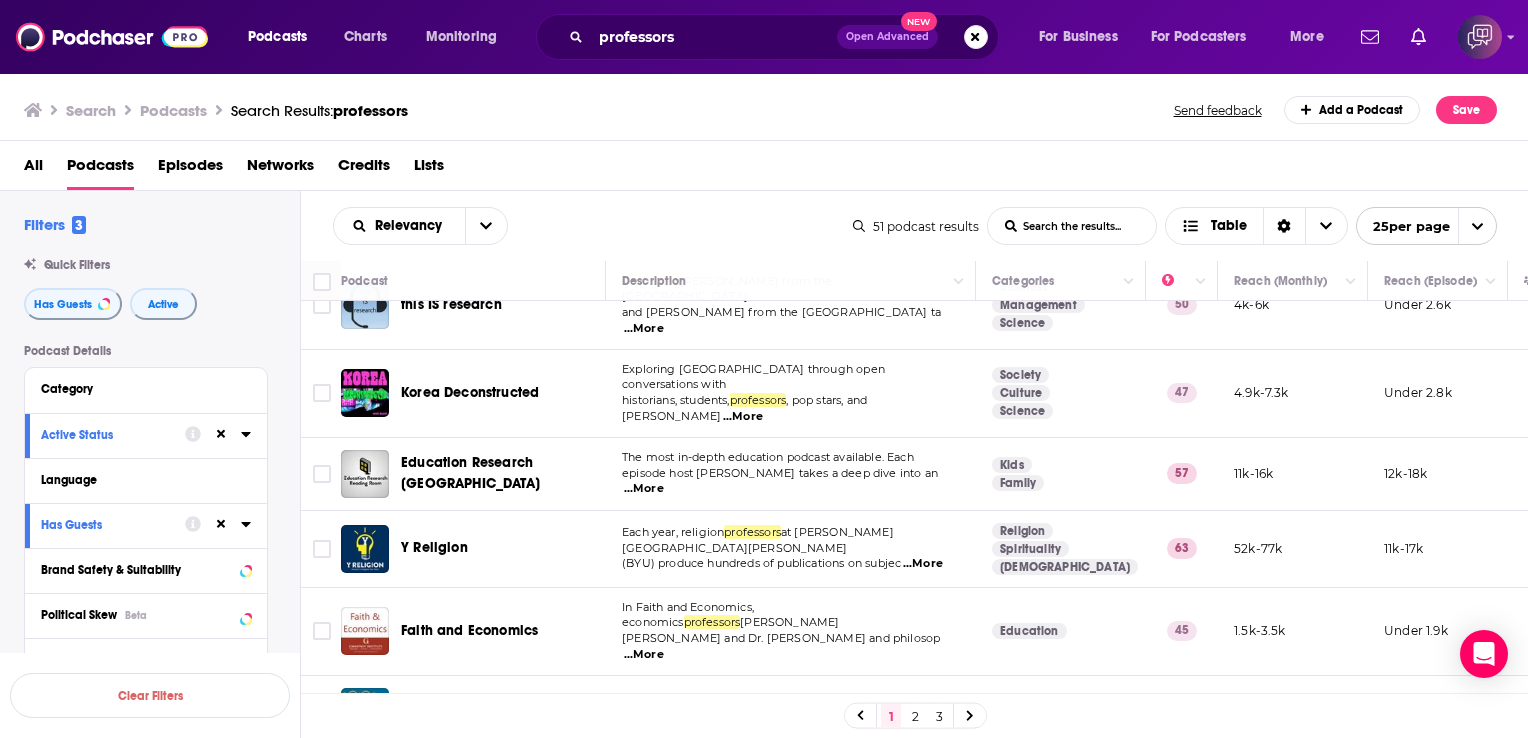 click on "...More" at bounding box center (902, 720) 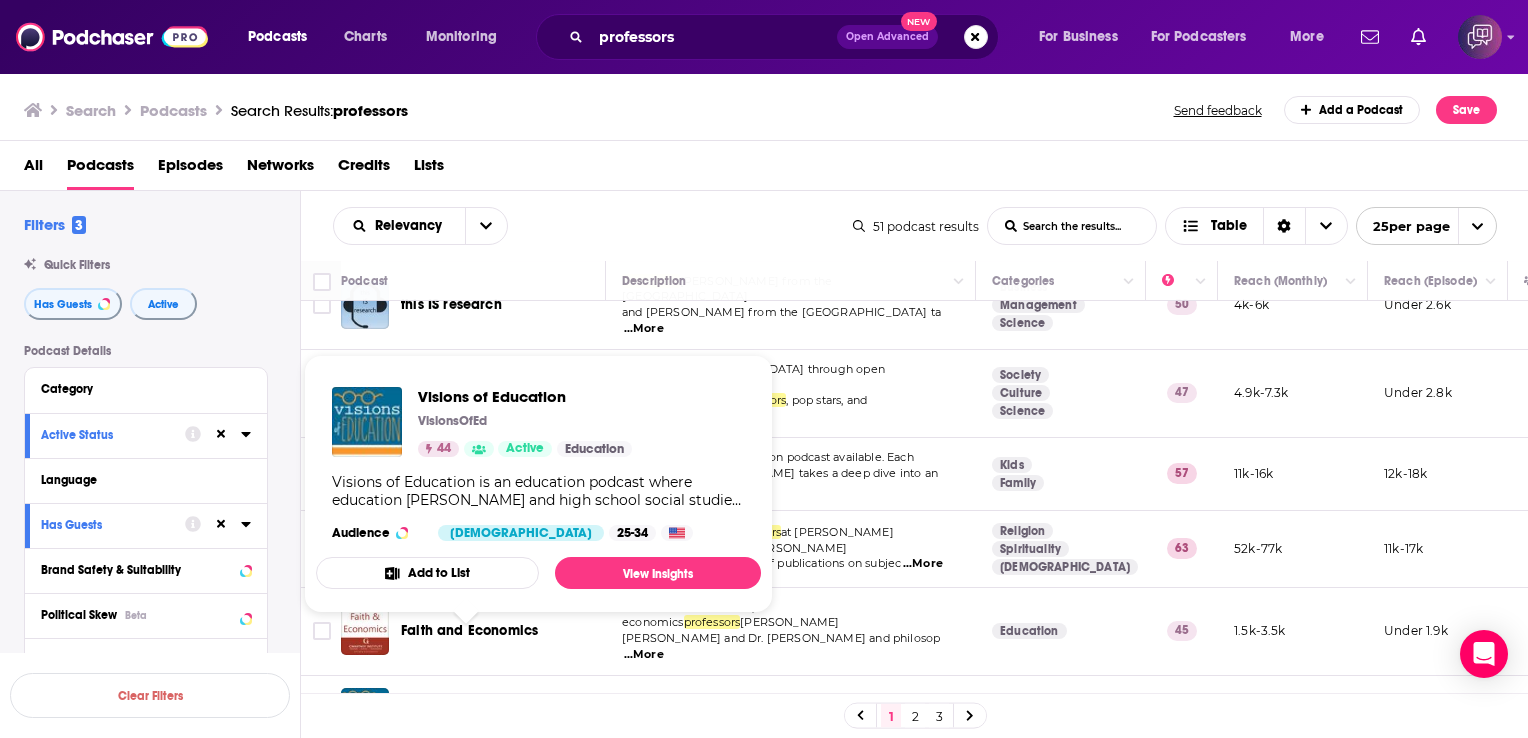 click on "Visions of Education" at bounding box center (467, 710) 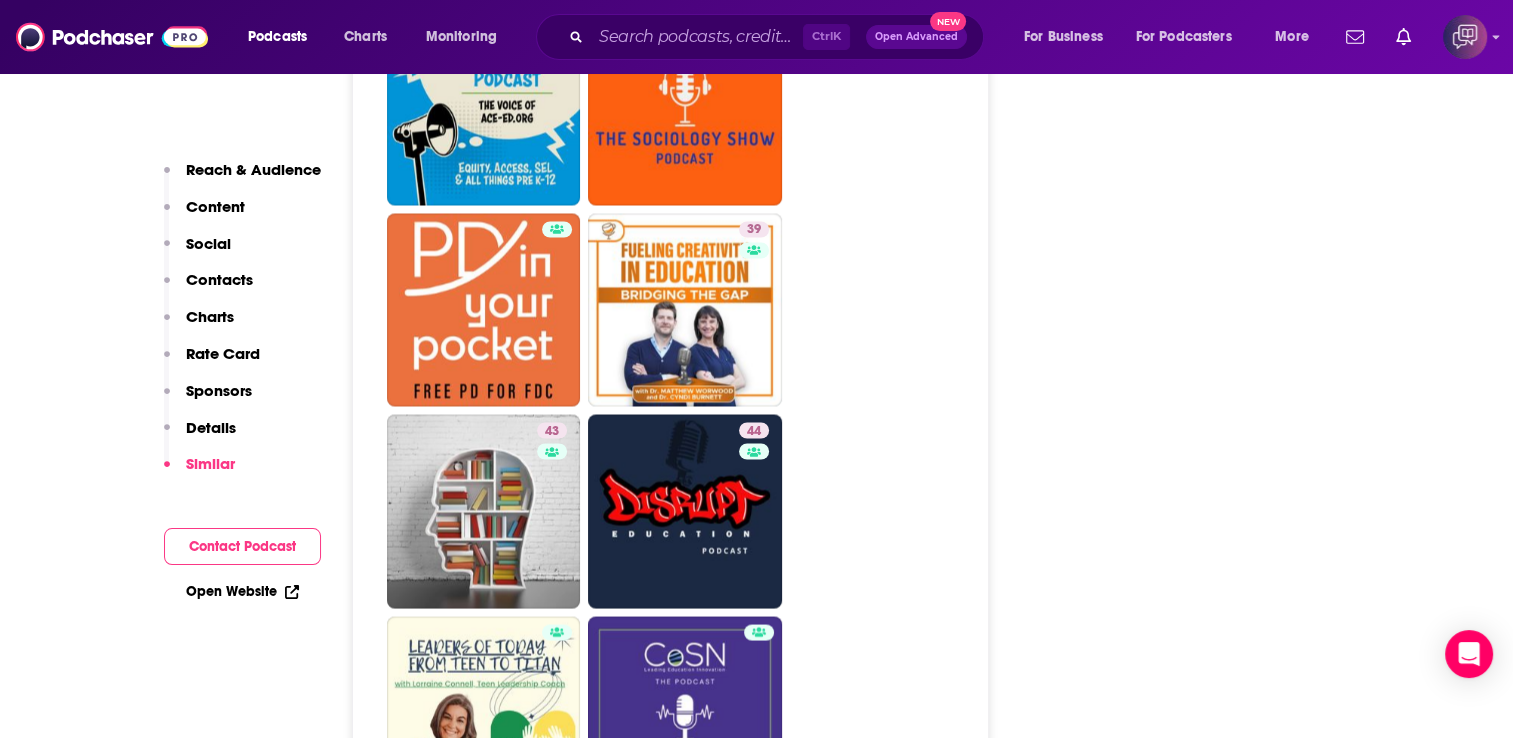 scroll, scrollTop: 3560, scrollLeft: 0, axis: vertical 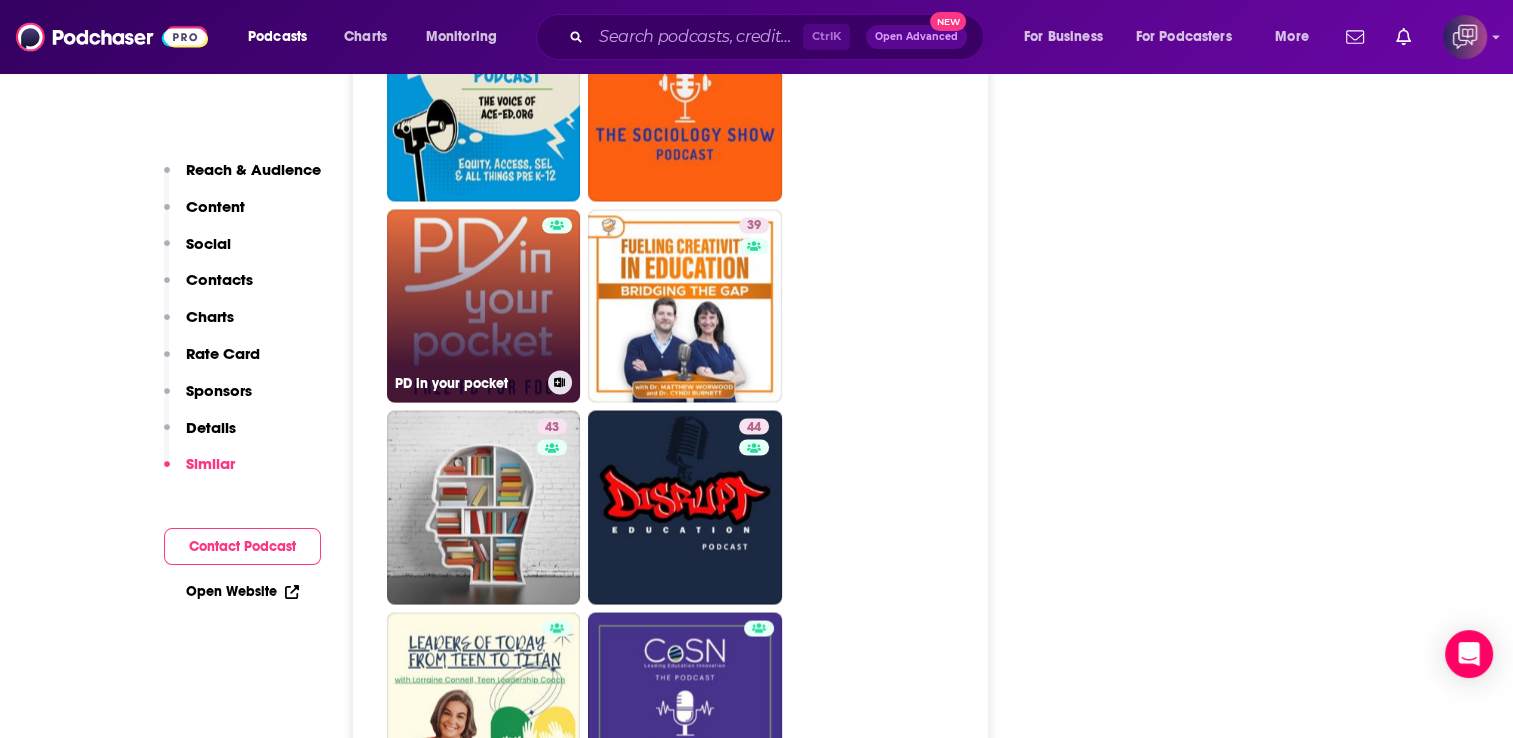 click on "PD in your pocket" at bounding box center [484, 306] 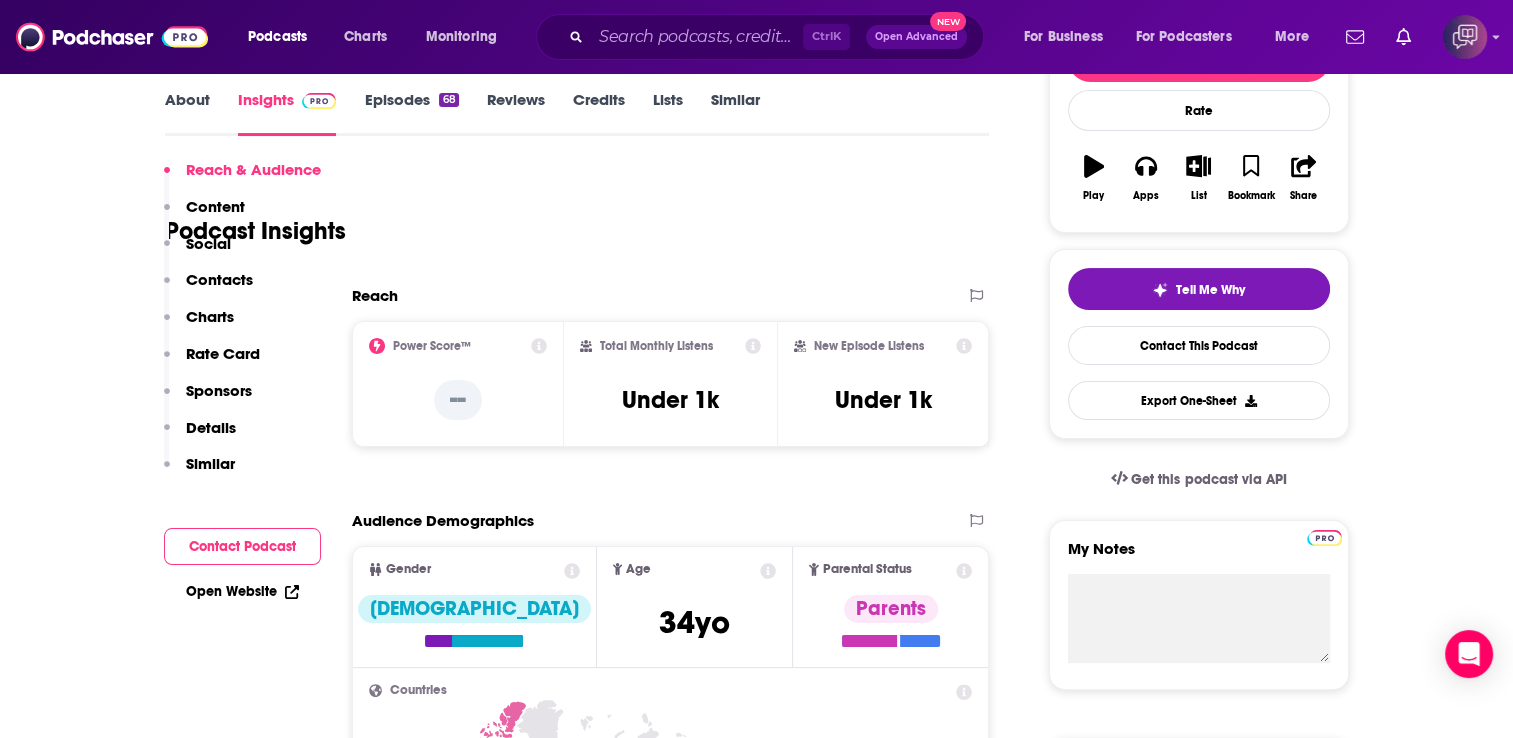 scroll, scrollTop: 400, scrollLeft: 0, axis: vertical 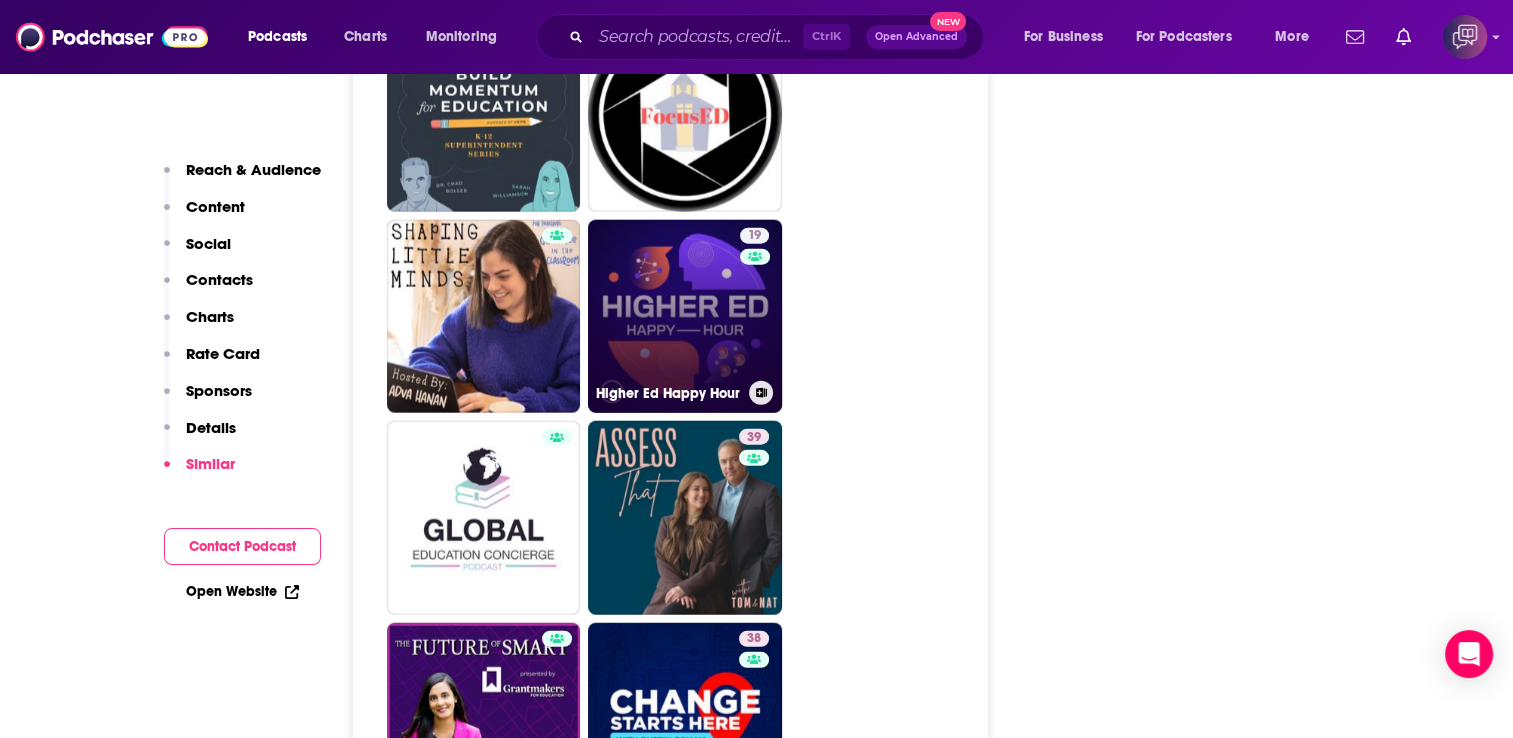click on "19 Higher Ed Happy Hour" at bounding box center [685, 317] 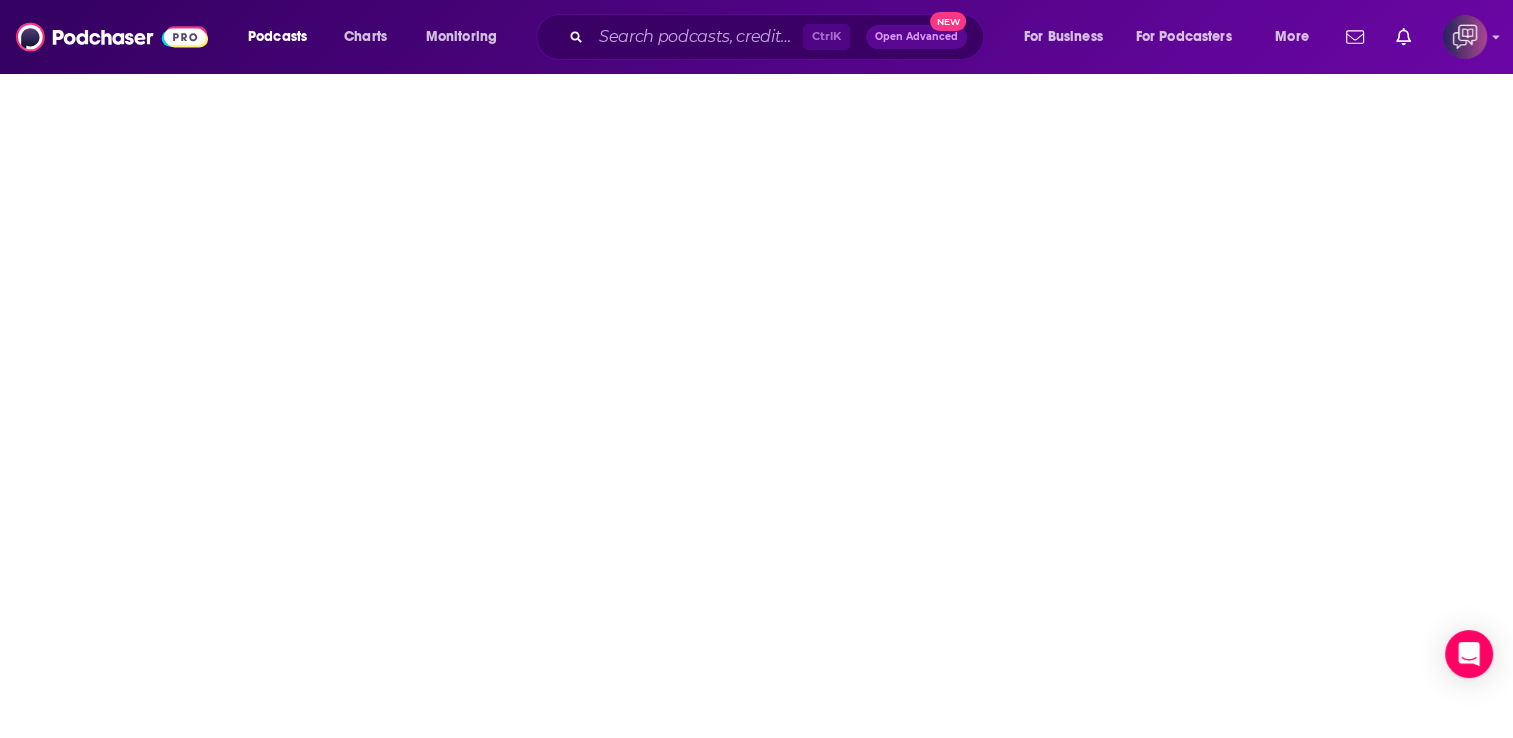 scroll, scrollTop: 0, scrollLeft: 0, axis: both 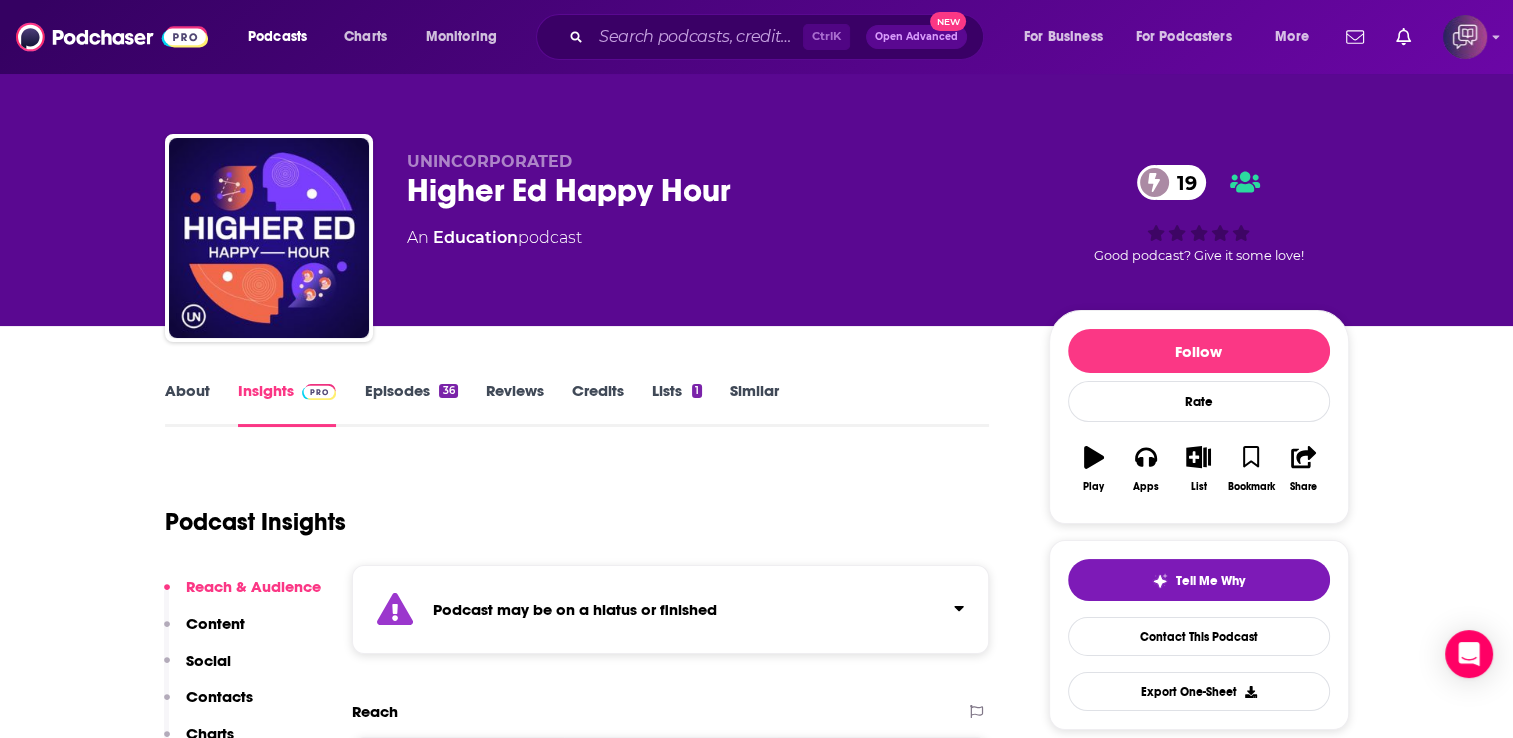 type on "[URL][DOMAIN_NAME]" 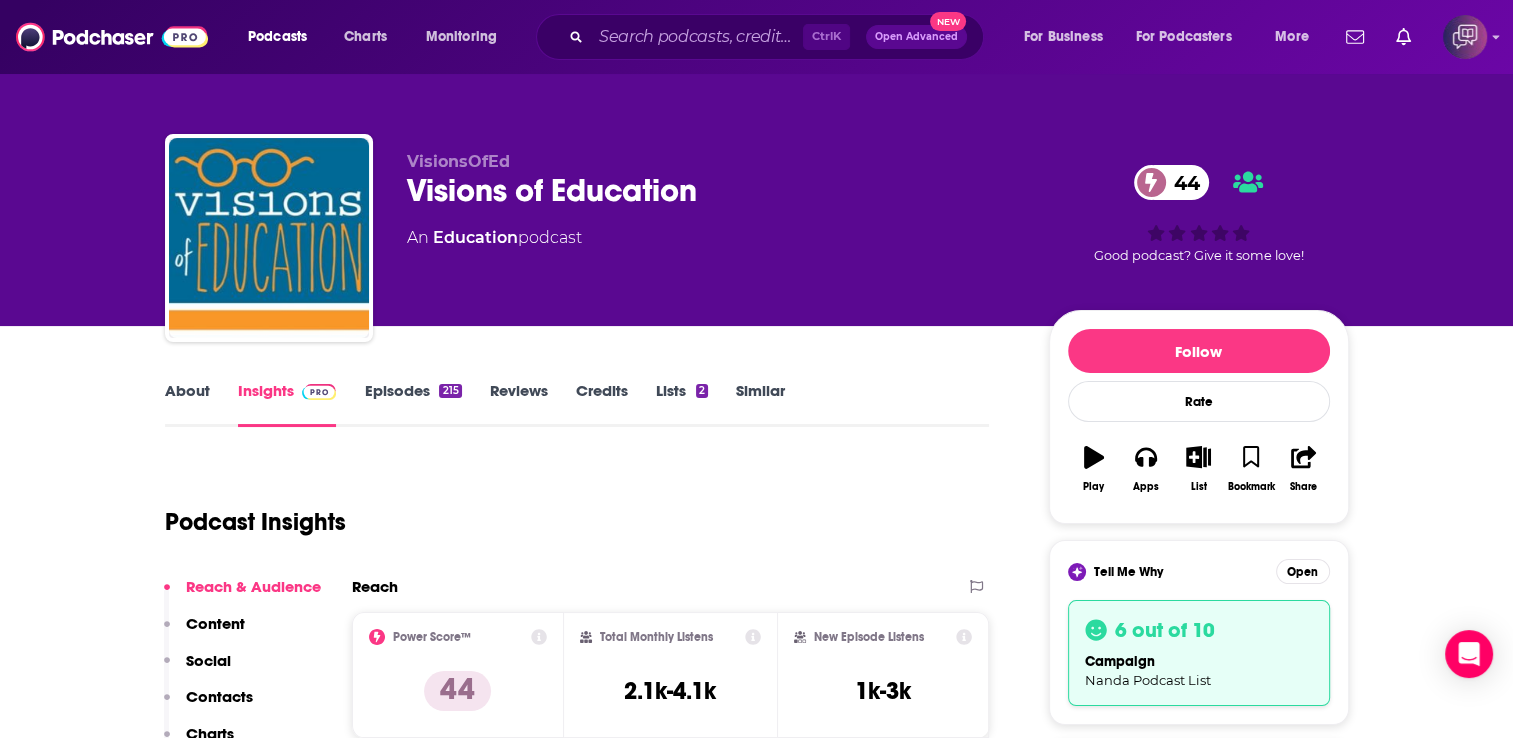 click on "Similar" at bounding box center (760, 404) 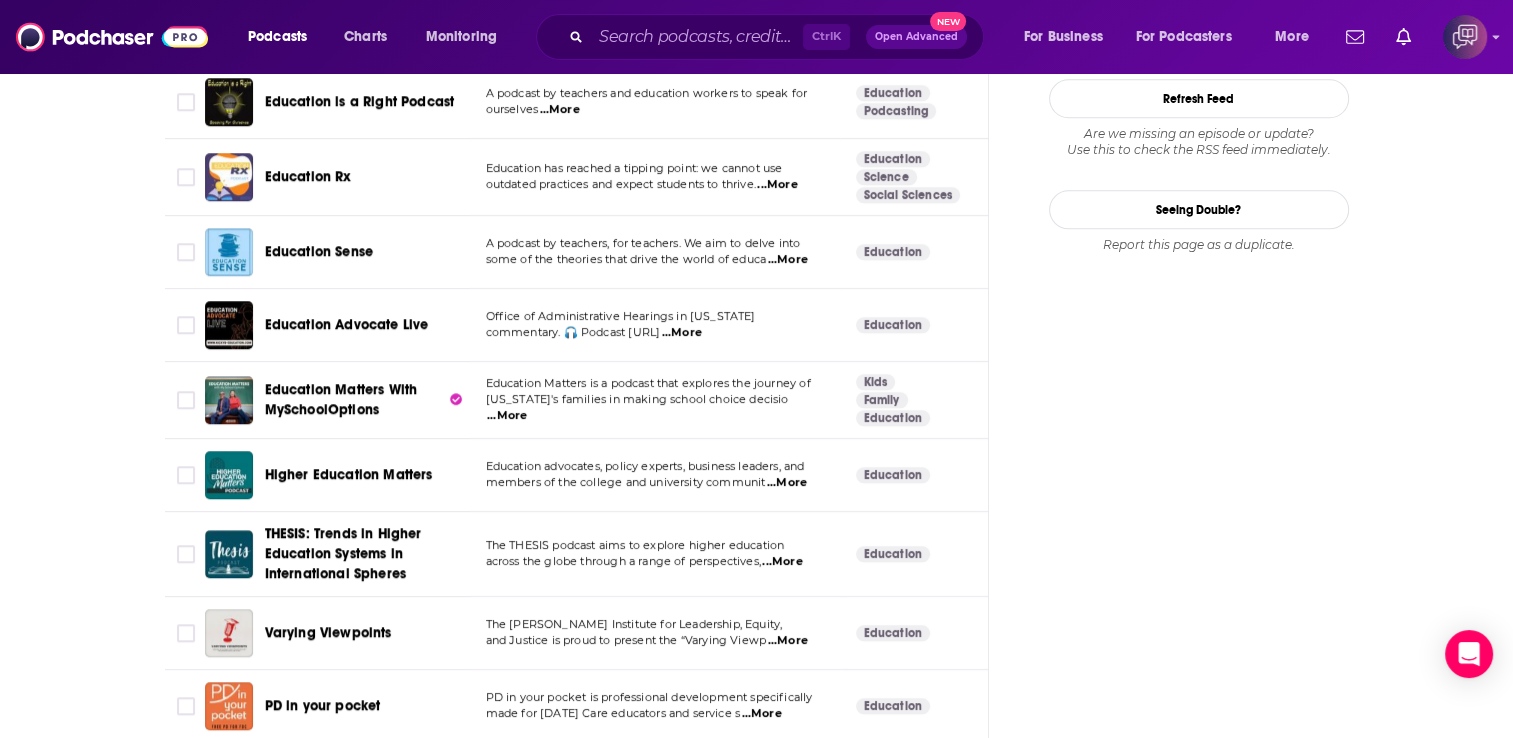 scroll, scrollTop: 2360, scrollLeft: 0, axis: vertical 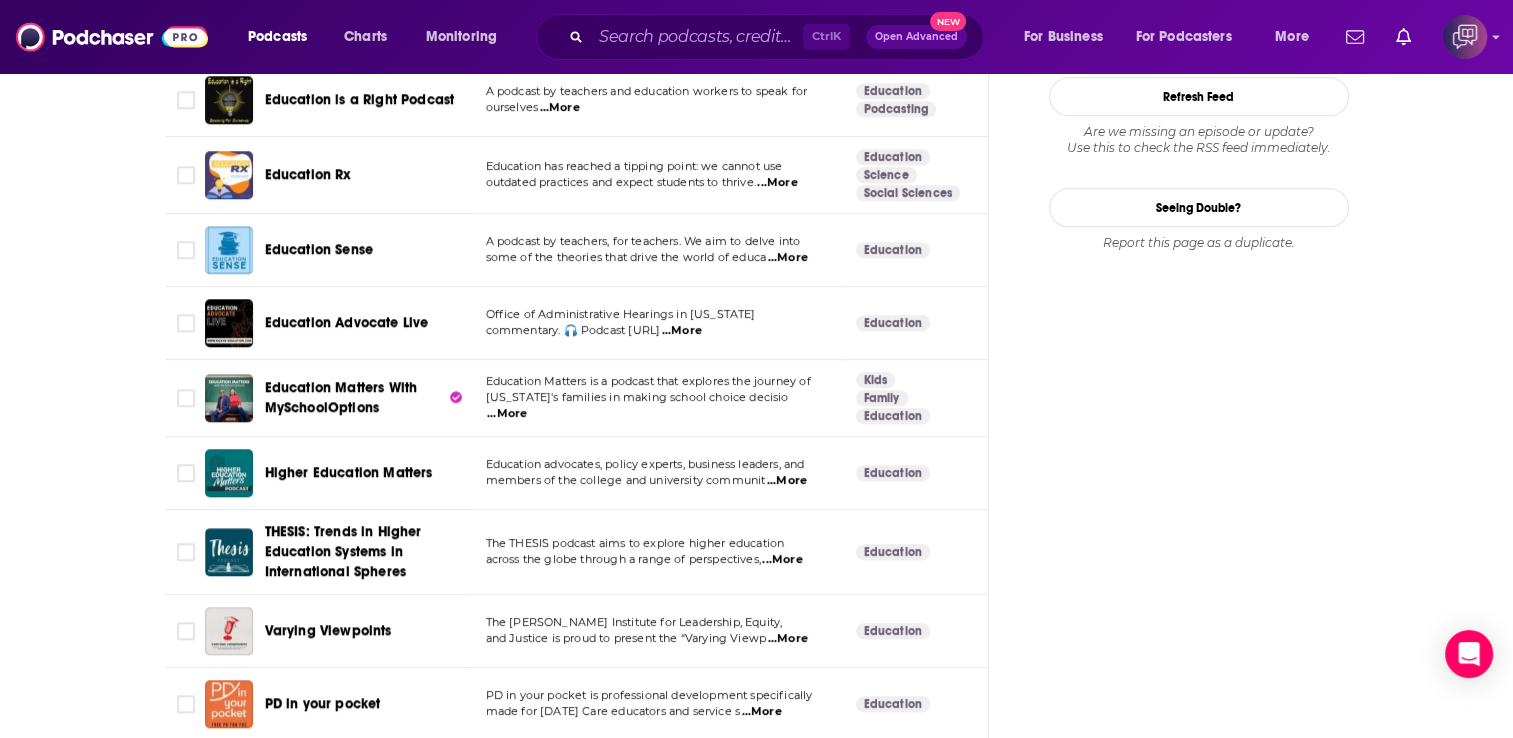click on "...More" at bounding box center (682, 331) 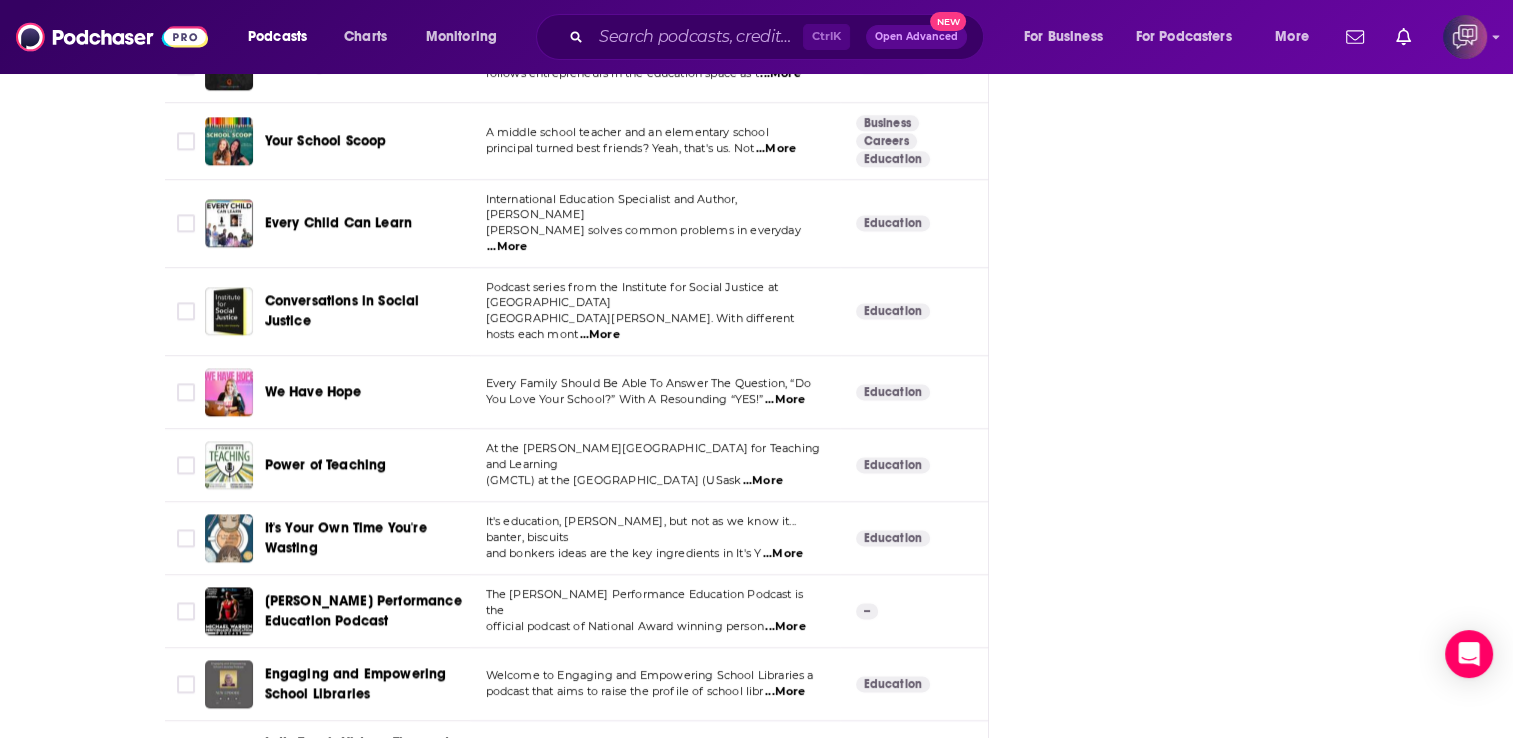 scroll, scrollTop: 3440, scrollLeft: 0, axis: vertical 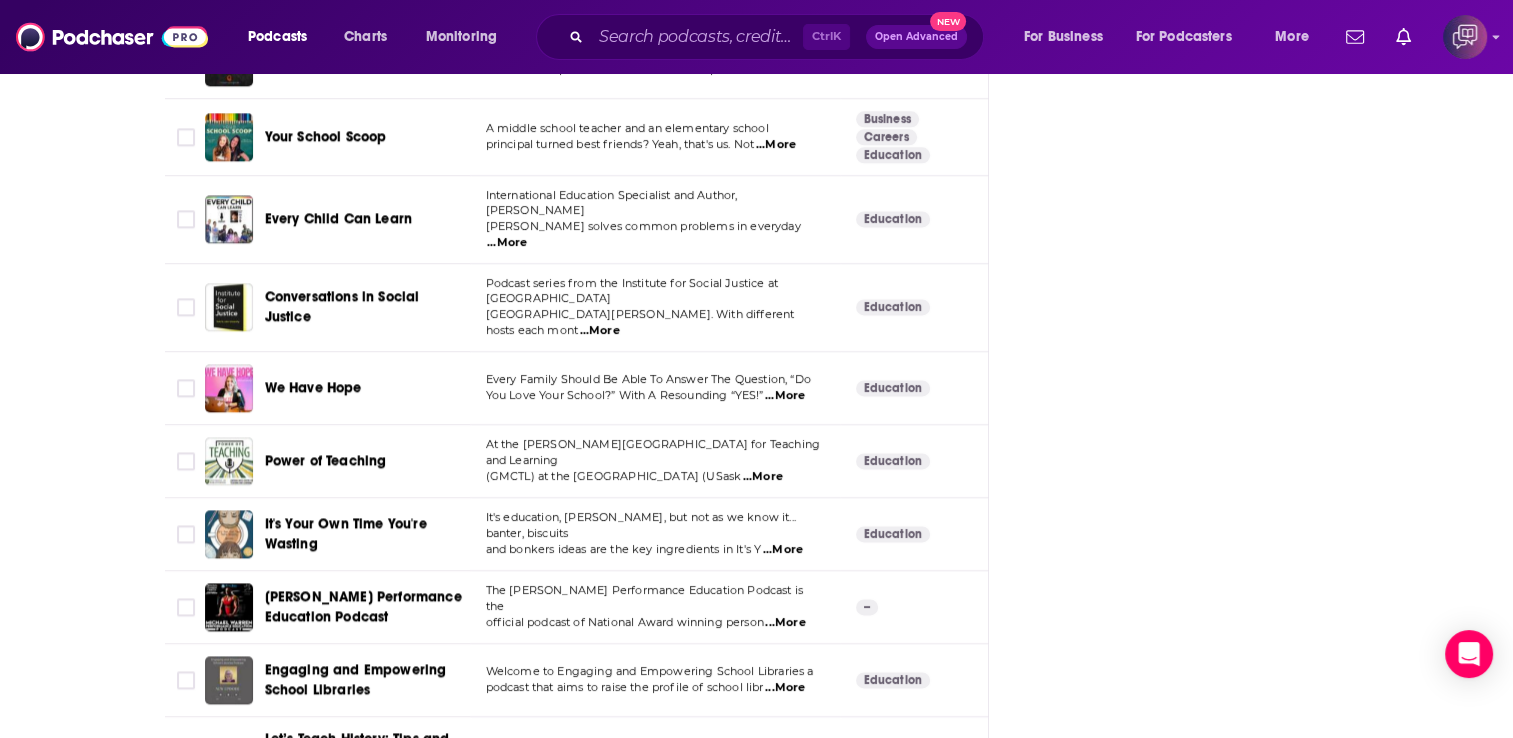 click on "...More" at bounding box center [600, 331] 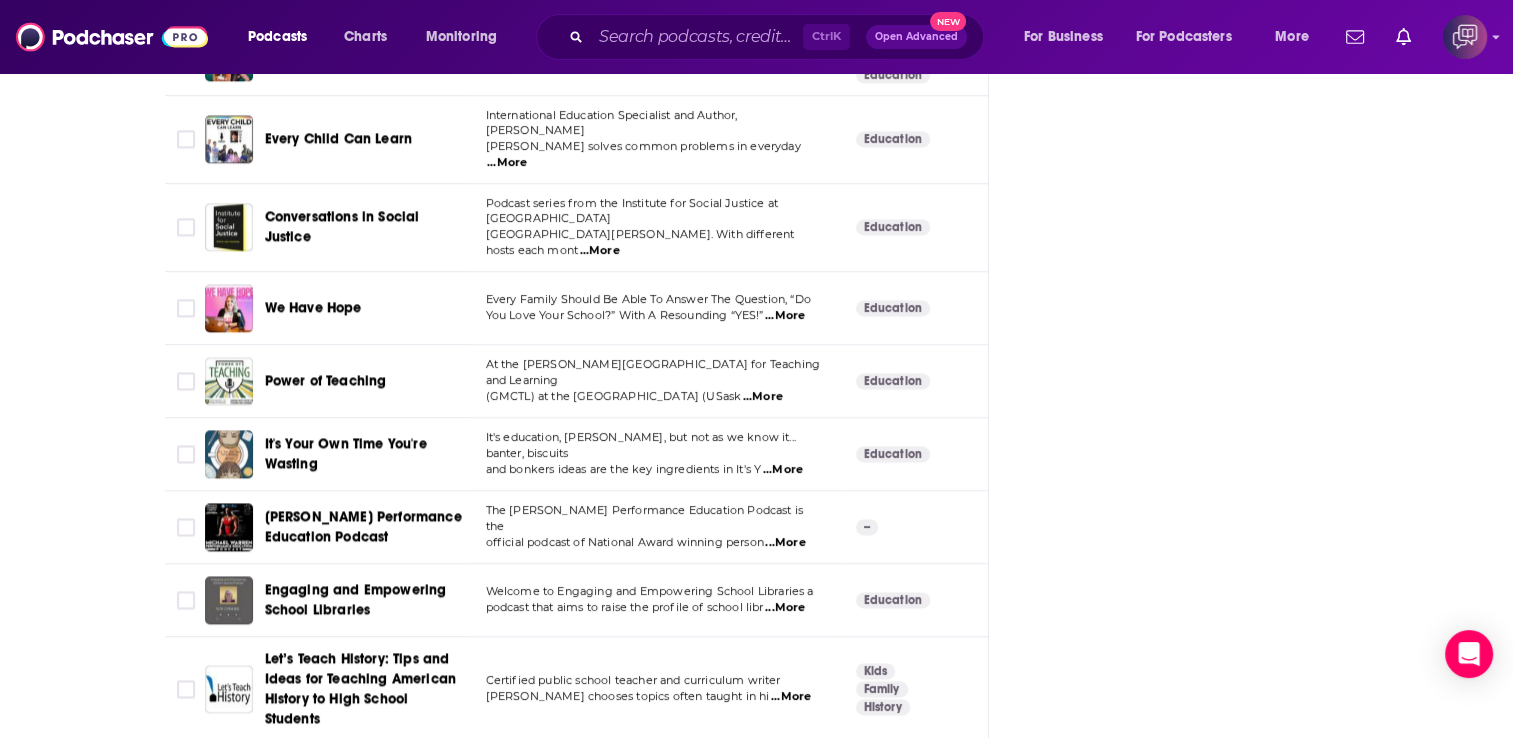 scroll, scrollTop: 3640, scrollLeft: 0, axis: vertical 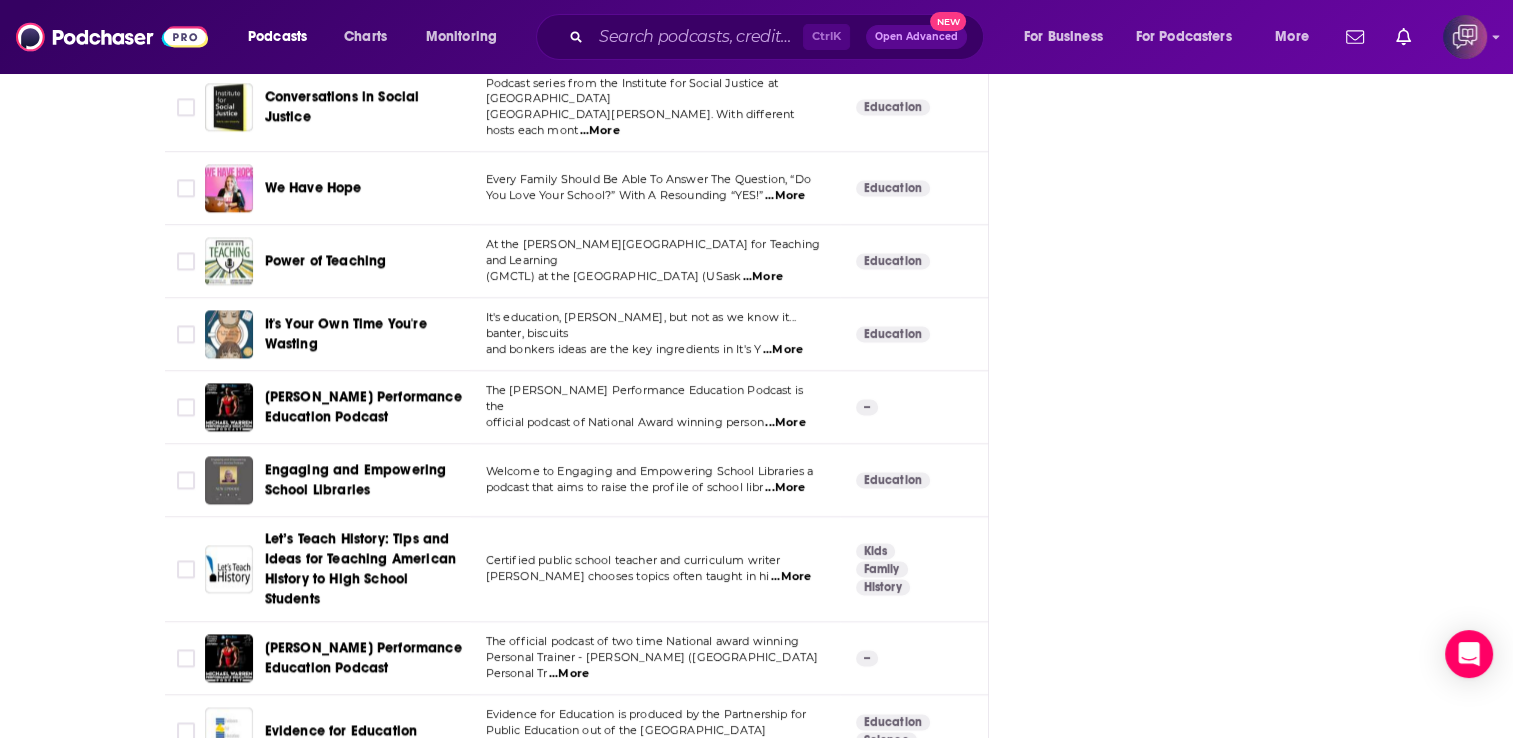 click on "...More" at bounding box center [763, 277] 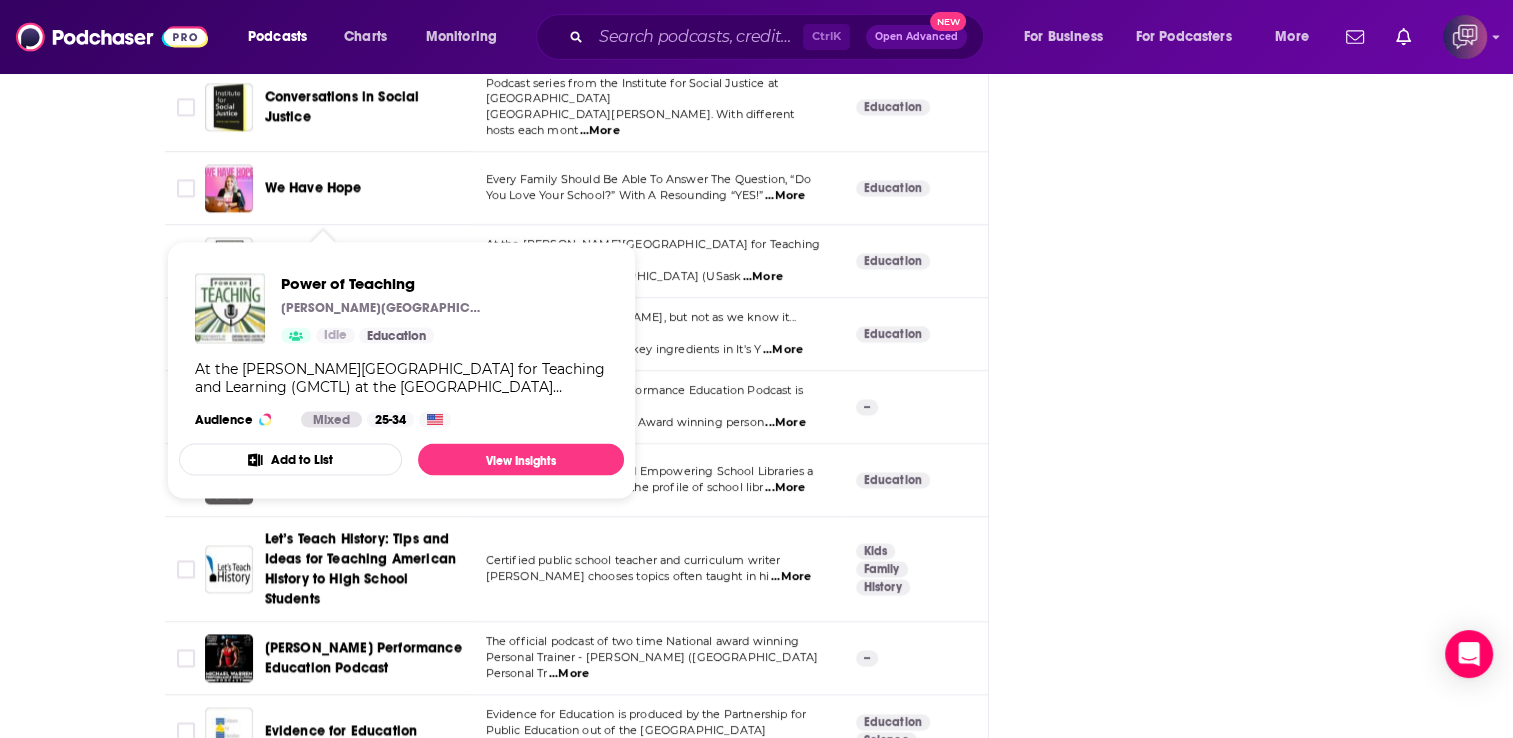 click on "Power of Teaching" at bounding box center (326, 260) 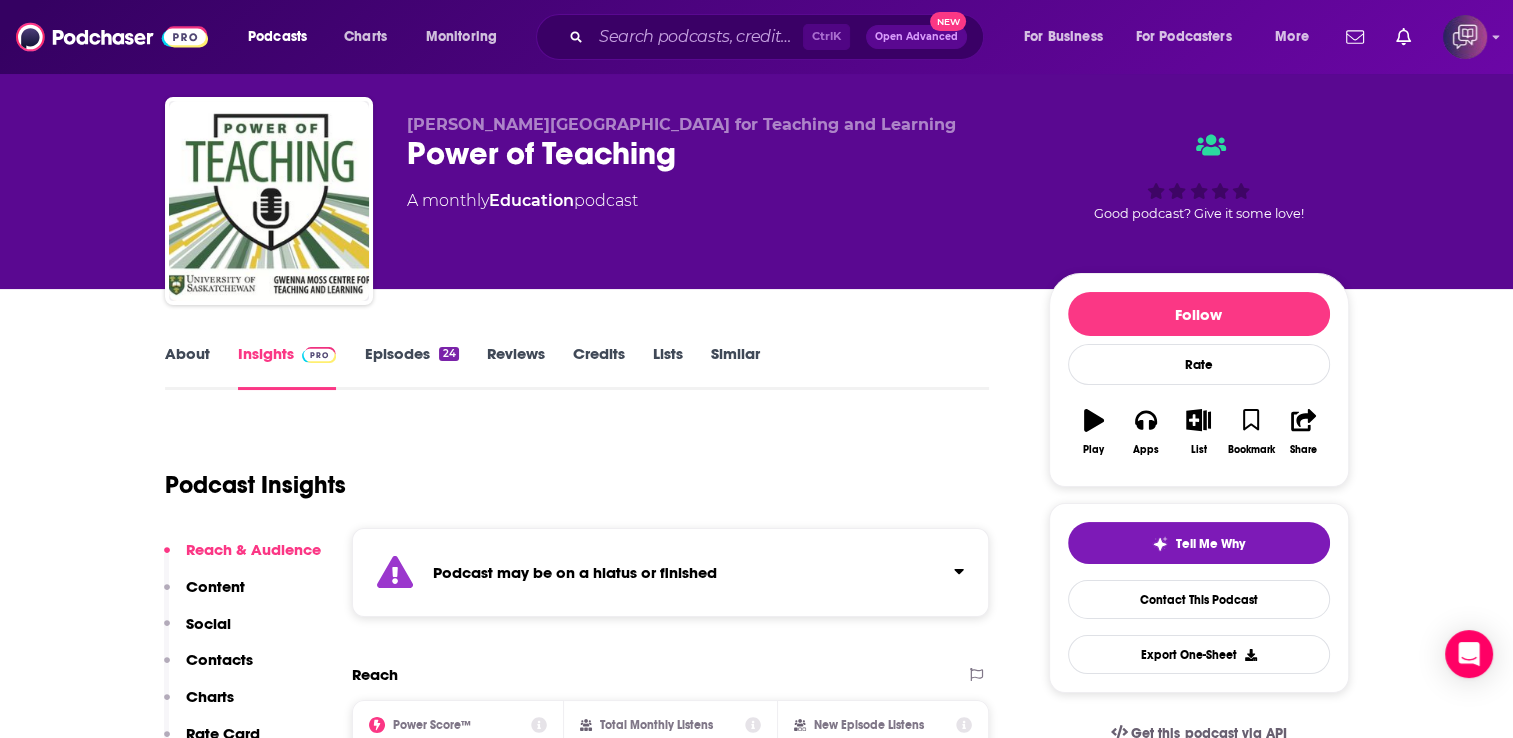 scroll, scrollTop: 40, scrollLeft: 0, axis: vertical 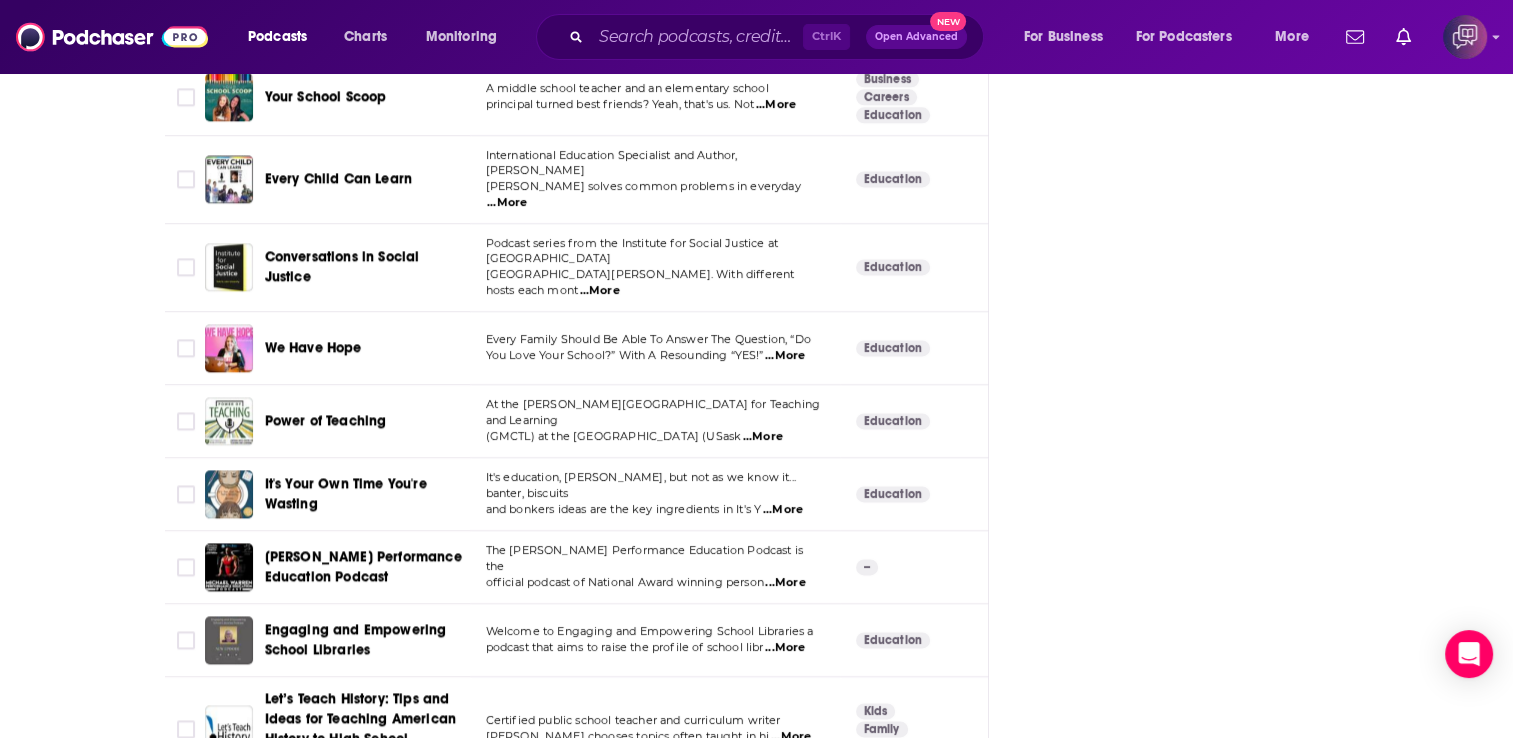 click on "...More" at bounding box center [600, 291] 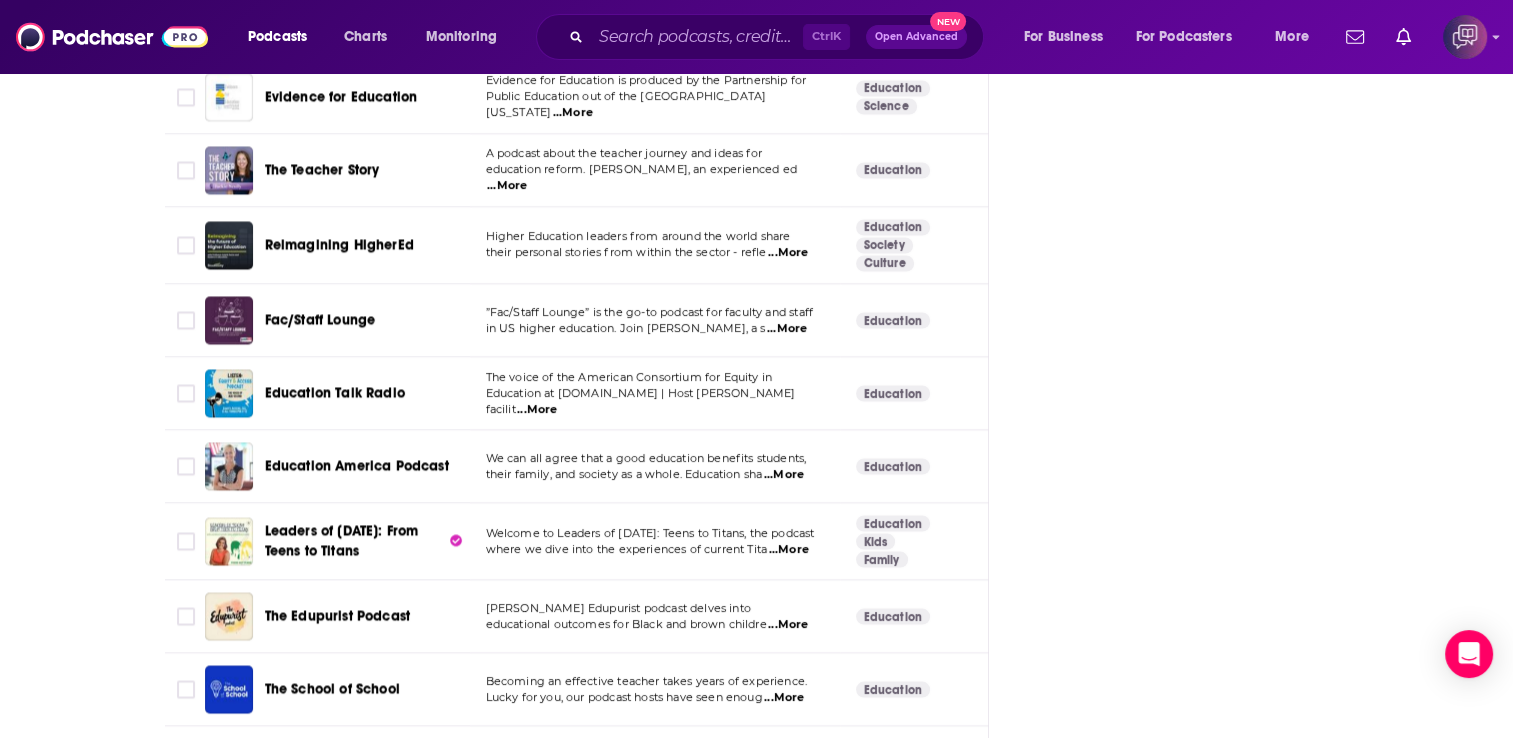 scroll, scrollTop: 4440, scrollLeft: 0, axis: vertical 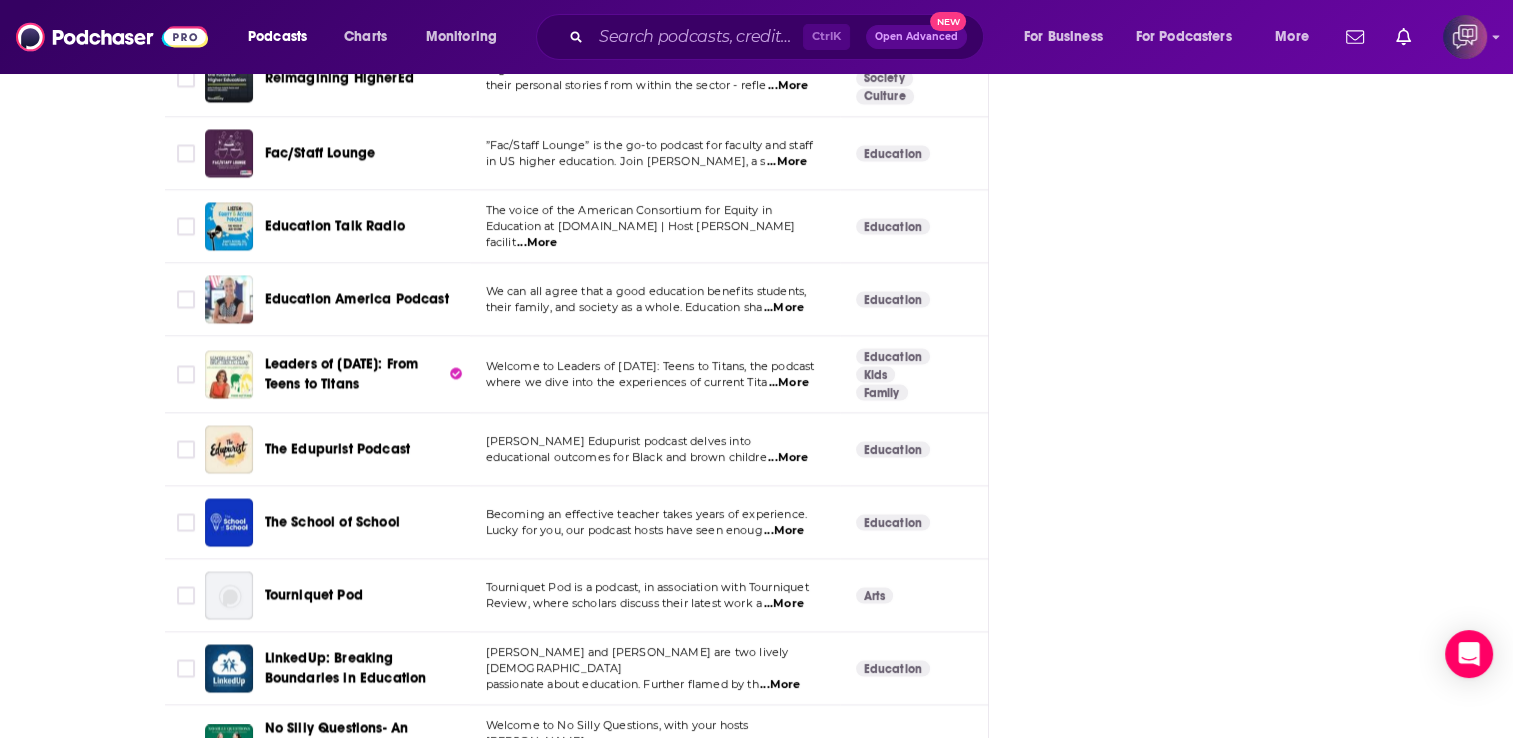 click on "...More" at bounding box center [784, 308] 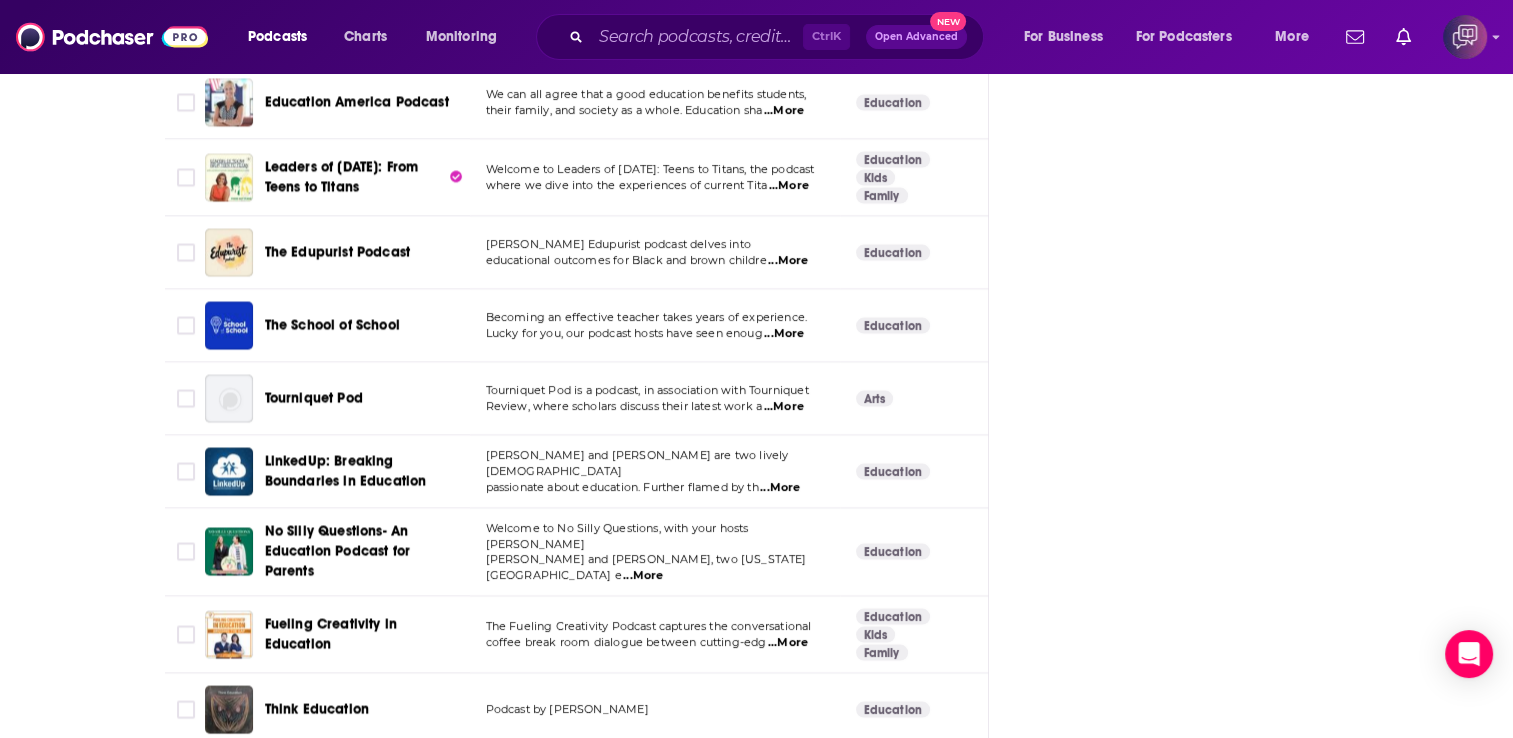 scroll, scrollTop: 4640, scrollLeft: 0, axis: vertical 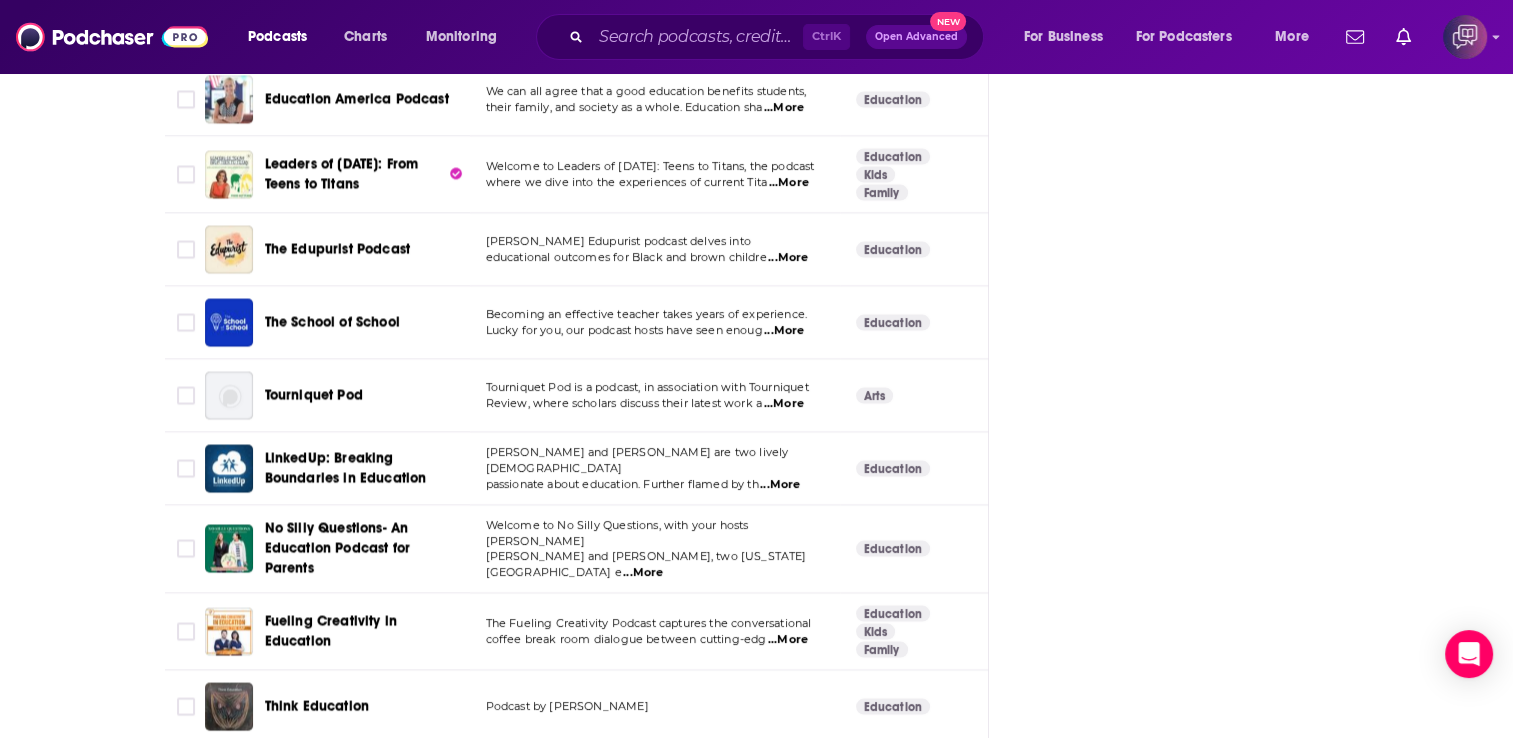 click on "...More" at bounding box center [788, 258] 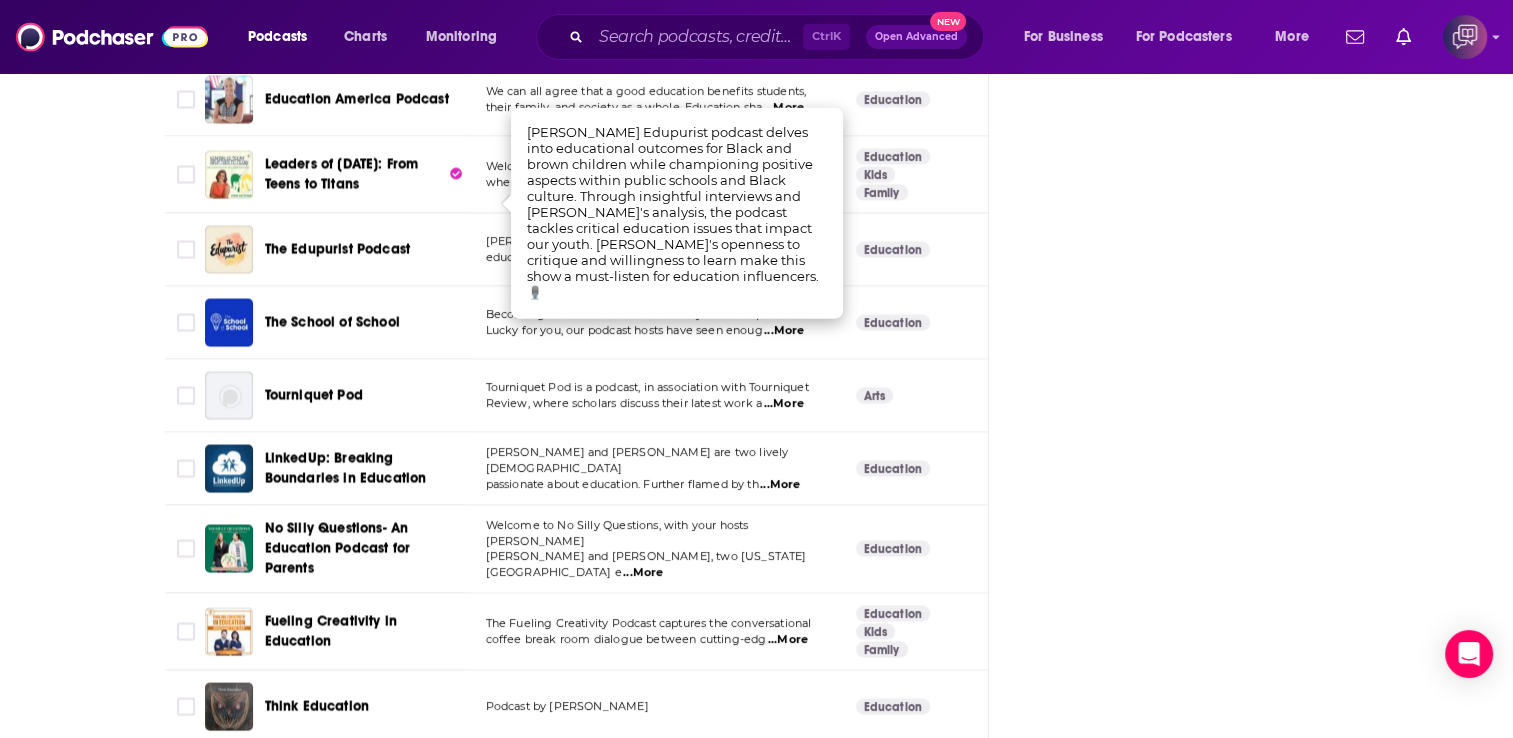 click on "Follow Rate Play Apps List Bookmark Share Tell Me Why  Open 6 out of 10 campaign   Nanda Podcast List Contact This Podcast Export One-Sheet Get this podcast via API My Notes Your concierge team Ask a question or make a request. Send a message Share This Podcast Recommendation sent [URL][DOMAIN_NAME] Copy Link Official Website [DOMAIN_NAME] RSS Feed [DOMAIN_NAME] Facebook [URL][DOMAIN_NAME] X/Twitter [DOMAIN_NAME][URL] Podcast Details Created by VisionsOfEd Podcast Status Active Started [DATE] Latest Episode [DATE] Release Period Monthly Episodes 215 Avg. Episode Length 37 minutes Explicit No Language English Claim This Podcast Do you host or manage this podcast? Claim and edit this page to your liking. Refresh Feed Are we missing an episode or update? Use this to check the RSS feed immediately. [MEDICAL_DATA]? Report this page as a duplicate." at bounding box center [1199, -452] 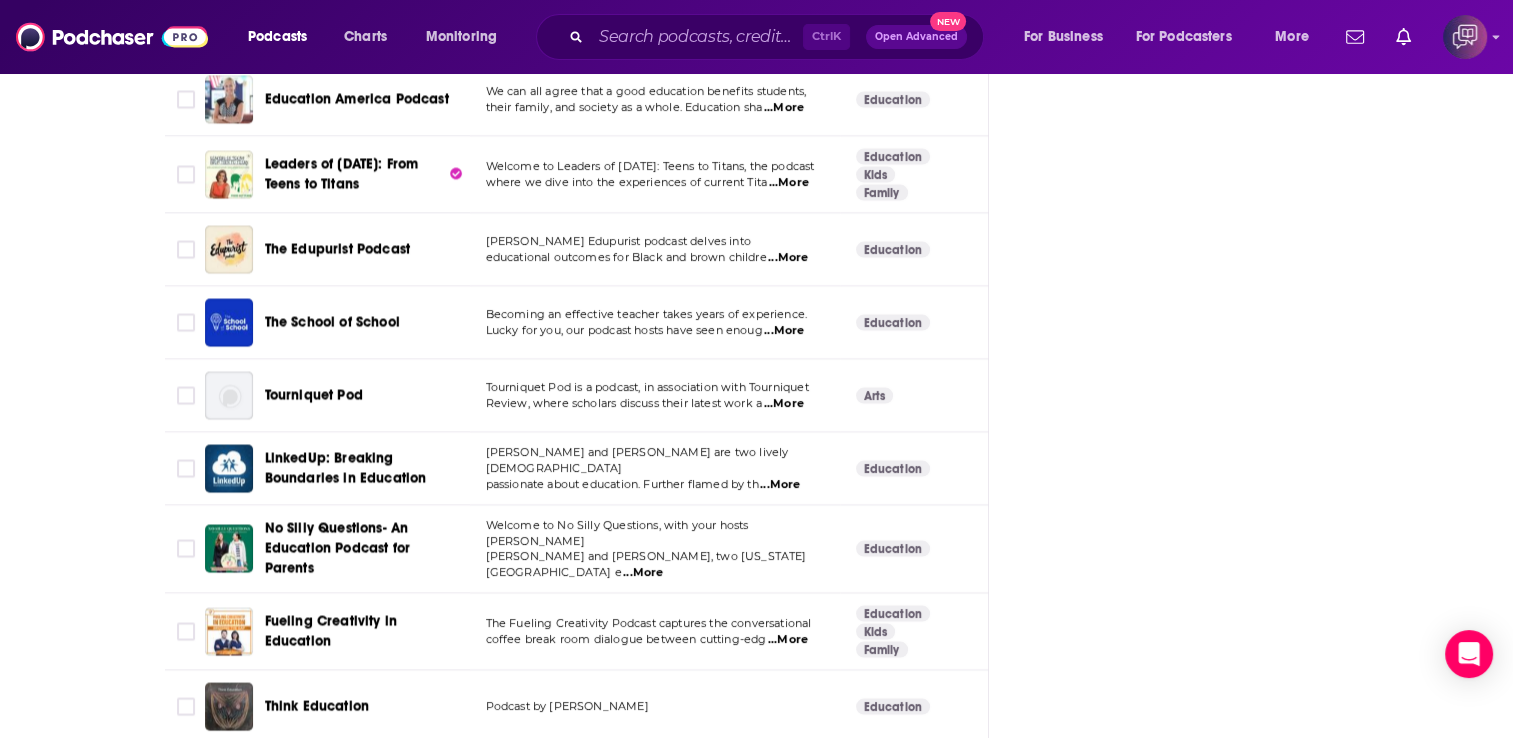 click on "...More" at bounding box center (784, 331) 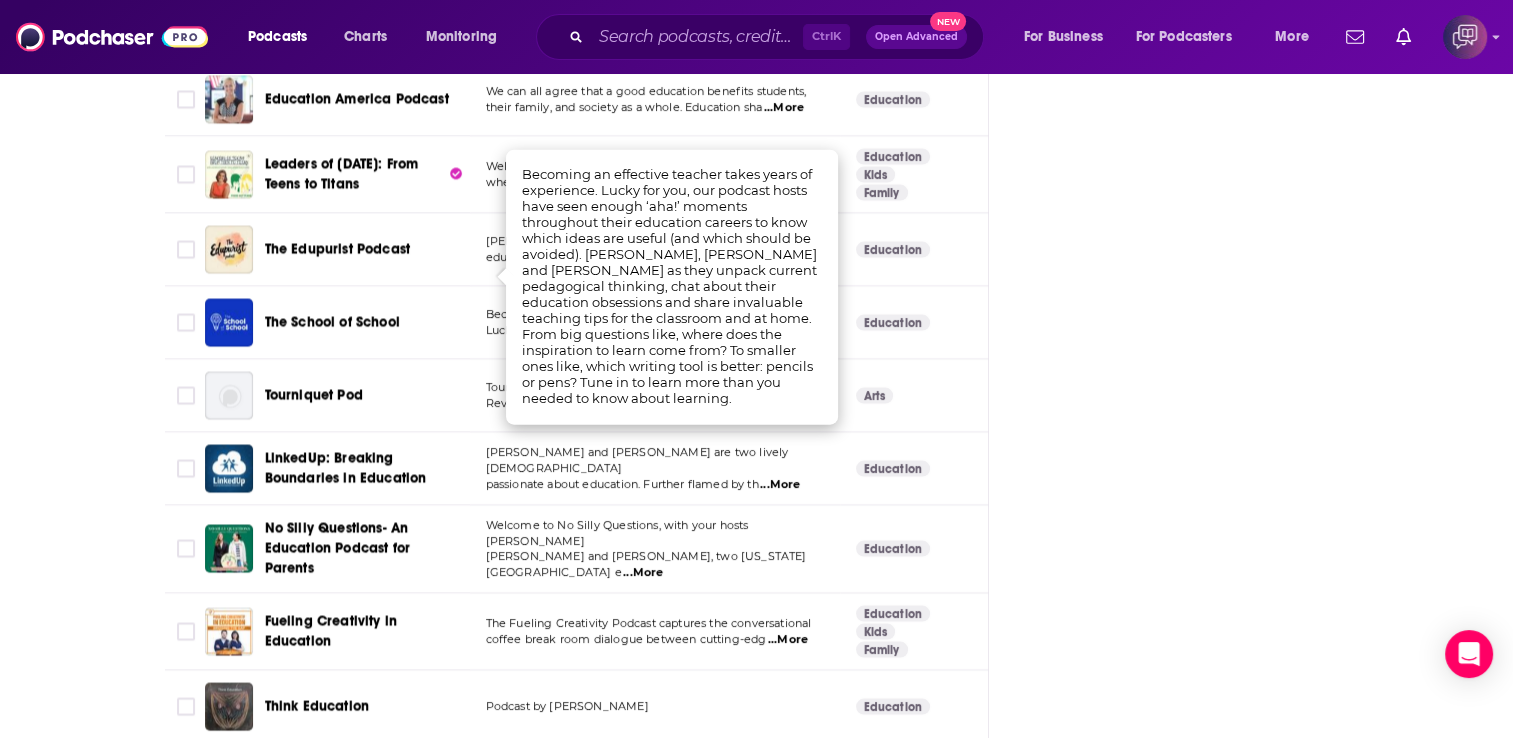 click on "Follow Rate Play Apps List Bookmark Share Tell Me Why  Open 6 out of 10 campaign   Nanda Podcast List Contact This Podcast Export One-Sheet Get this podcast via API My Notes Your concierge team Ask a question or make a request. Send a message Share This Podcast Recommendation sent [URL][DOMAIN_NAME] Copy Link Official Website [DOMAIN_NAME] RSS Feed [DOMAIN_NAME] Facebook [URL][DOMAIN_NAME] X/Twitter [DOMAIN_NAME][URL] Podcast Details Created by VisionsOfEd Podcast Status Active Started [DATE] Latest Episode [DATE] Release Period Monthly Episodes 215 Avg. Episode Length 37 minutes Explicit No Language English Claim This Podcast Do you host or manage this podcast? Claim and edit this page to your liking. Refresh Feed Are we missing an episode or update? Use this to check the RSS feed immediately. [MEDICAL_DATA]? Report this page as a duplicate." at bounding box center [1199, -452] 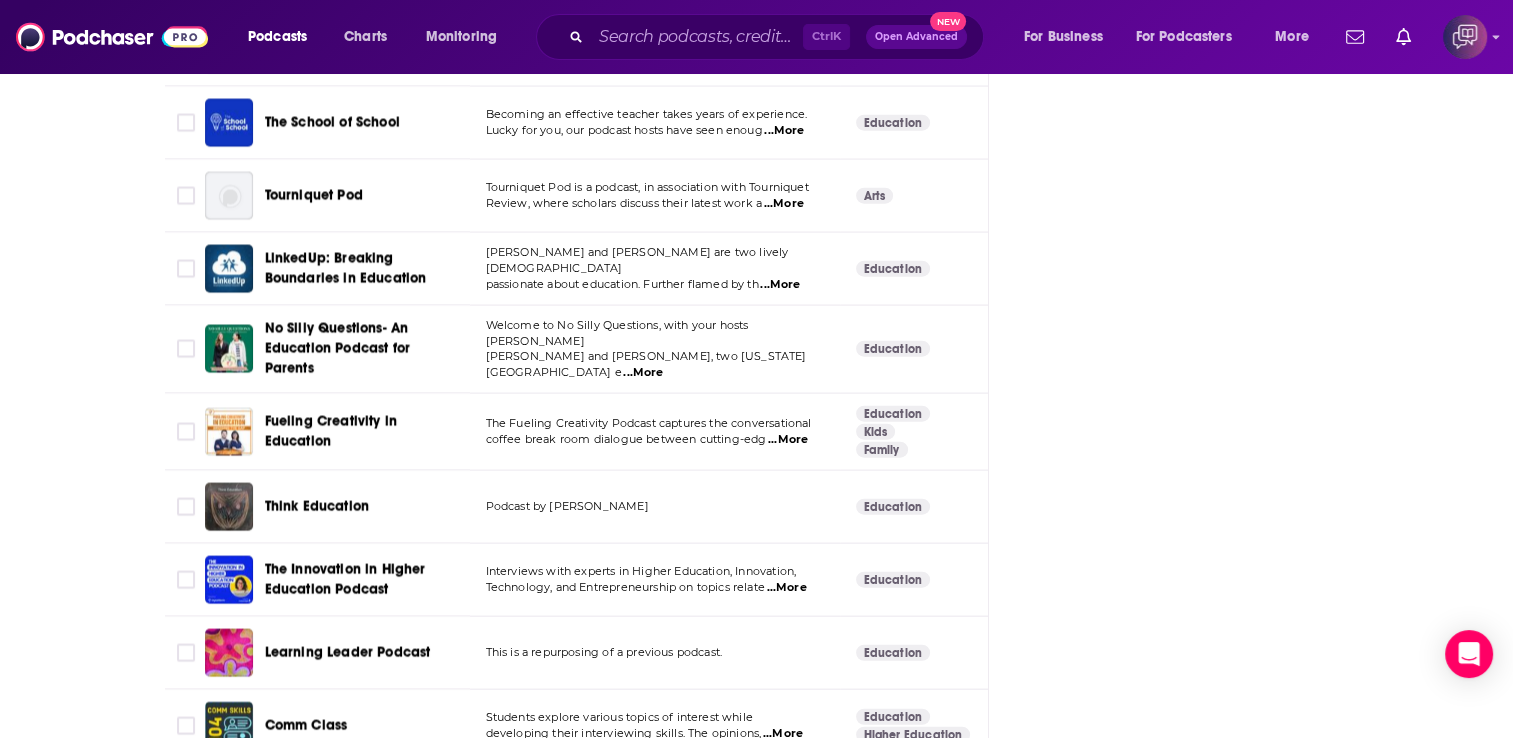 scroll, scrollTop: 4880, scrollLeft: 0, axis: vertical 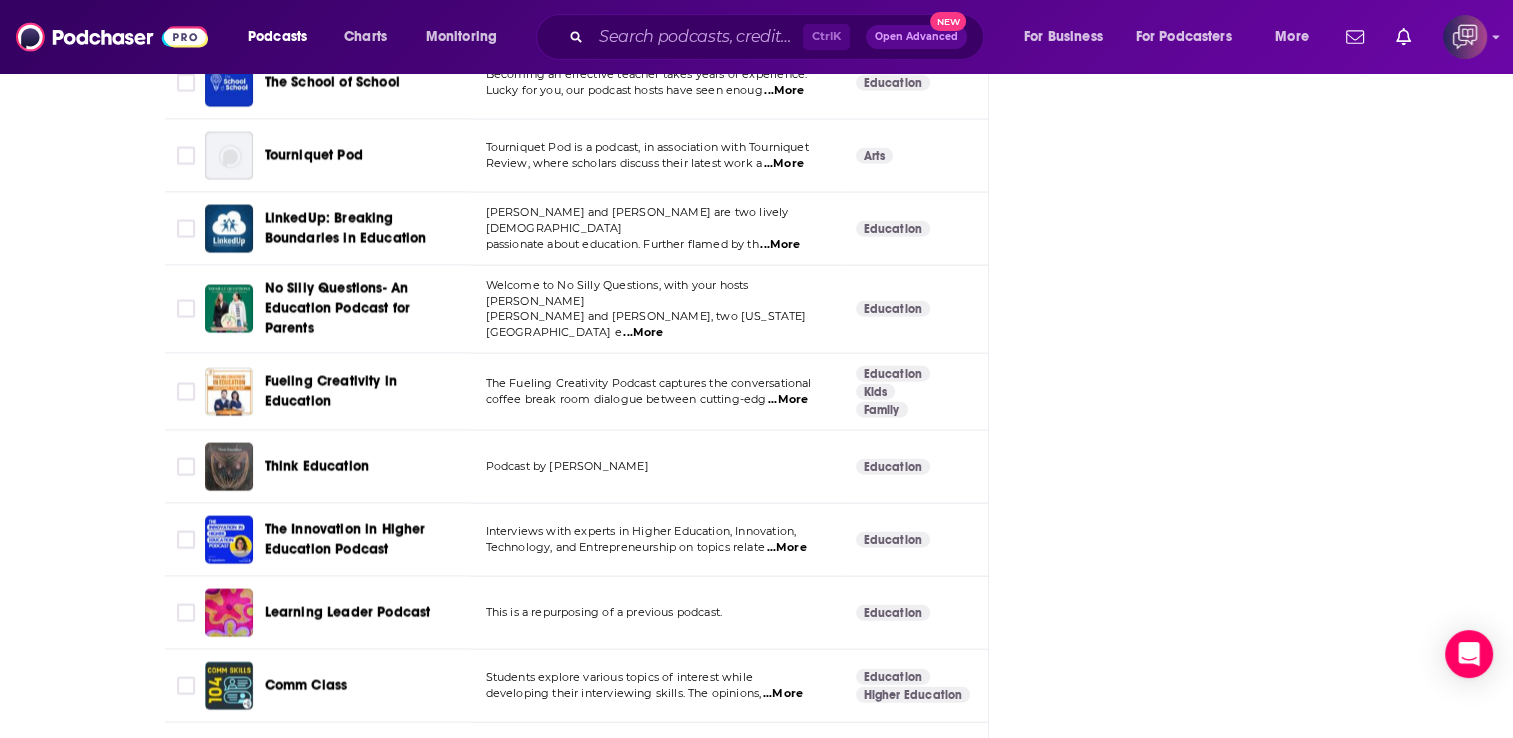 click on "...More" at bounding box center (780, 245) 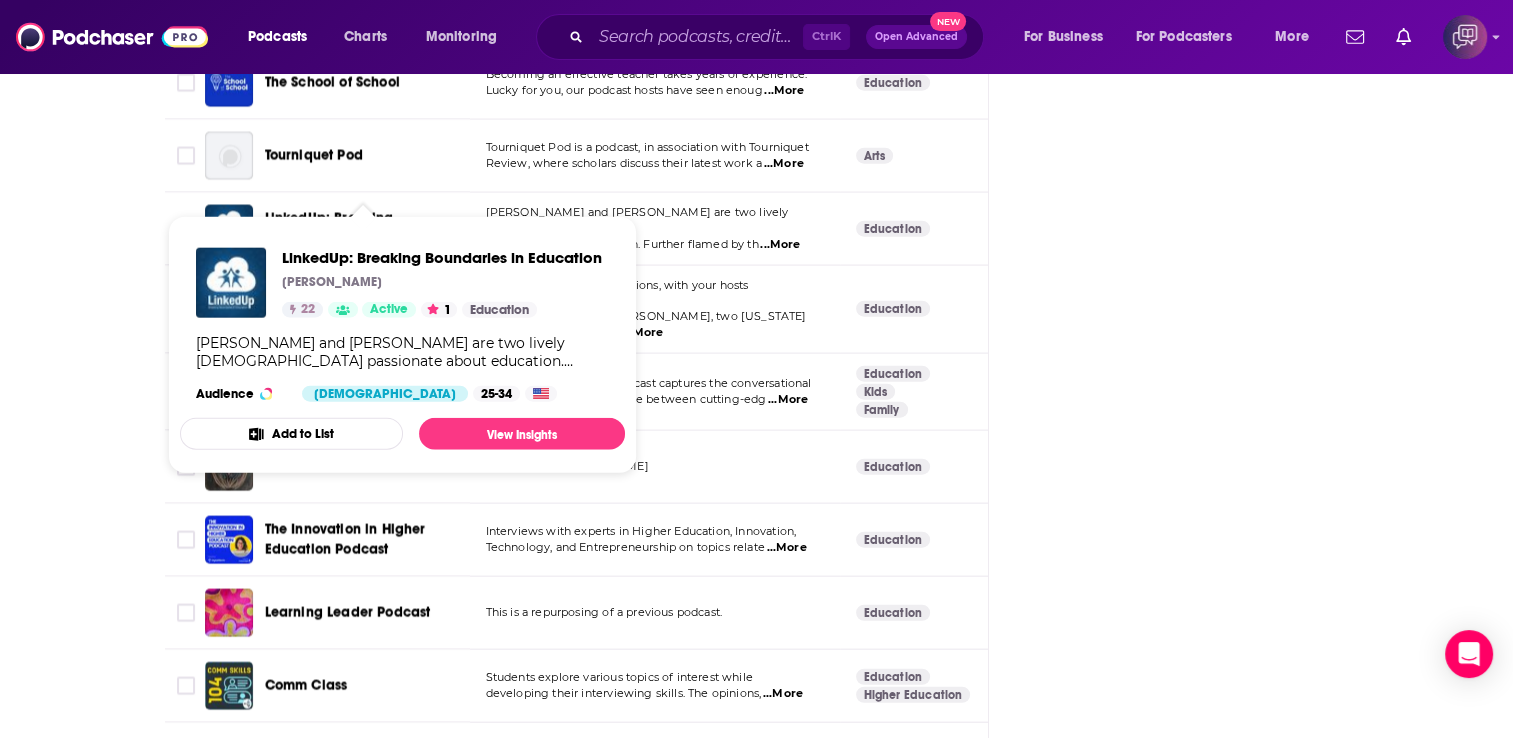 click on "LinkedUp: Breaking Boundaries in Education" at bounding box center (346, 228) 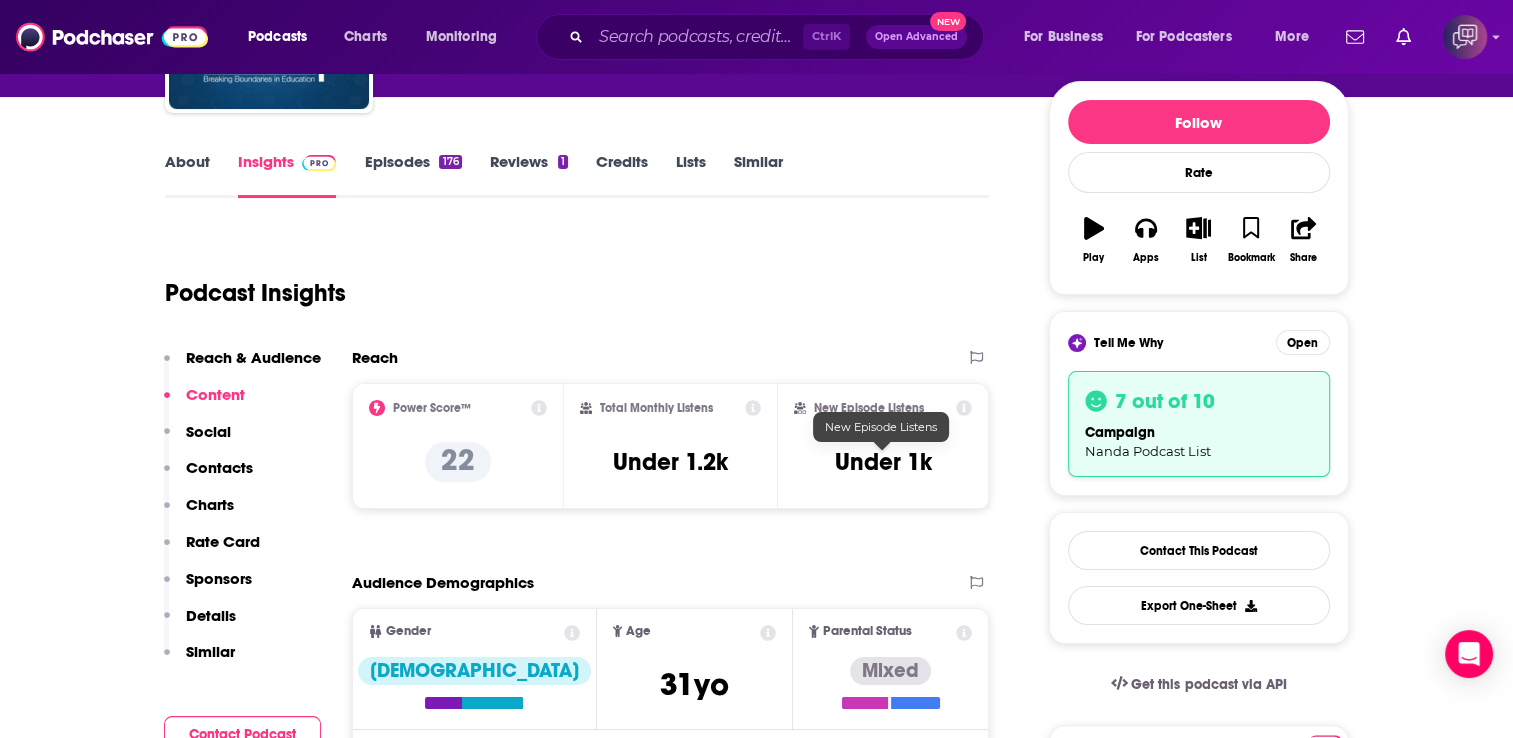 scroll, scrollTop: 160, scrollLeft: 0, axis: vertical 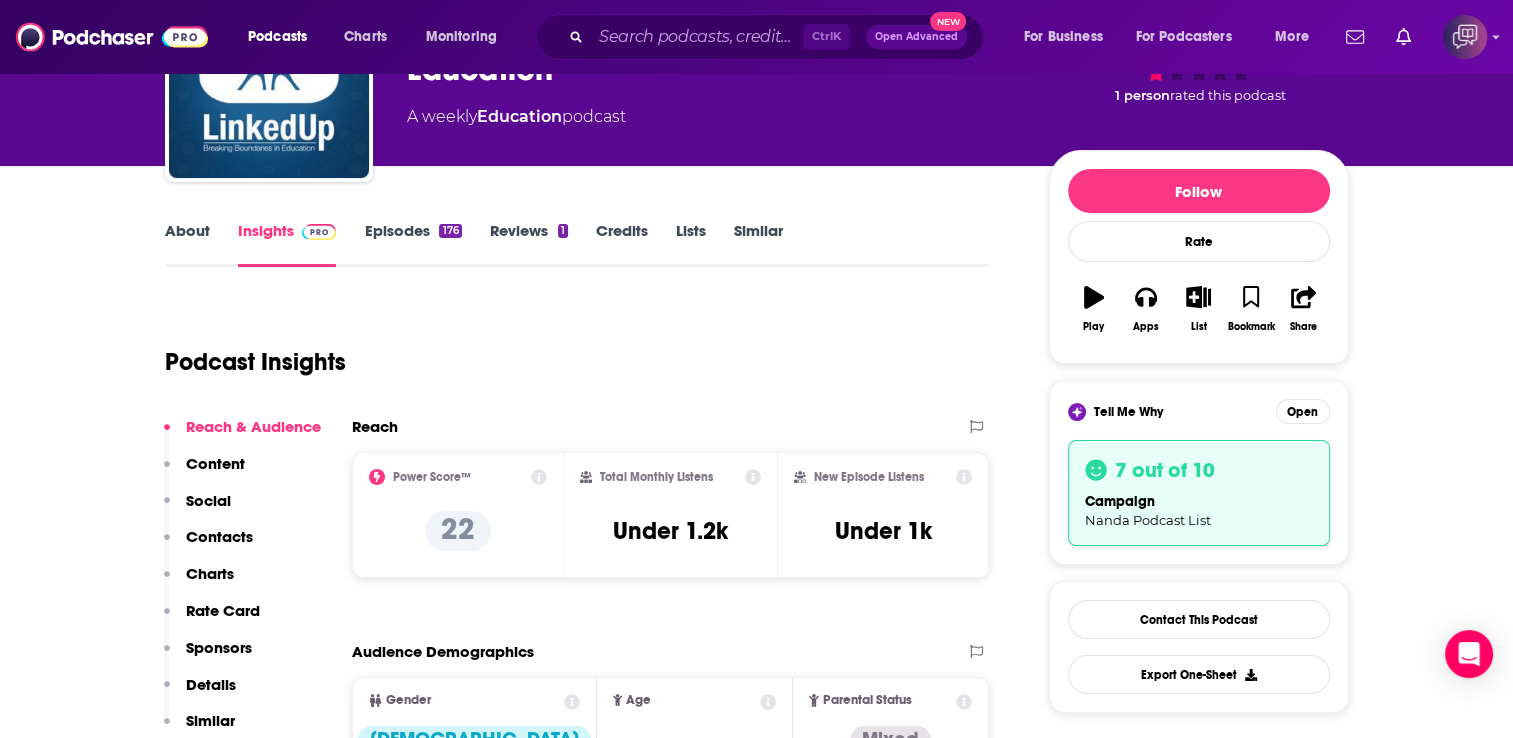 click on "7 out of 10 campaign   Nanda Podcast List" at bounding box center [1199, 493] 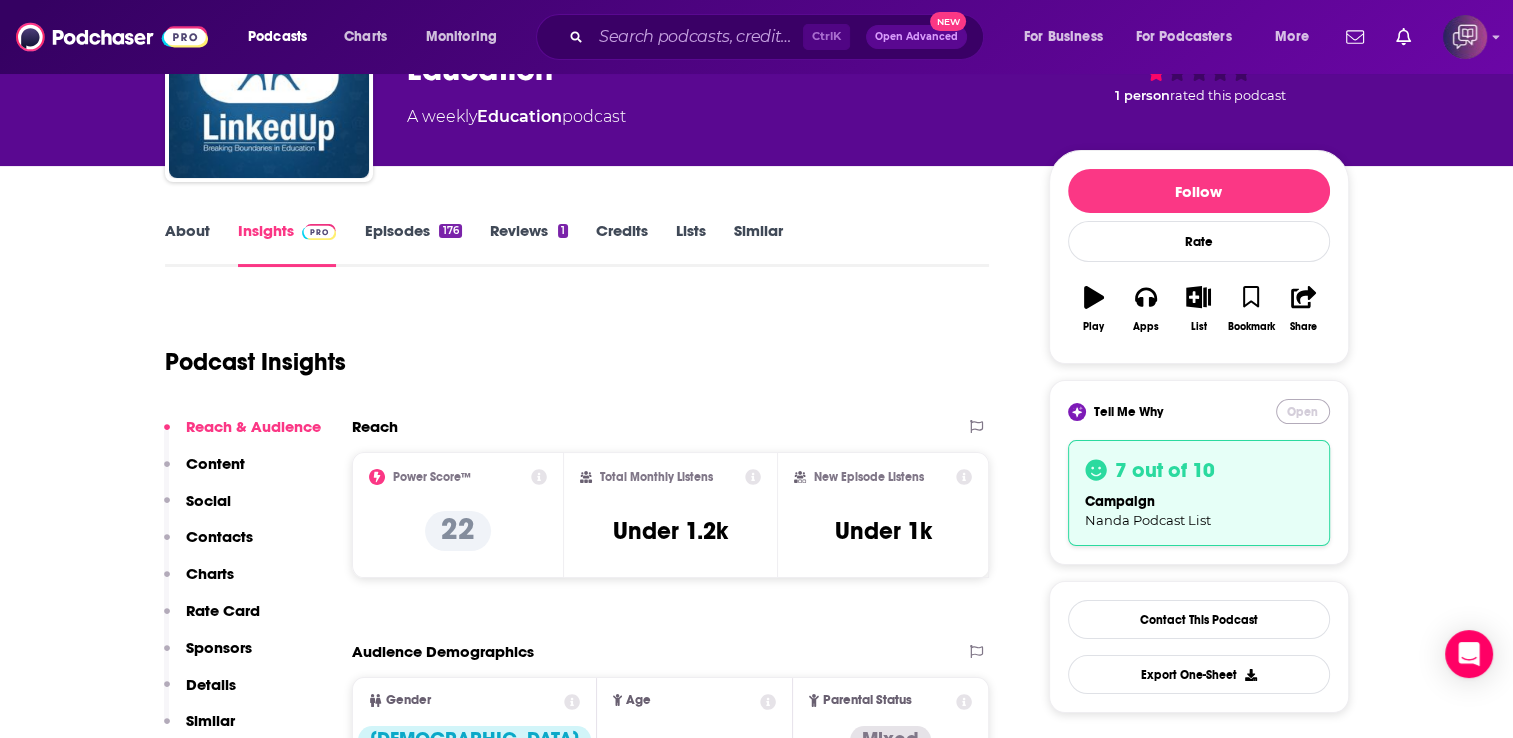 click on "Open" at bounding box center (1303, 411) 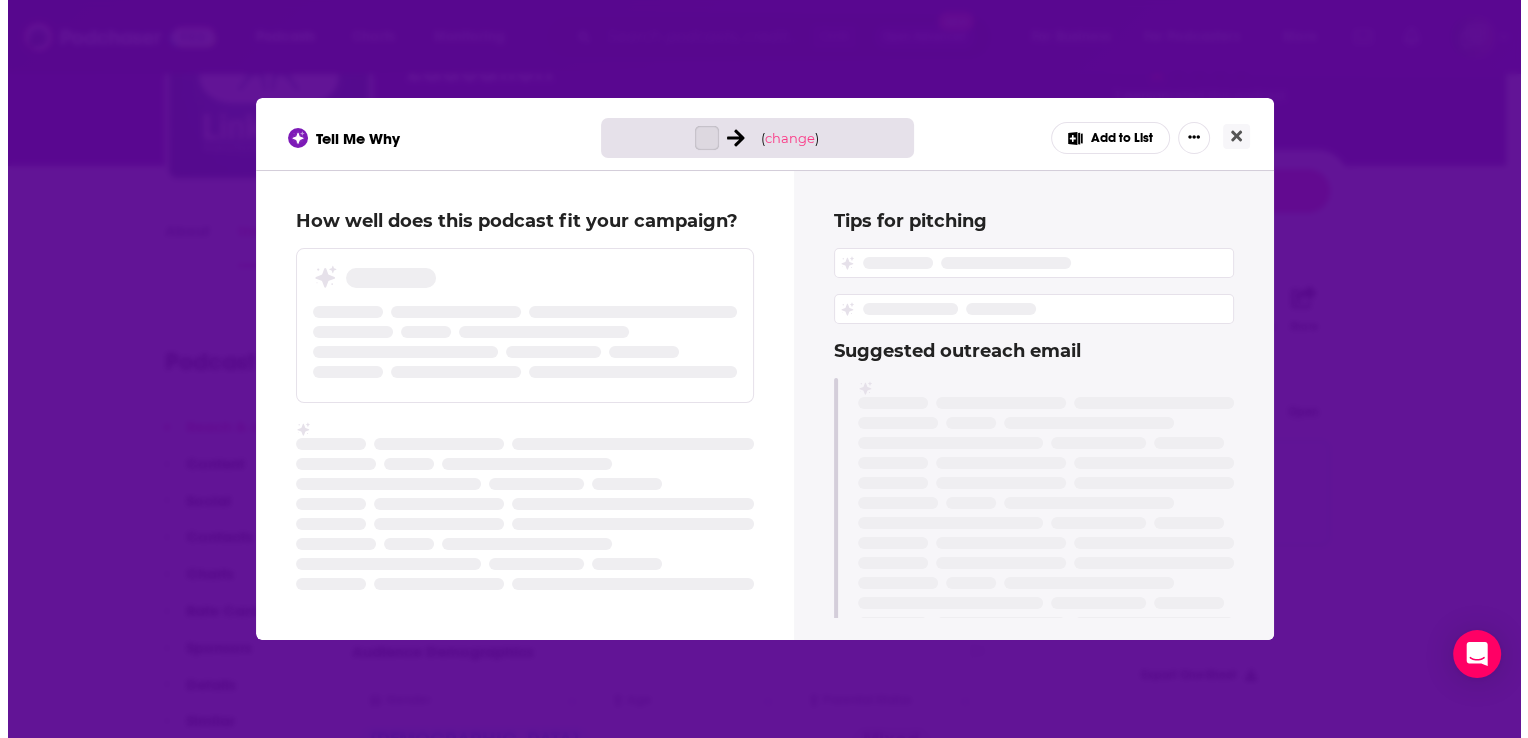 scroll, scrollTop: 0, scrollLeft: 0, axis: both 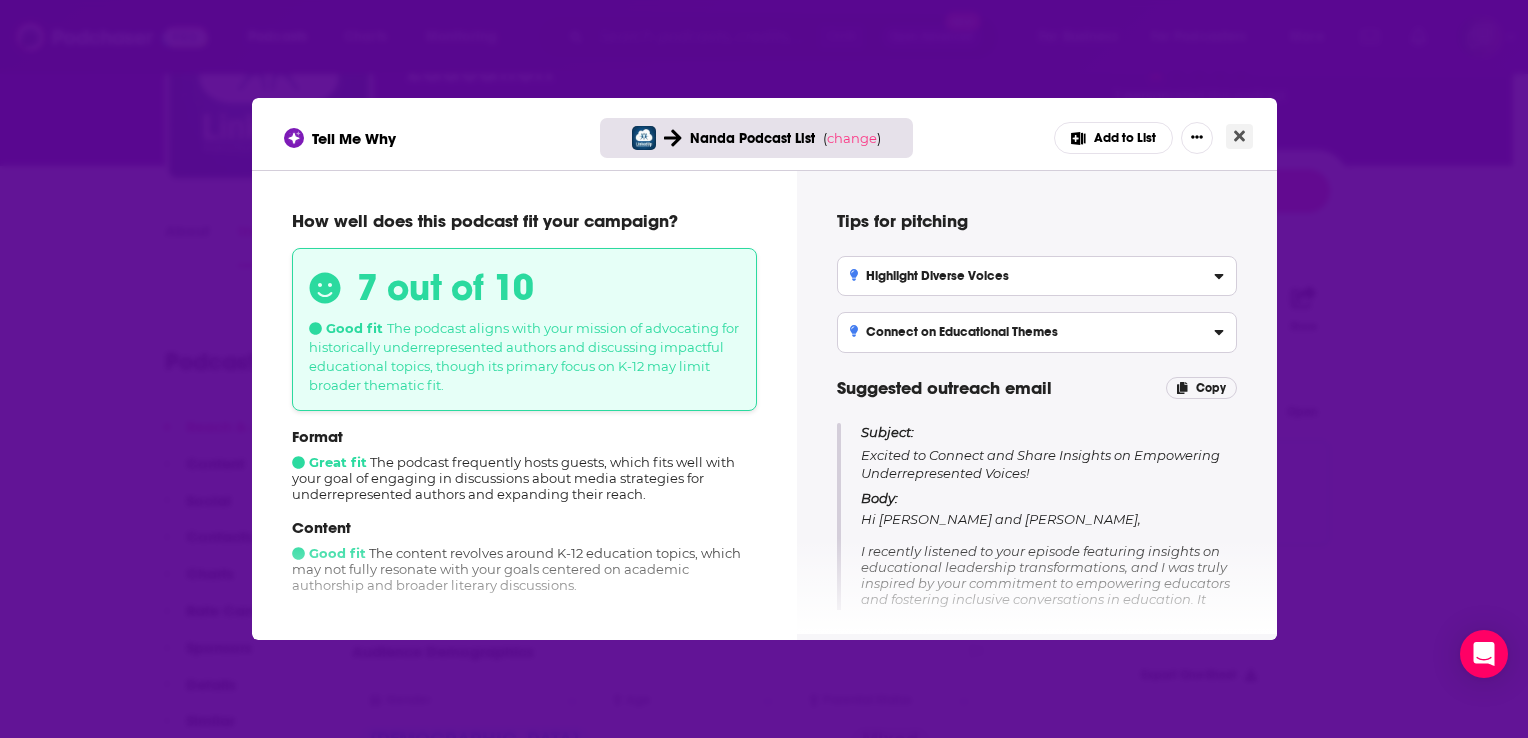 click 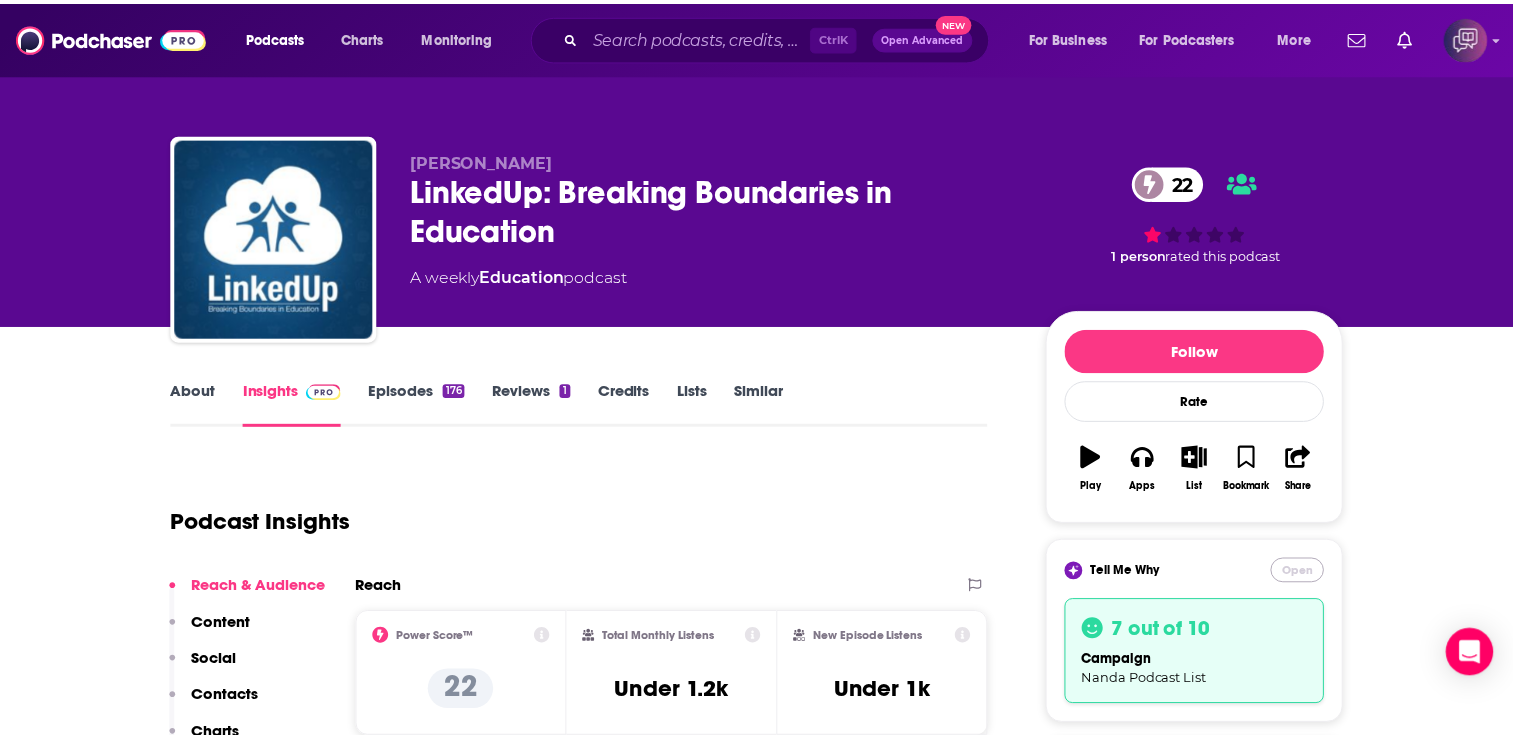 scroll, scrollTop: 160, scrollLeft: 0, axis: vertical 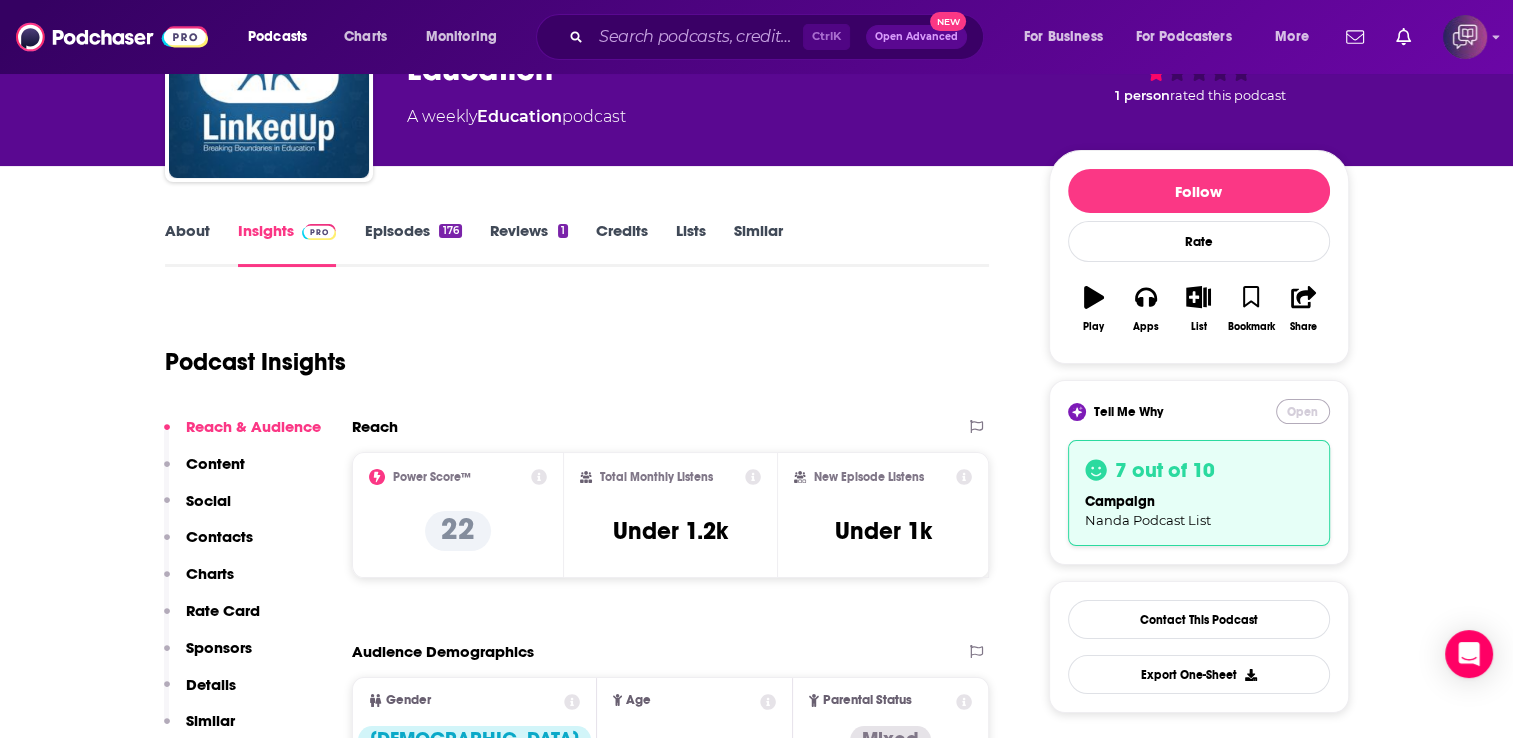 type 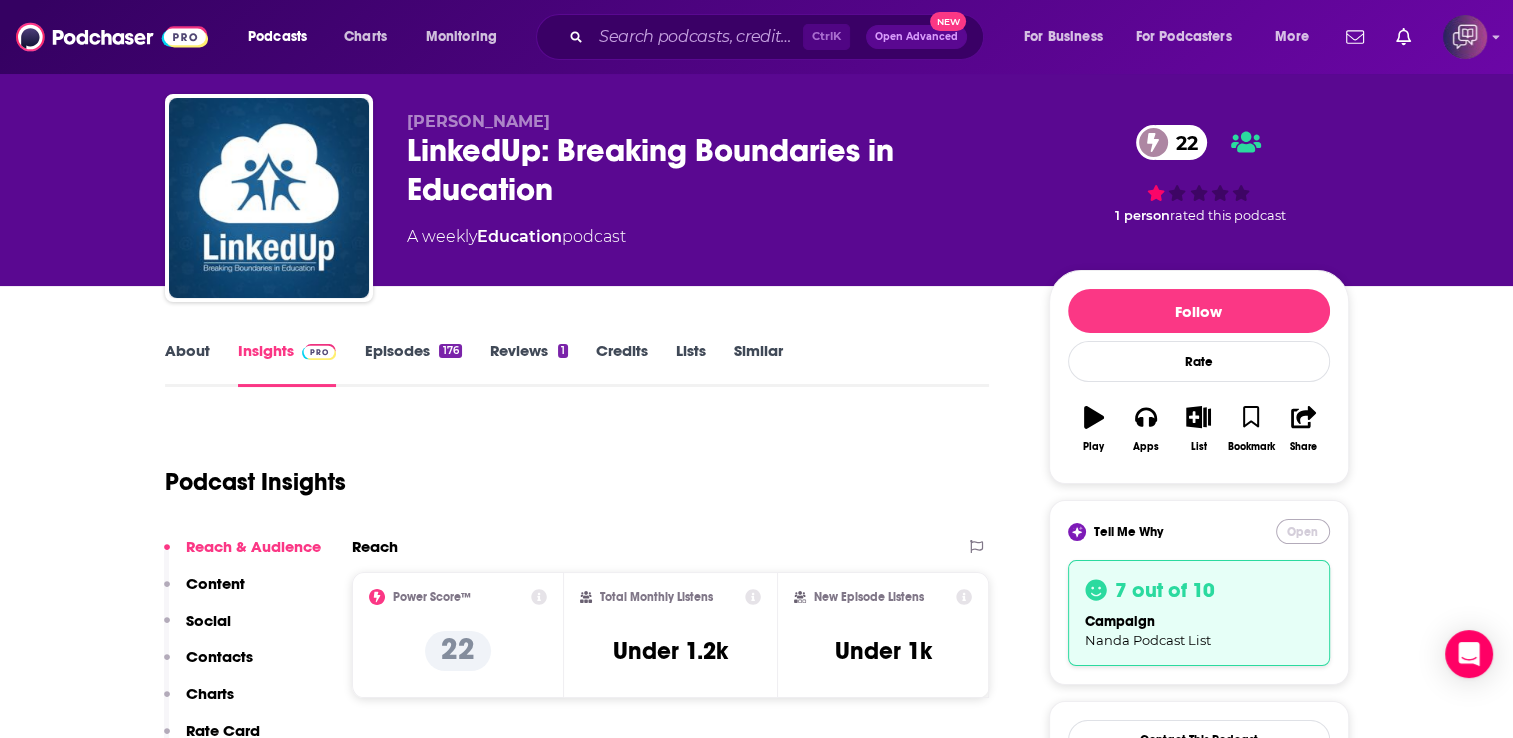 scroll, scrollTop: 40, scrollLeft: 0, axis: vertical 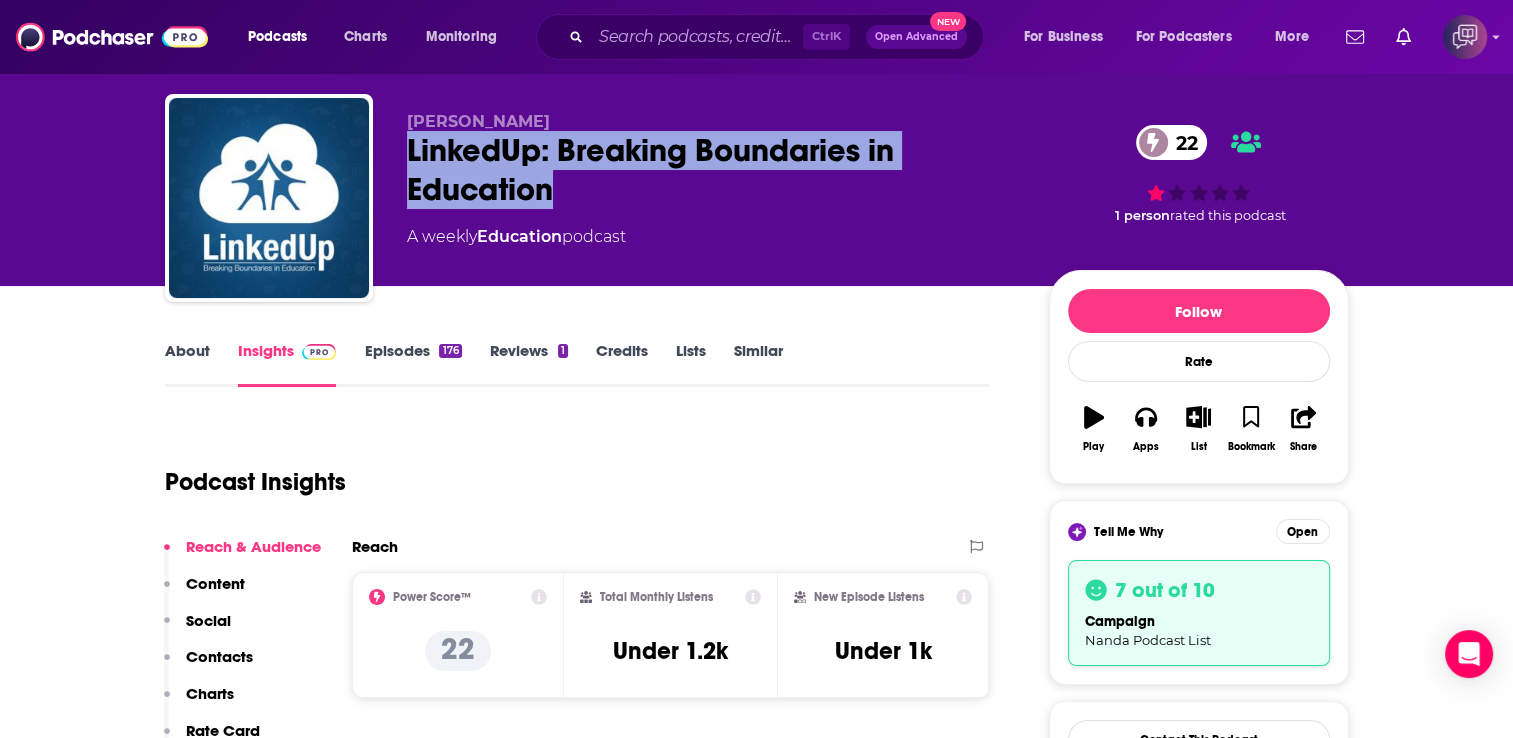 drag, startPoint x: 579, startPoint y: 205, endPoint x: 408, endPoint y: 146, distance: 180.89223 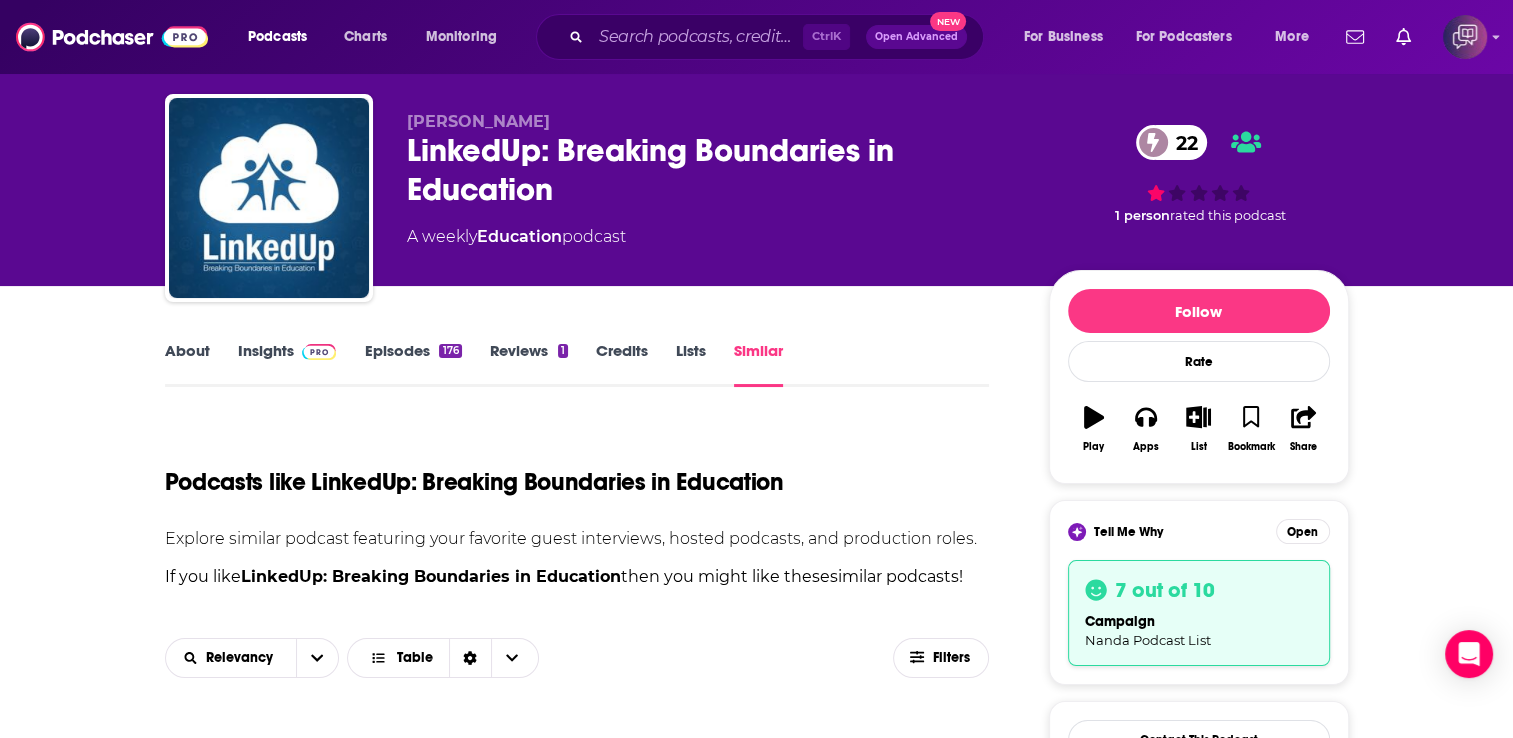 scroll, scrollTop: 80, scrollLeft: 0, axis: vertical 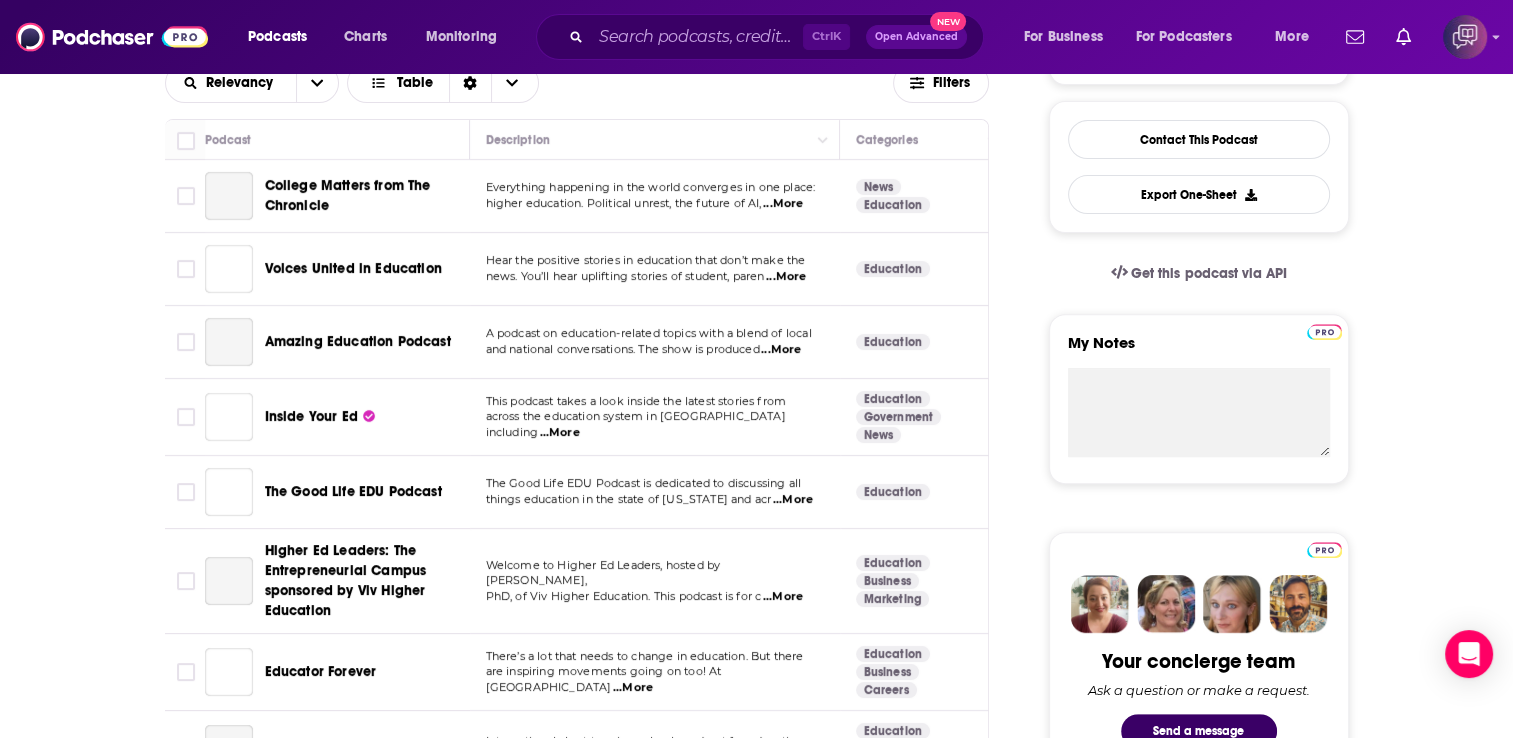 click on "About Insights Episodes 176 Reviews 1 Credits Lists Similar Podcasts like  LinkedUp: Breaking Boundaries in Education Explore similar podcast featuring your favorite guest interviews, hosted podcasts, and production roles. If you like  LinkedUp: Breaking Boundaries in Education  then you might like these  100 similar podcasts ! Relevancy Table Filters Podcast Description Categories Reach (Monthly) Reach (Episode) Top Country College Matters from The Chronicle Everything happening in the world converges in one place: higher education. Political unrest, the future of AI,   ...More News Education 52 14k-21k 1.7k-3.7k   US Voices United in Education Hear the positive stories in education that don’t make the news. You’ll hear uplifting stories of student, paren  ...More Education 30 Under 1.6k Under 1.4k   US Amazing Education Podcast A podcast on education-related topics with a blend of local and national conversations. The show is produced   ...More Education 32 Under 1.4k Under 1.1k   US Inside Your Ed News" at bounding box center (591, 3644) 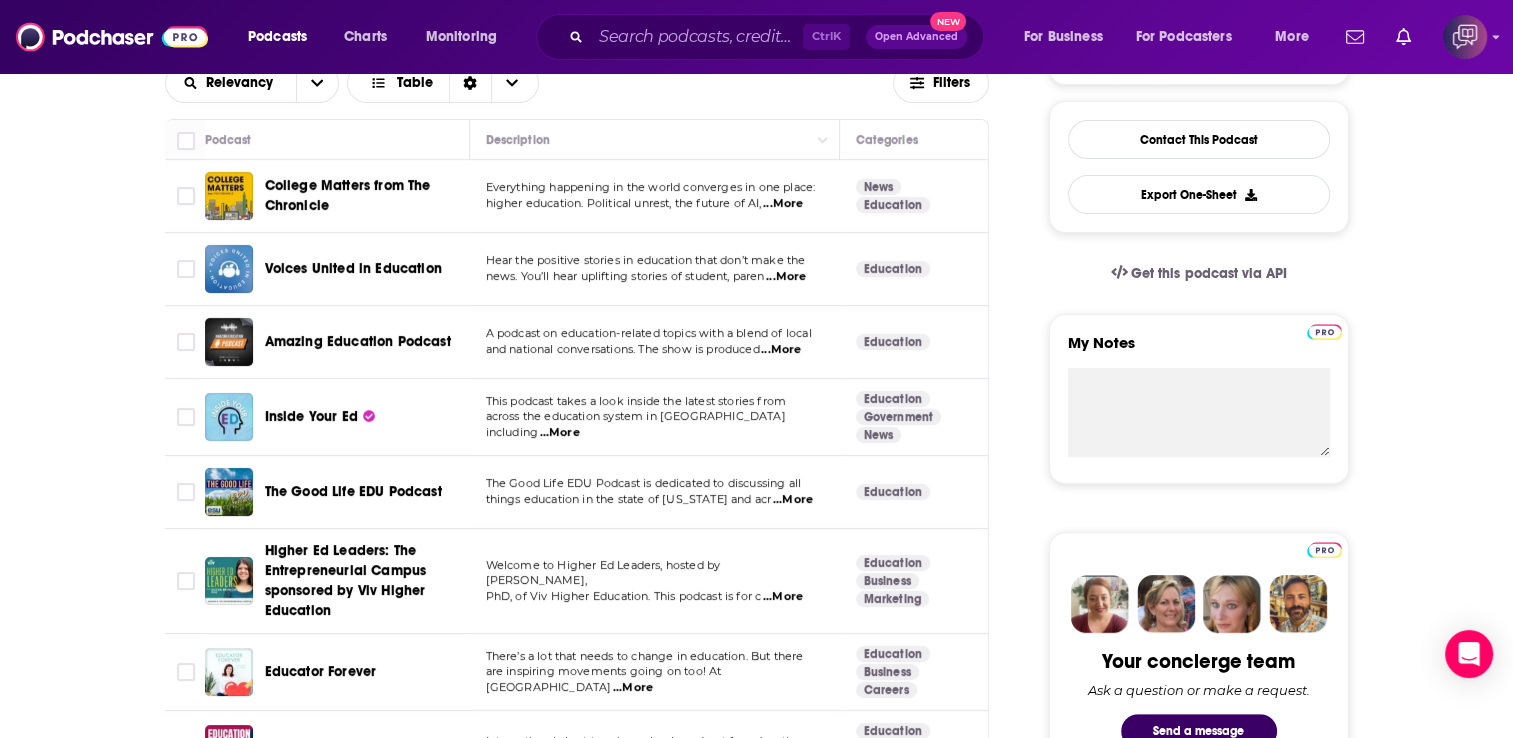 click on "...More" at bounding box center [783, 204] 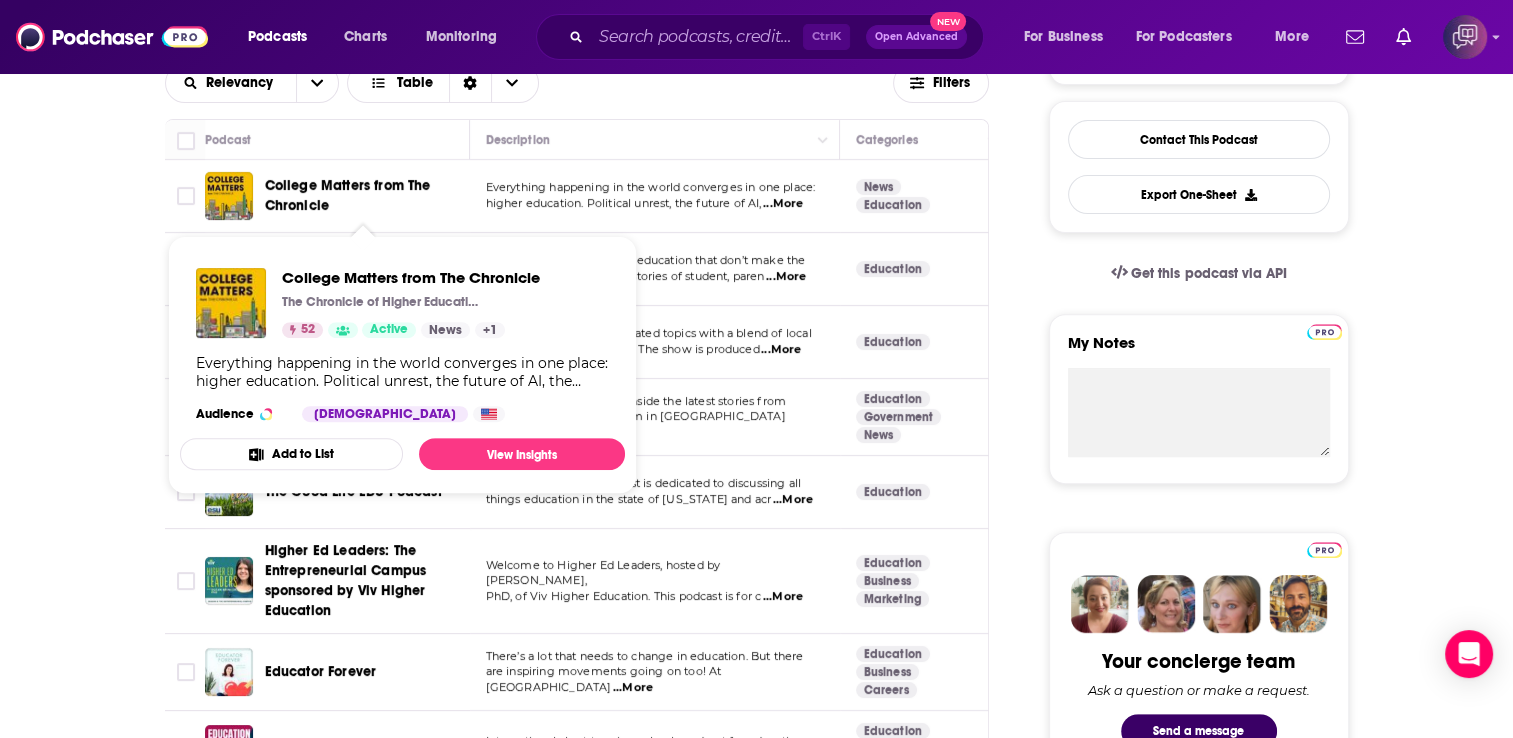click on "College Matters from The Chronicle" at bounding box center (348, 195) 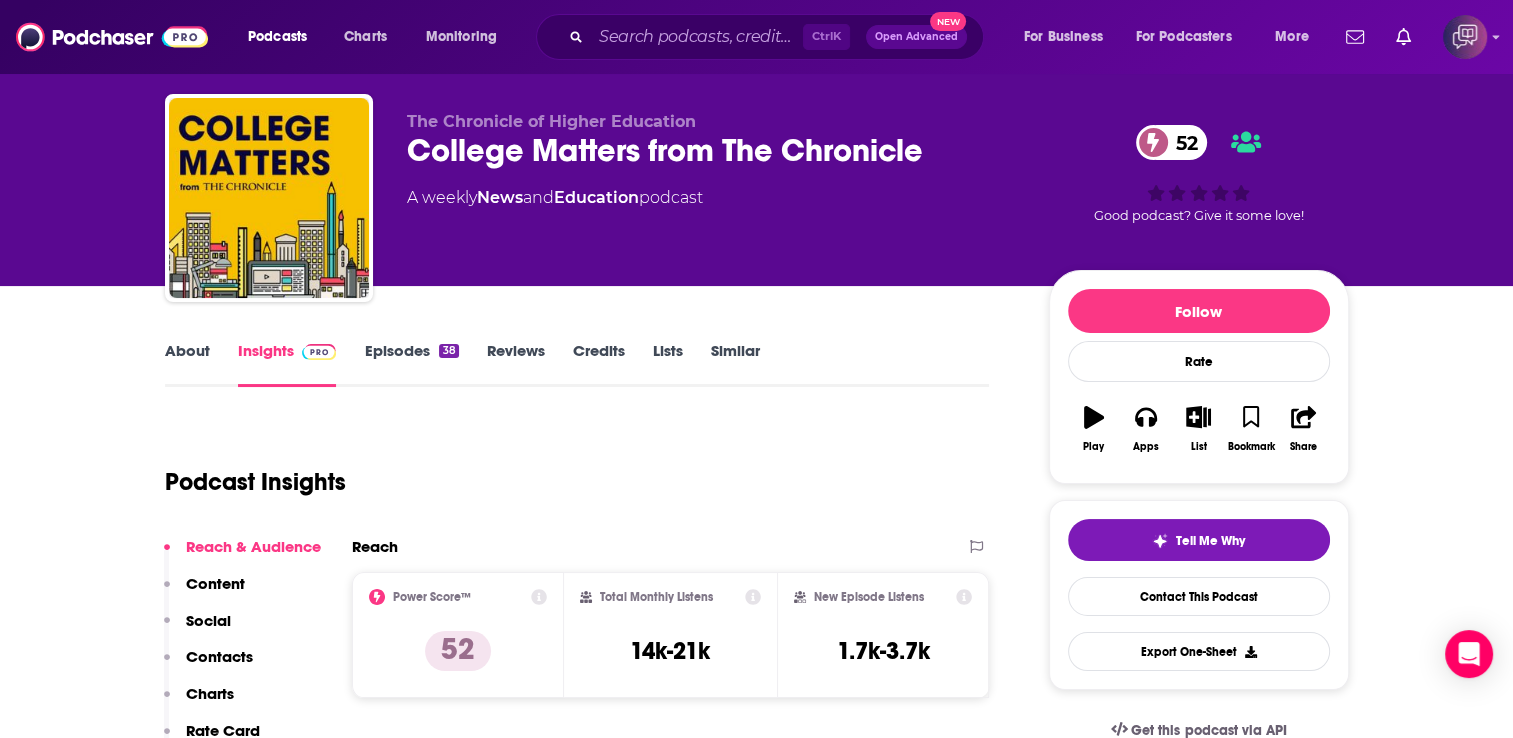 scroll, scrollTop: 280, scrollLeft: 0, axis: vertical 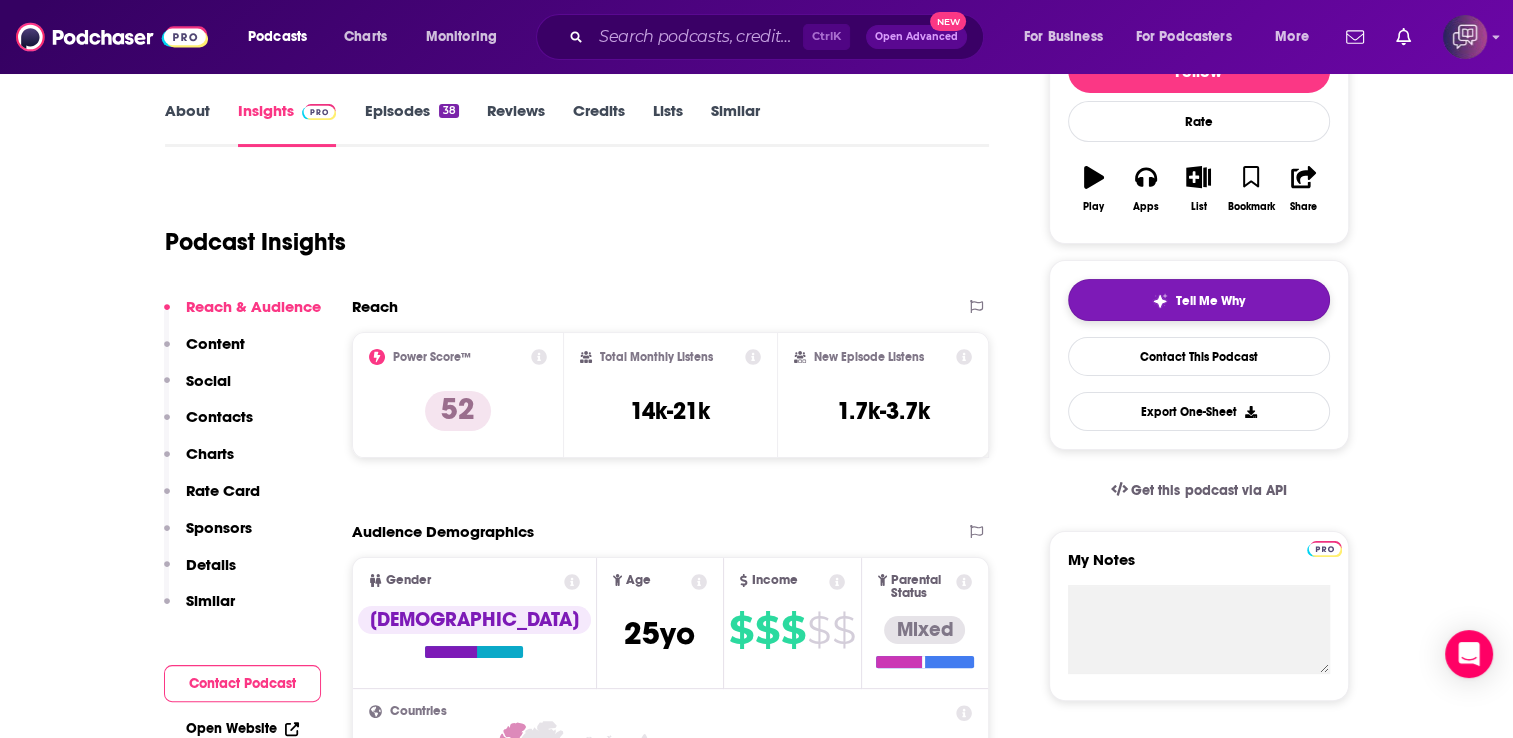 click on "Tell Me Why" at bounding box center [1199, 300] 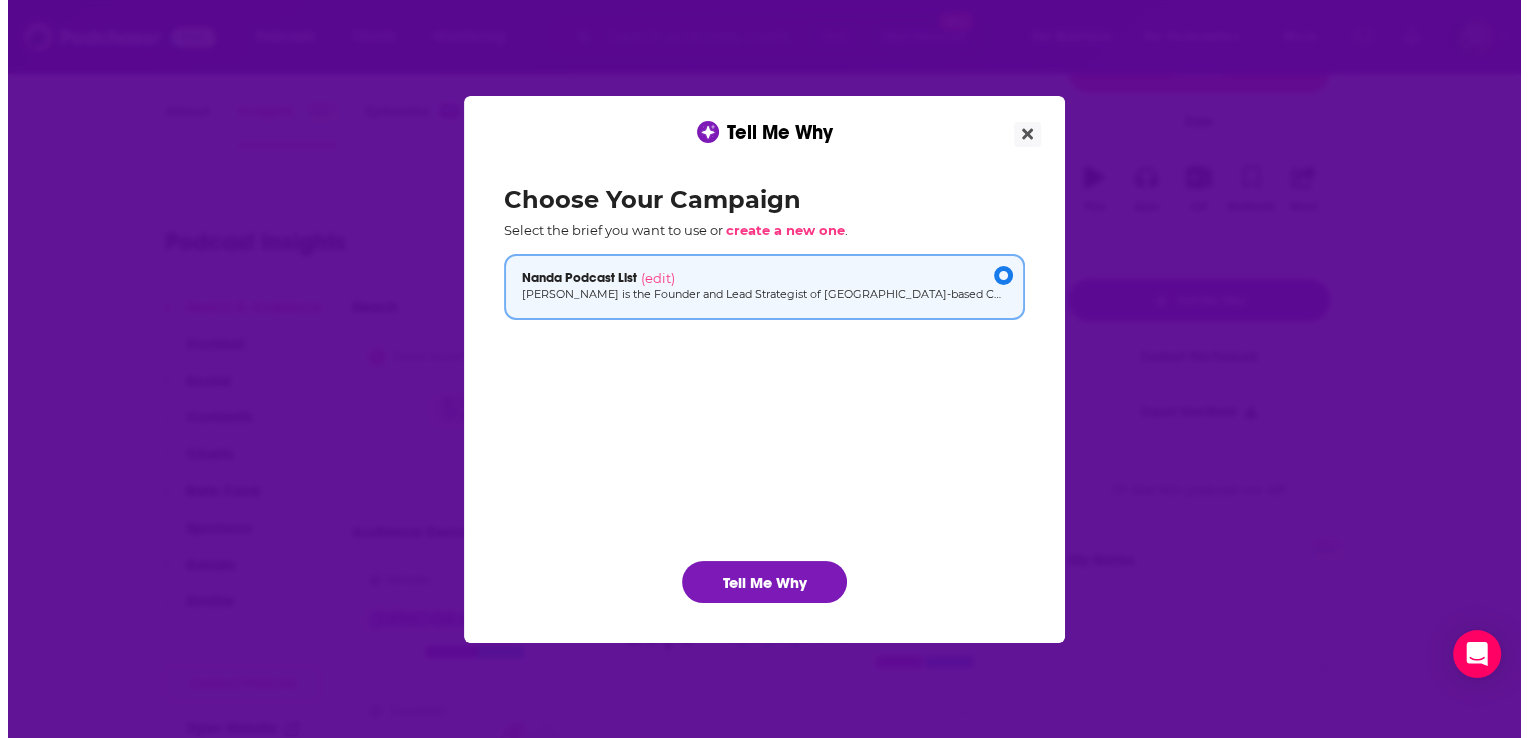 scroll, scrollTop: 0, scrollLeft: 0, axis: both 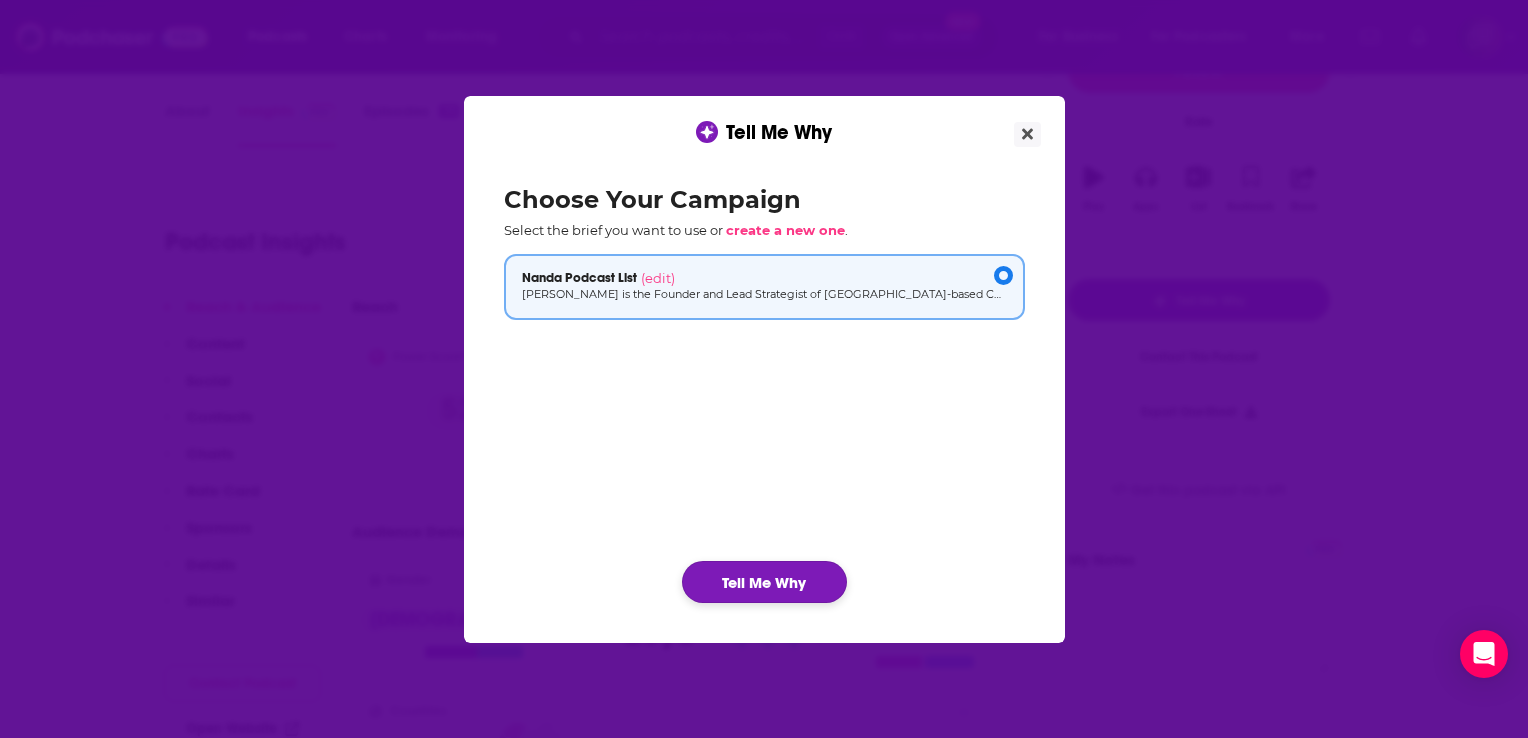 click on "Tell Me Why" 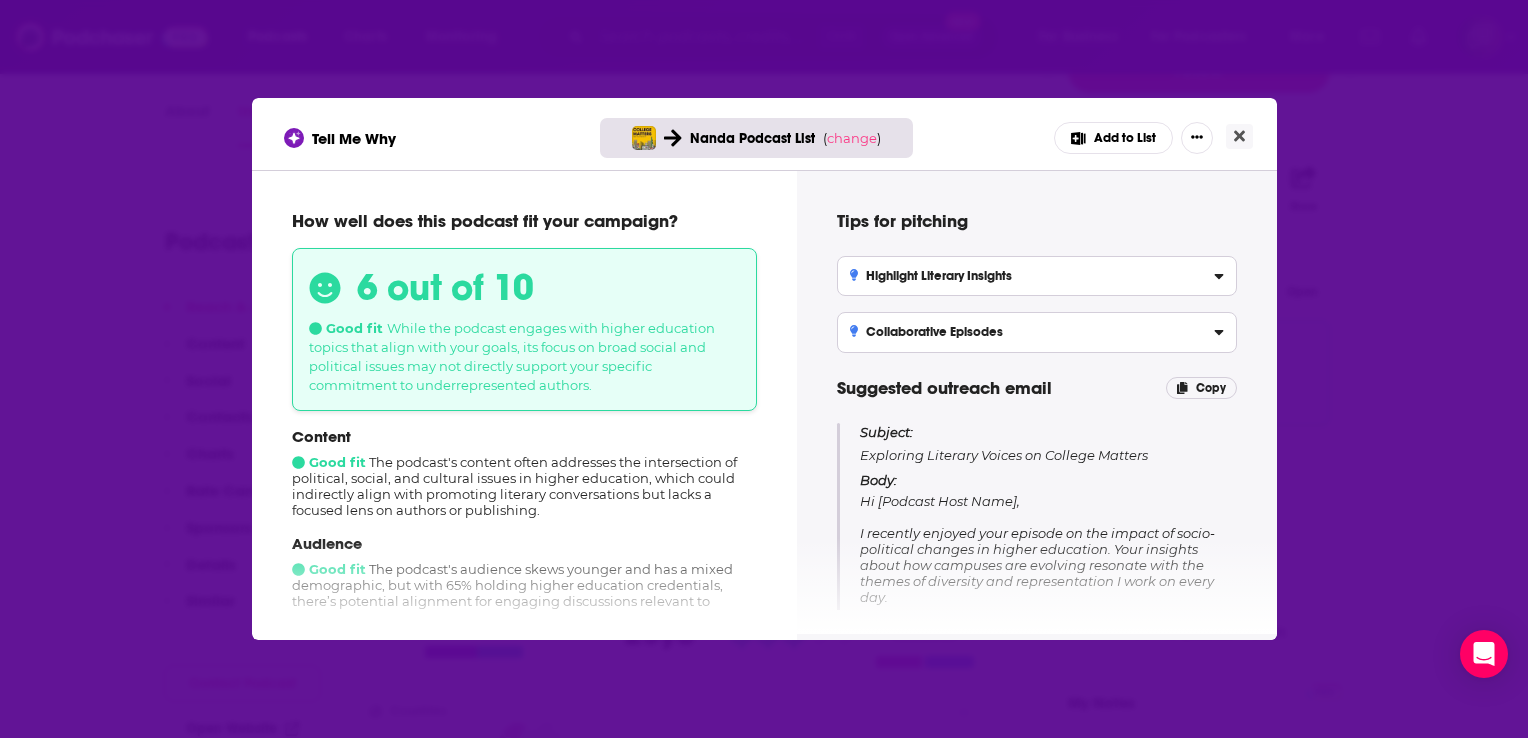 click on "How well does this podcast fit your campaign? 6 out of 10   Good fit   While the podcast engages with higher education topics that align with your goals, its focus on broad social and political issues may not directly support your specific commitment to underrepresented authors. Content   Good fit   The podcast's content often addresses the intersection of political, social, and cultural issues in higher education, which could indirectly align with promoting literary conversations but lacks a focused lens on authors or publishing. Audience   Good fit   The podcast's audience skews younger and has a mixed demographic, but with 65% holding higher education credentials, there’s potential alignment for engaging discussions relevant to academic authorship. Additional Info What topics does this podcast cover? Higher education, current events, and socio-political issues affecting colleges. Does the podcast feature guest interviews? Yes, but the guests focus more on social and political commentary." at bounding box center (524, 402) 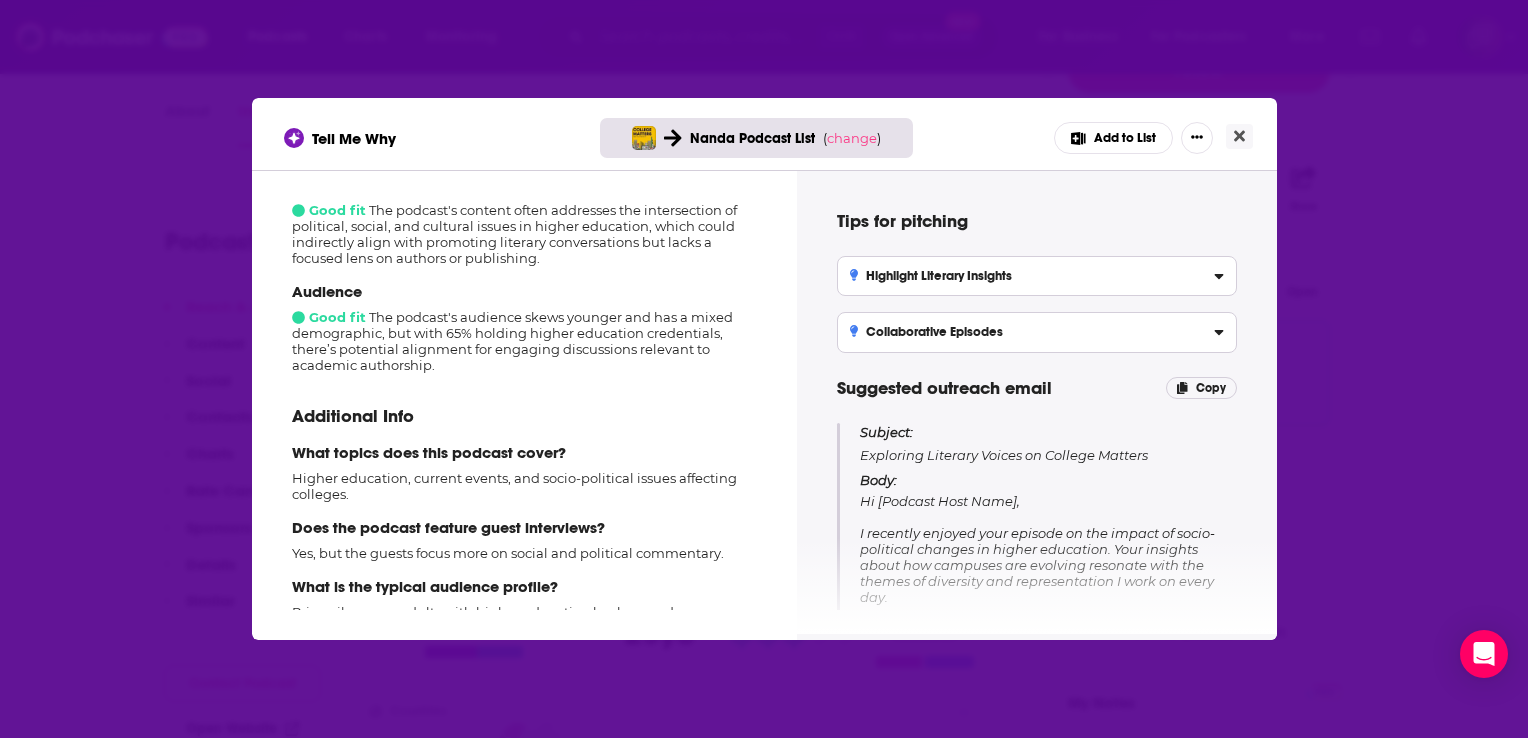 scroll, scrollTop: 283, scrollLeft: 0, axis: vertical 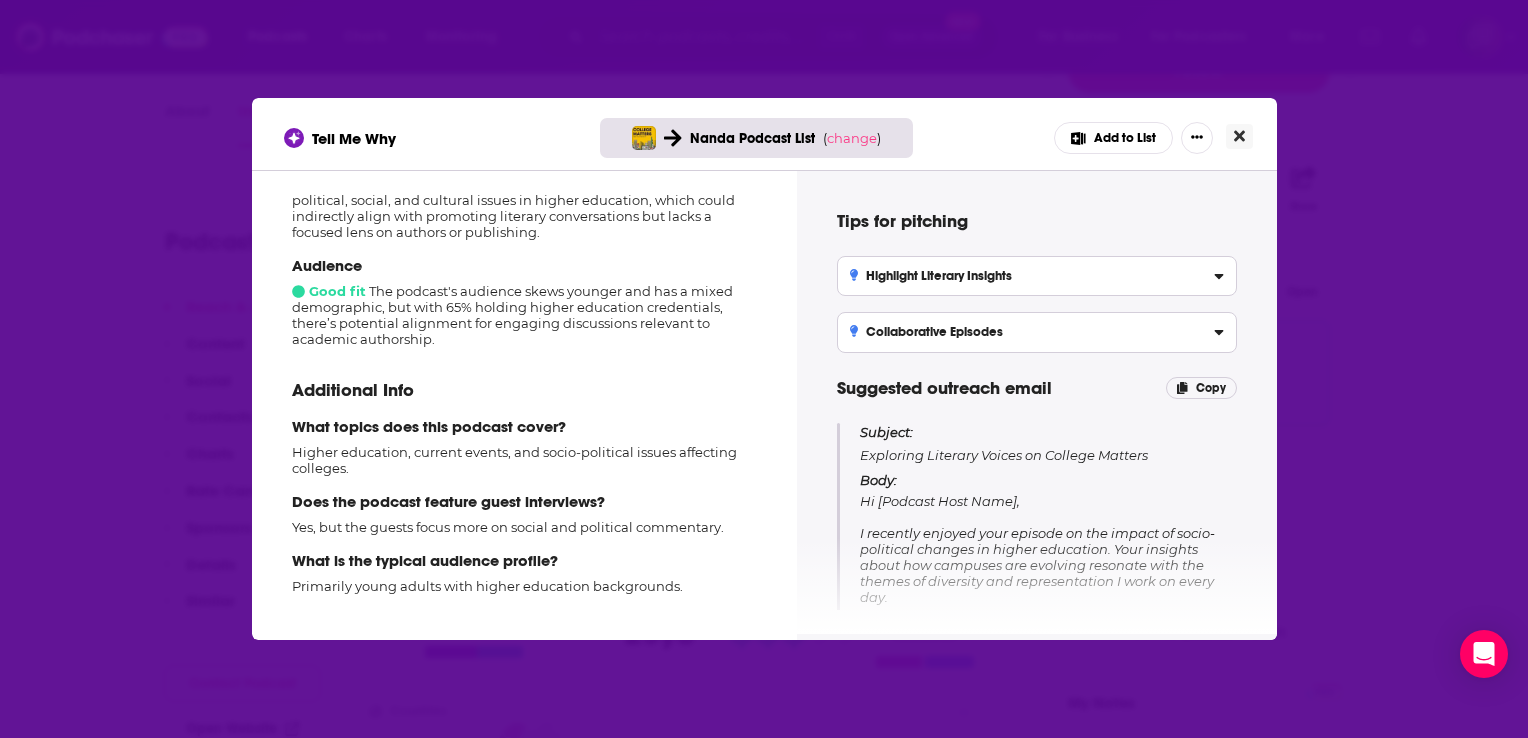 click 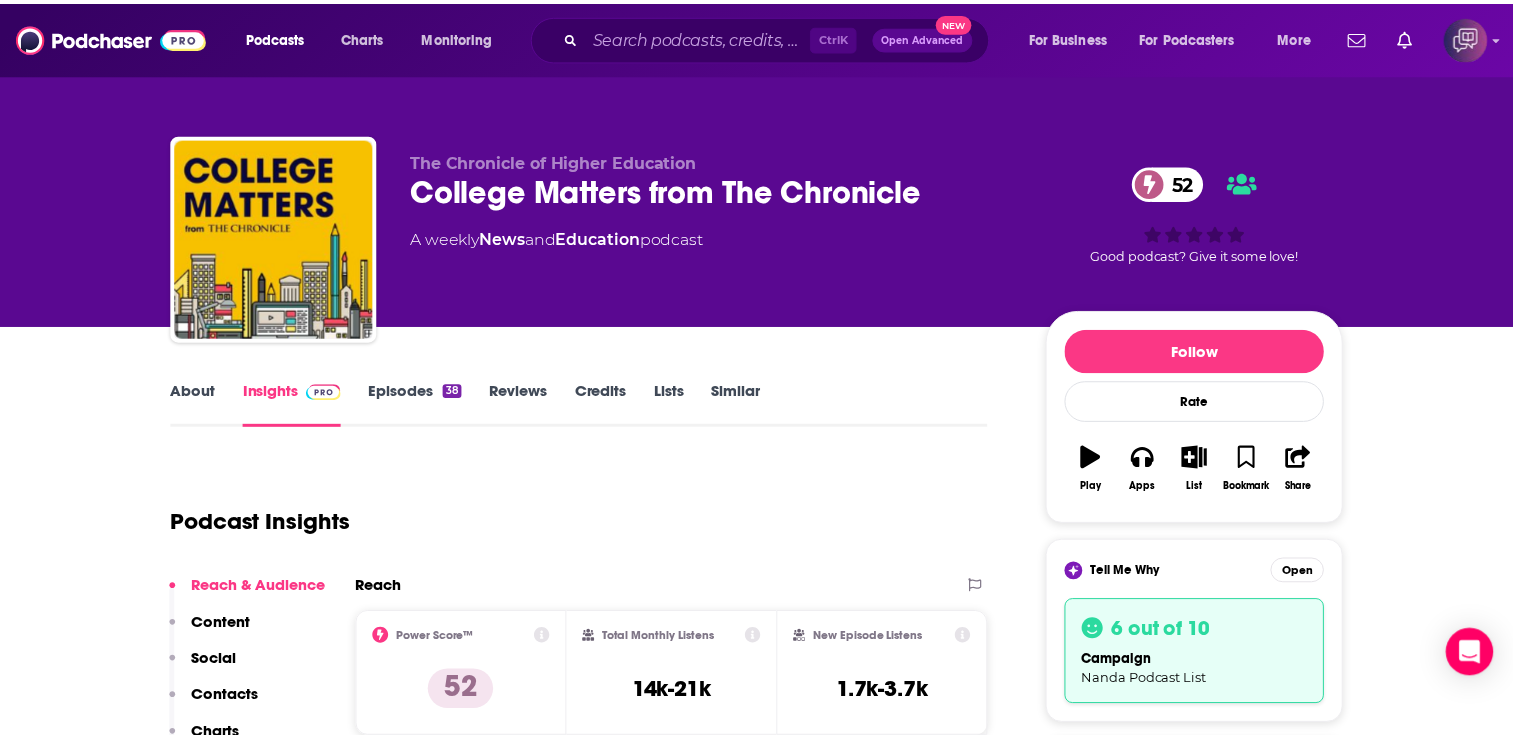 scroll, scrollTop: 280, scrollLeft: 0, axis: vertical 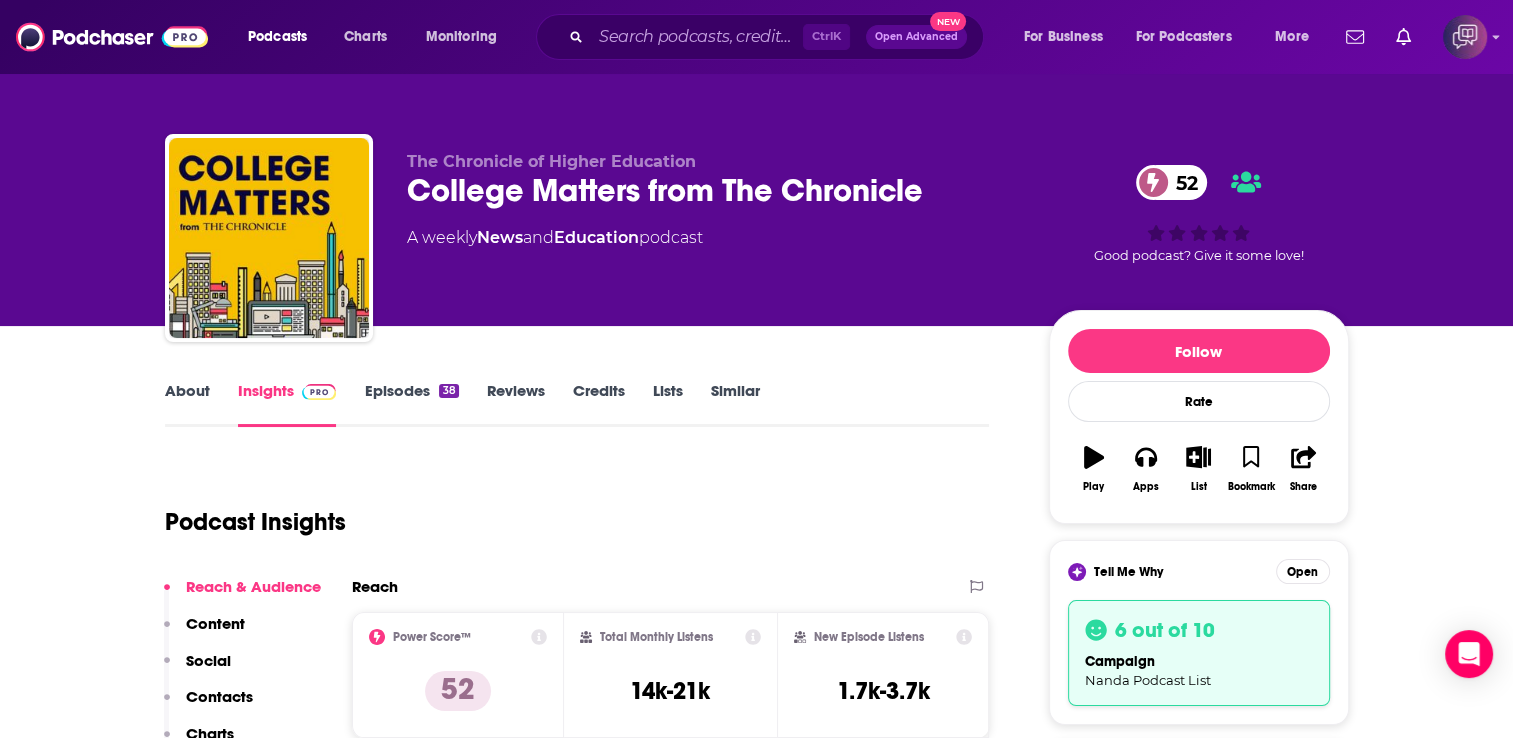 click on "Similar" at bounding box center [735, 404] 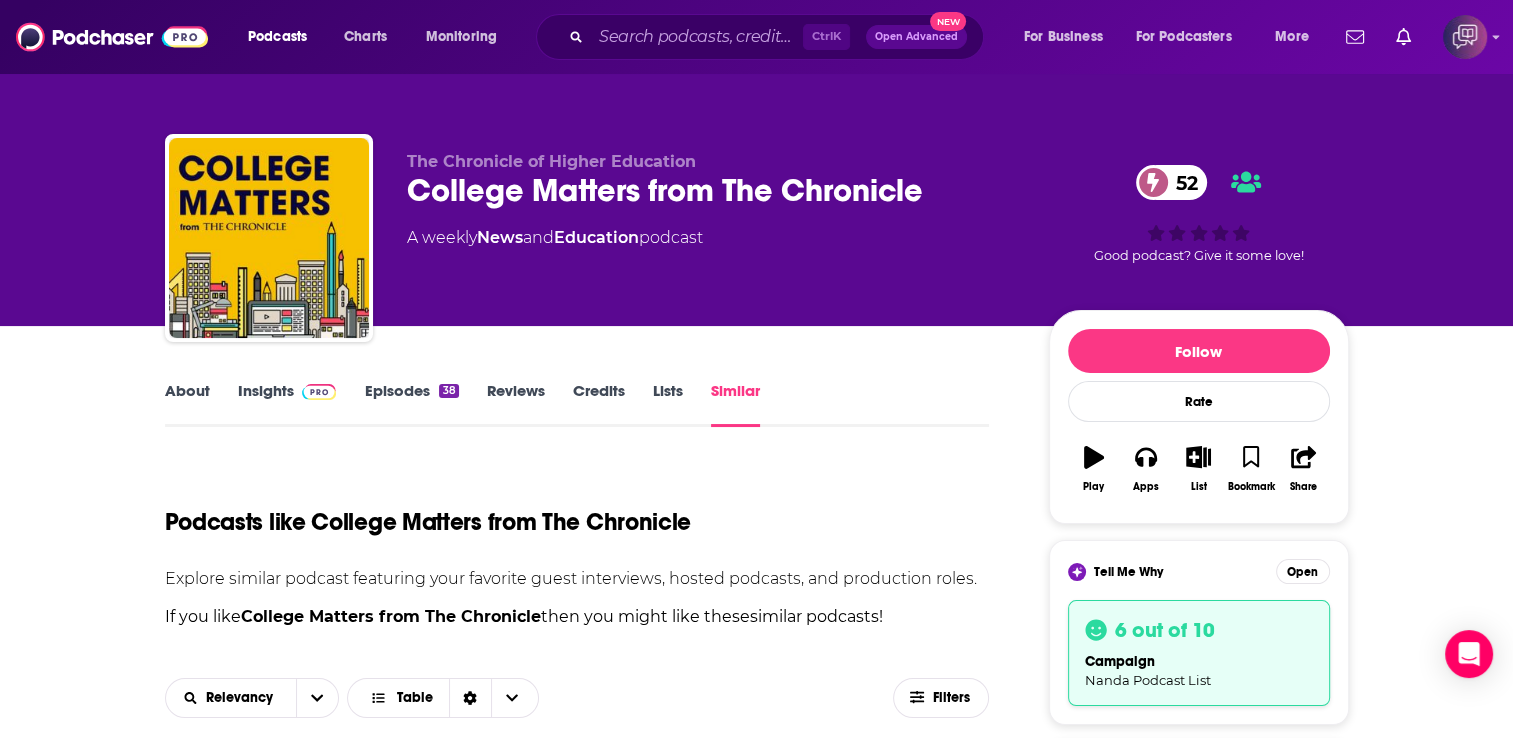 click on "About Insights Episodes 38 Reviews Credits Lists Similar Podcasts like  College Matters from The Chronicle Explore similar podcast featuring your favorite guest interviews, hosted podcasts, and production roles. If you like  College Matters from The Chronicle  then you might like these  similar podcasts ! Relevancy Table Filters spinner Follow Rate Play Apps List Bookmark Share Tell Me Why  Open 6 out of 10 campaign   Nanda Podcast List Contact This Podcast Export One-Sheet Get this podcast via API My Notes Your concierge team Ask a question or make a request. Send a message Followers 1" at bounding box center (757, 1276) 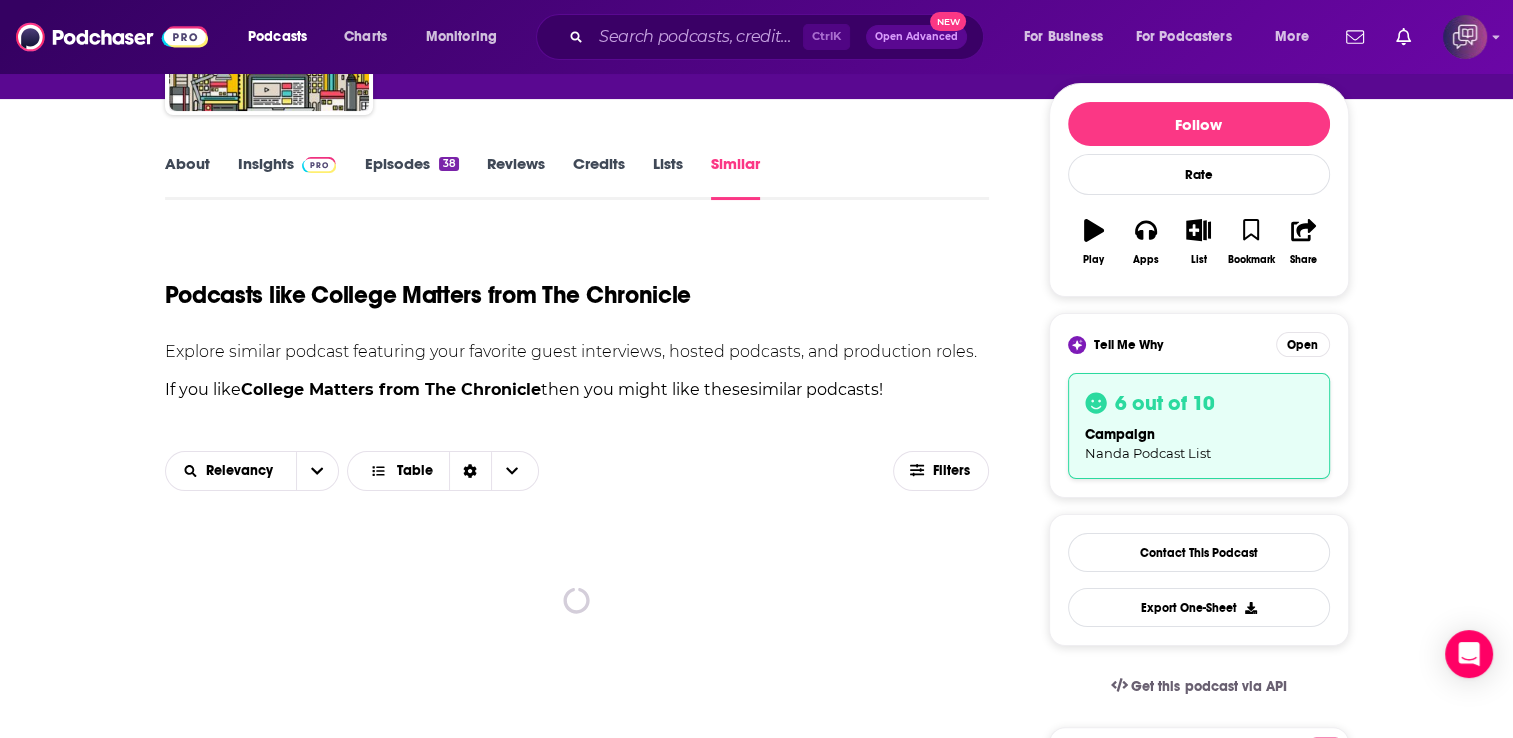scroll, scrollTop: 480, scrollLeft: 0, axis: vertical 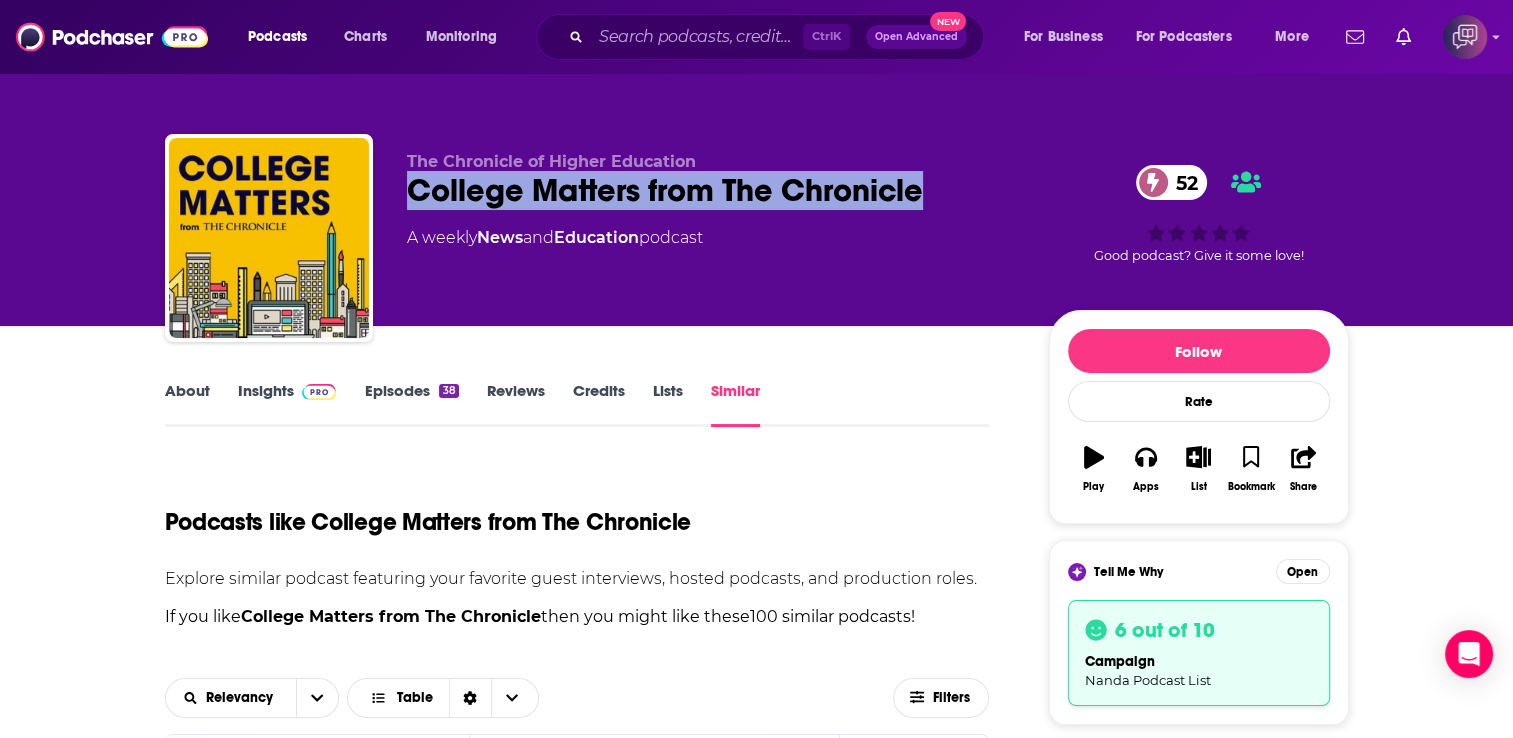 copy on "College Matters from The Chronicle" 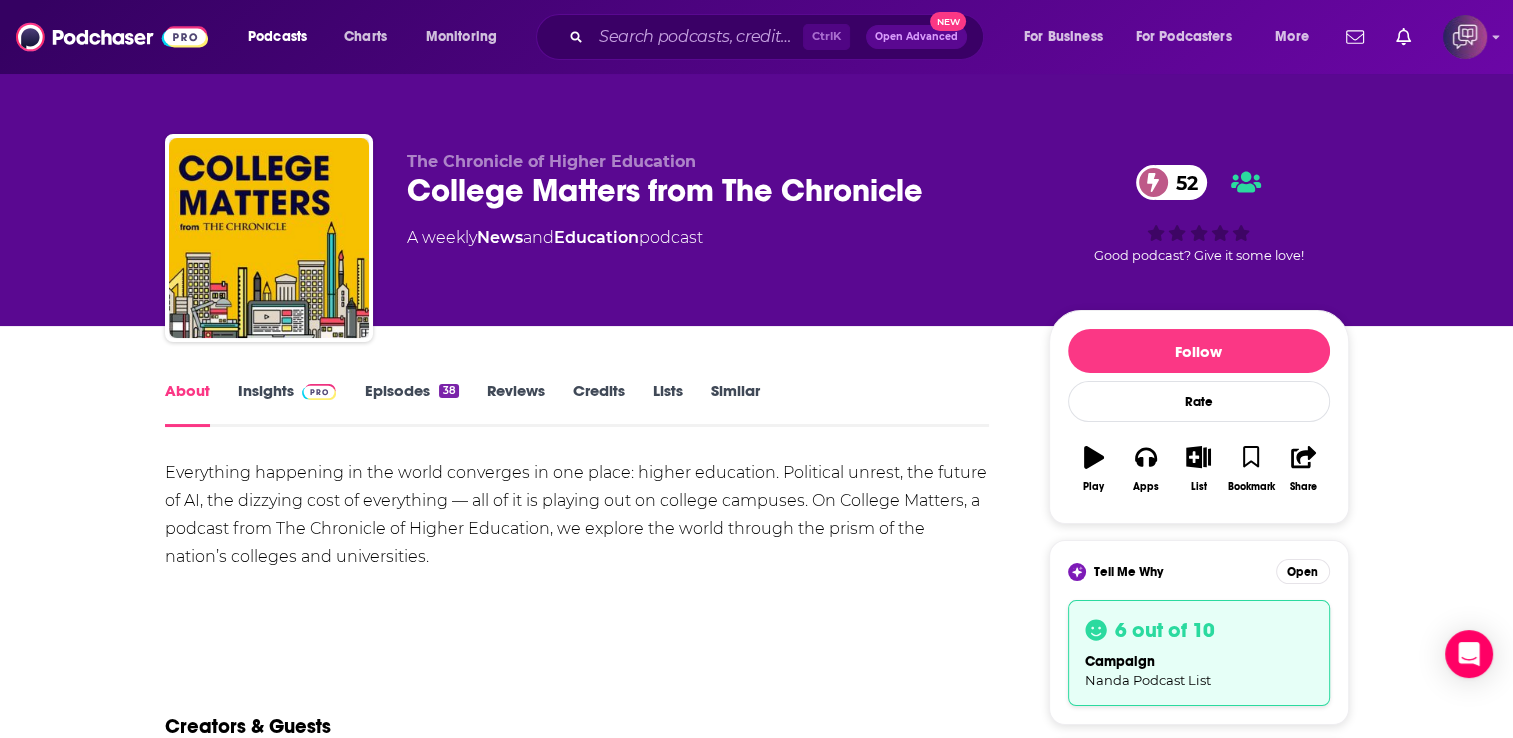 click on "Insights" at bounding box center (287, 404) 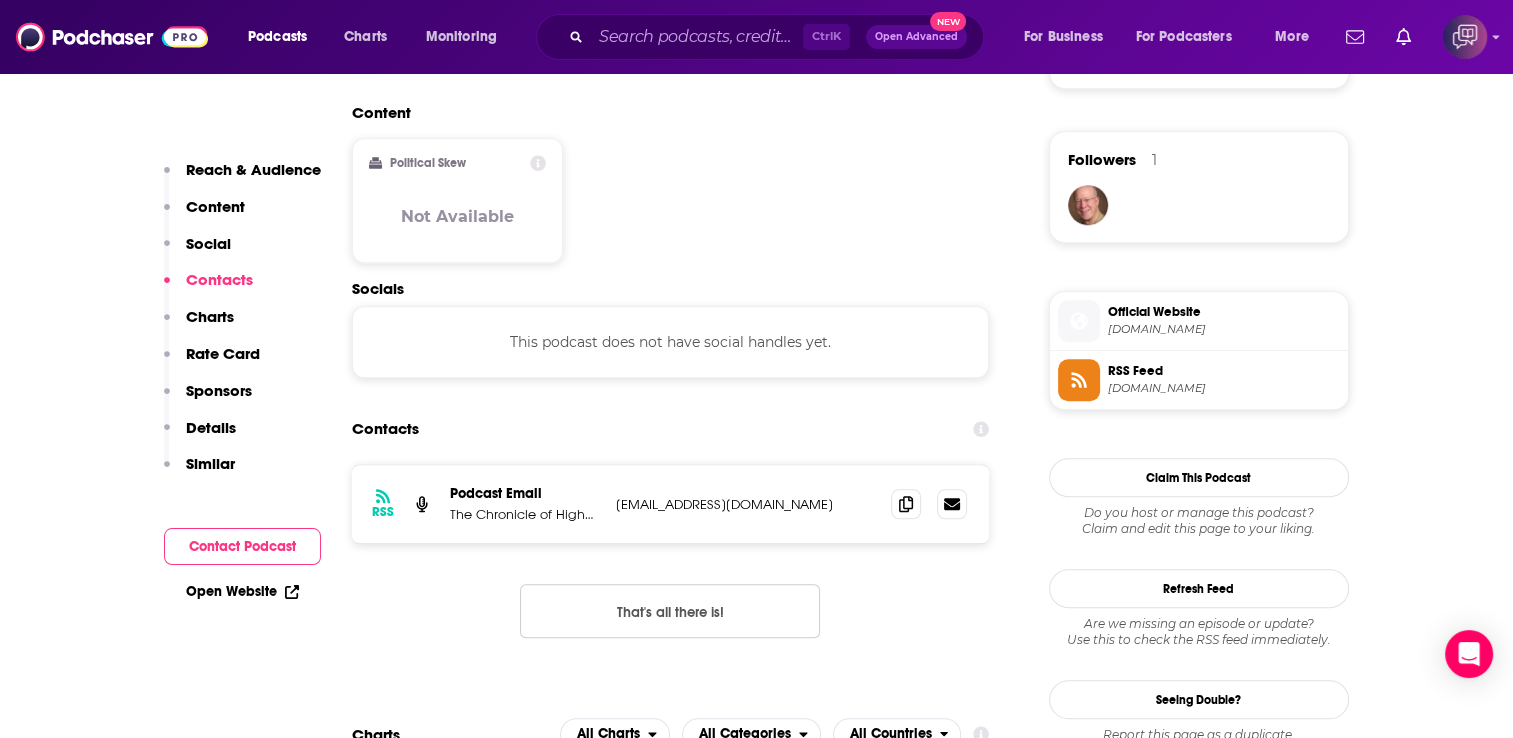 scroll, scrollTop: 1559, scrollLeft: 0, axis: vertical 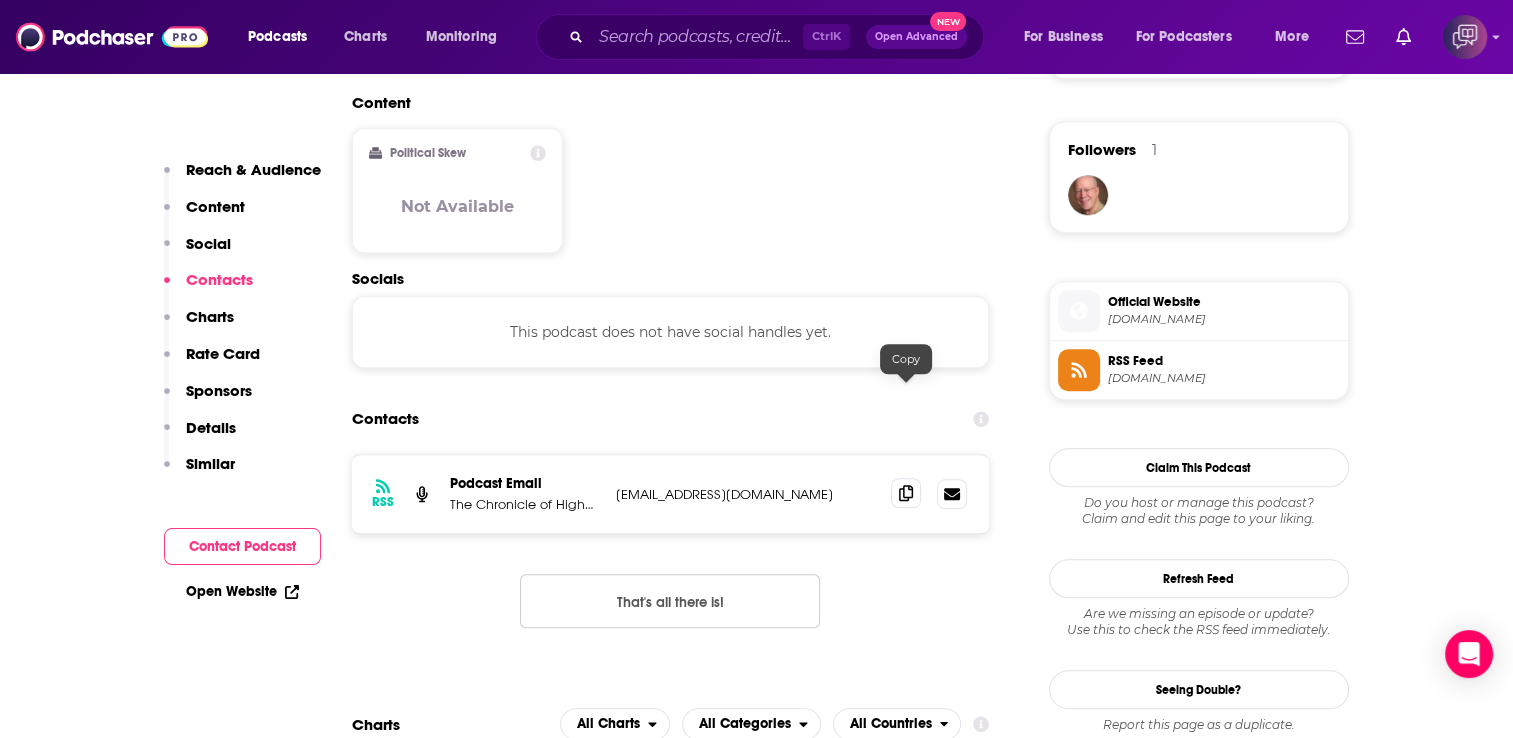 click 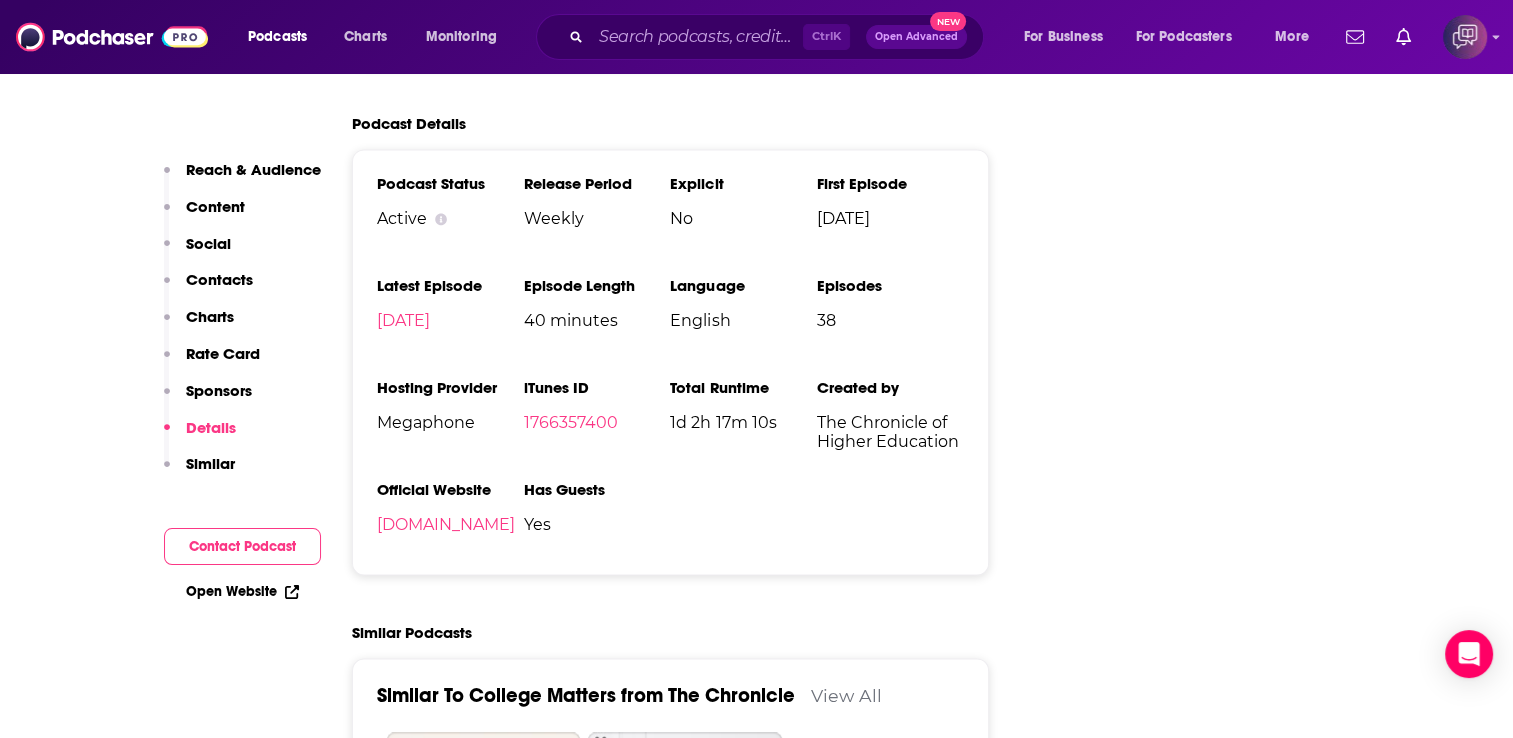 scroll, scrollTop: 2808, scrollLeft: 0, axis: vertical 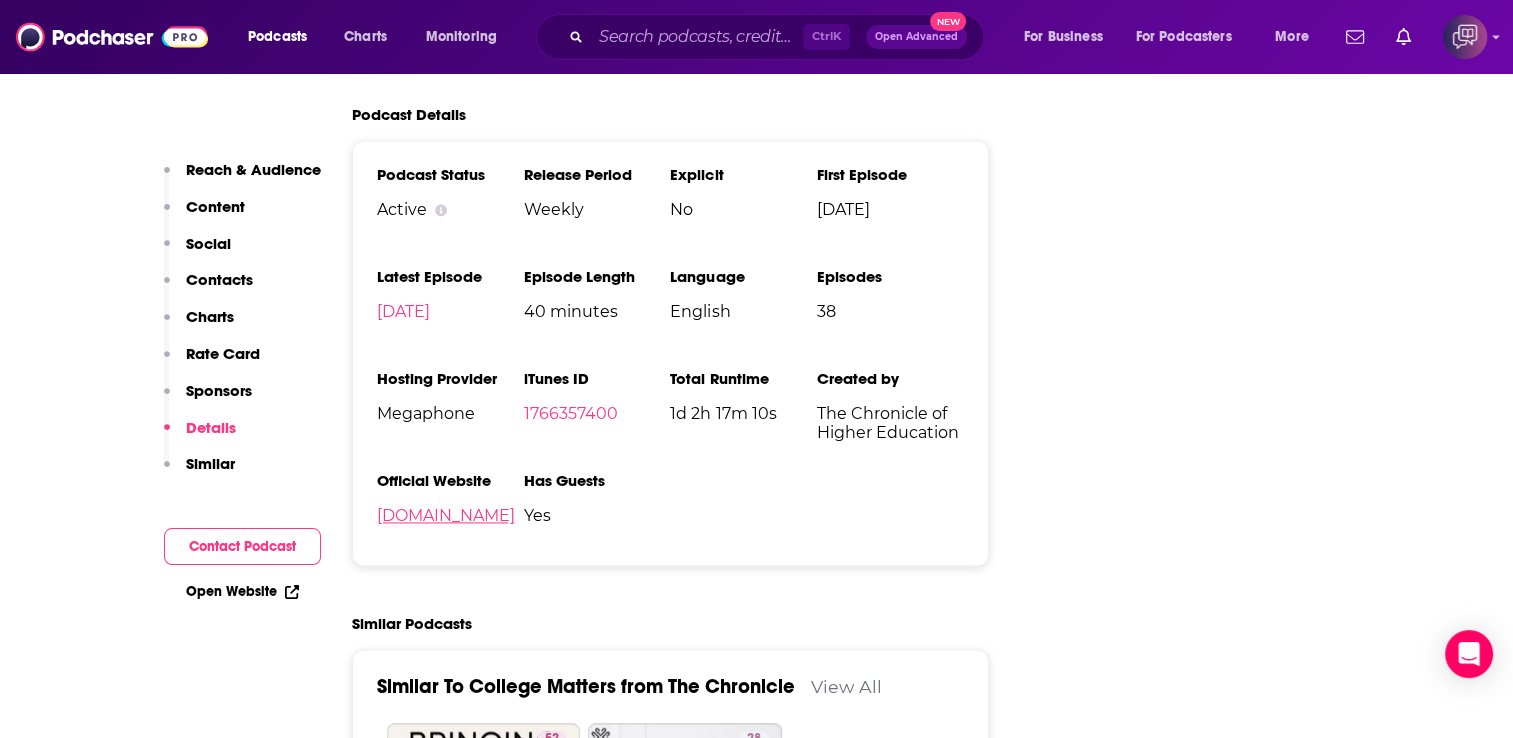 click on "[DOMAIN_NAME]" at bounding box center (446, 515) 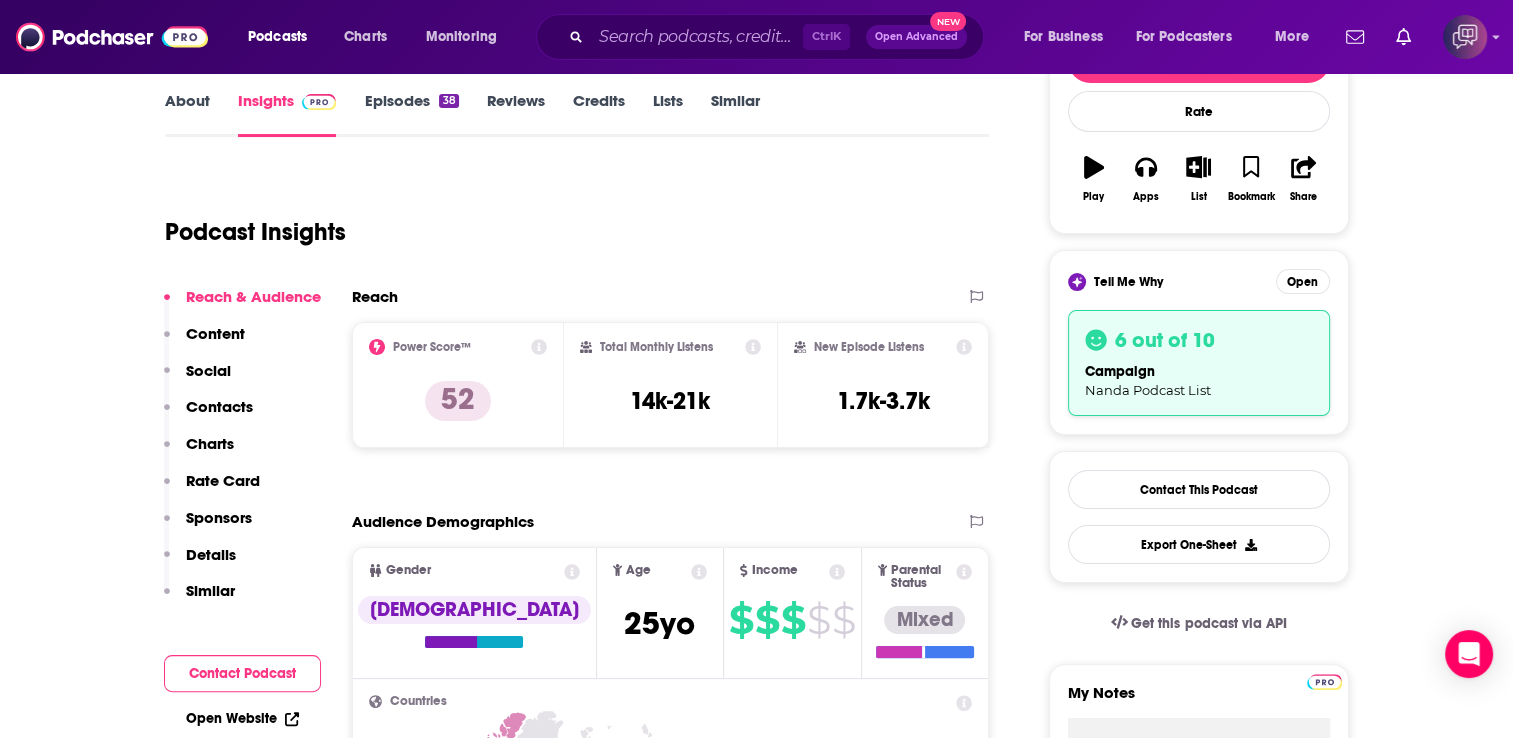 scroll, scrollTop: 120, scrollLeft: 0, axis: vertical 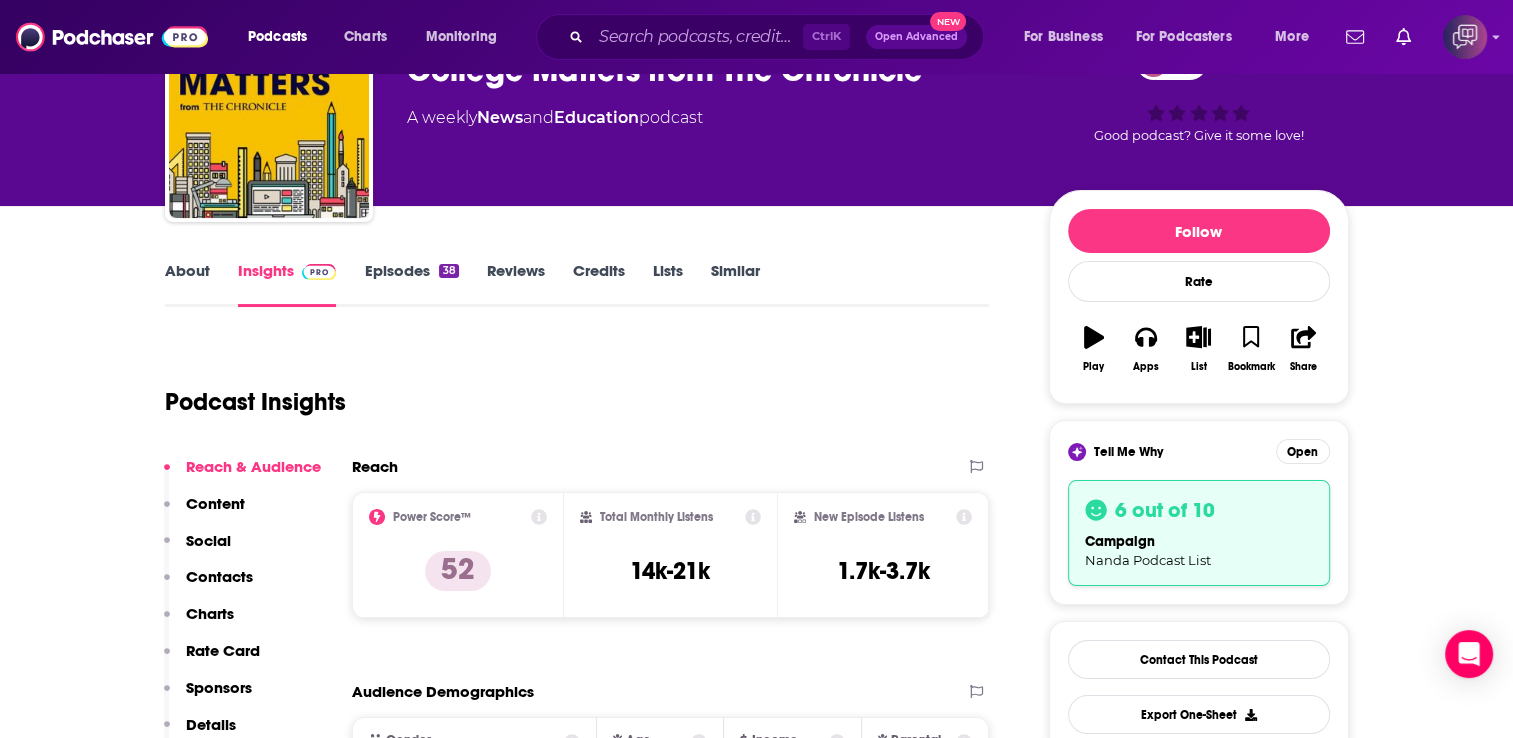 drag, startPoint x: 734, startPoint y: 277, endPoint x: 1519, endPoint y: 62, distance: 813.91034 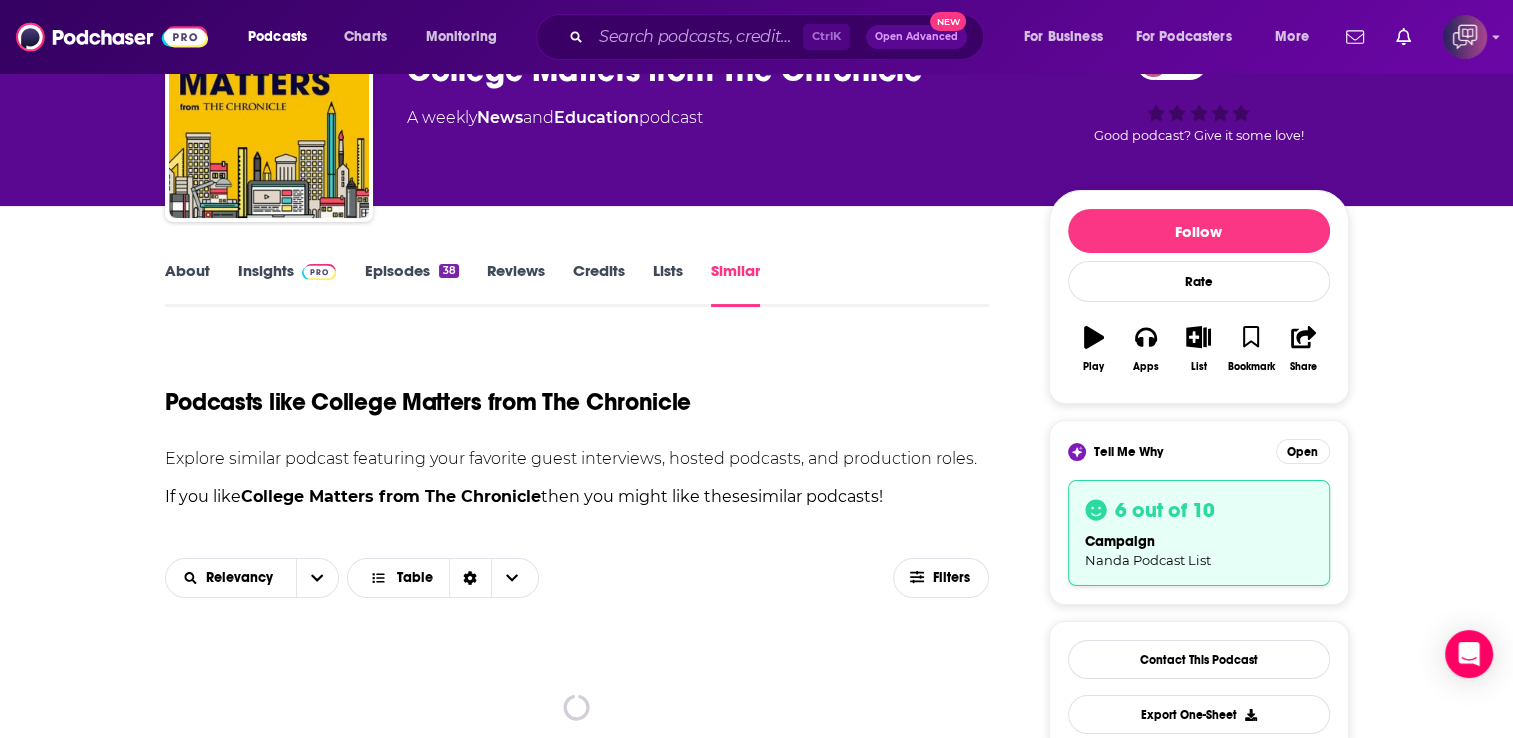 scroll, scrollTop: 0, scrollLeft: 0, axis: both 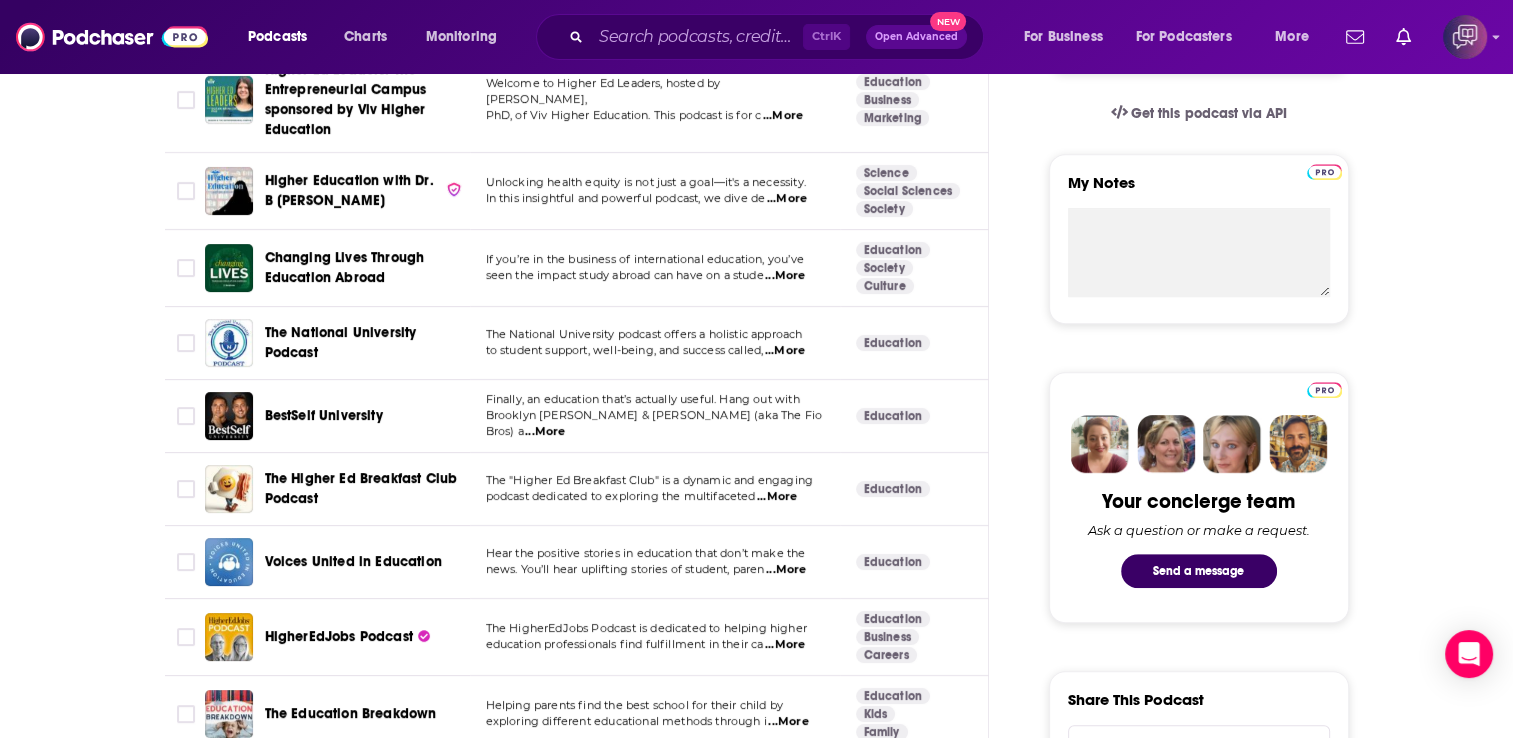 click on "...More" at bounding box center (787, 199) 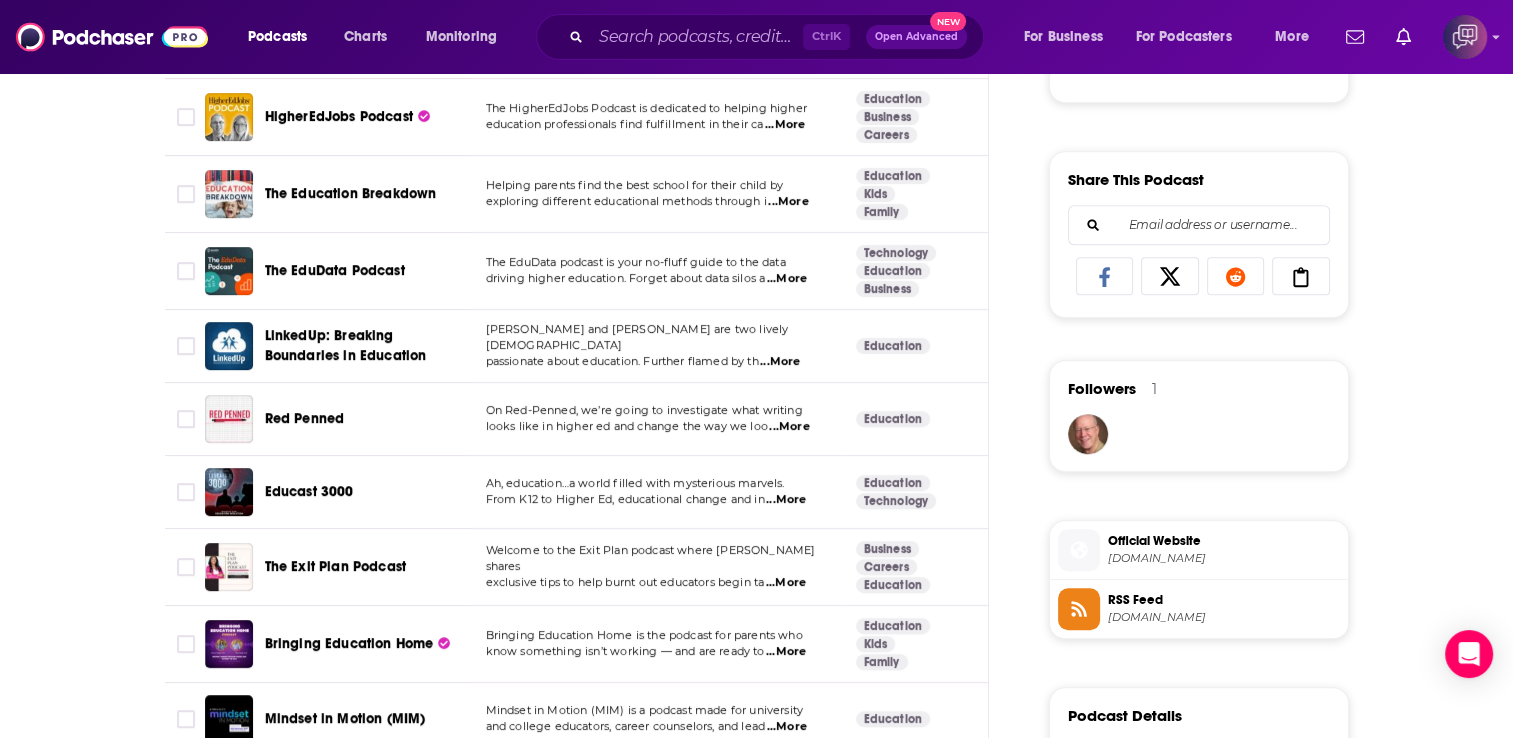 scroll, scrollTop: 1360, scrollLeft: 0, axis: vertical 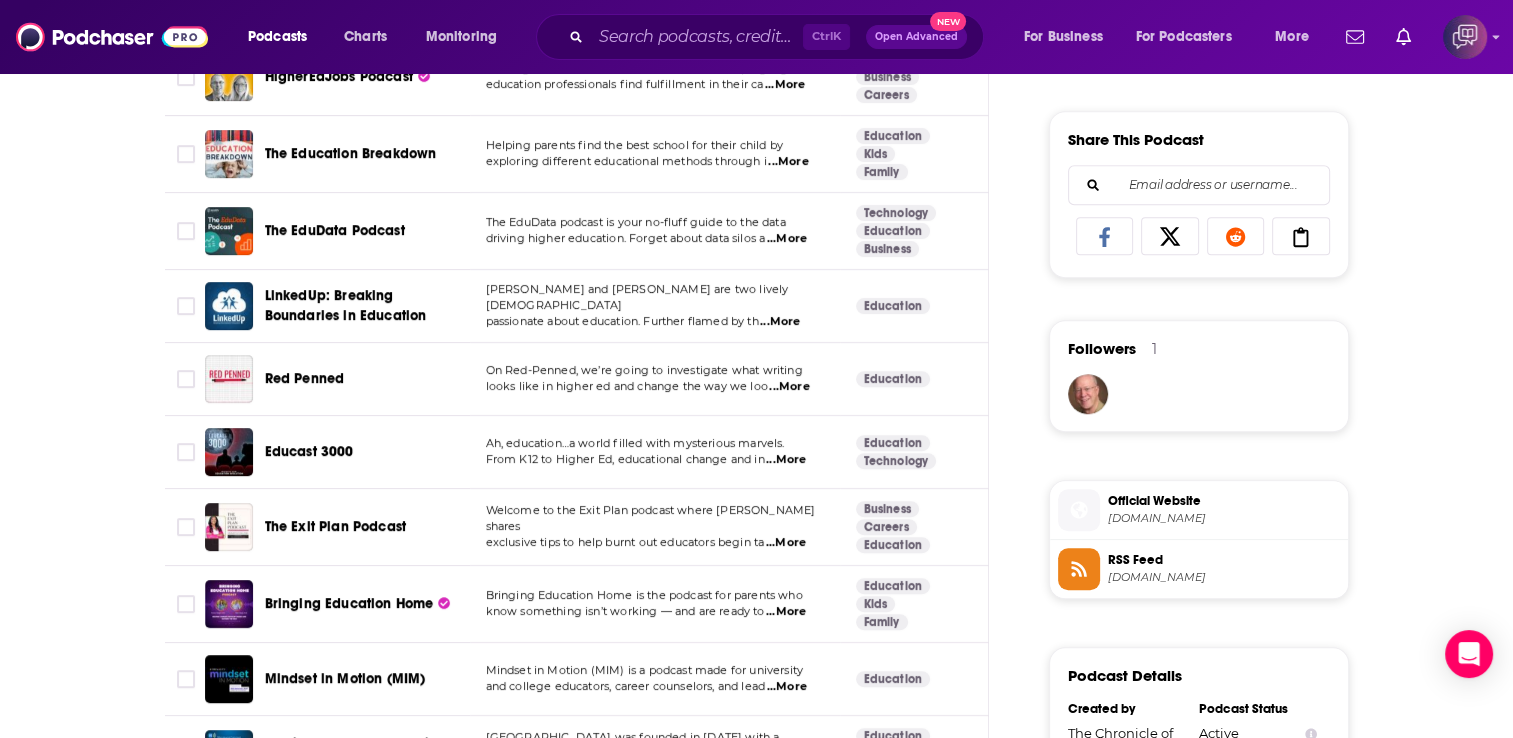 click on "driving higher education. Forget about data silos a  ...More" at bounding box center (654, 239) 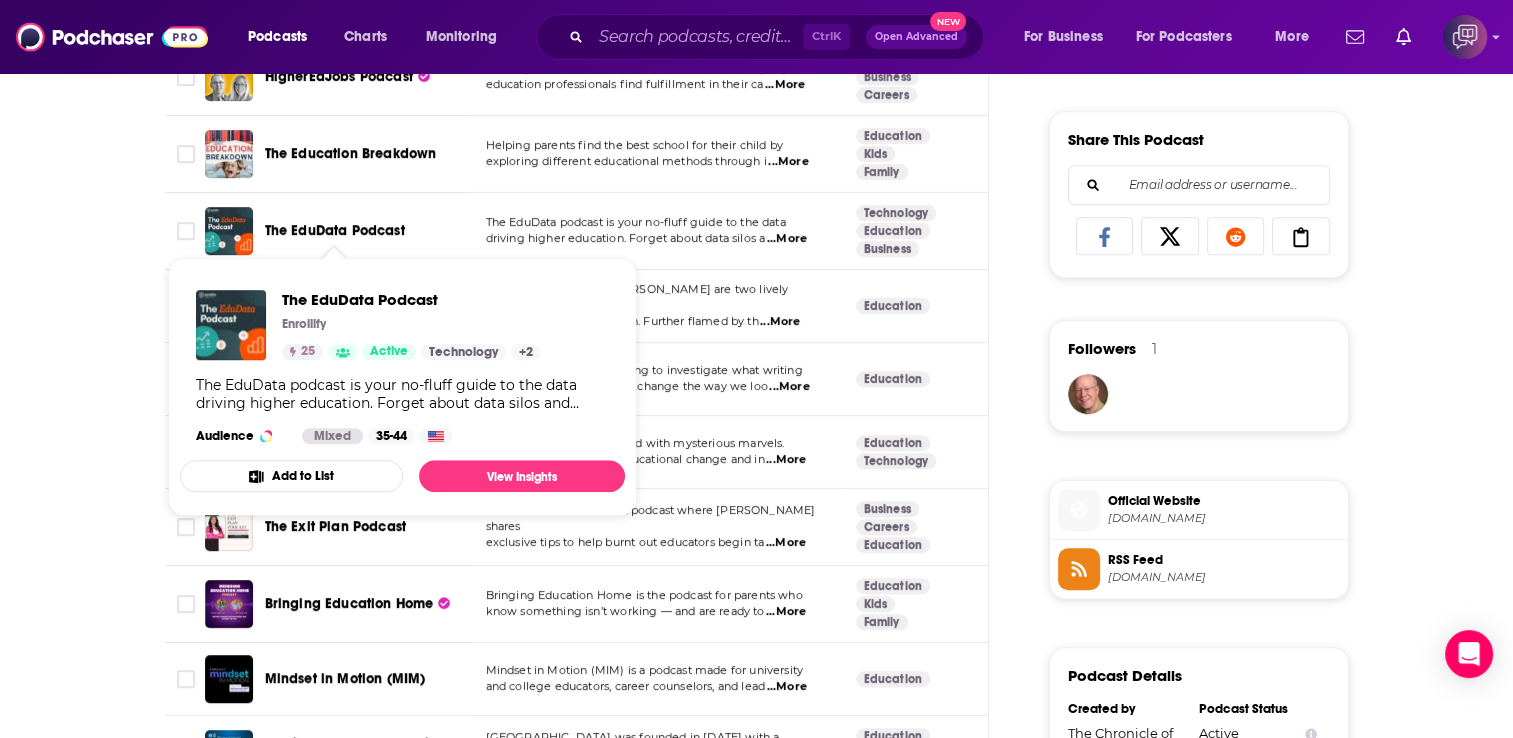 click on "The EduData Podcast" at bounding box center (335, 230) 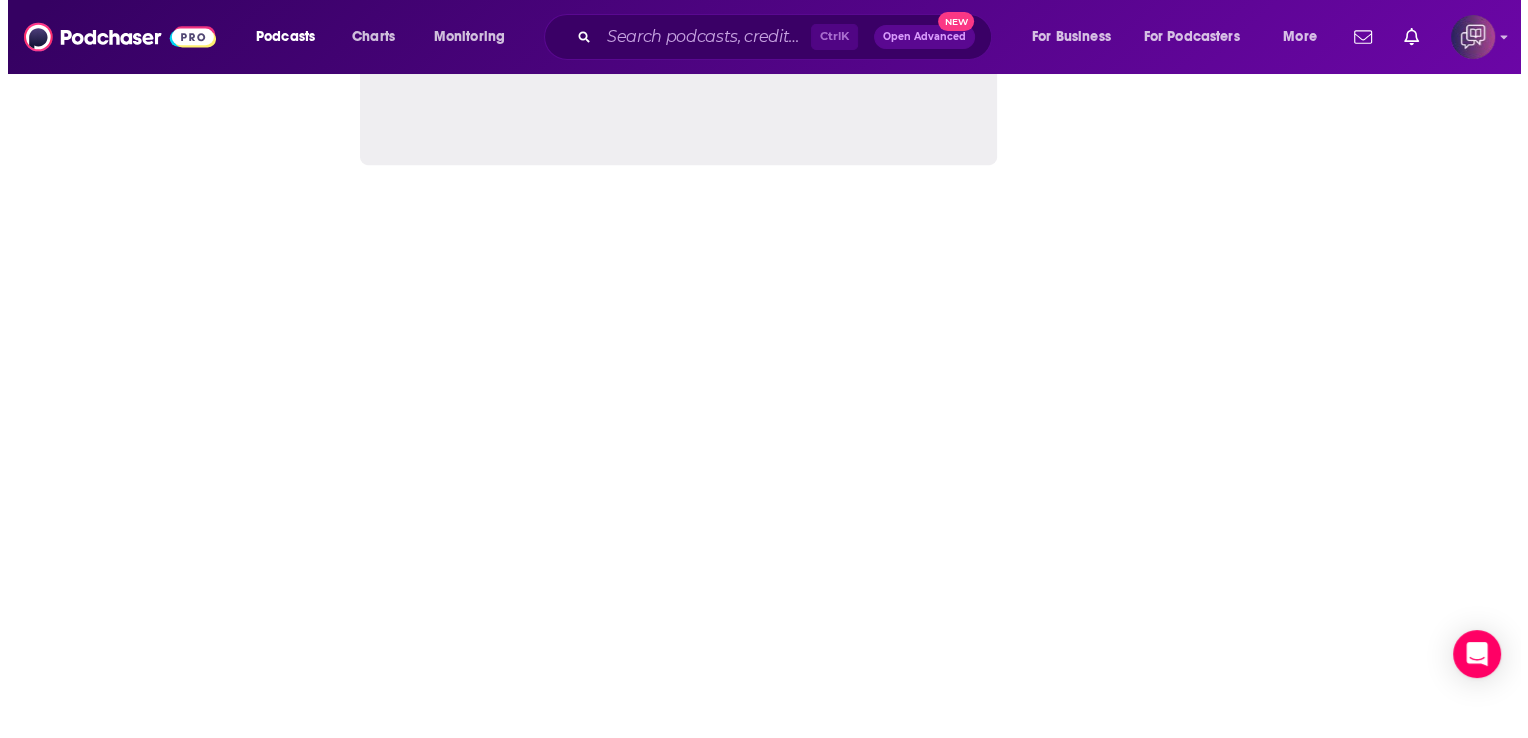 scroll, scrollTop: 0, scrollLeft: 0, axis: both 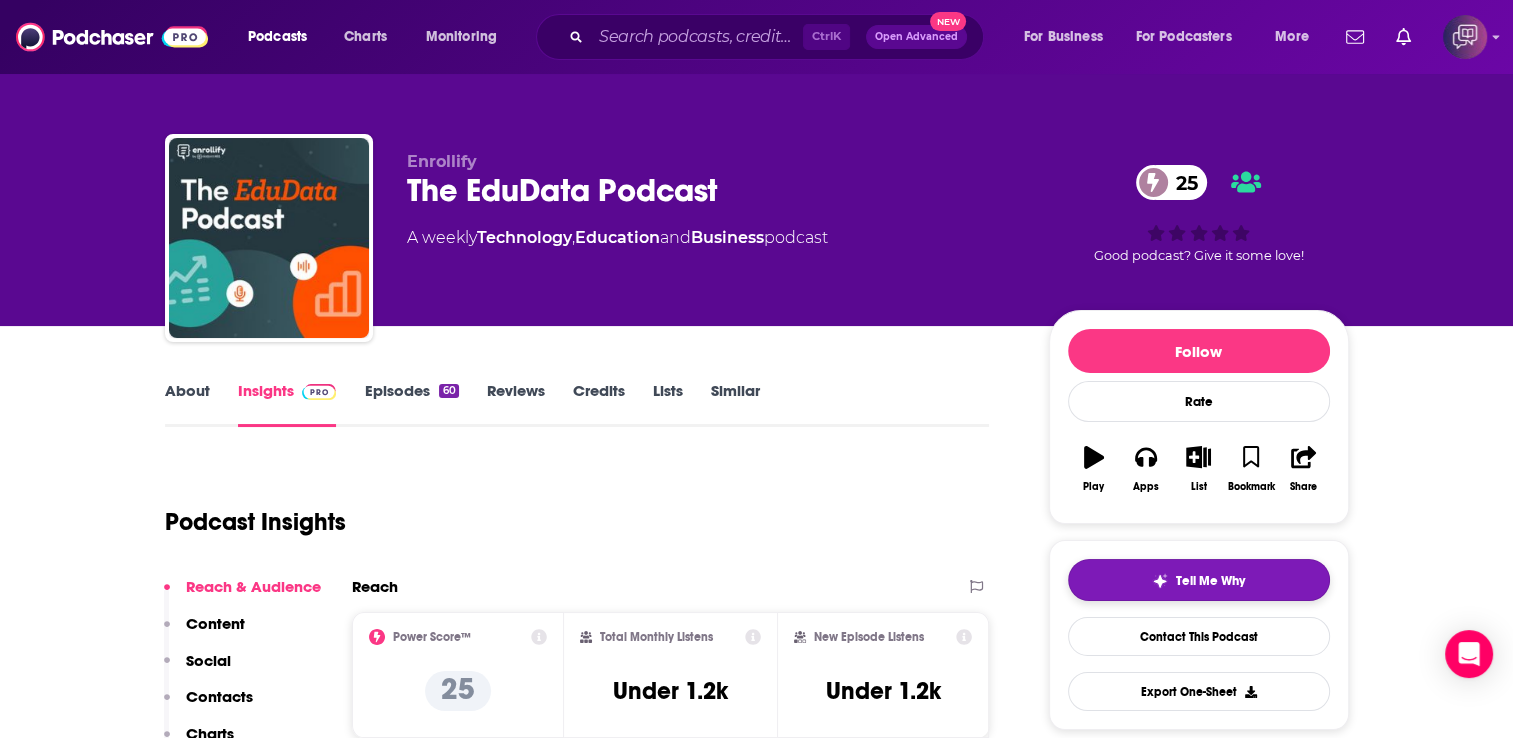 click on "Tell Me Why" at bounding box center [1199, 580] 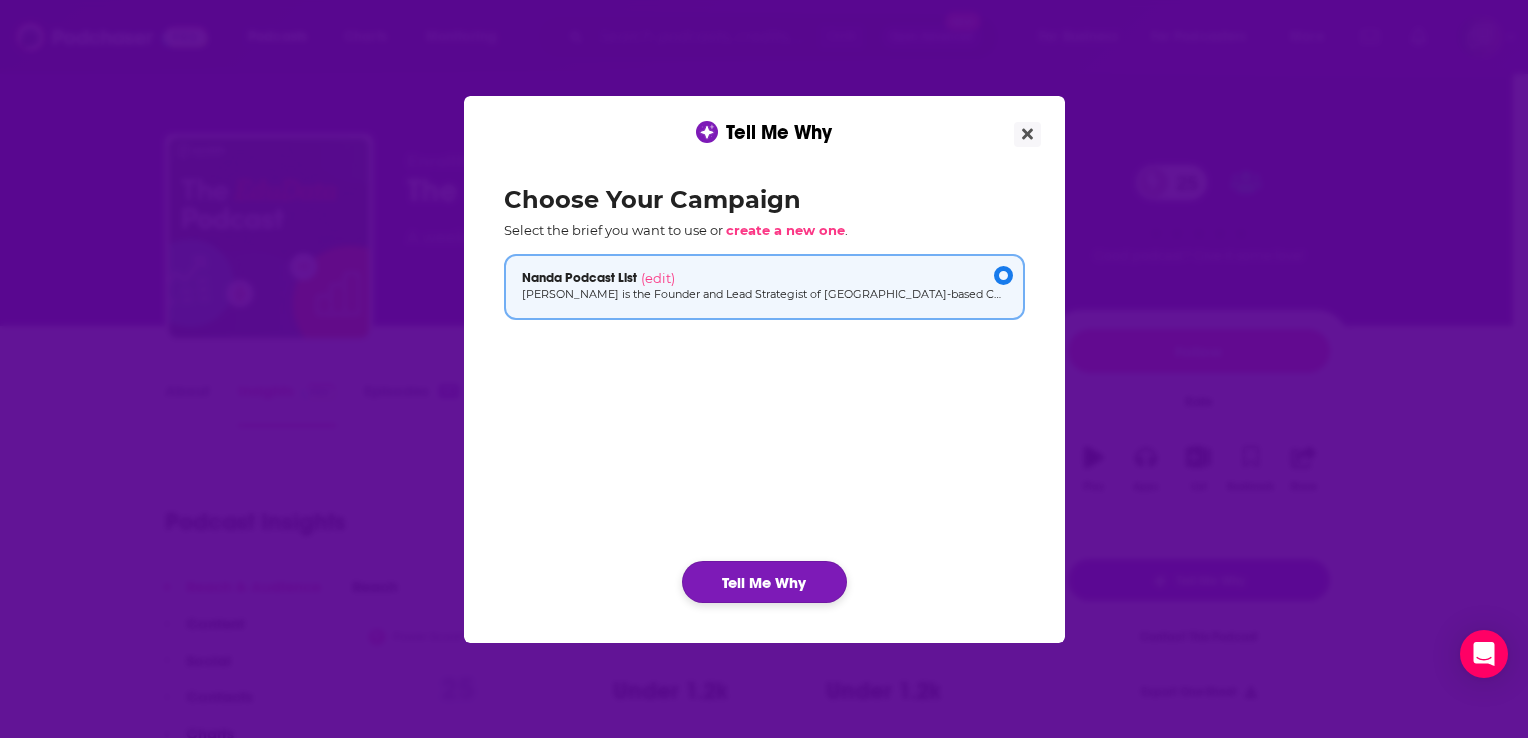 click on "Tell Me Why" 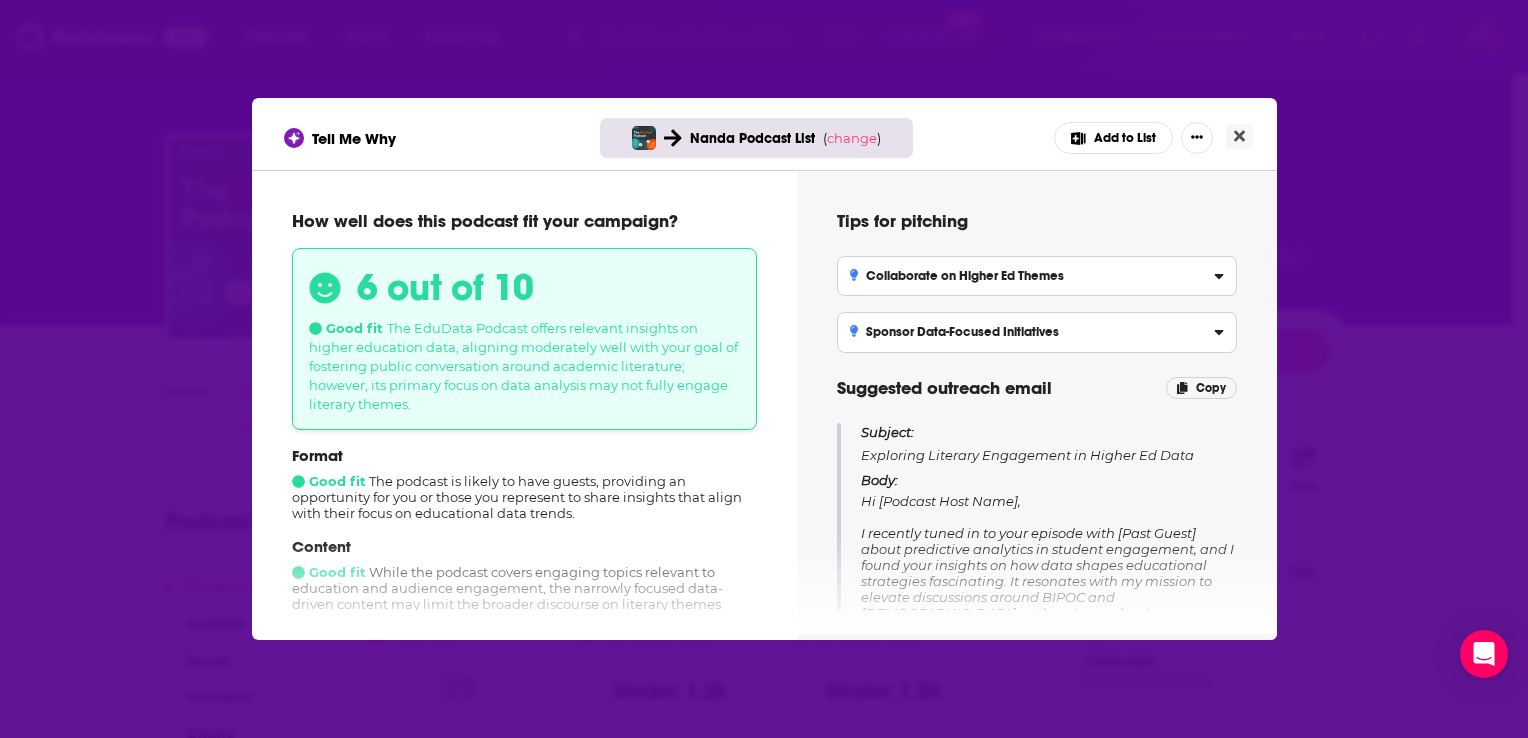 click on "How well does this podcast fit your campaign? 6 out of 10   Good fit   The EduData Podcast offers relevant insights on higher education data, aligning moderately well with your goal of fostering public conversation around academic literature; however, its primary focus on data analysis may not fully engage literary themes. Format   Good fit   The podcast is likely to have guests, providing an opportunity for you or those you represent to share insights that align with their focus on educational data trends. Content   Good fit   While the podcast covers engaging topics relevant to education and audience engagement, the narrowly focused data-driven content may limit the broader discourse on literary themes central to your goals. Audience   Weak fit   The listeners primarily comprise higher education professionals and administrators, which offers some potential overlap but does not directly target the literary community you aim to engage with. Additional Info What is the podcast's main focus?" at bounding box center (524, 402) 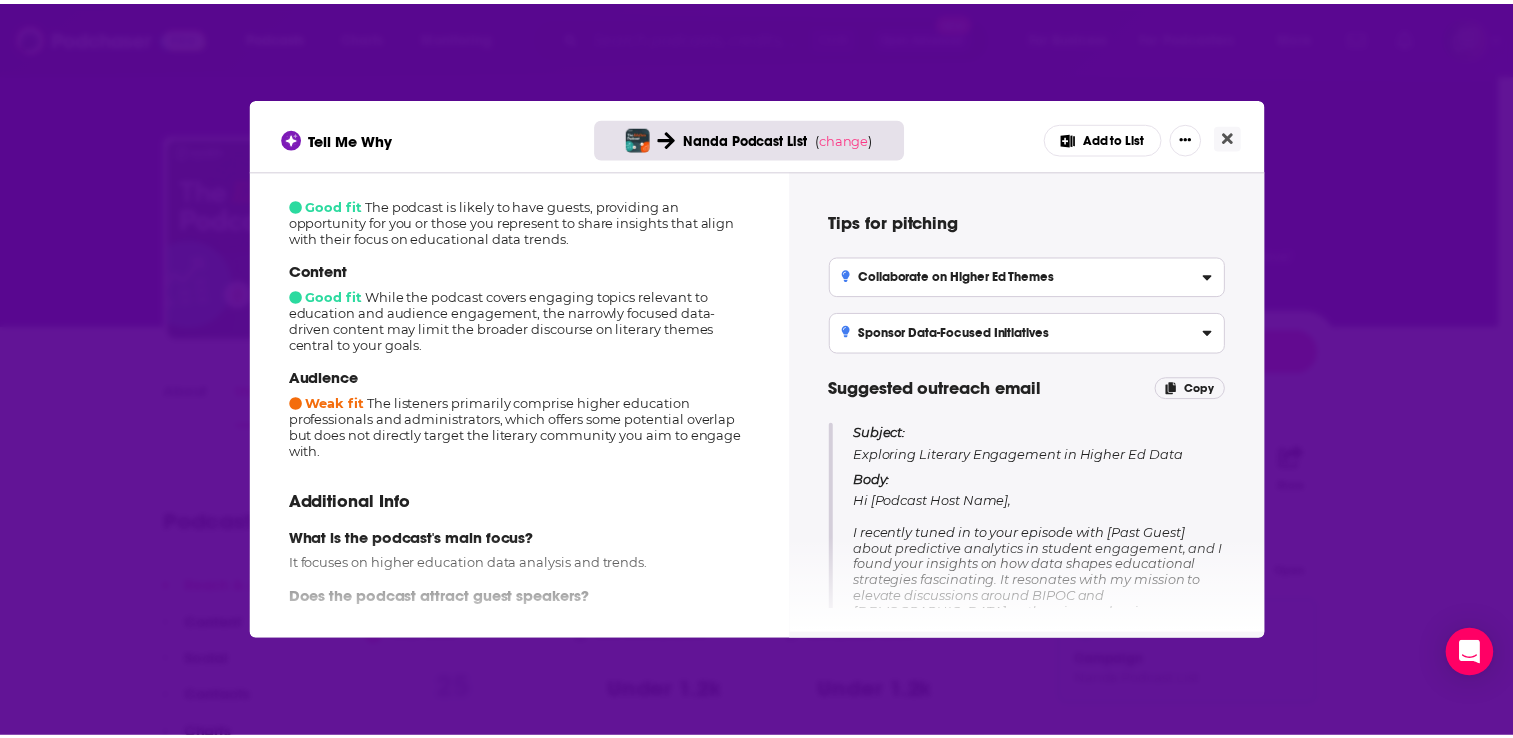 scroll, scrollTop: 280, scrollLeft: 0, axis: vertical 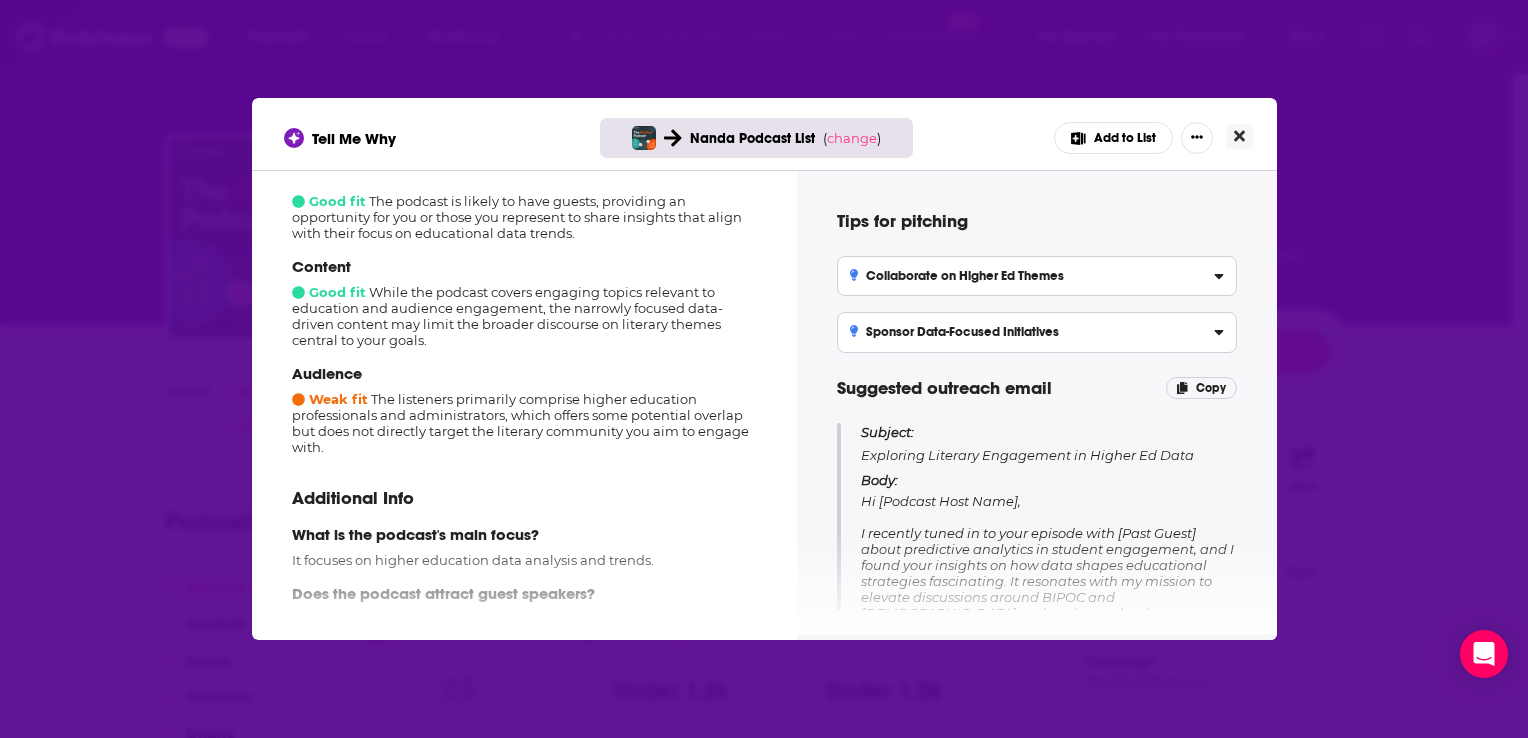 click 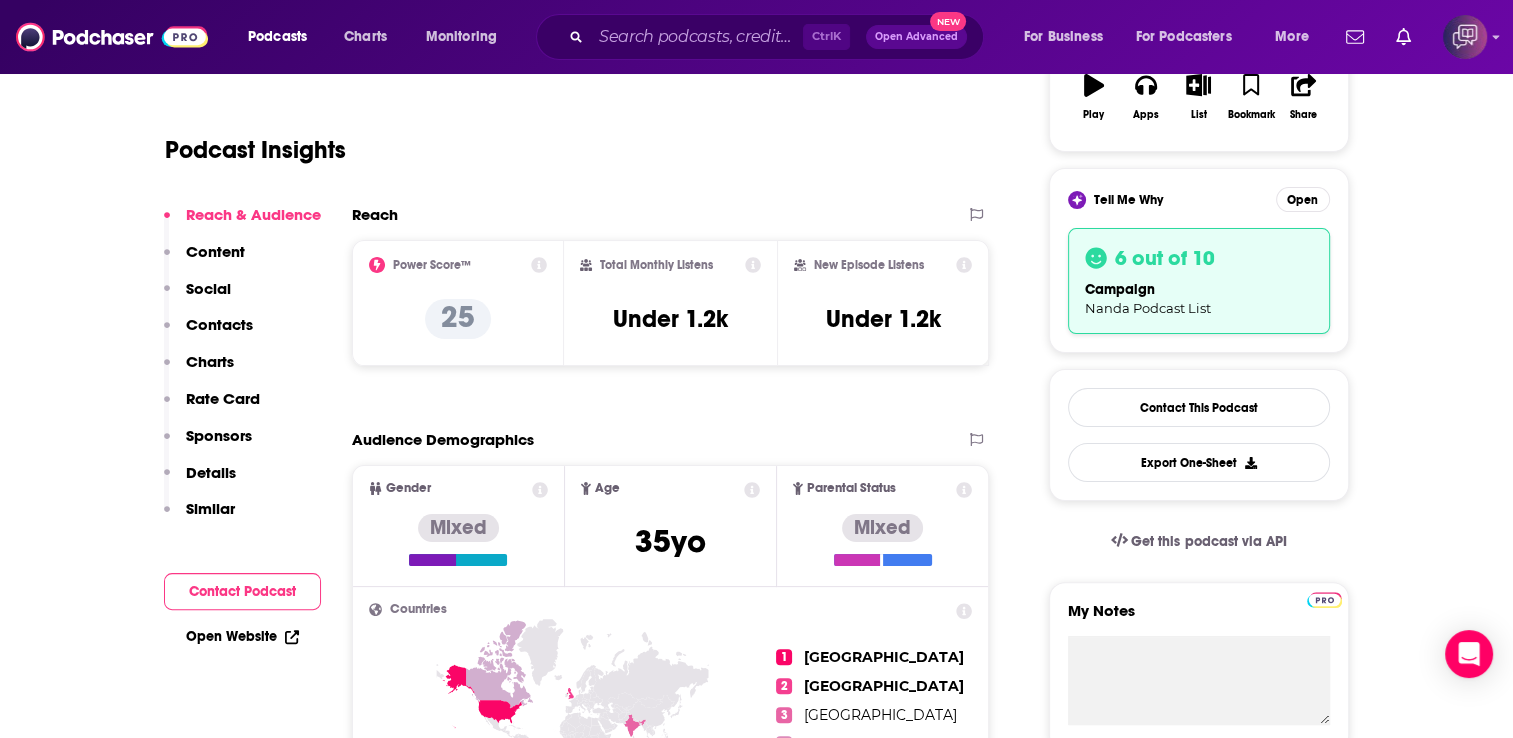scroll, scrollTop: 120, scrollLeft: 0, axis: vertical 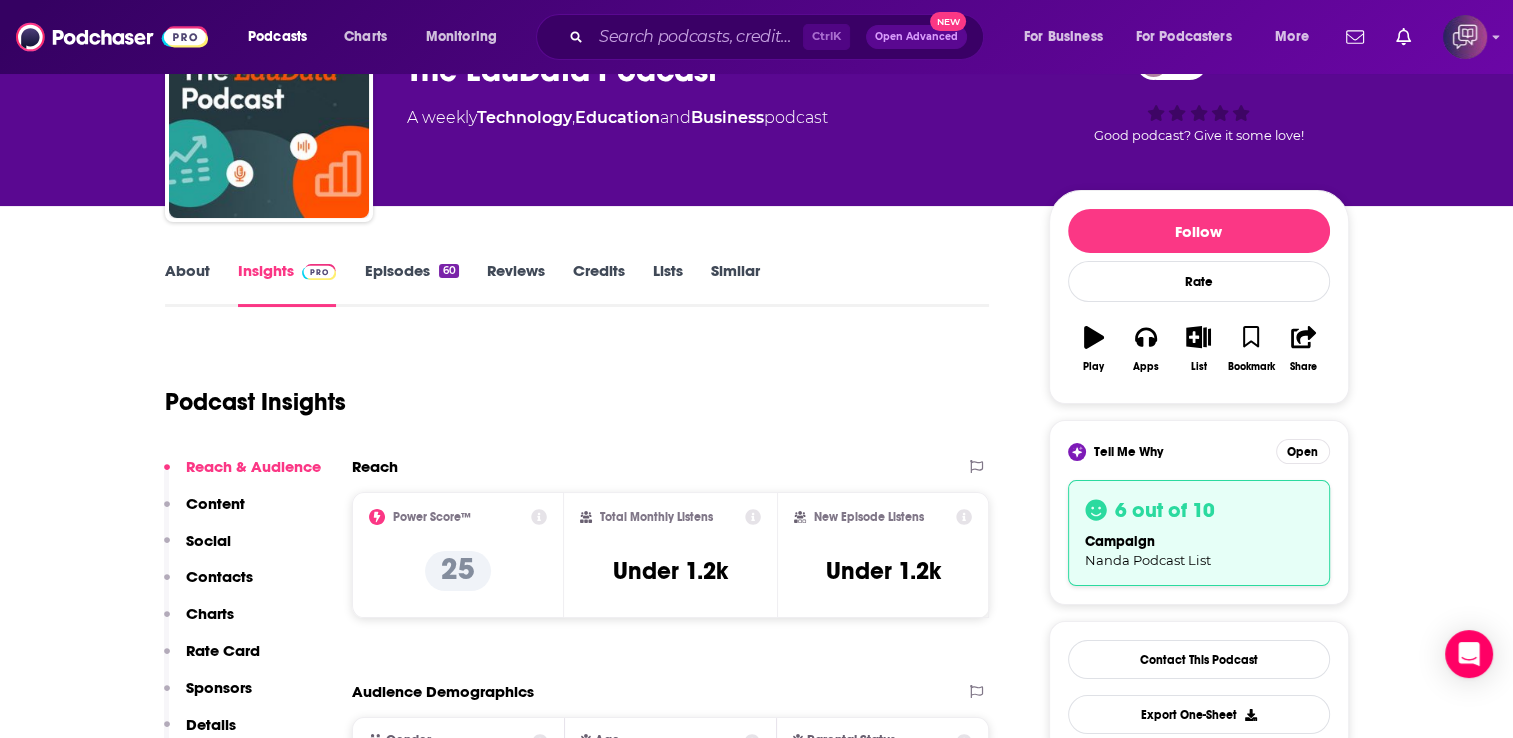 click on "Similar" at bounding box center (735, 284) 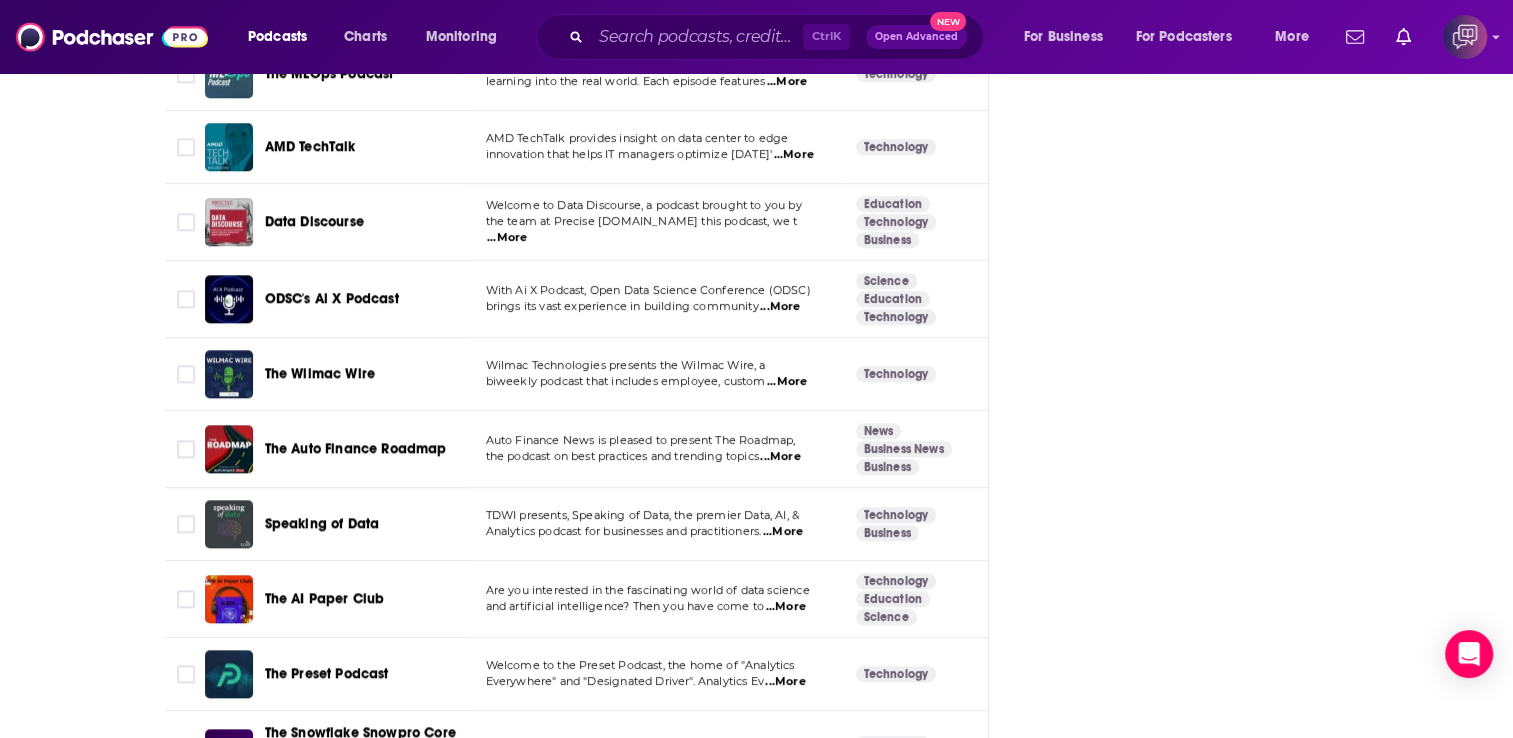 scroll, scrollTop: 2629, scrollLeft: 0, axis: vertical 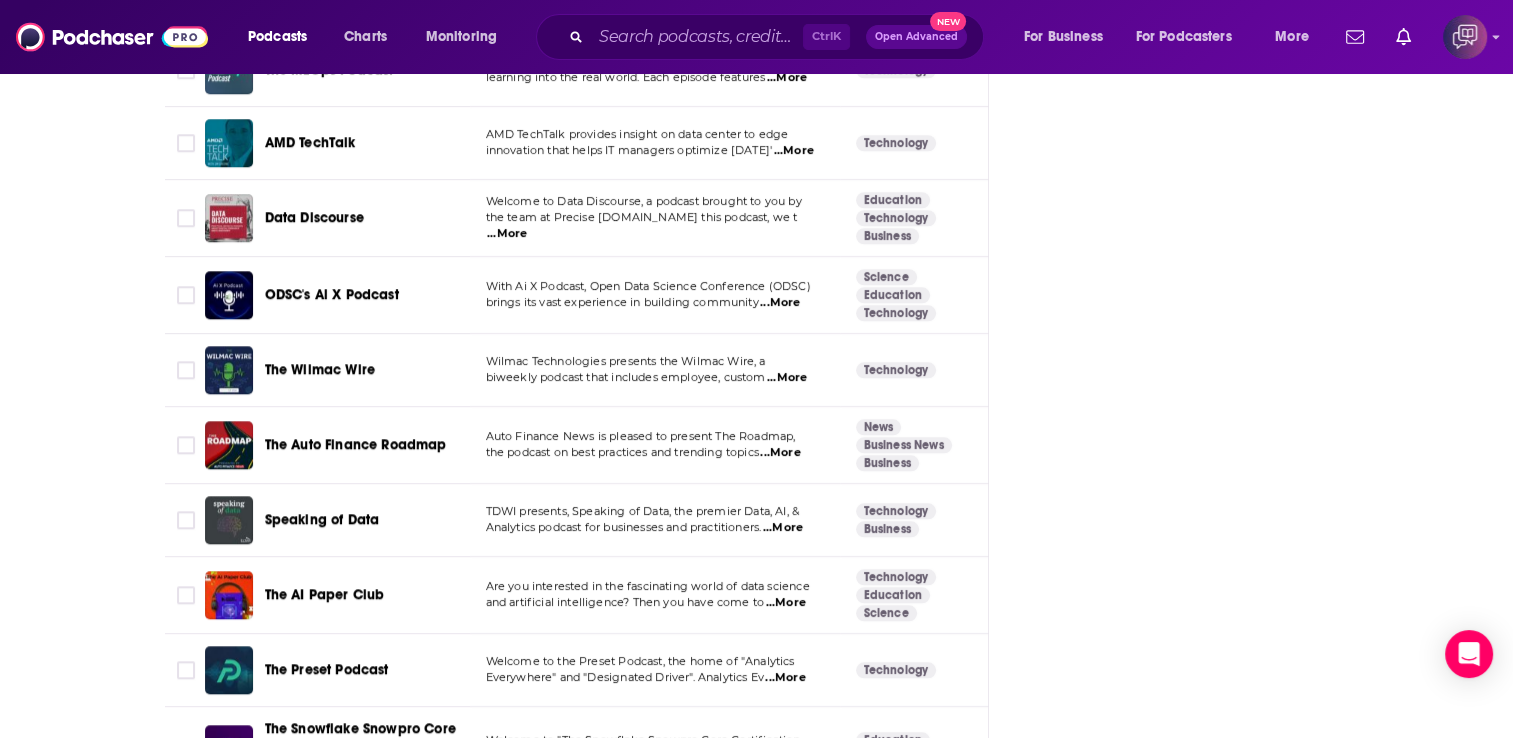 click on "...More" at bounding box center [794, 151] 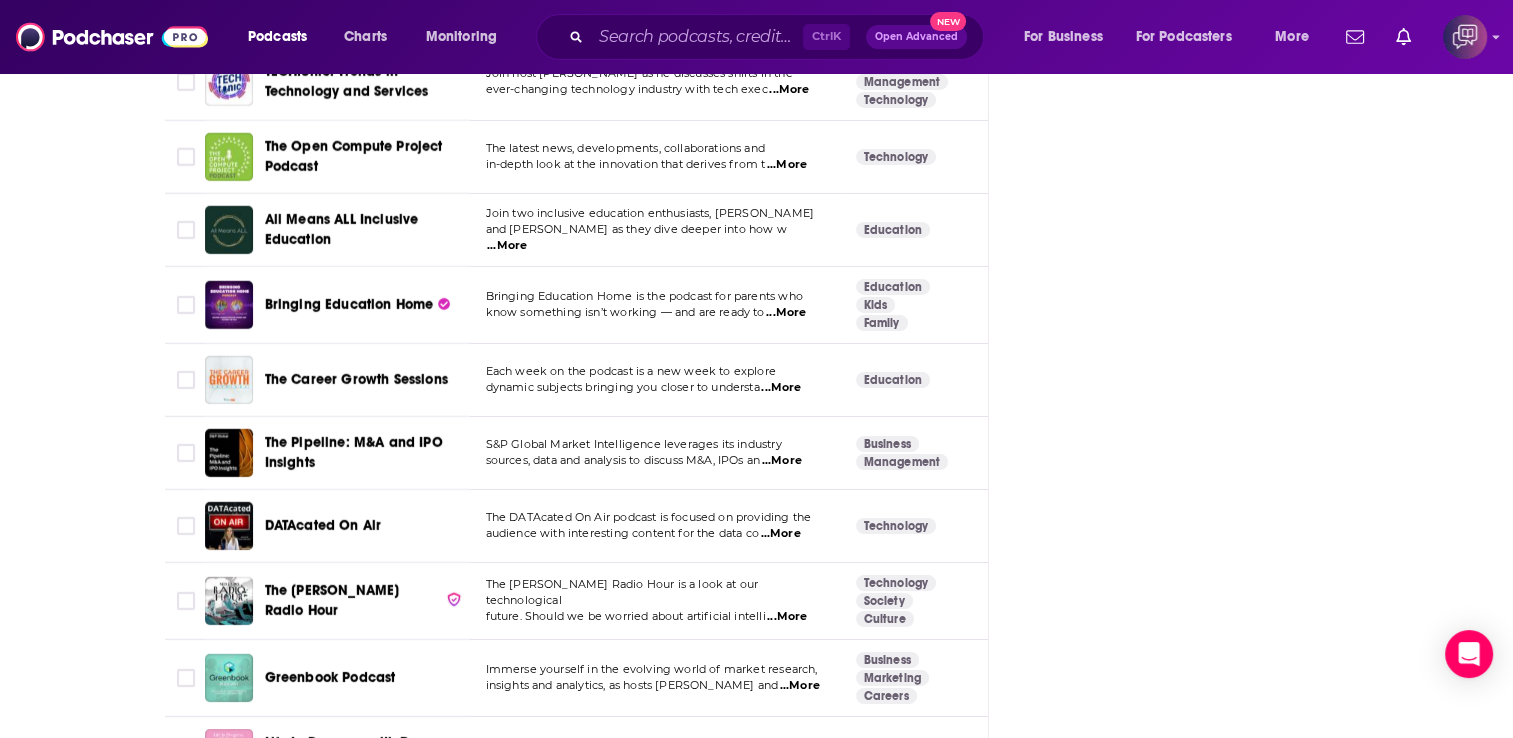scroll, scrollTop: 7021, scrollLeft: 0, axis: vertical 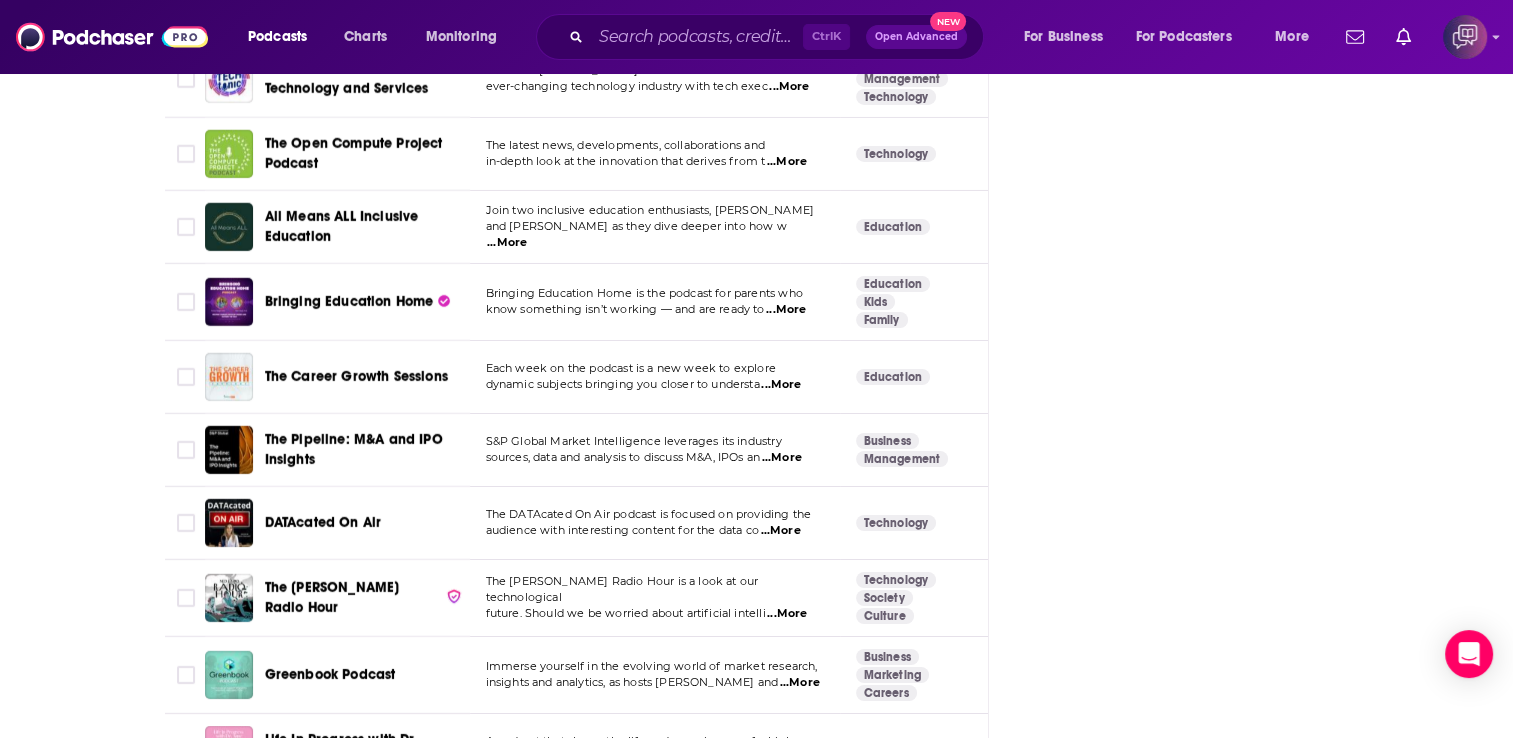 click on "...More" at bounding box center (507, 243) 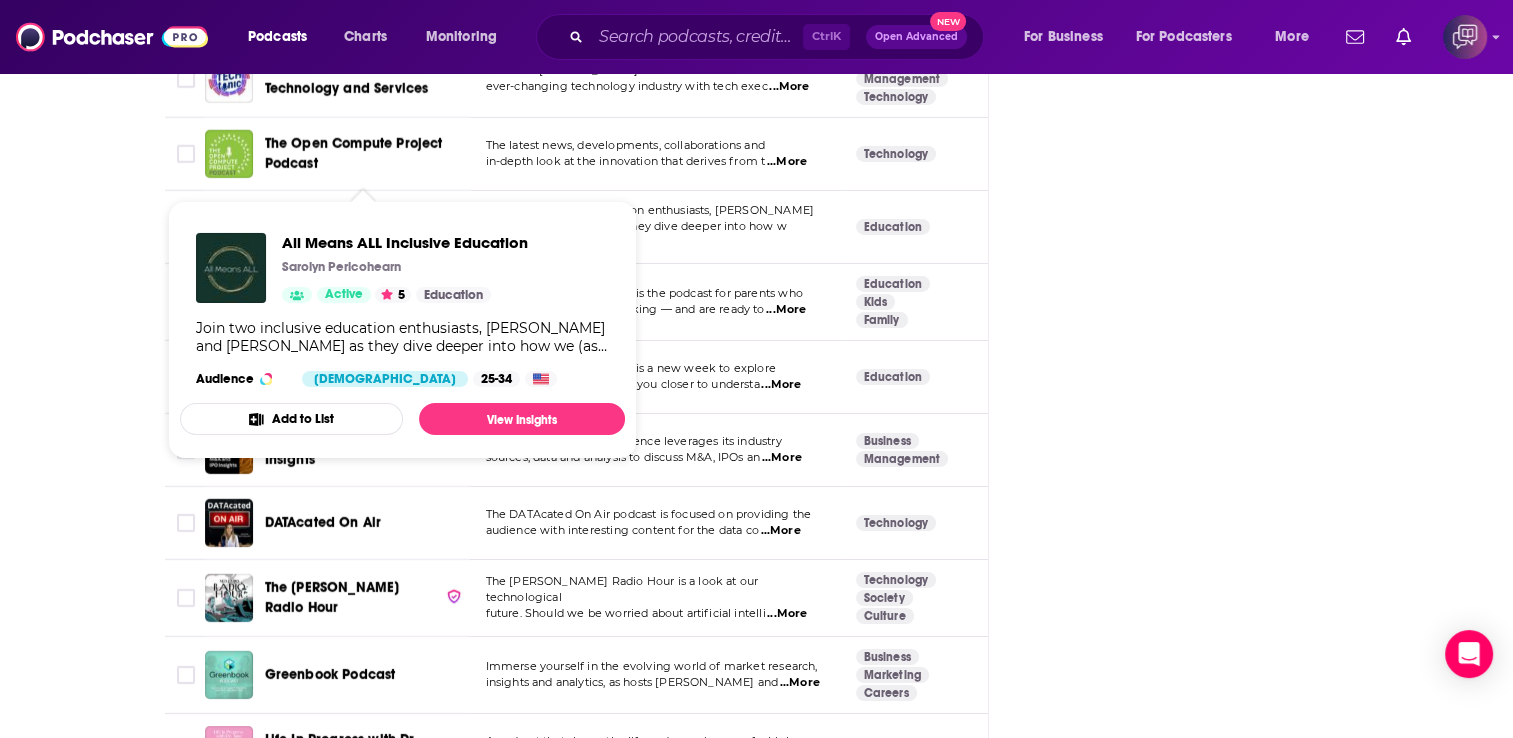 click on "All Means ALL Inclusive Education" at bounding box center [342, 226] 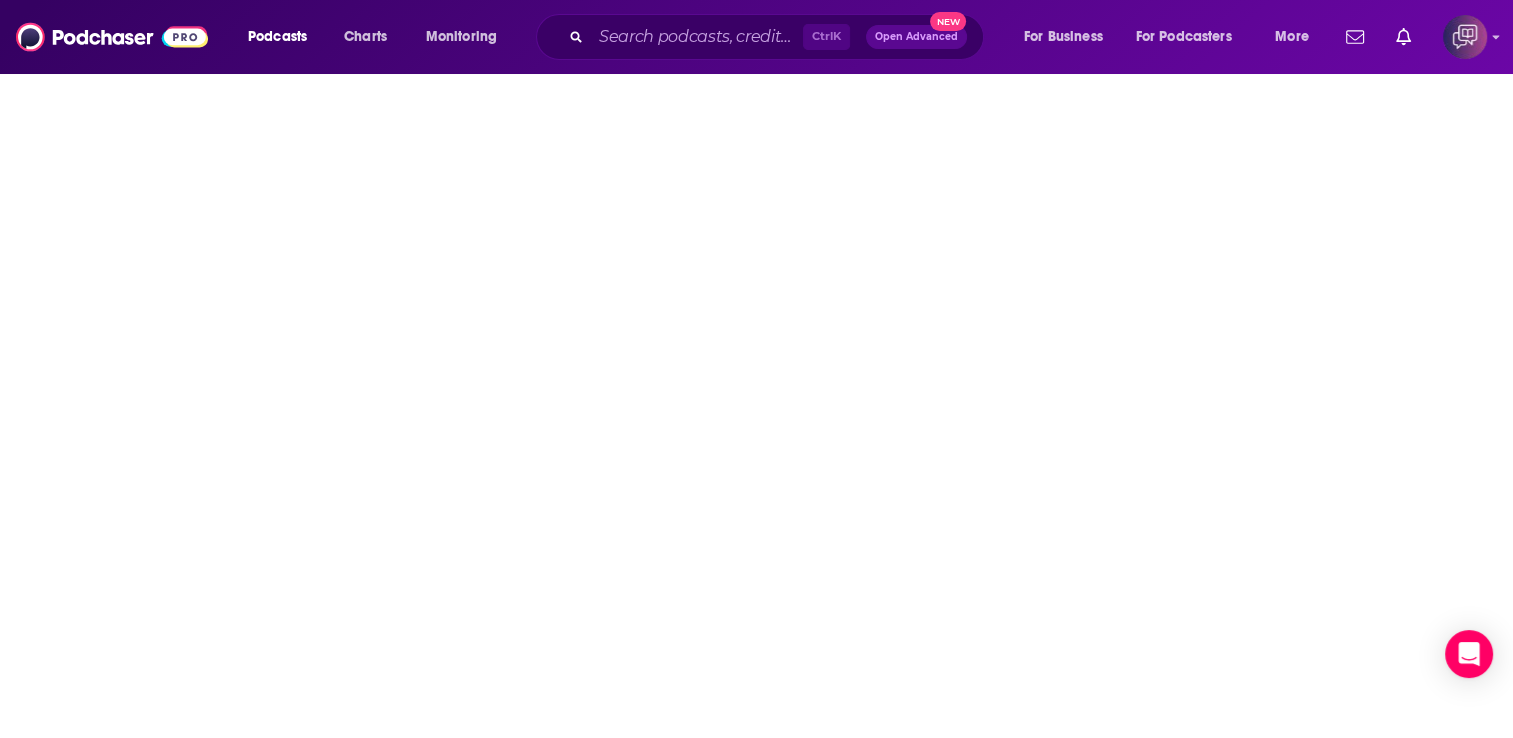 scroll, scrollTop: 0, scrollLeft: 0, axis: both 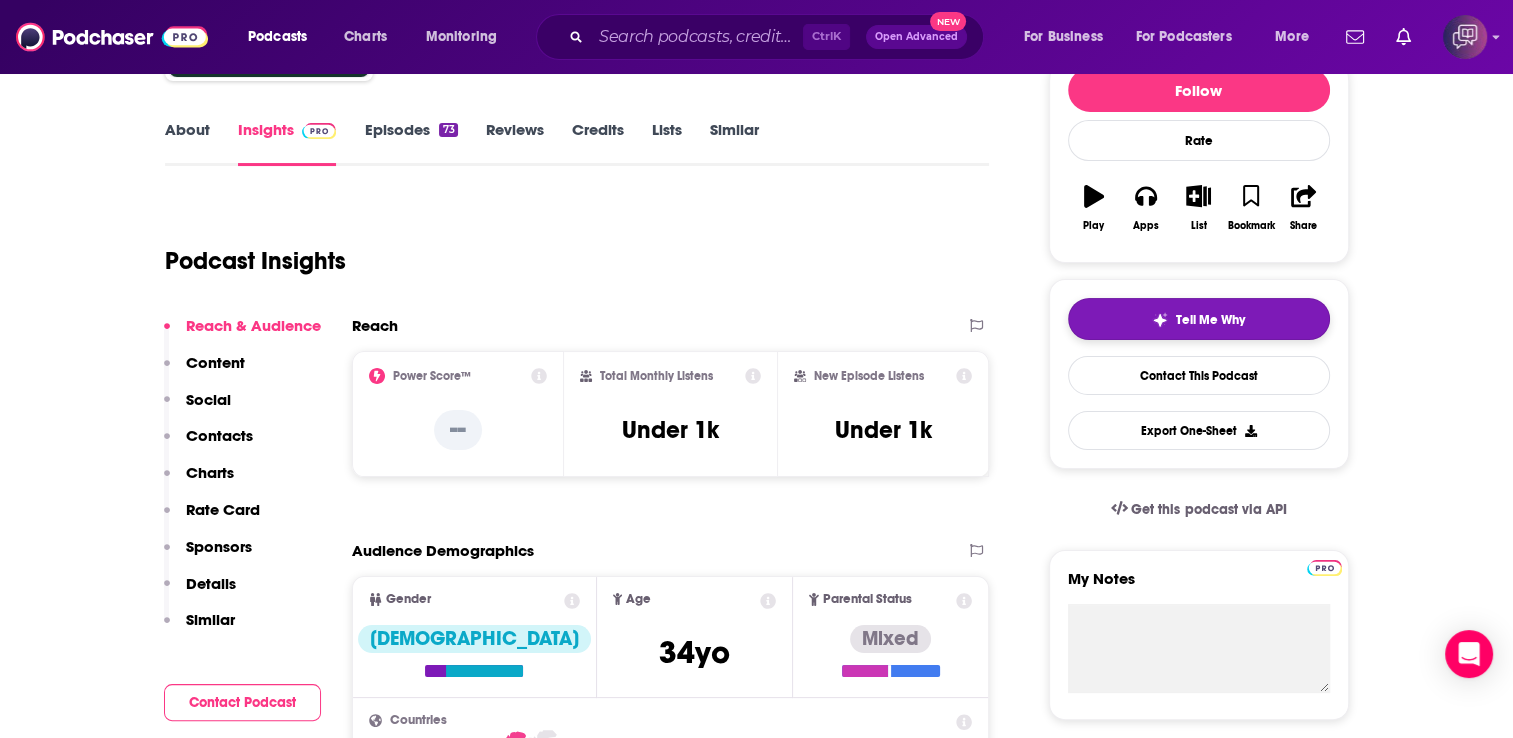 click on "Tell Me Why" at bounding box center [1210, 320] 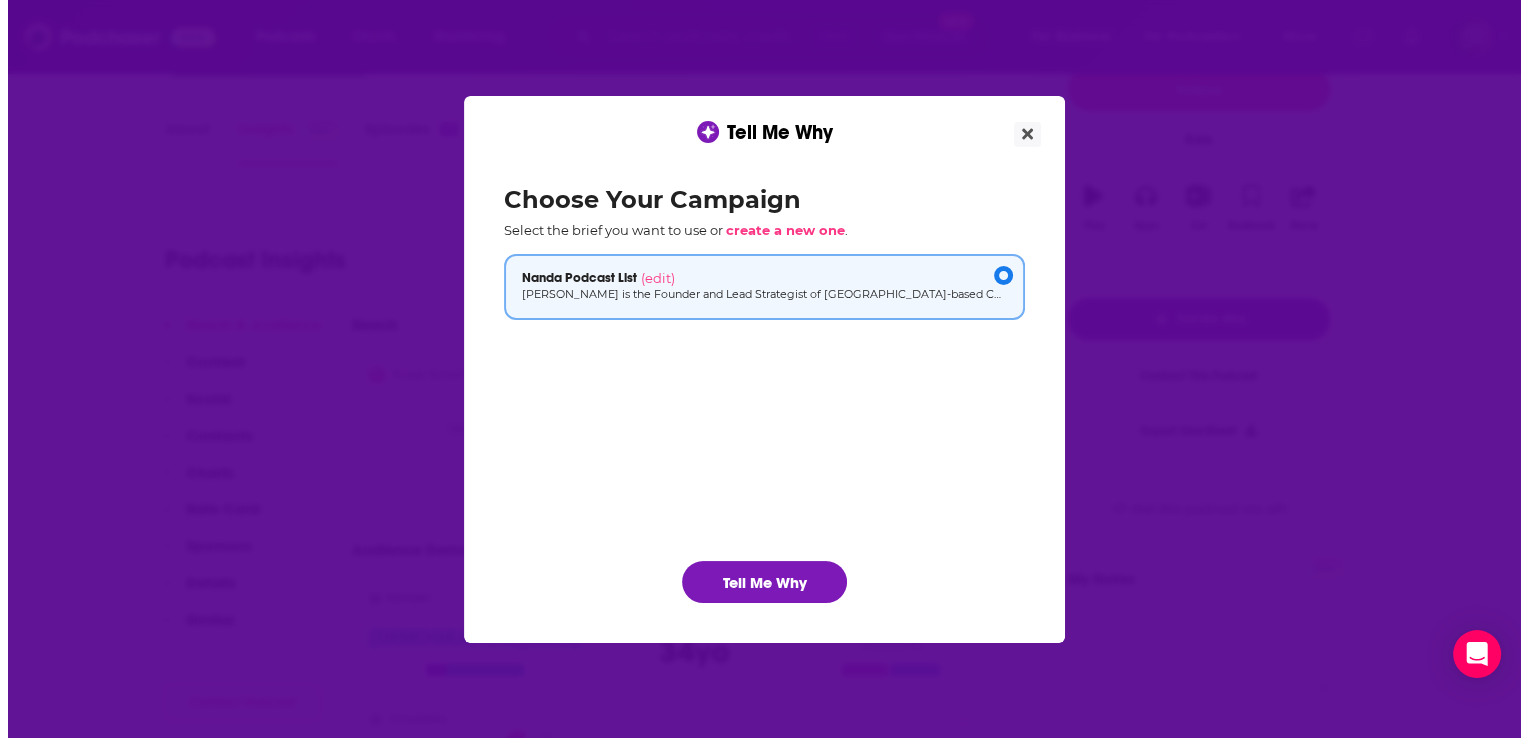 scroll, scrollTop: 0, scrollLeft: 0, axis: both 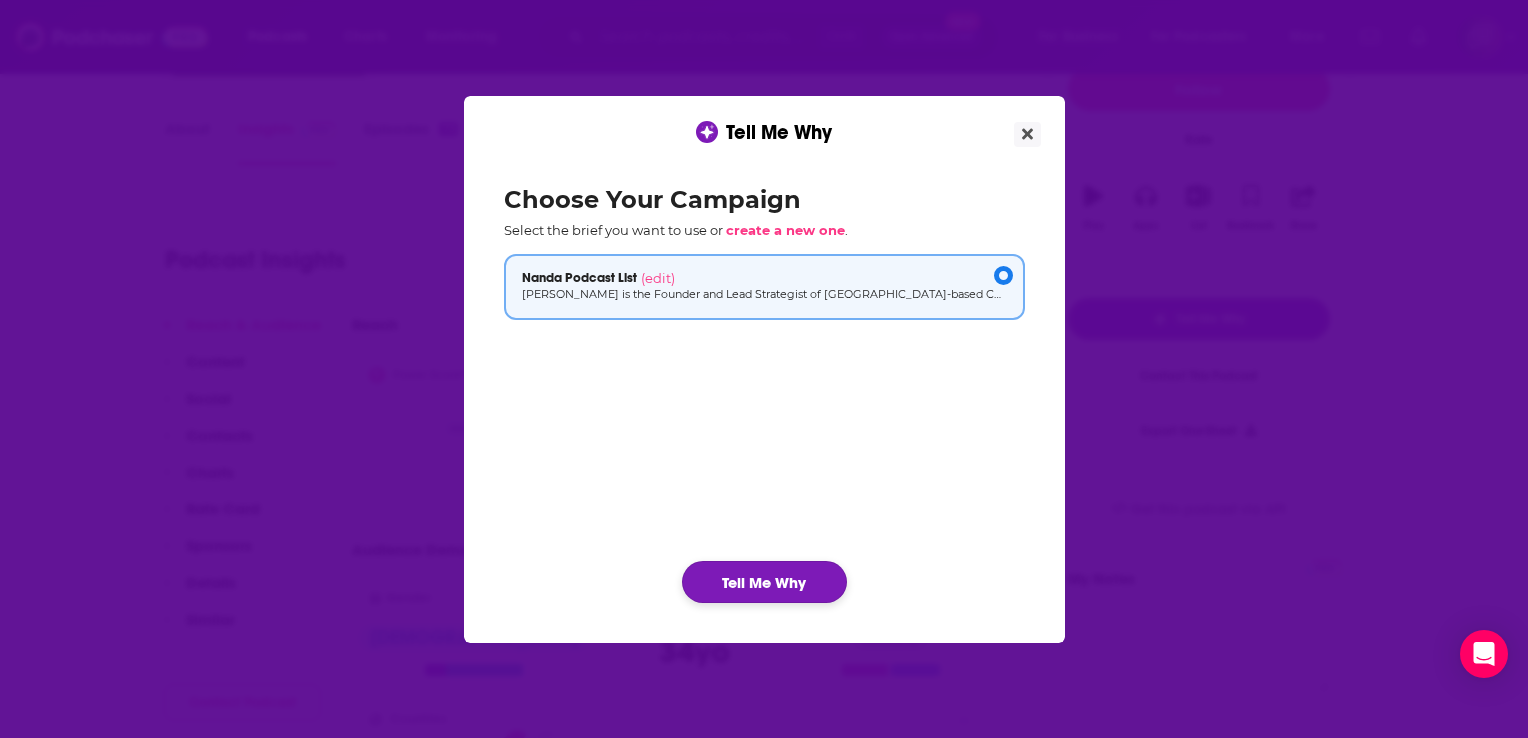 click on "Tell Me Why" 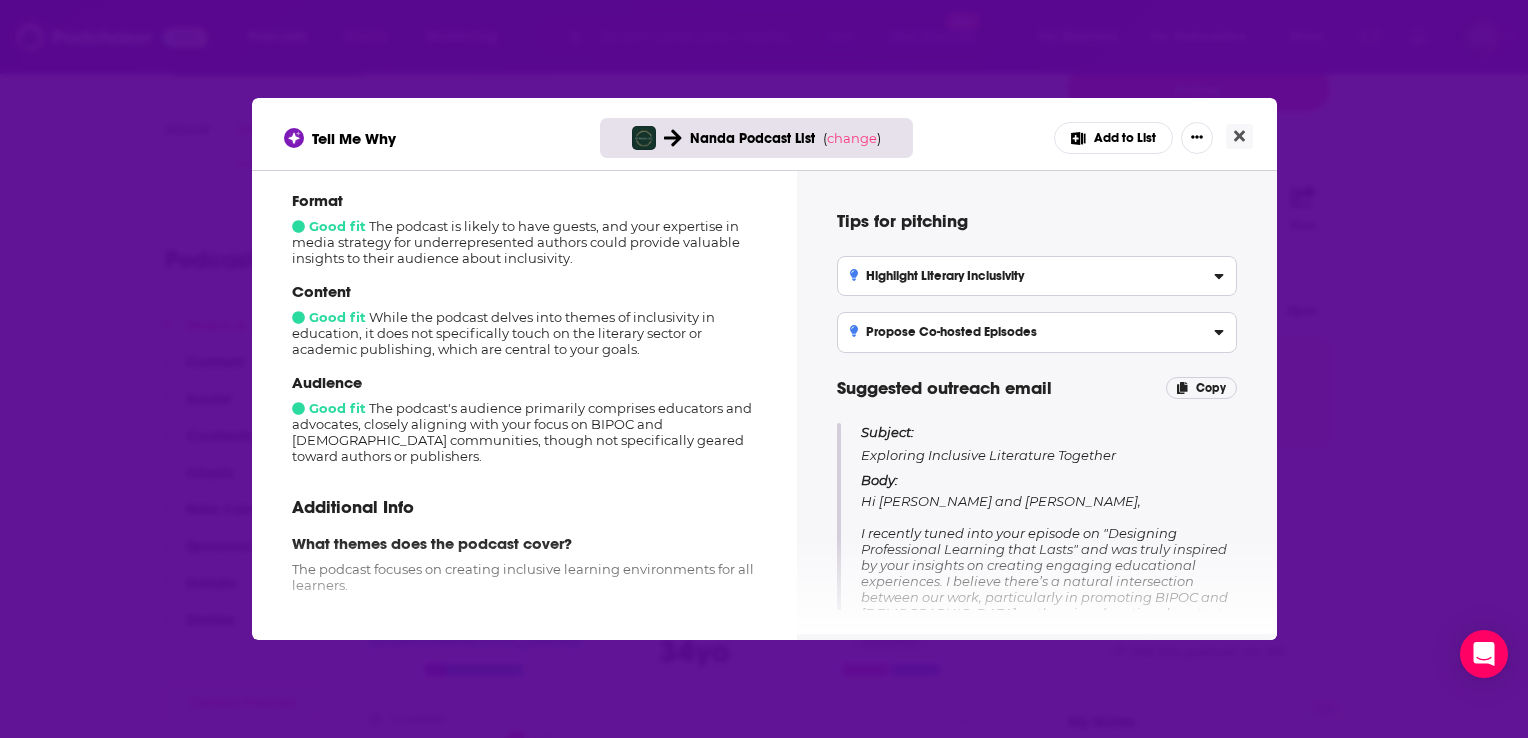 scroll, scrollTop: 244, scrollLeft: 0, axis: vertical 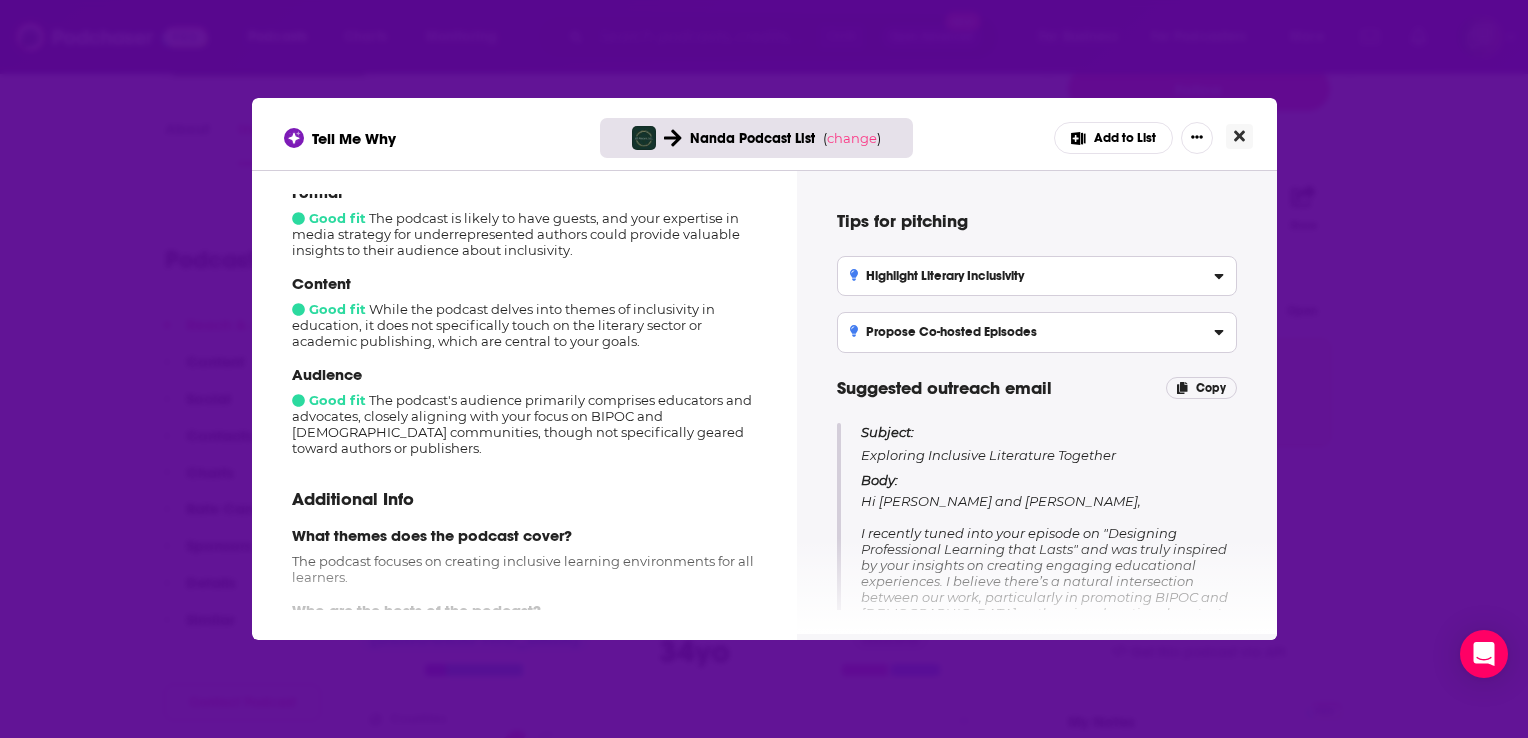 click 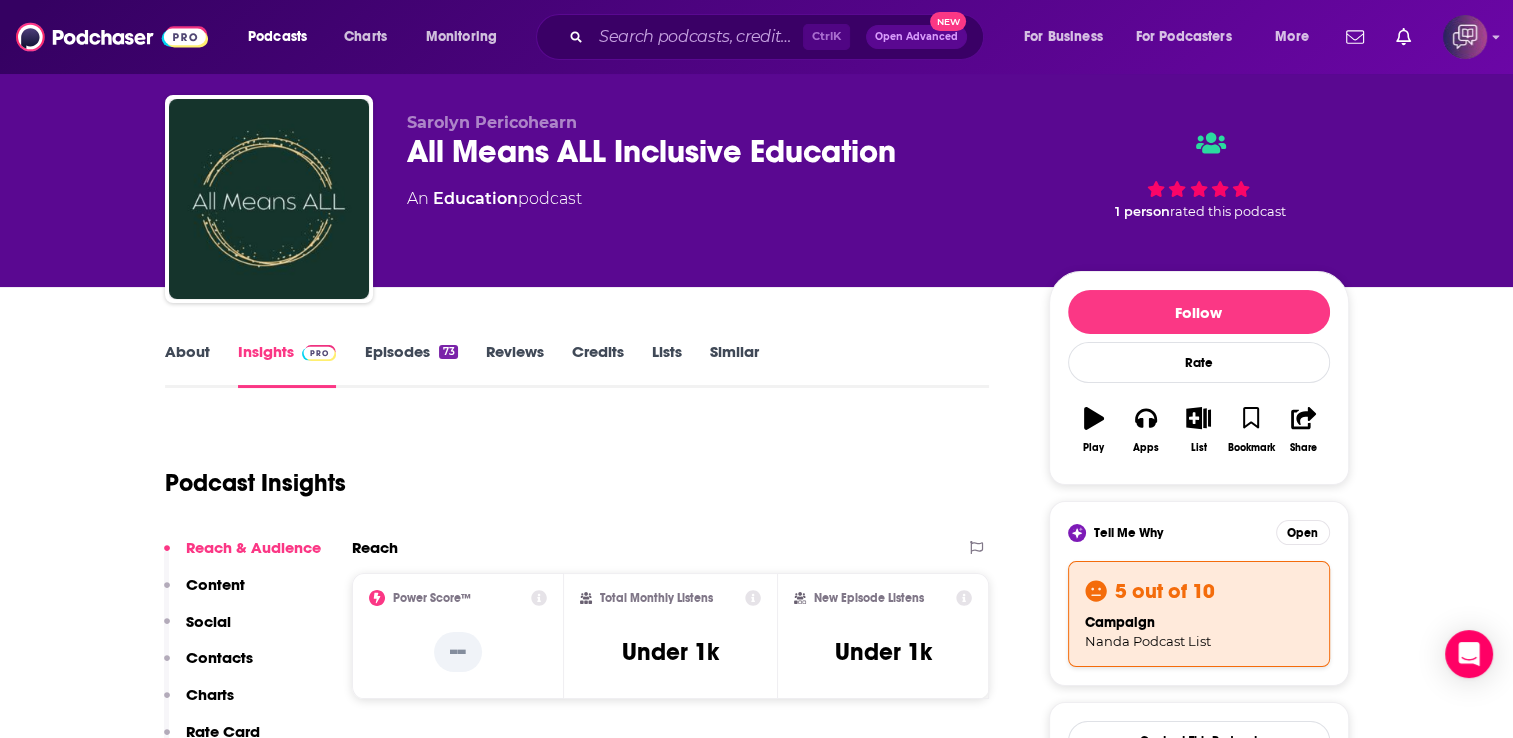 scroll, scrollTop: 0, scrollLeft: 0, axis: both 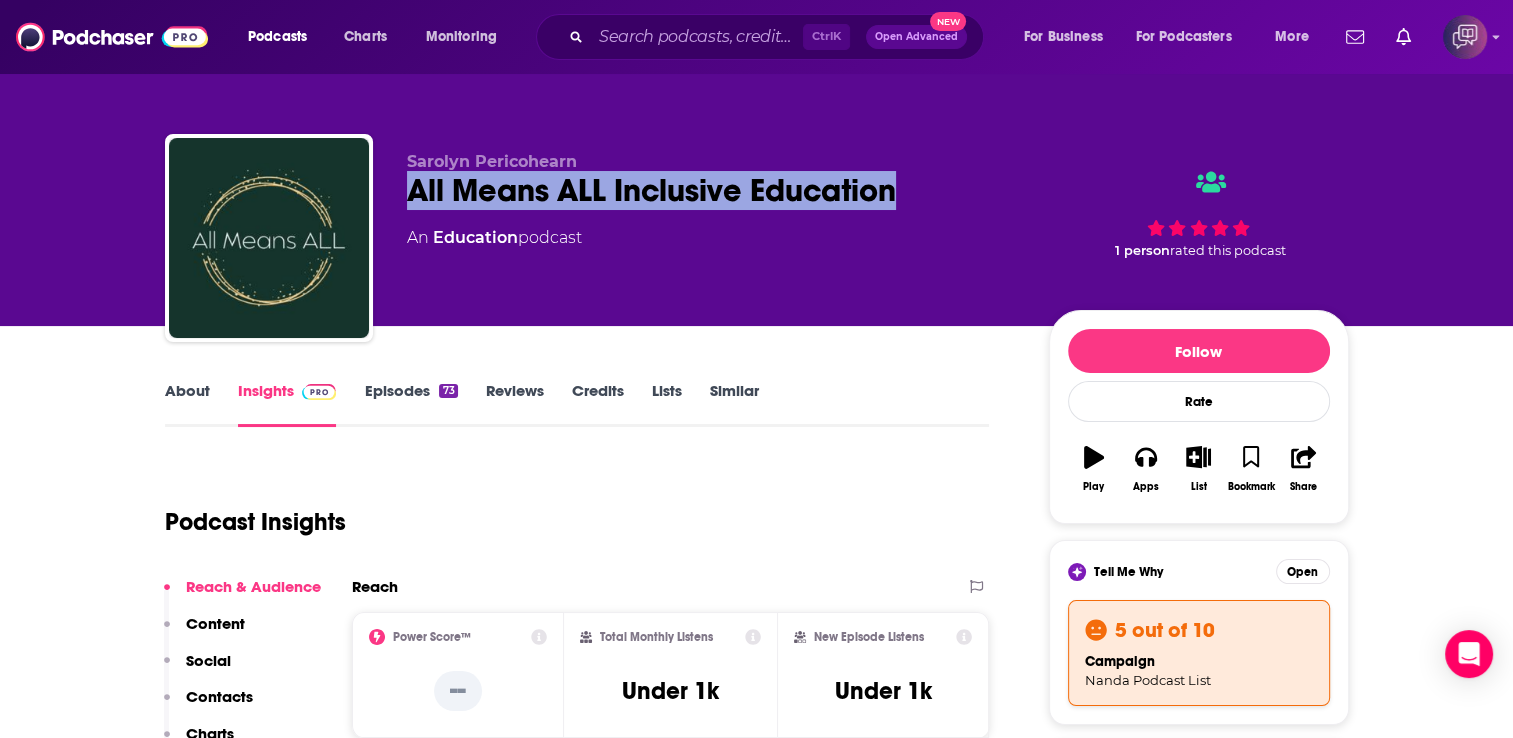 copy on "All Means ALL Inclusive Education" 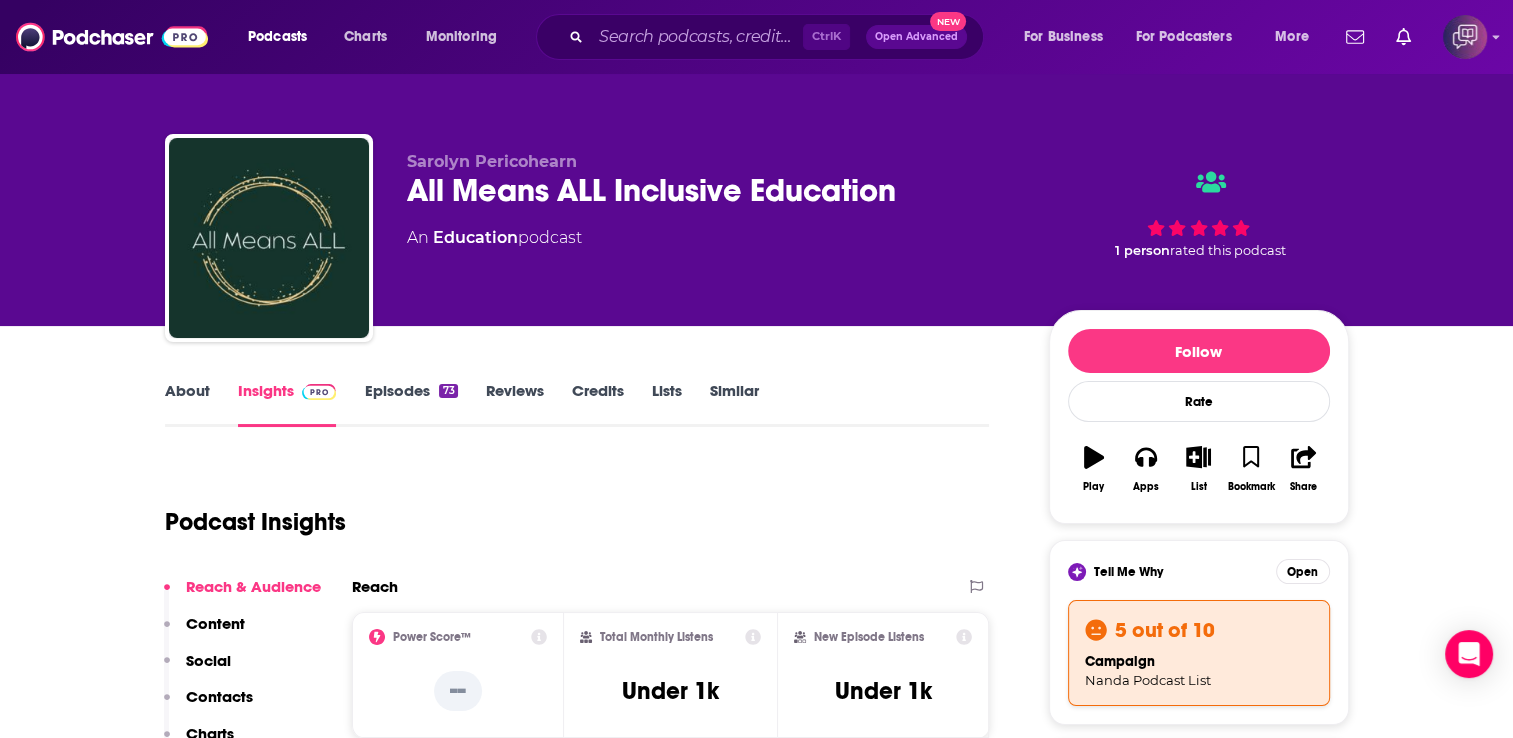 click on "About Insights Episodes 73 Reviews Credits Lists Similar Podcast Insights Reach & Audience Content Social Contacts Charts Rate Card Sponsors Details Similar Contact Podcast Open Website  Reach Power Score™ -- Total Monthly Listens Under 1k New Episode Listens Under 1k Export One-Sheet Audience Demographics Gender [DEMOGRAPHIC_DATA] Age [DEMOGRAPHIC_DATA] yo Parental Status Mixed Countries 1 [GEOGRAPHIC_DATA] 2 [GEOGRAPHIC_DATA] 3 [GEOGRAPHIC_DATA] 4 Australia Education Level Mostly  Higher Education Content Political Skew Low Left Socials X/Twitter @allmeansALLedu 148 Contacts   RSS   Podcast Email Sarolyn Pericohearn [EMAIL_ADDRESS][DOMAIN_NAME] [EMAIL_ADDRESS][DOMAIN_NAME] That's all there is! Charts All Charts All Categories All Countries This podcast isn't ranking on any Apple or Spotify charts [DATE]. Estimated Rate Card Placement Cost Pre -roll Ads played  before an episode . $ 1  -  $ 100 Mid -roll Ads played  during an episode . $ 1  -  $ 100 Post -roll Ads played  after an episode . $ 1  -  $ 100 Recent Sponsors of  Beta Add to Podcast Details" at bounding box center (757, 4376) 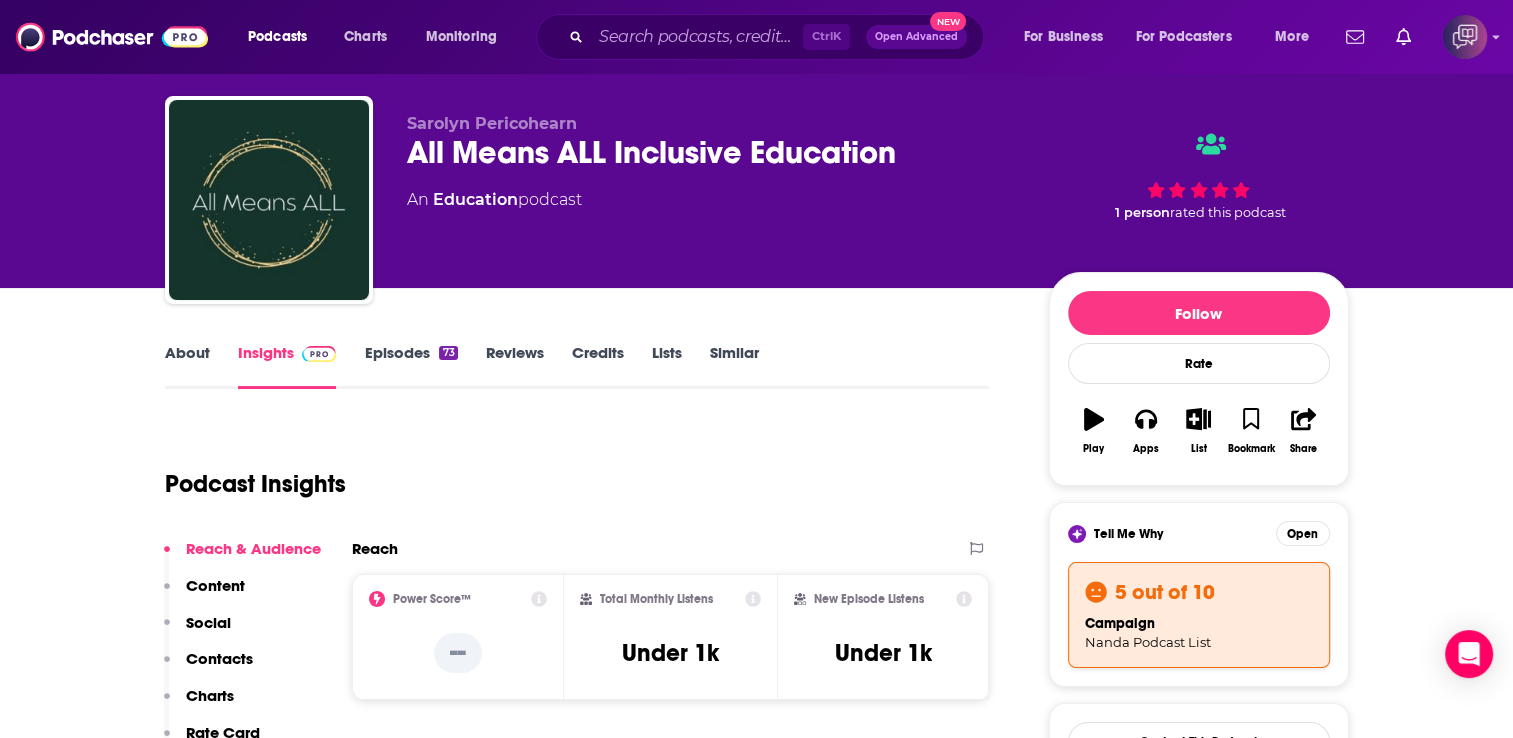 scroll, scrollTop: 42, scrollLeft: 0, axis: vertical 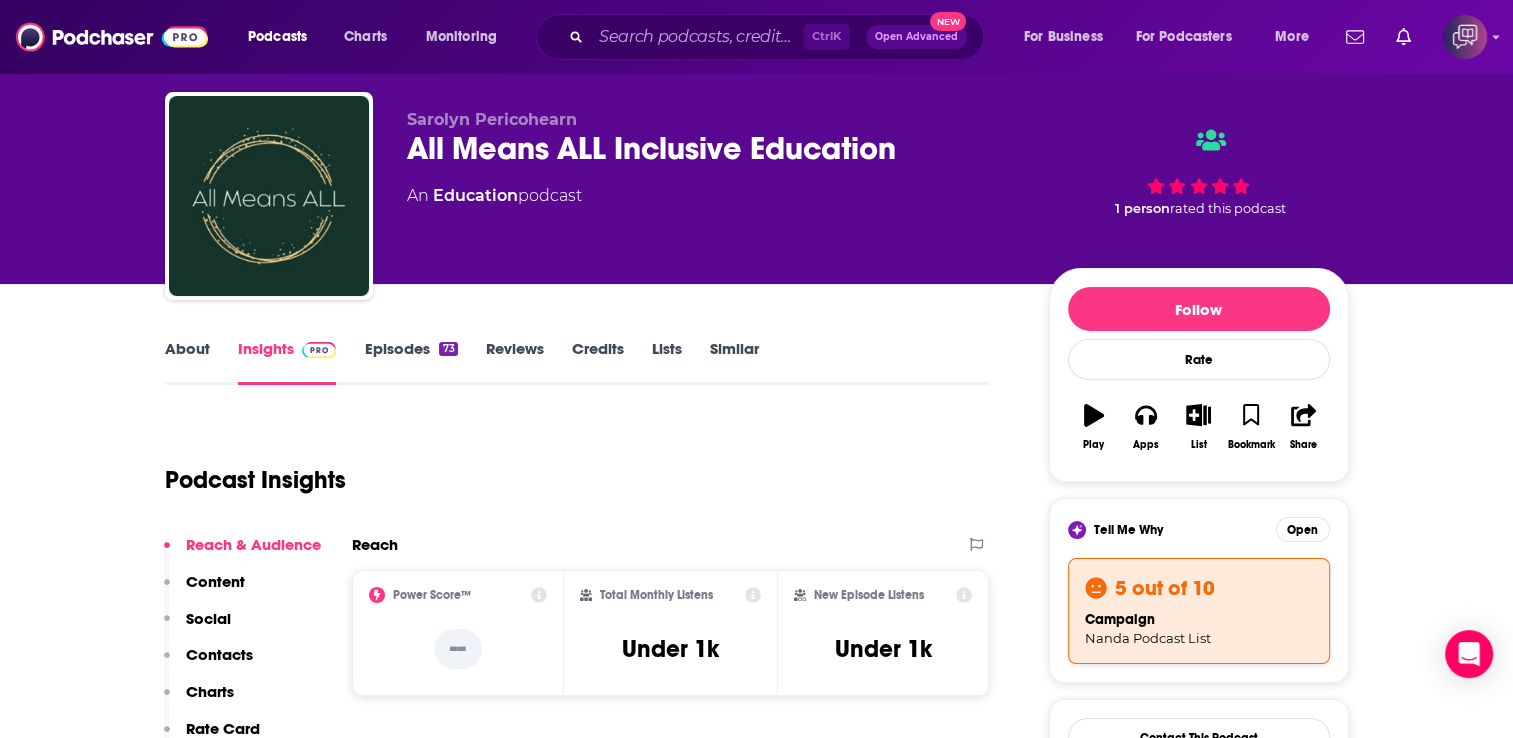 click on "Similar" at bounding box center (734, 362) 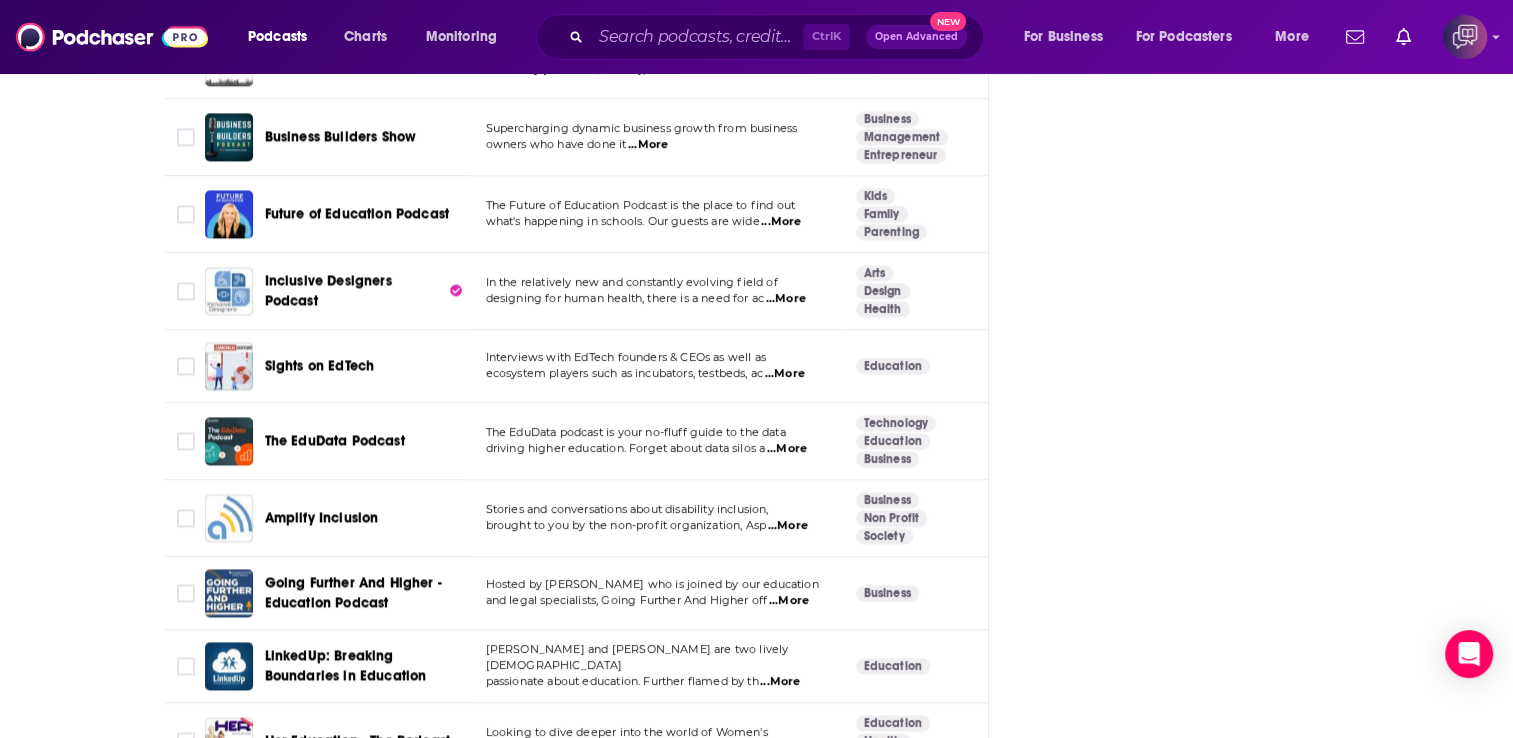 scroll, scrollTop: 3665, scrollLeft: 0, axis: vertical 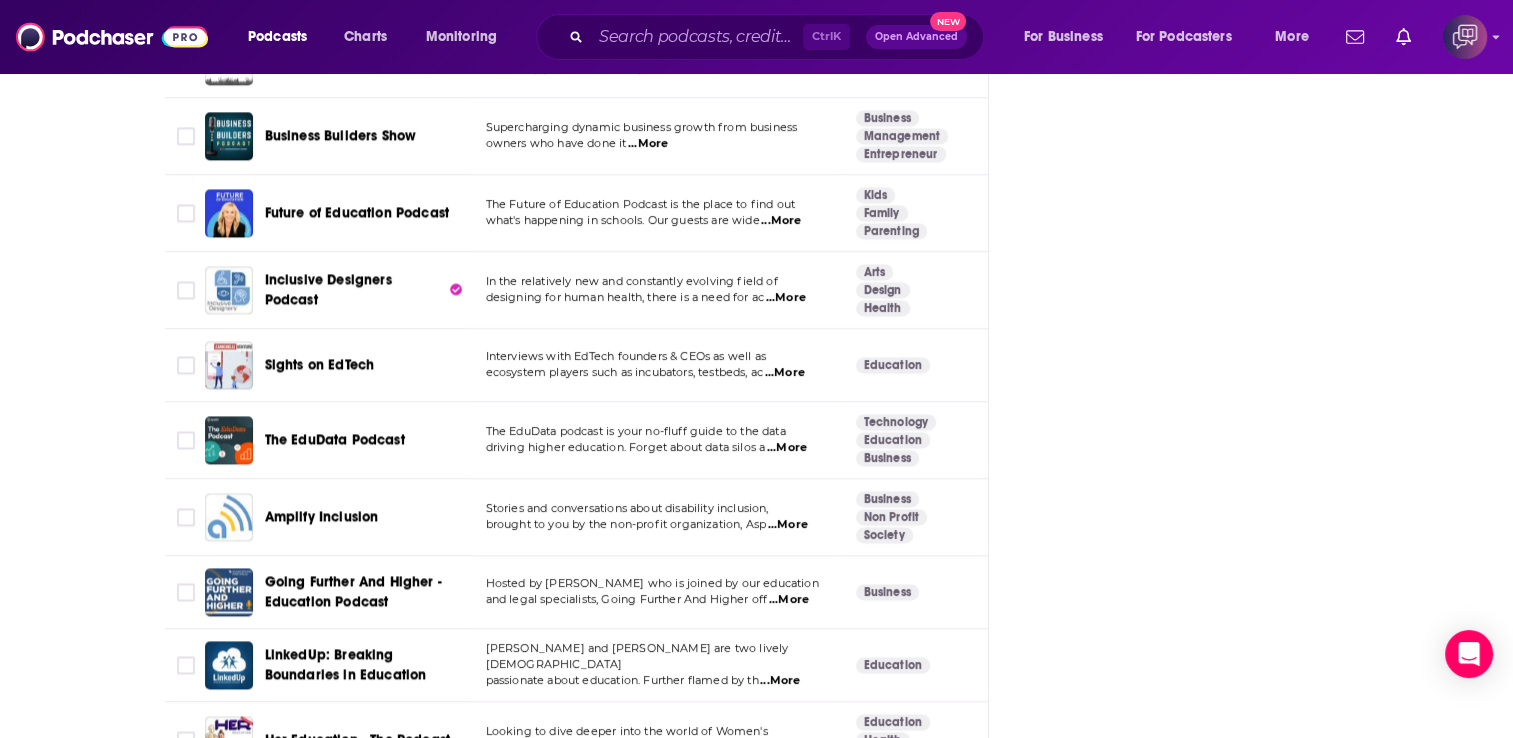 click on "...More" at bounding box center [781, 221] 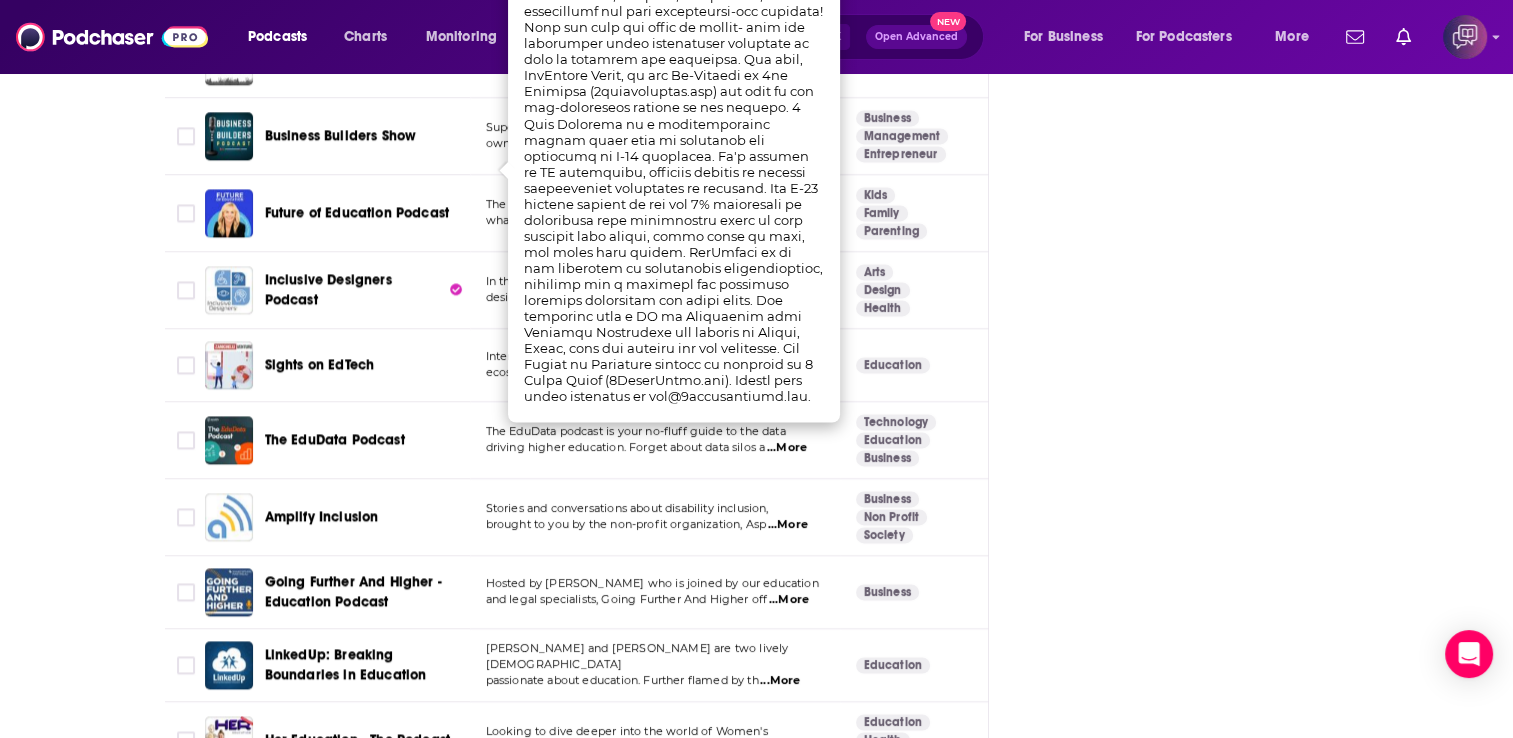 click on "Follow Rate Play Apps List Bookmark Share Tell Me Why  Open 5 out of 10 campaign   Nanda Podcast List Contact This Podcast Export One-Sheet Get this podcast via API My Notes Your concierge team Ask a question or make a request. Send a message Share This Podcast Recommendation sent [URL][DOMAIN_NAME] Copy Link Followers 1 Official Website [DOMAIN_NAME] RSS Feed [DOMAIN_NAME] X/Twitter [DOMAIN_NAME][URL] Podcast Details Created by [PERSON_NAME] Podcast Status Active Started [DATE] Latest Episode [DATE] Release Period 2 per month Episodes 73 Avg. Episode Length 18 minutes Explicit No Language English Claim This Podcast Do you host or manage this podcast? Claim and edit this page to your liking. Refresh Feed Are we missing an episode or update? Use this to check the RSS feed immediately. [MEDICAL_DATA]? Report this page as a duplicate." at bounding box center [1199, 527] 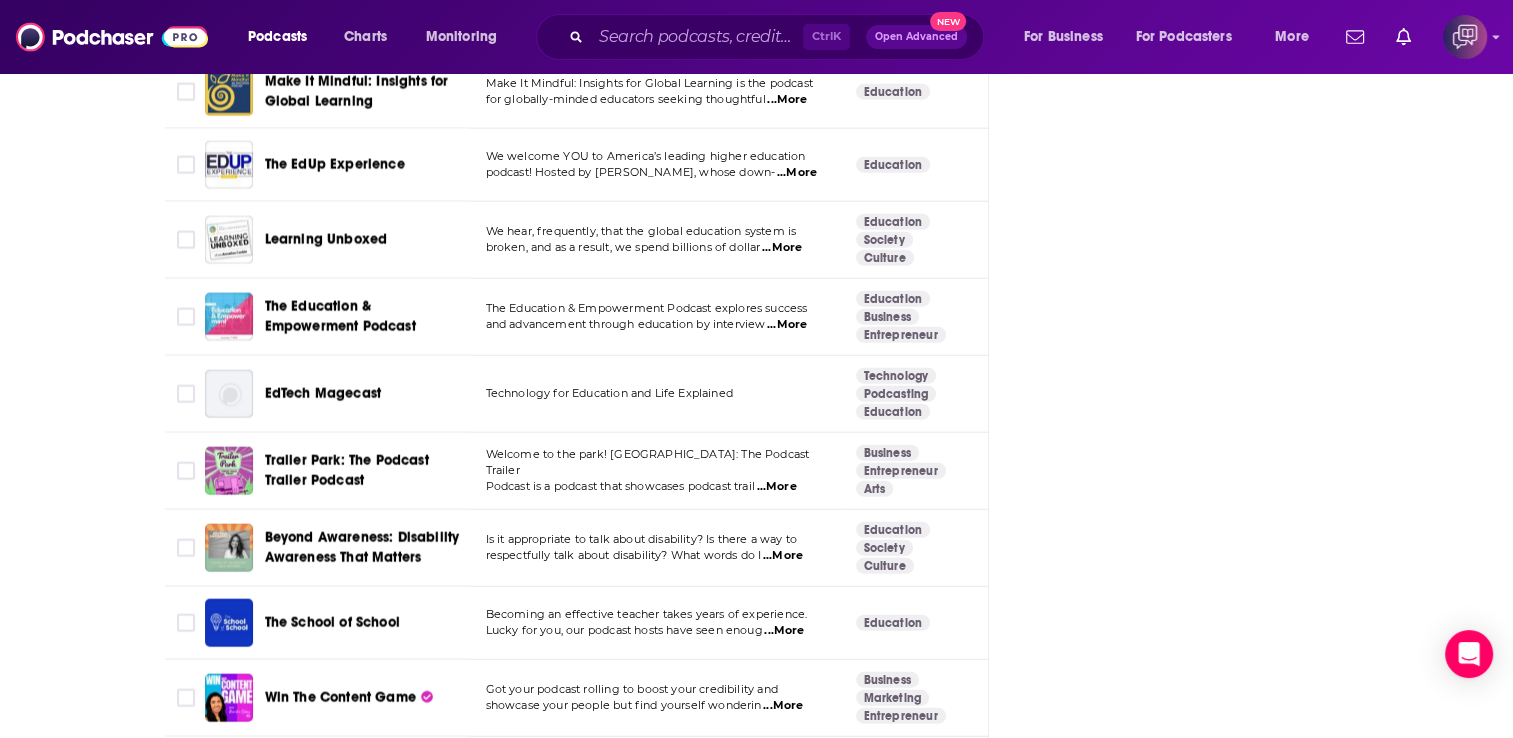 scroll, scrollTop: 5394, scrollLeft: 0, axis: vertical 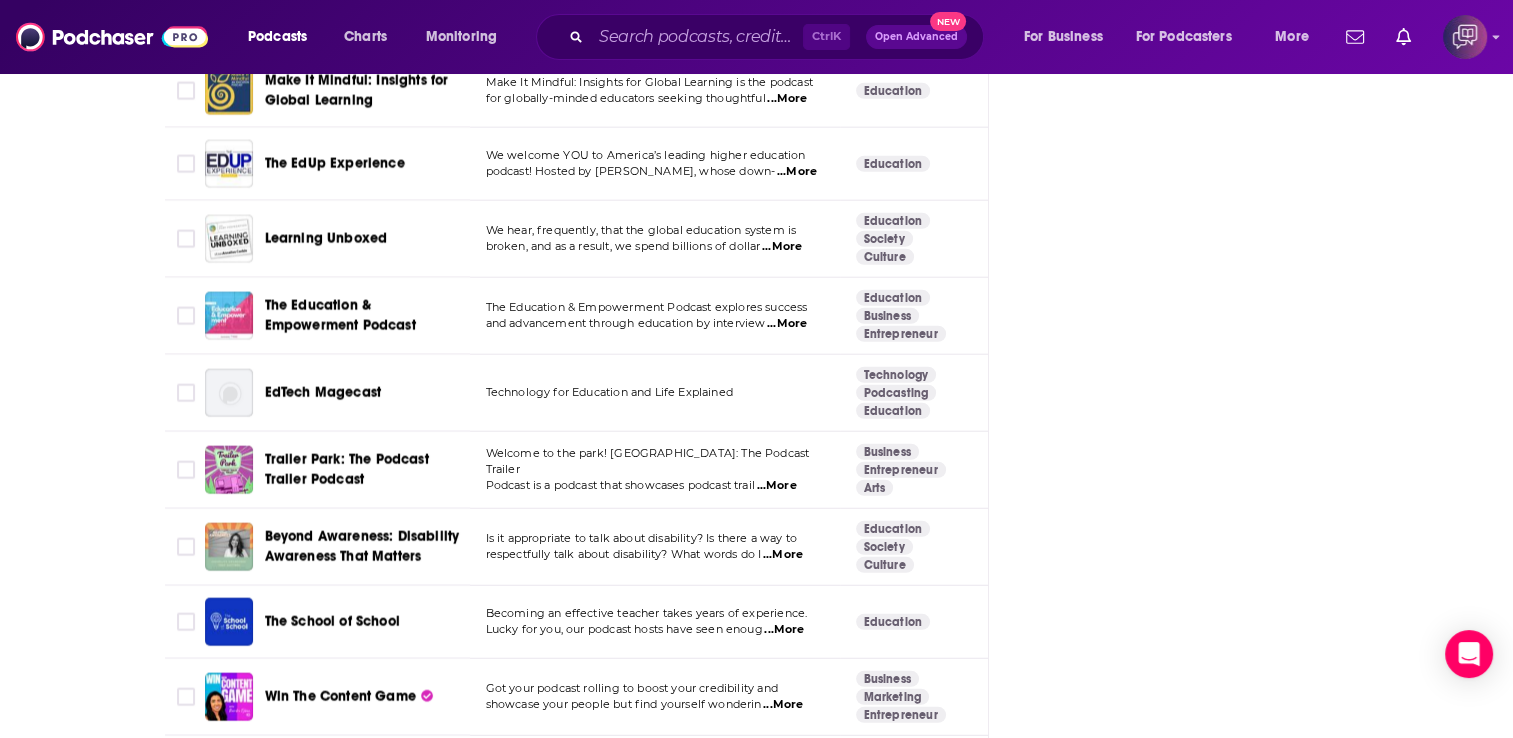 click on "...More" at bounding box center (782, 247) 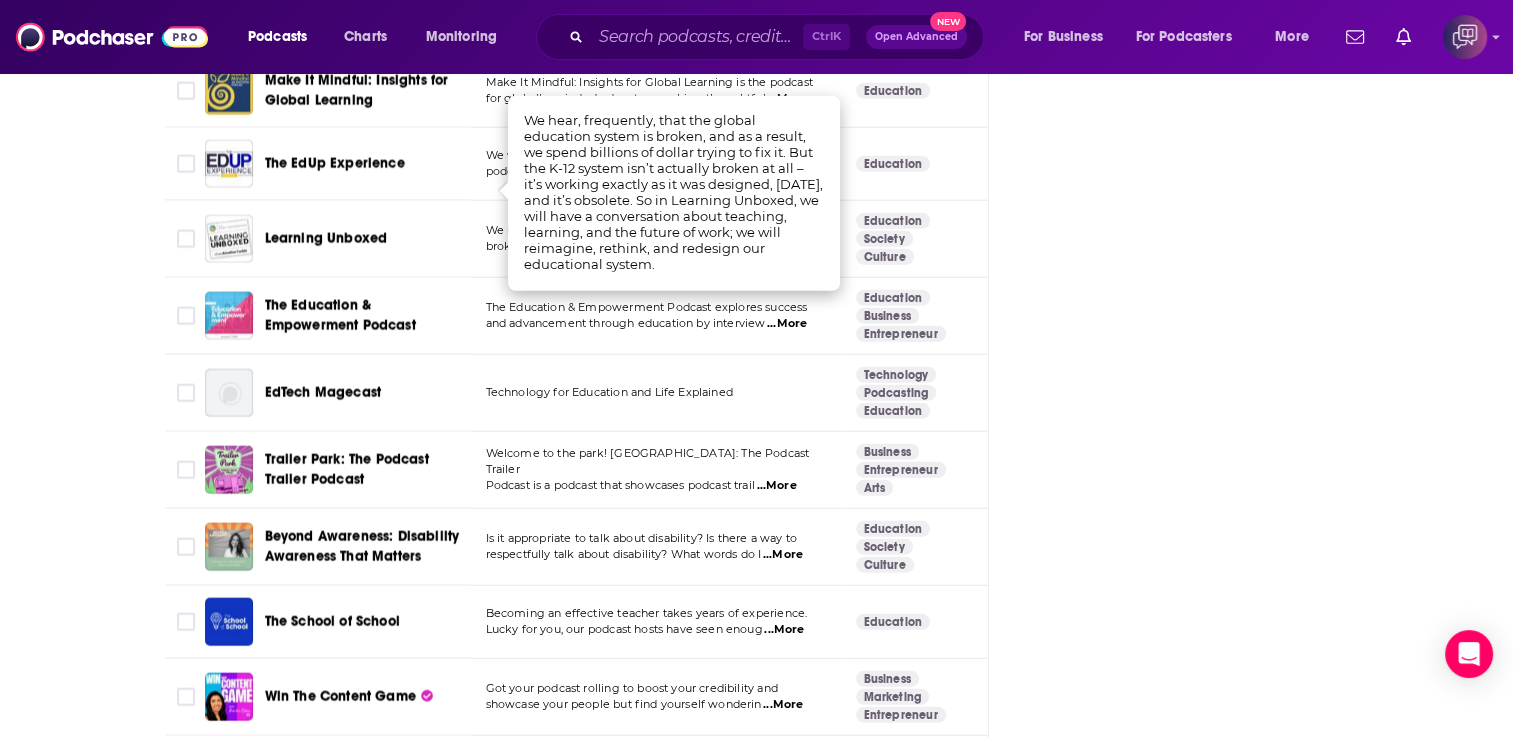 click on "Follow Rate Play Apps List Bookmark Share Tell Me Why  Open 5 out of 10 campaign   Nanda Podcast List Contact This Podcast Export One-Sheet Get this podcast via API My Notes Your concierge team Ask a question or make a request. Send a message Share This Podcast Recommendation sent [URL][DOMAIN_NAME] Copy Link Followers 1 Official Website [DOMAIN_NAME] RSS Feed [DOMAIN_NAME] X/Twitter [DOMAIN_NAME][URL] Podcast Details Created by [PERSON_NAME] Podcast Status Active Started [DATE] Latest Episode [DATE] Release Period 2 per month Episodes 73 Avg. Episode Length 18 minutes Explicit No Language English Claim This Podcast Do you host or manage this podcast? Claim and edit this page to your liking. Refresh Feed Are we missing an episode or update? Use this to check the RSS feed immediately. [MEDICAL_DATA]? Report this page as a duplicate." at bounding box center (1199, -1202) 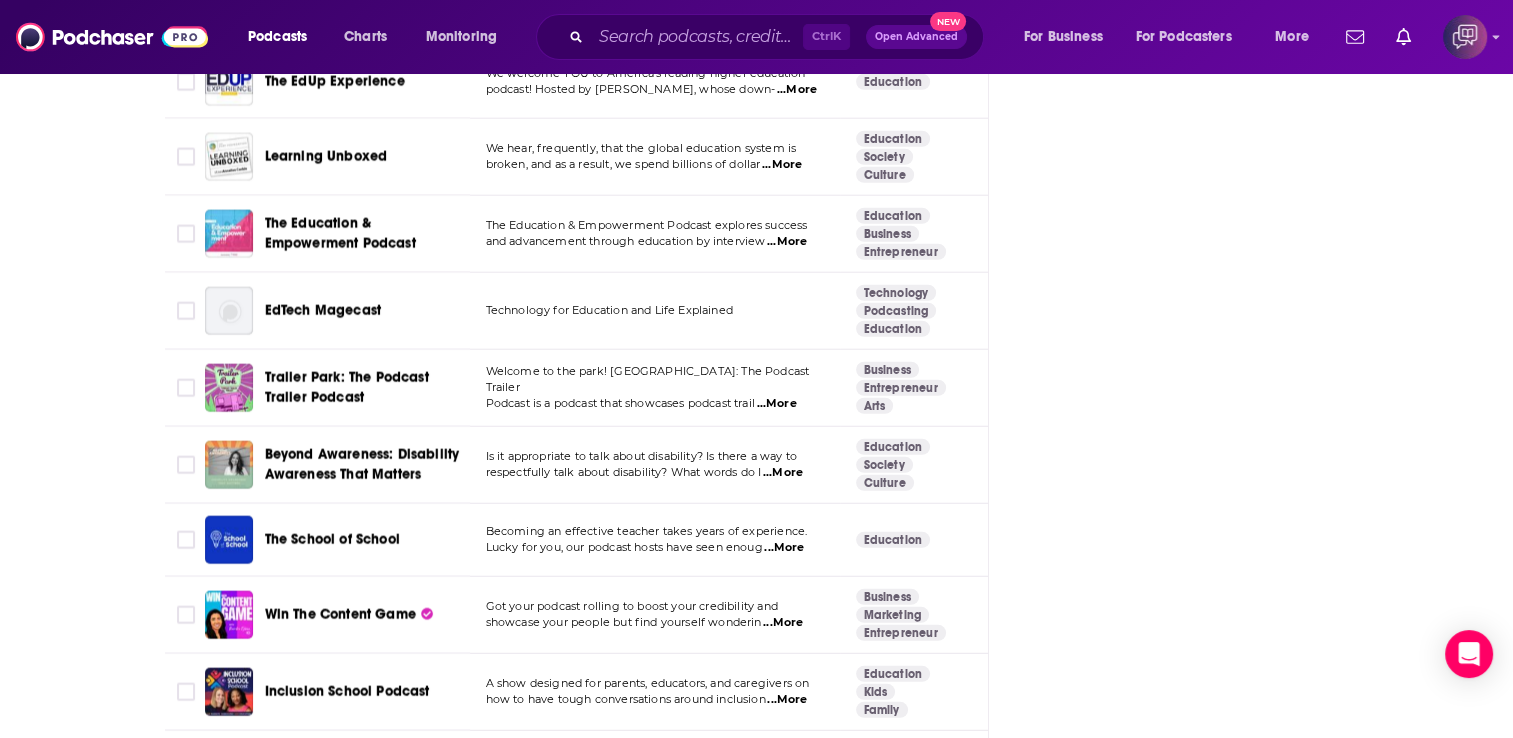 scroll, scrollTop: 5477, scrollLeft: 0, axis: vertical 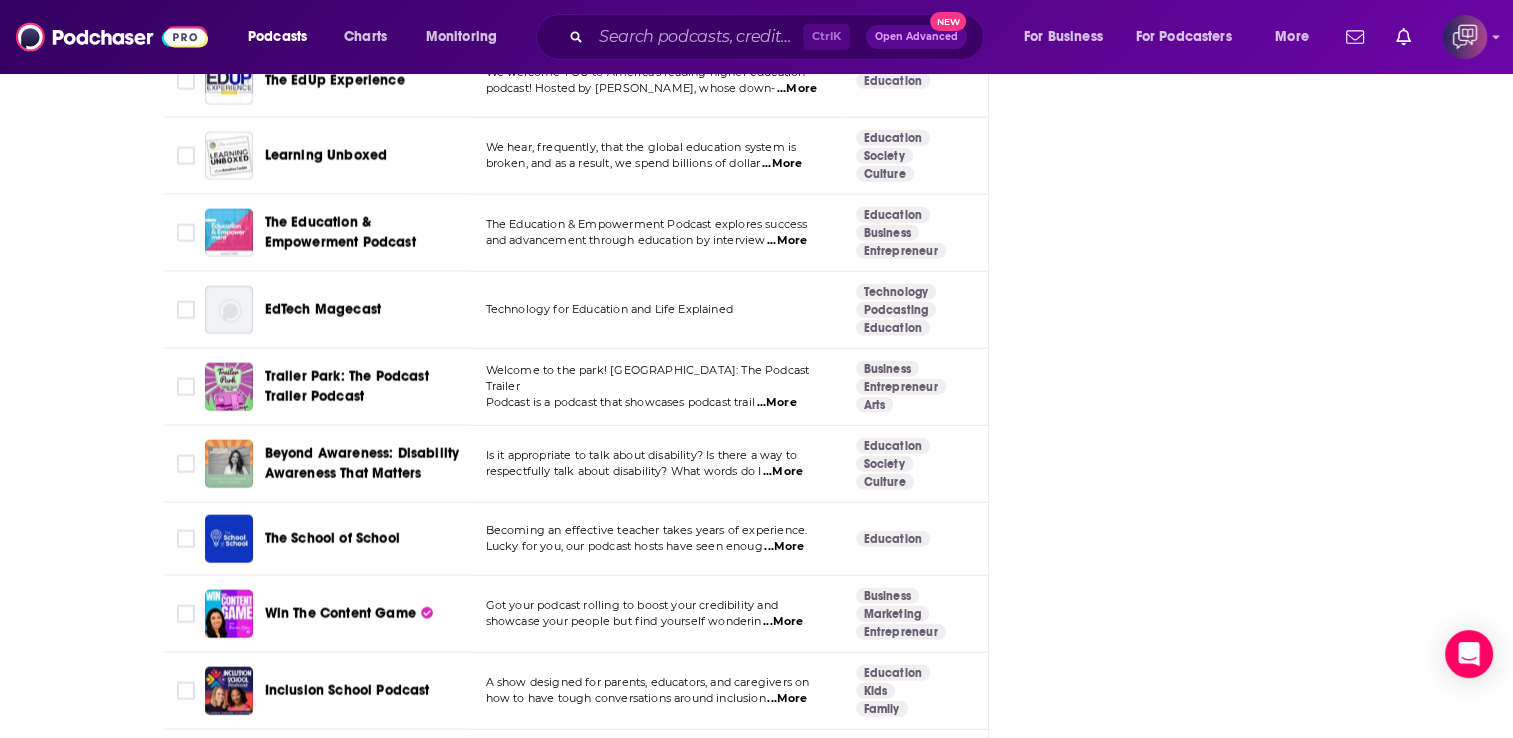 click on "...More" at bounding box center (787, 241) 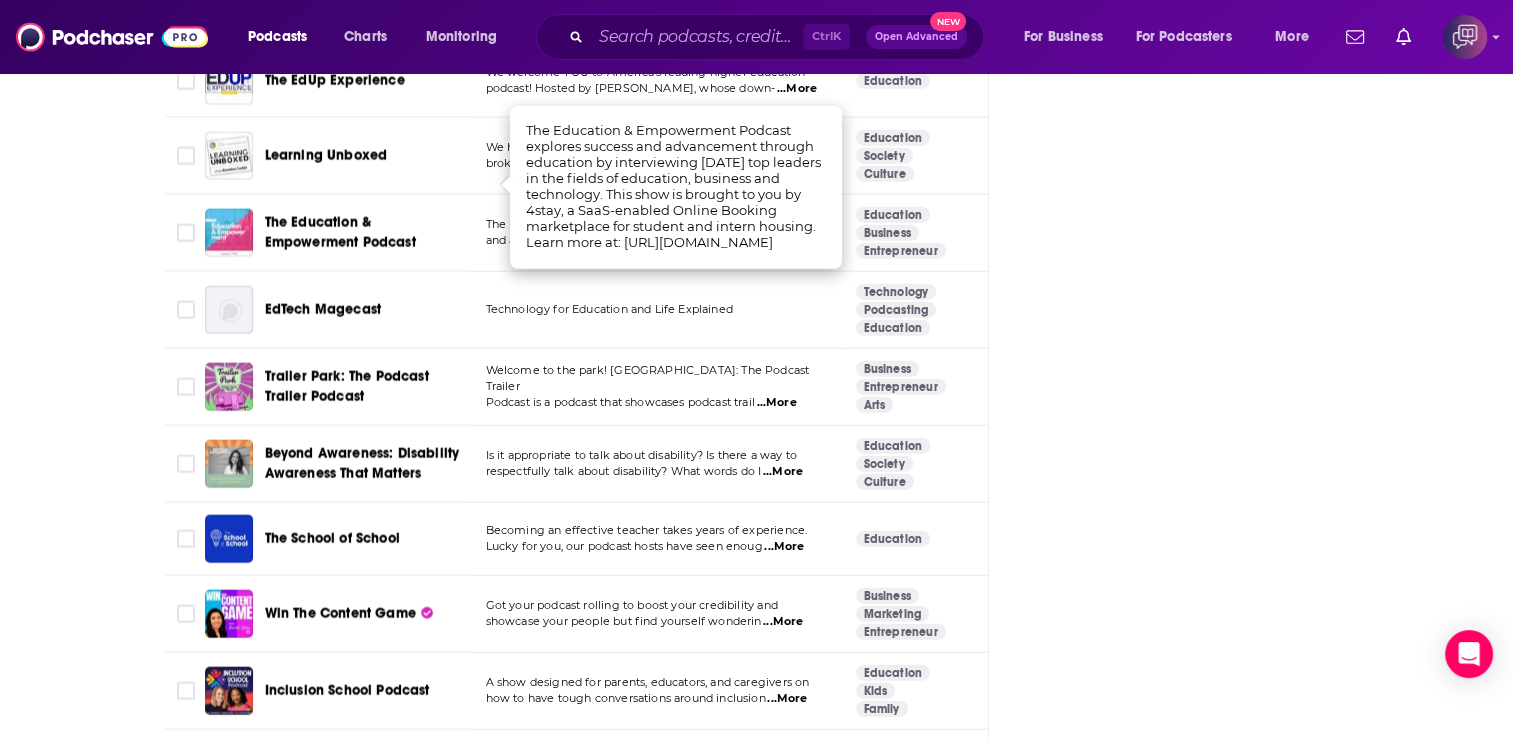 click on "Follow Rate Play Apps List Bookmark Share Tell Me Why  Open 5 out of 10 campaign   Nanda Podcast List Contact This Podcast Export One-Sheet Get this podcast via API My Notes Your concierge team Ask a question or make a request. Send a message Share This Podcast Recommendation sent [URL][DOMAIN_NAME] Copy Link Followers 1 Official Website [DOMAIN_NAME] RSS Feed [DOMAIN_NAME] X/Twitter [DOMAIN_NAME][URL] Podcast Details Created by [PERSON_NAME] Podcast Status Active Started [DATE] Latest Episode [DATE] Release Period 2 per month Episodes 73 Avg. Episode Length 18 minutes Explicit No Language English Claim This Podcast Do you host or manage this podcast? Claim and edit this page to your liking. Refresh Feed Are we missing an episode or update? Use this to check the RSS feed immediately. [MEDICAL_DATA]? Report this page as a duplicate." at bounding box center (1199, -1285) 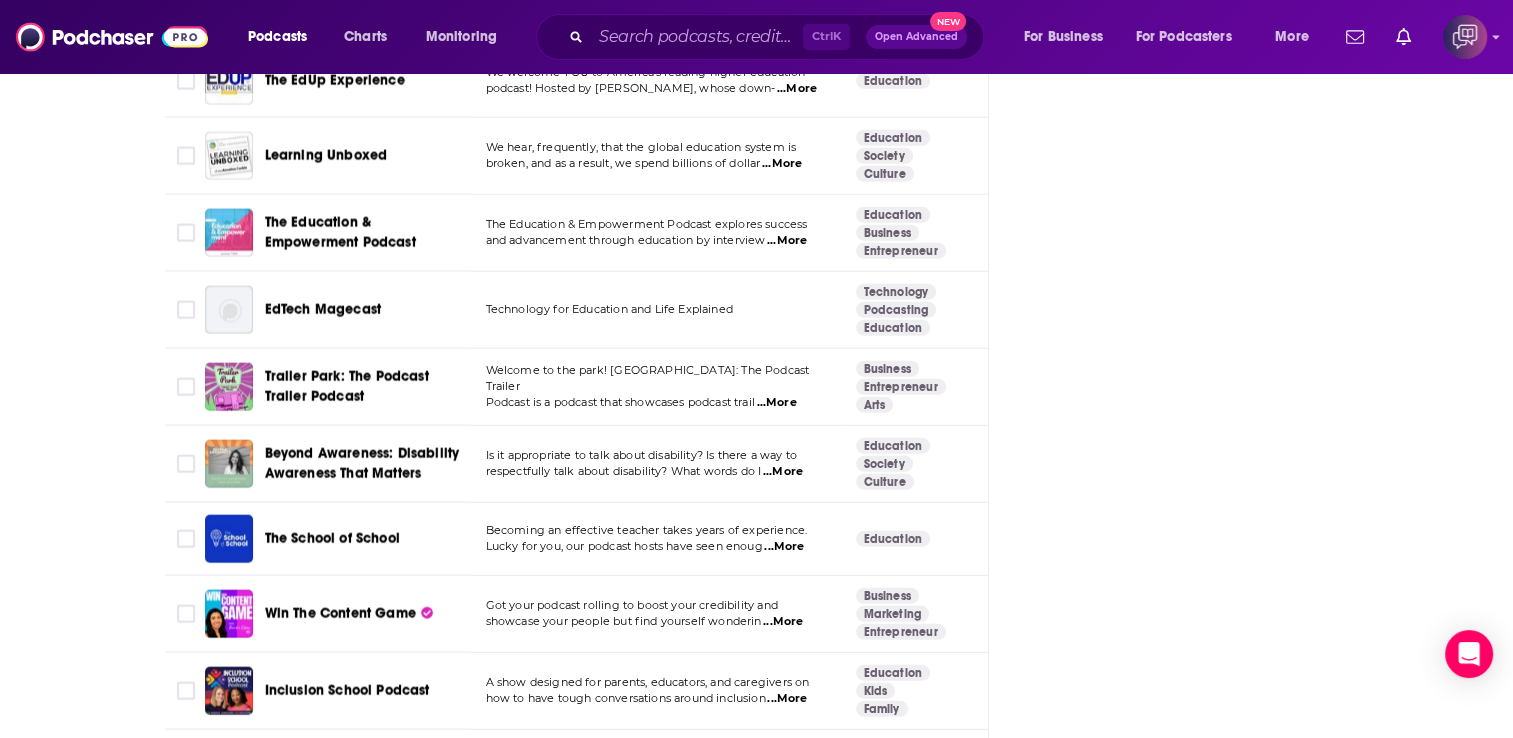 click on "The Education & Empowerment Podcast" at bounding box center [340, 232] 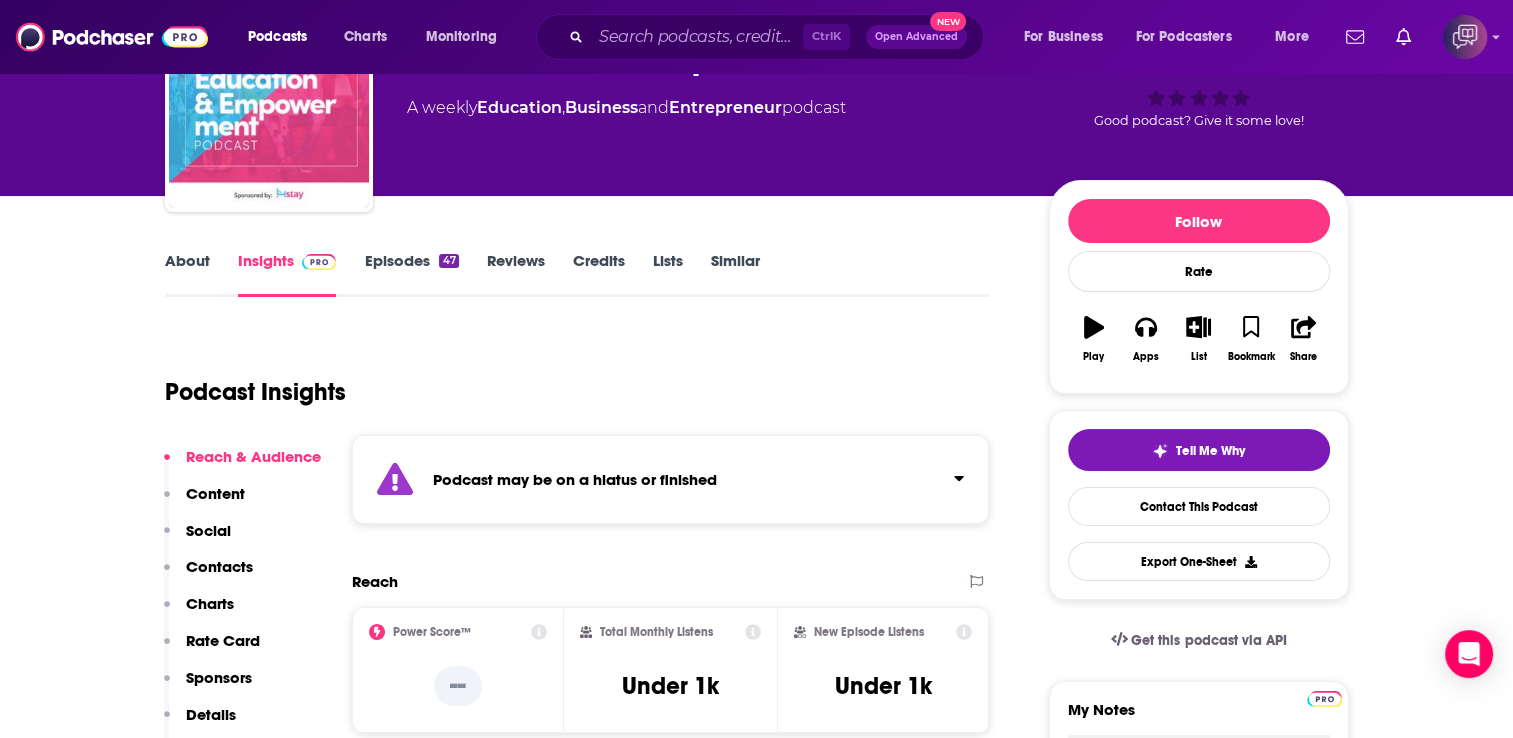 scroll, scrollTop: 131, scrollLeft: 0, axis: vertical 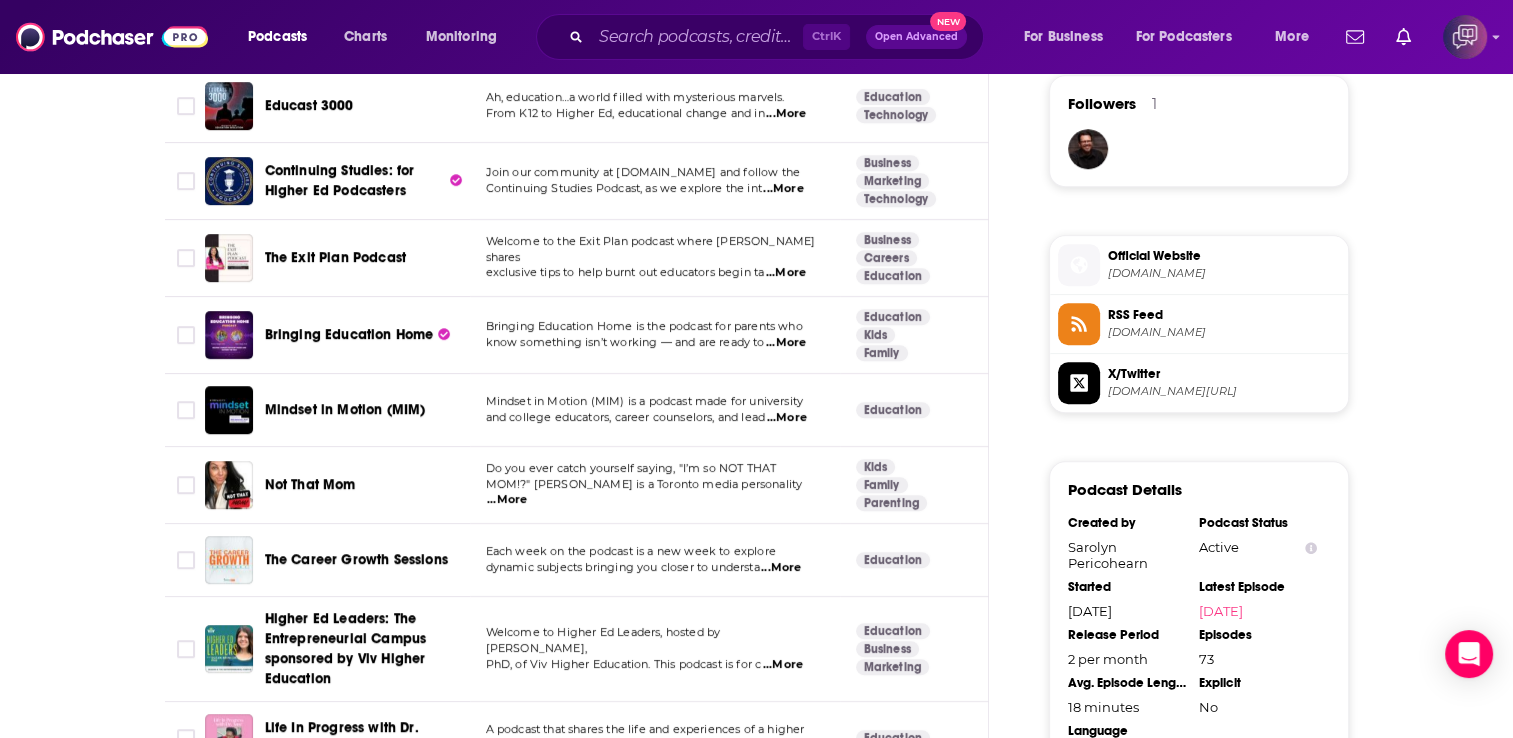 click on "Join our community at [DOMAIN_NAME] and follow the Continuing Studies Podcast, as we explore the int  ...More" at bounding box center (655, 181) 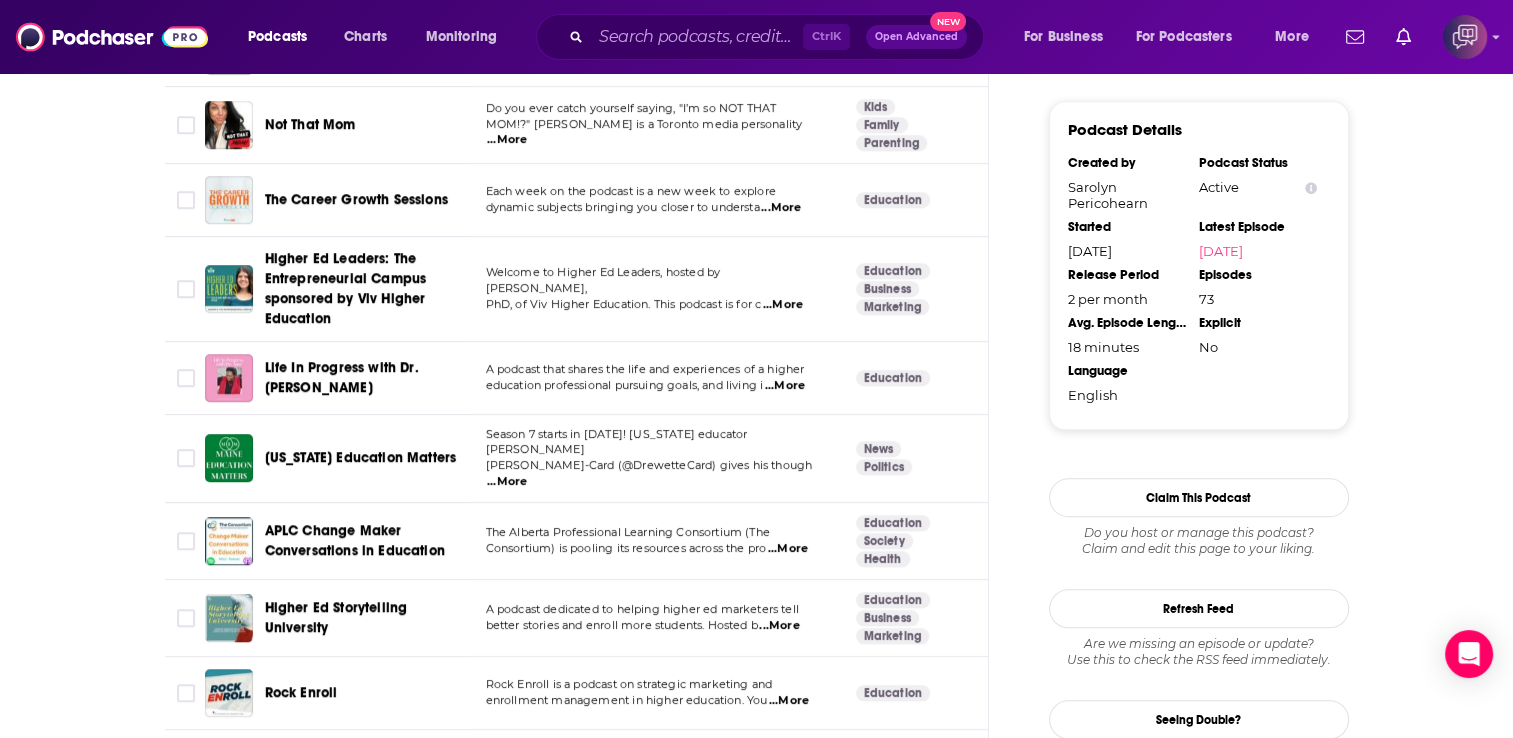 scroll, scrollTop: 2005, scrollLeft: 0, axis: vertical 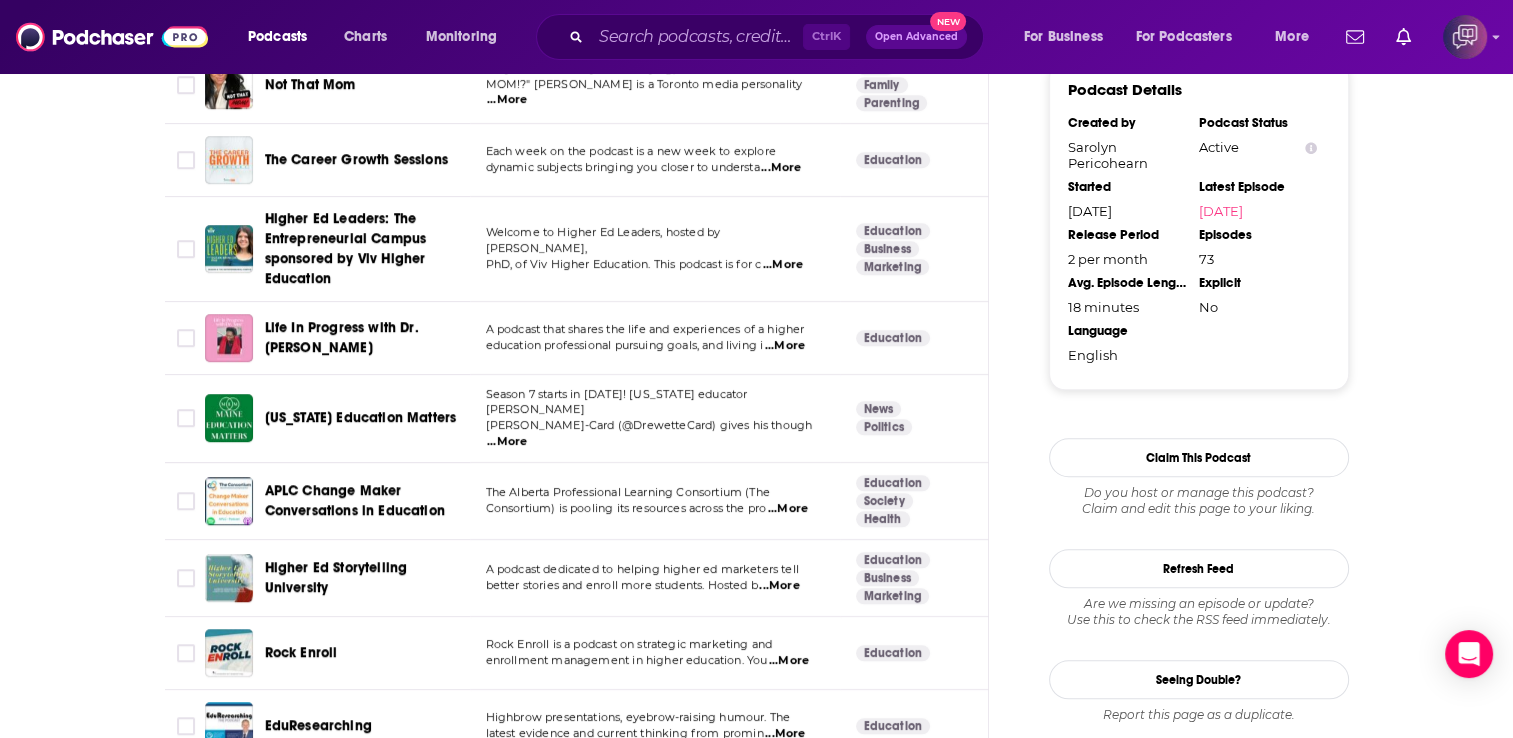 click on "...More" at bounding box center [781, 168] 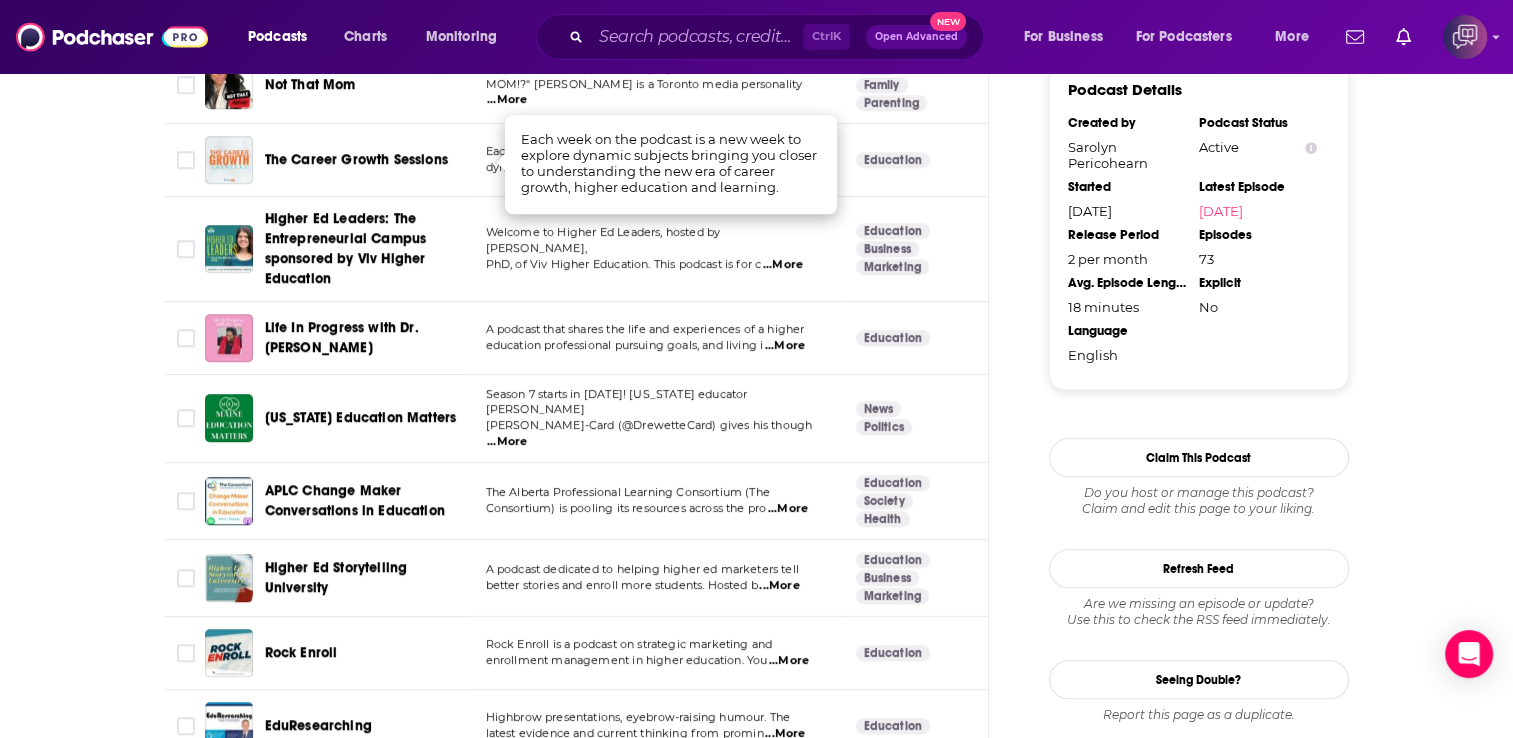 click on "The Career Growth Sessions" at bounding box center [356, 159] 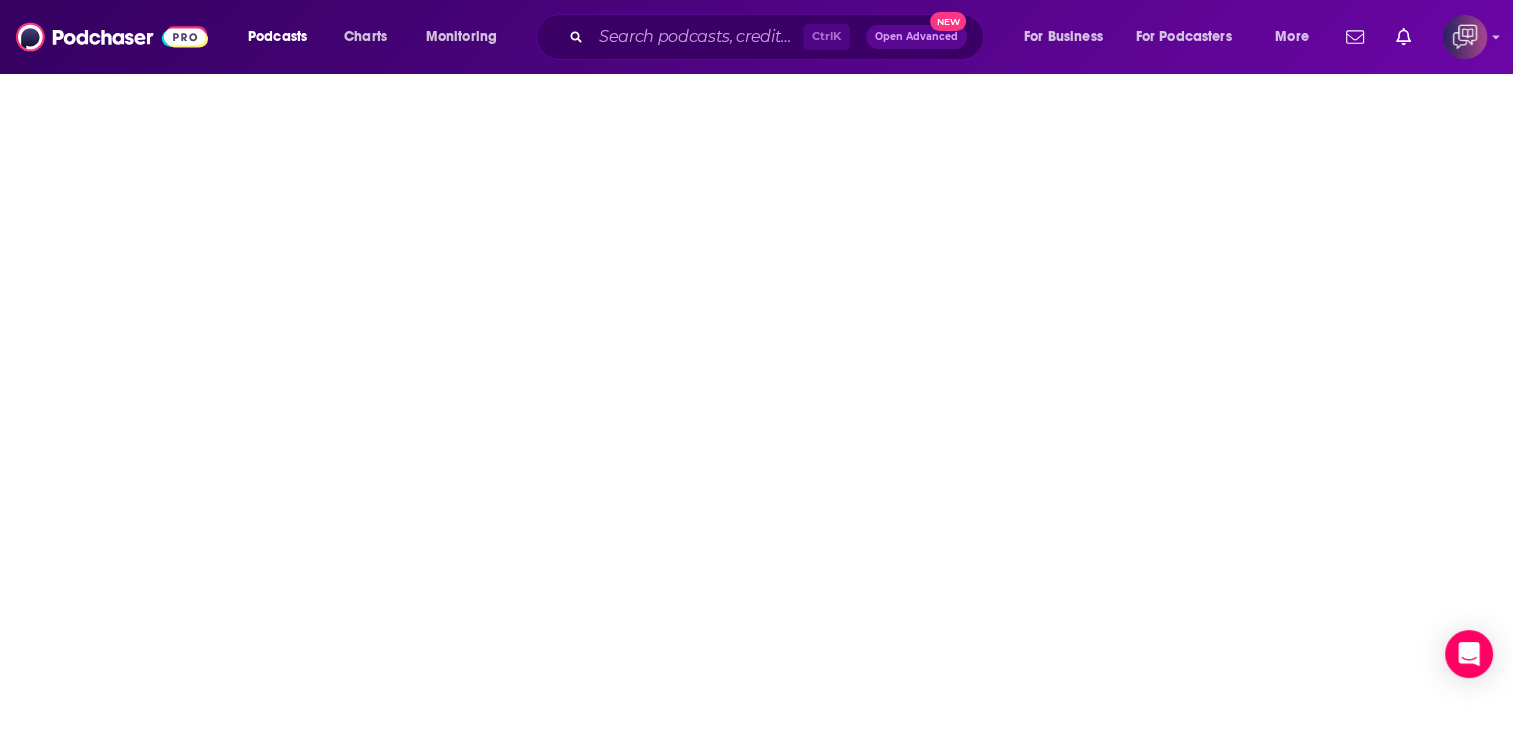 scroll, scrollTop: 0, scrollLeft: 0, axis: both 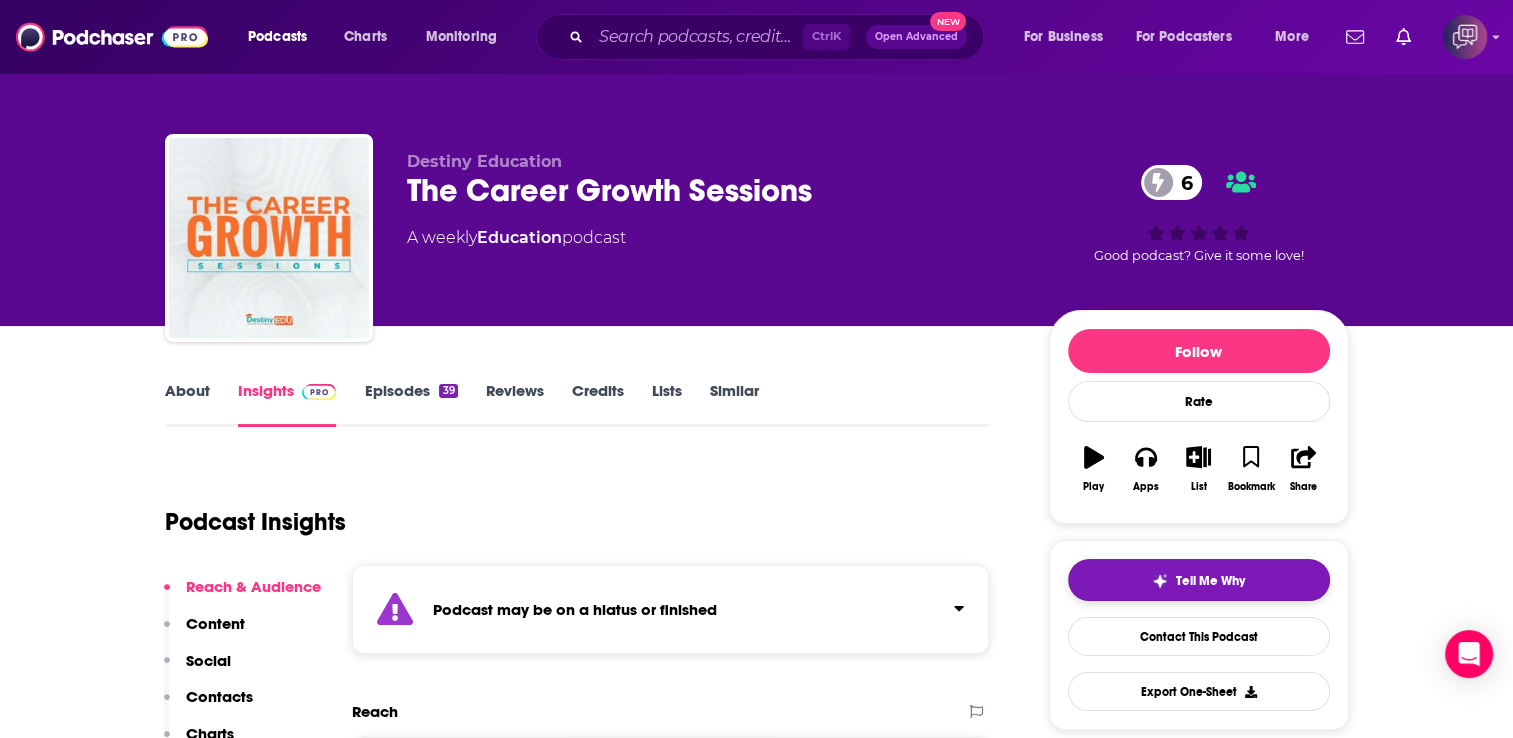 click on "Tell Me Why" at bounding box center [1199, 580] 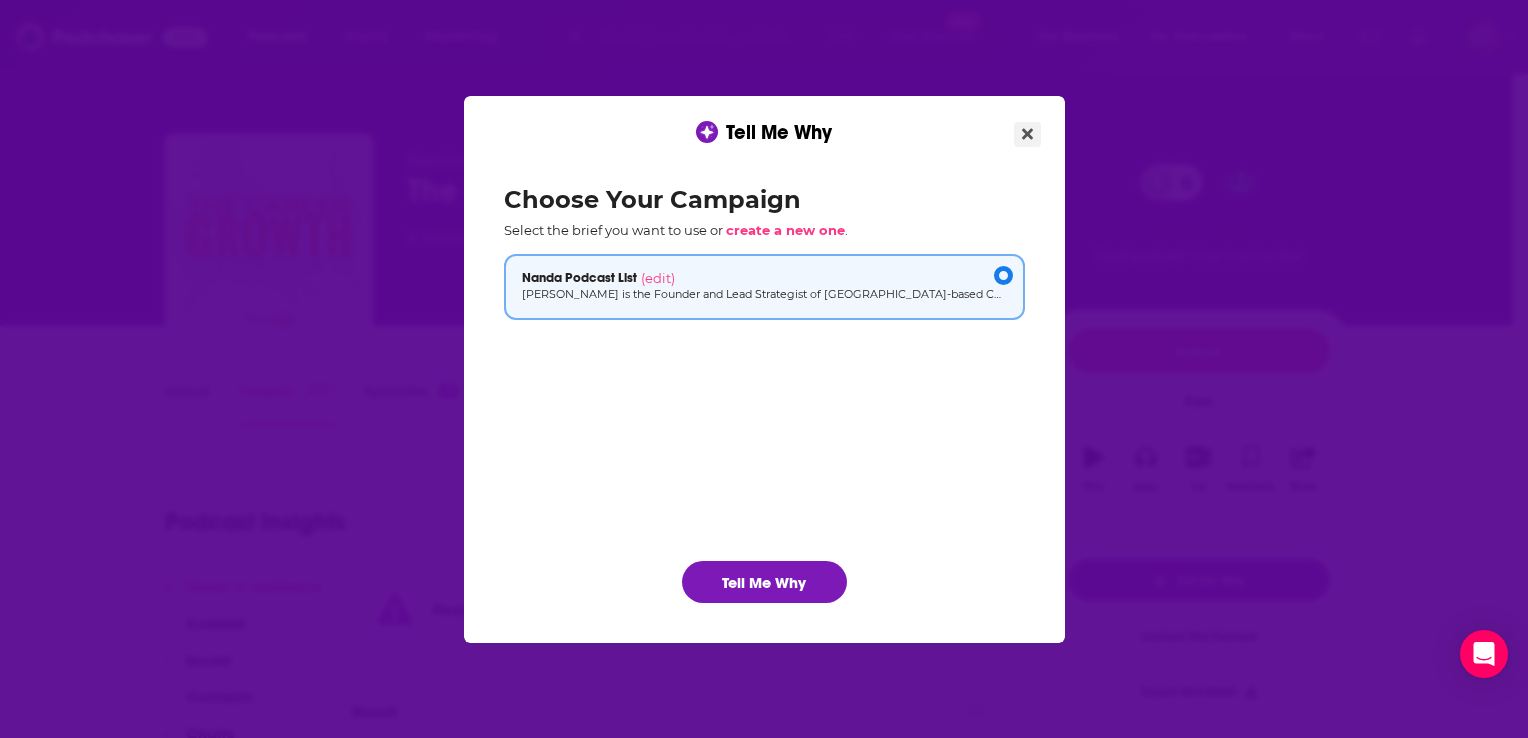 click at bounding box center (1027, 134) 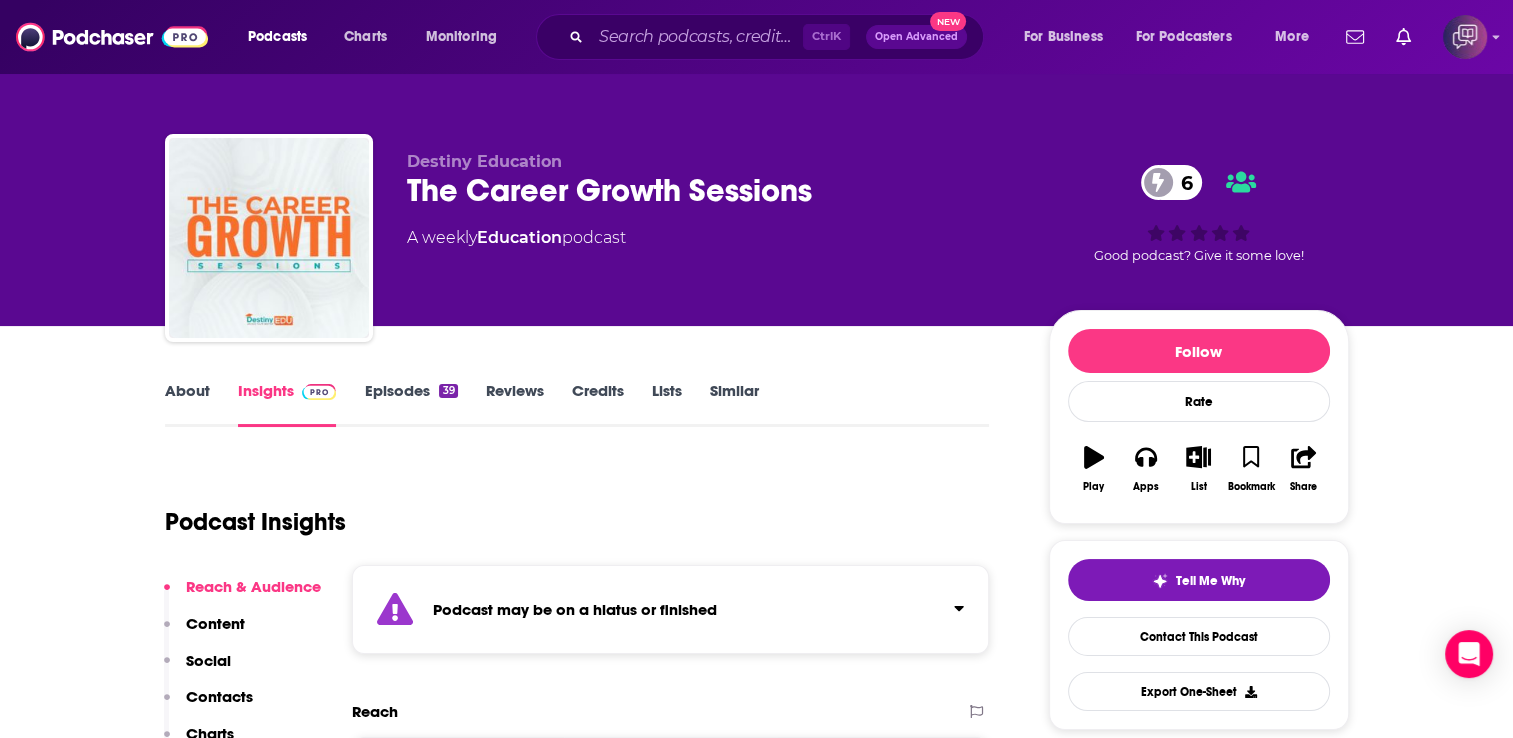 click on "About Insights Episodes 39 Reviews Credits Lists Similar Podcast Insights Reach & Audience Content Social Contacts Charts Rate Card Sponsors Details Similar Contact Podcast Open Website  Podcast may be on a hiatus or finished Reach Power Score™ 6 Total Monthly Listens Under 1.1k New Episode Listens Under 1k Export One-Sheet Audience Demographics Gender Mixed Age [DEMOGRAPHIC_DATA] yo Parental Status Mixed Countries 1 [GEOGRAPHIC_DATA] 2 [GEOGRAPHIC_DATA] 3 [GEOGRAPHIC_DATA] 4 [GEOGRAPHIC_DATA] Education Level Mostly  Higher Education Content Political Skew Neutral/Mixed Socials This podcast does not have social handles yet. Contacts   RSS   Podcast Email Destiny Education [GEOGRAPHIC_DATA] [EMAIL_ADDRESS][DOMAIN_NAME] [EMAIL_ADDRESS][DOMAIN_NAME] That's all there is! Charts All Charts All Categories All Countries This podcast isn't ranking on any Apple or Spotify charts [DATE]. Estimated Rate Card Placement Cost Pre -roll Ads played  before an episode . $ 1  -  $ 100 Mid -roll Ads played  during an episode . $ 1  -  $ 100 Post -roll Ads played  after an episode . $ 1  -  $ 100" at bounding box center [757, 4427] 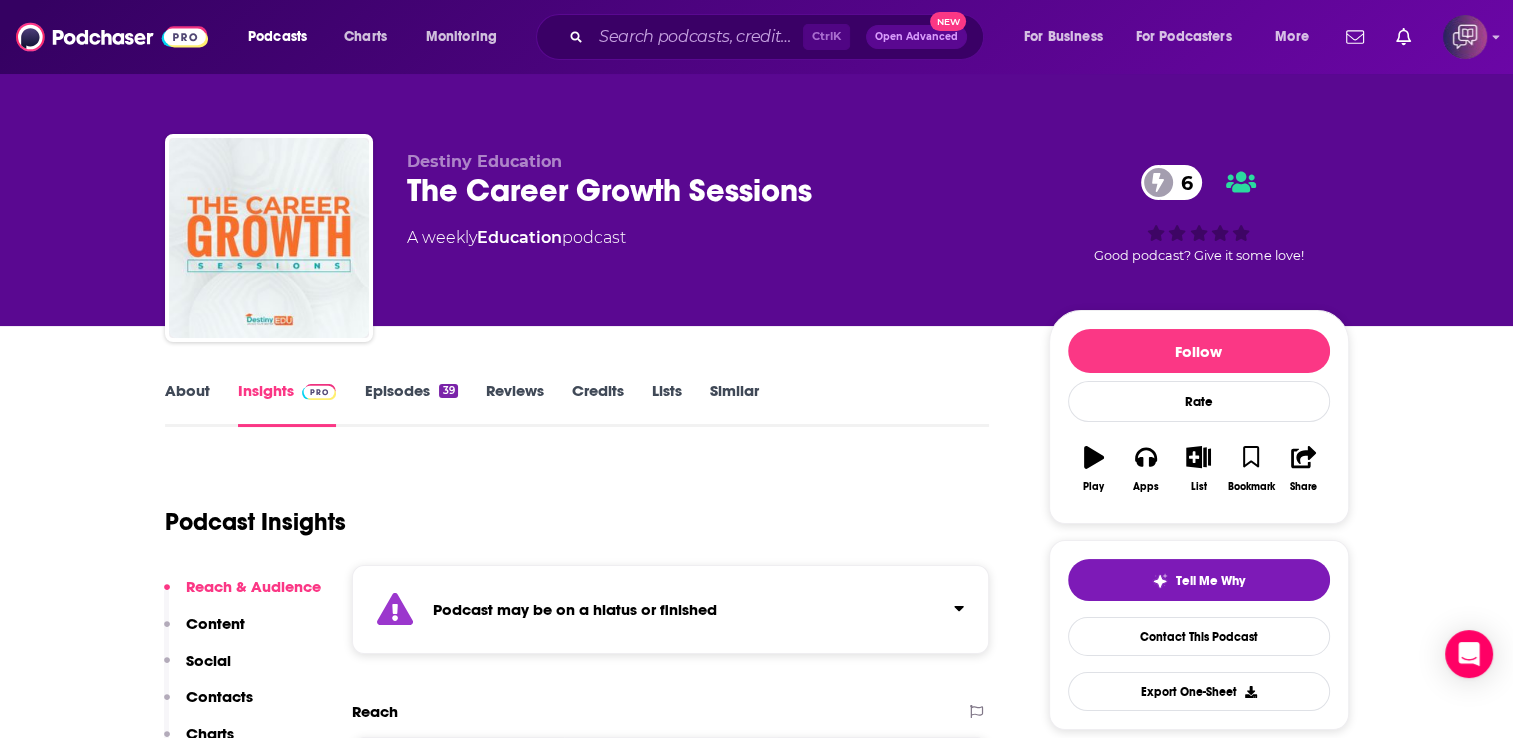 click on "Similar" at bounding box center (734, 404) 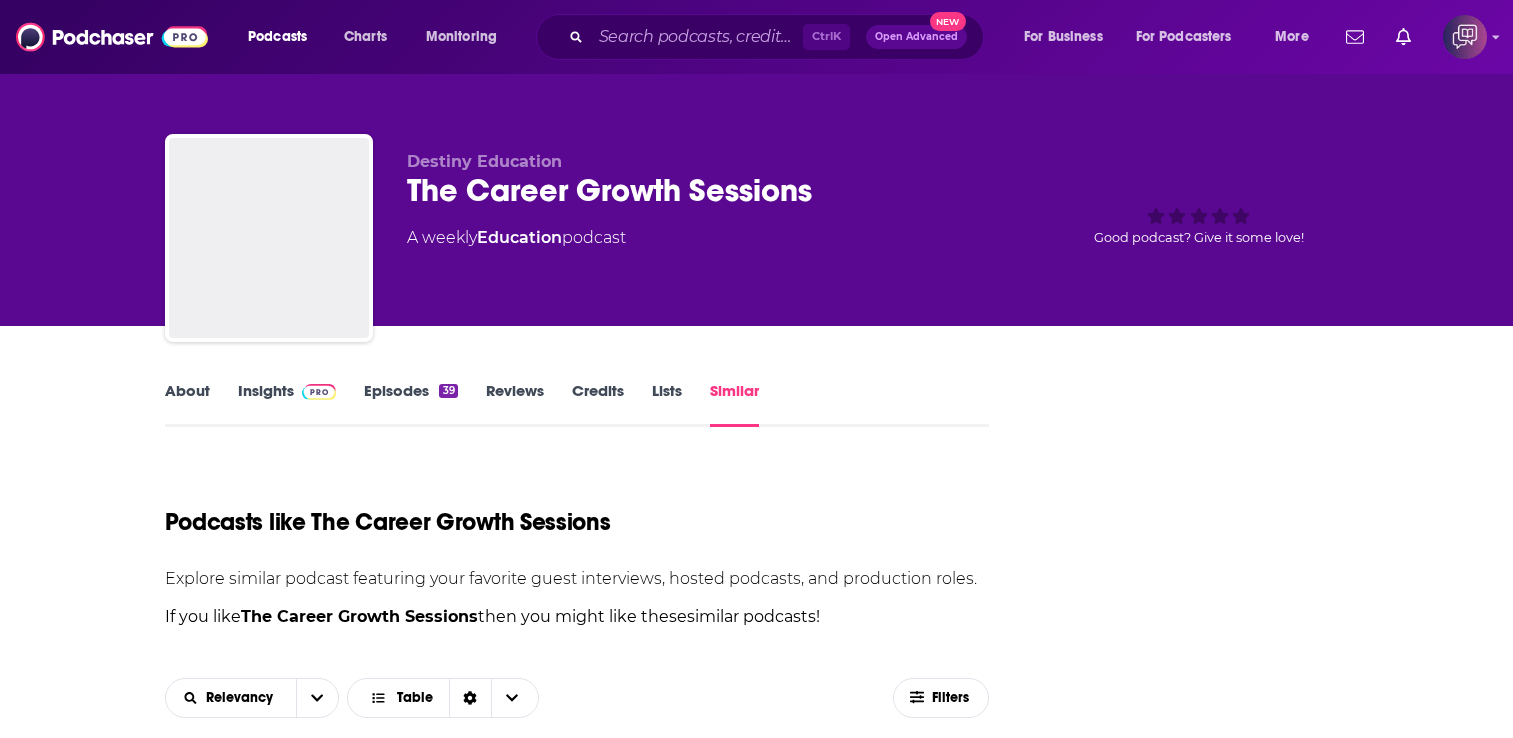 scroll, scrollTop: 0, scrollLeft: 0, axis: both 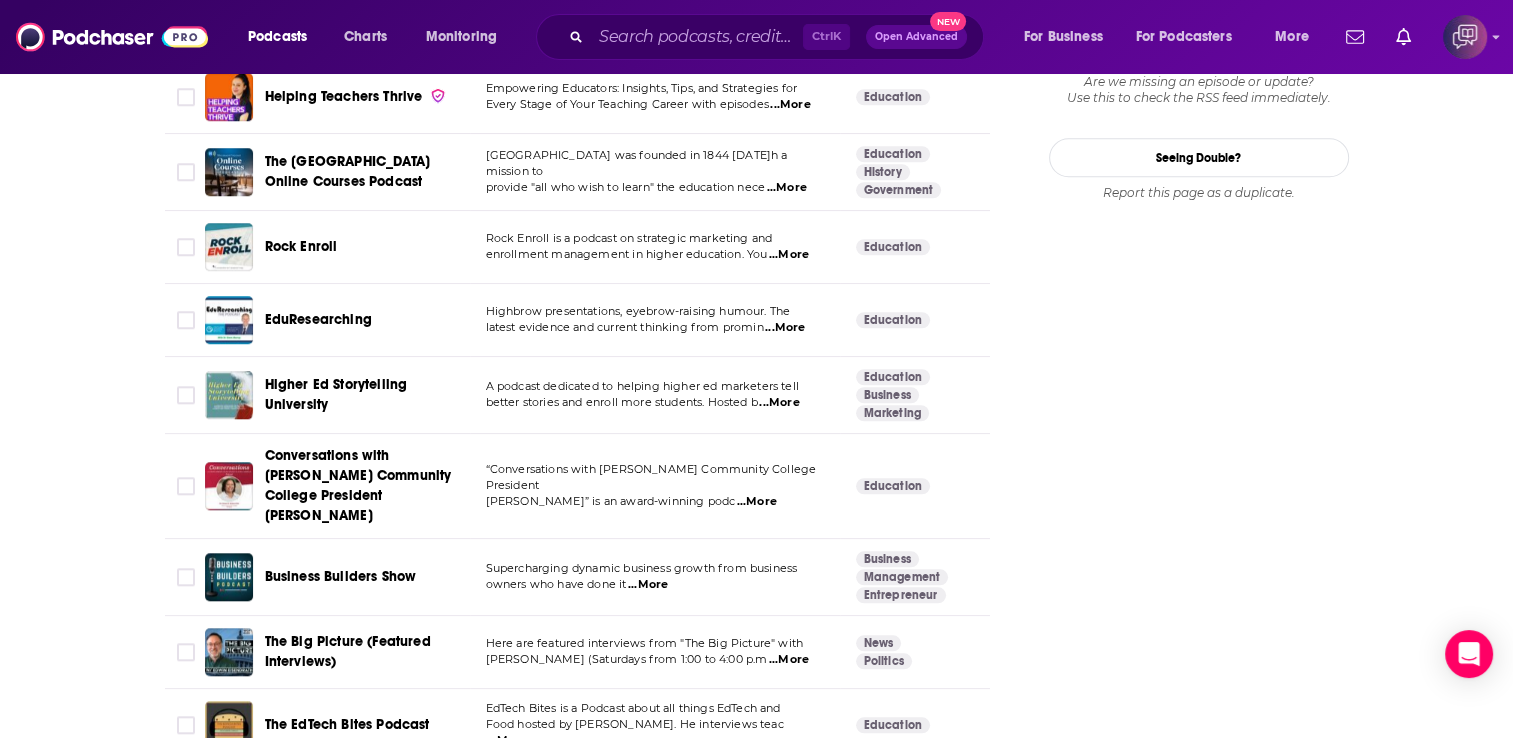 click on "A podcast dedicated to helping higher ed marketers tell" at bounding box center (654, 387) 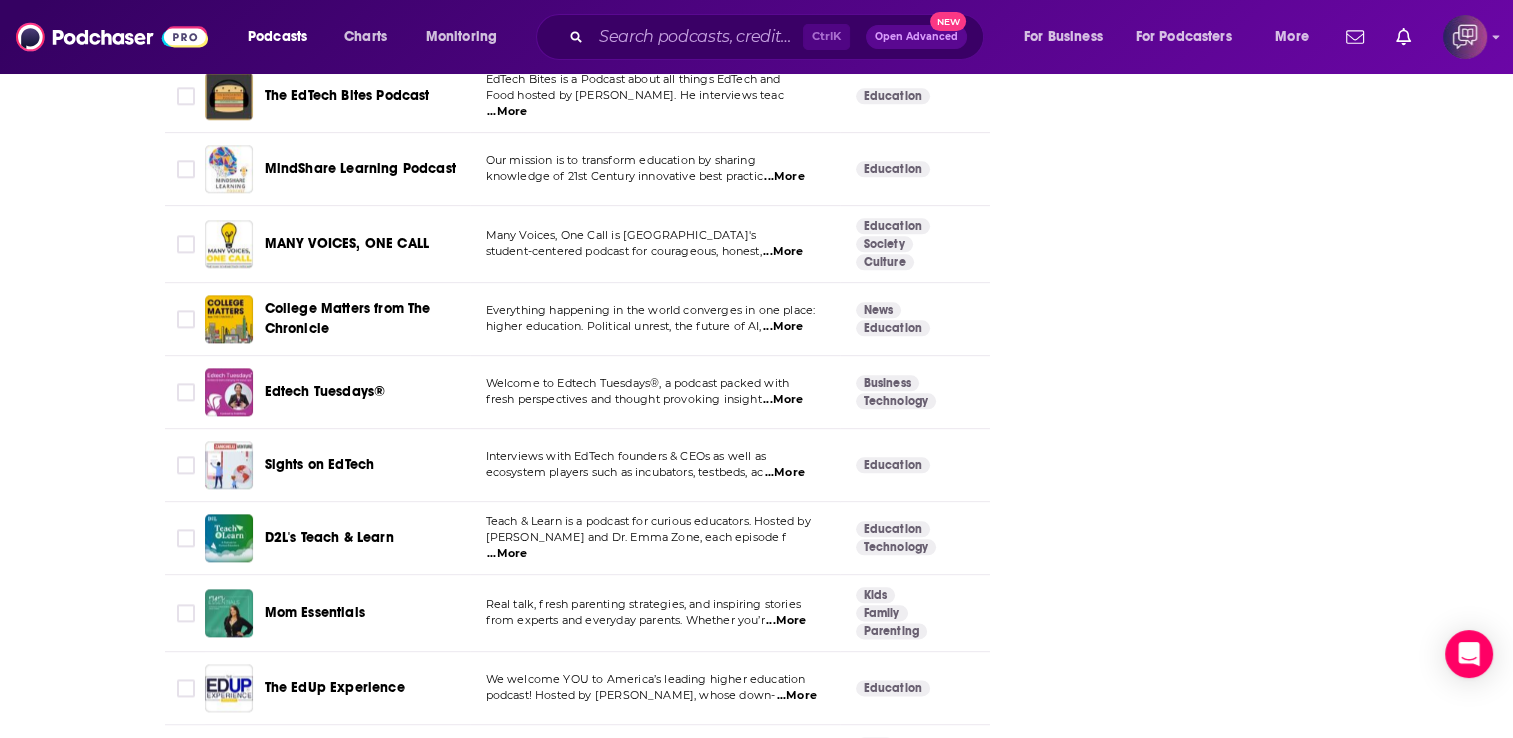 scroll, scrollTop: 2965, scrollLeft: 0, axis: vertical 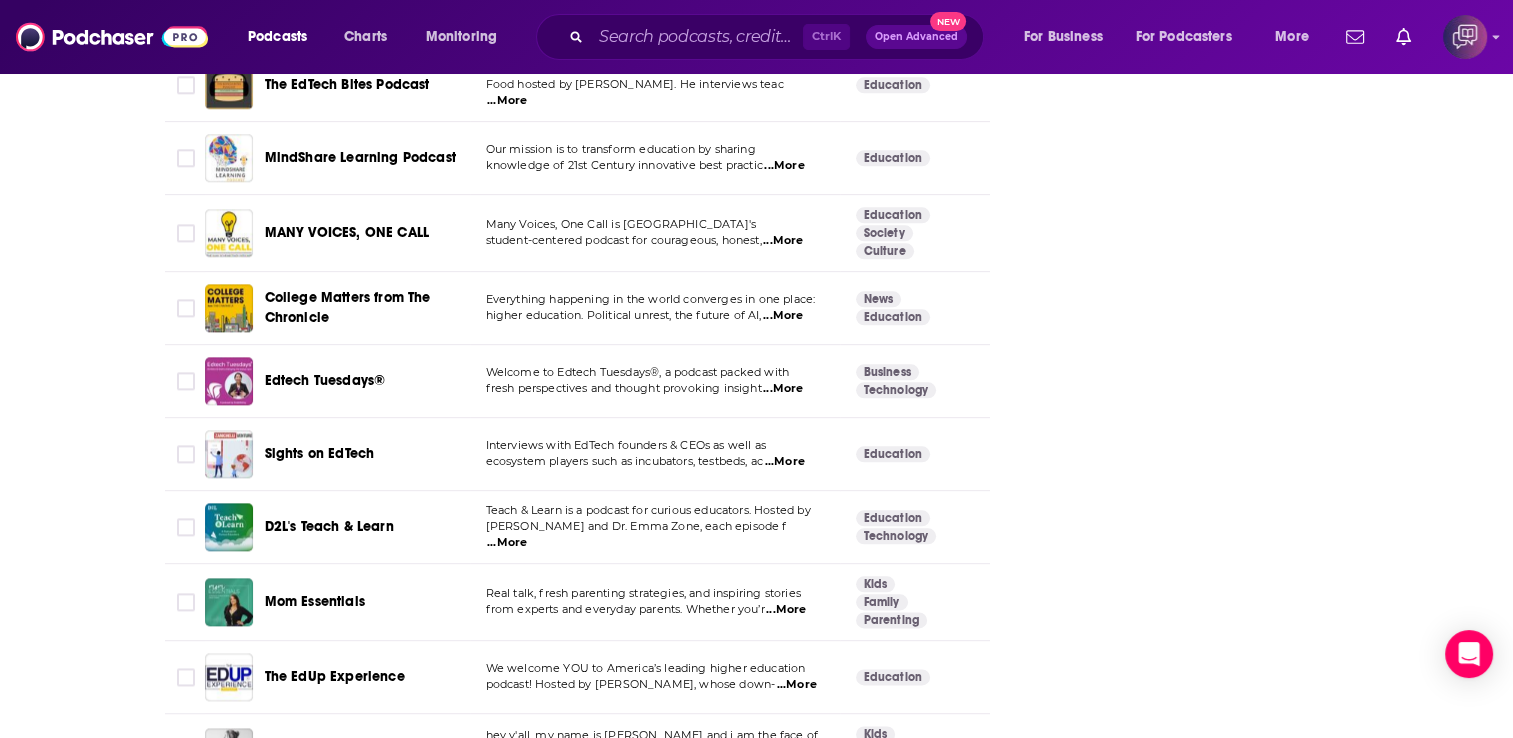 click on "...More" at bounding box center [783, 389] 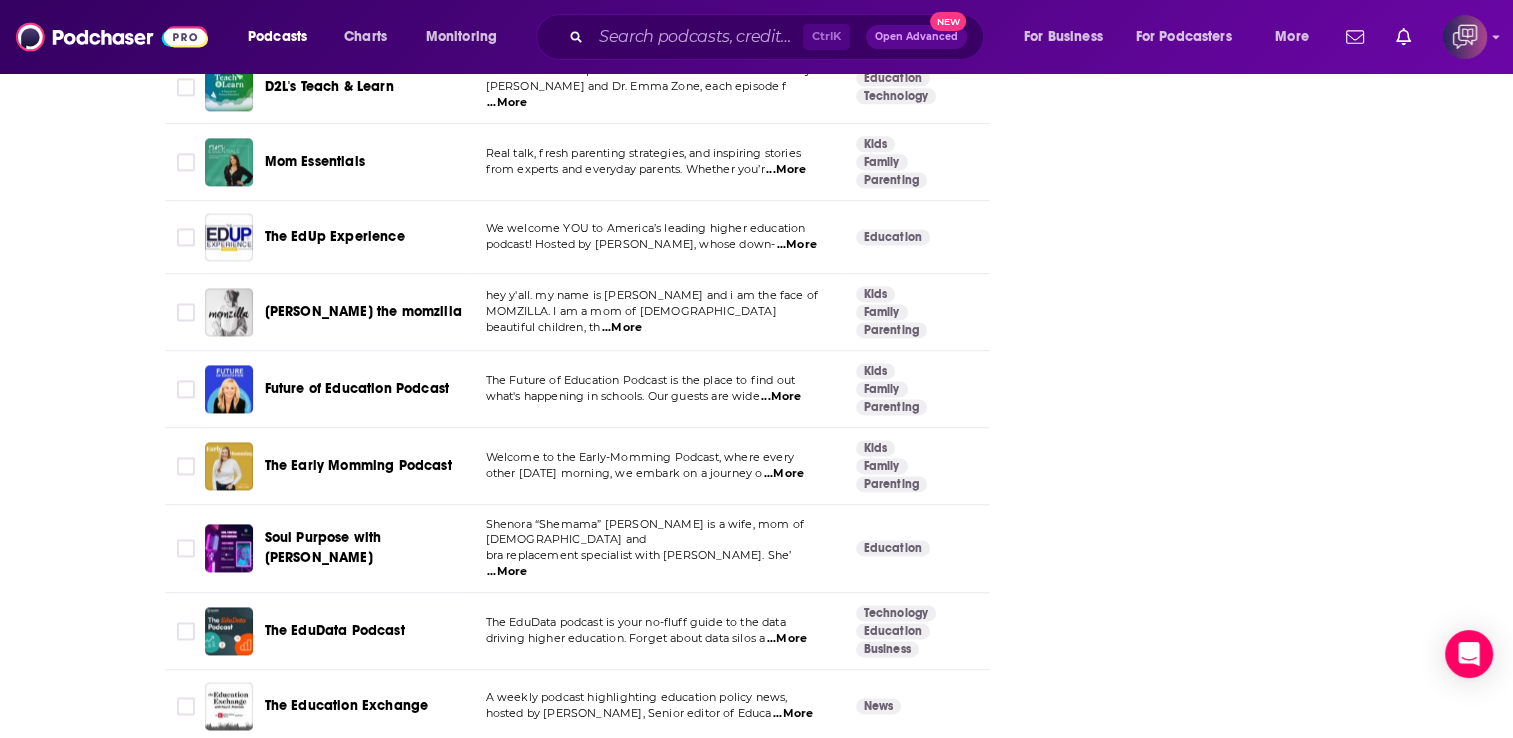 scroll, scrollTop: 3445, scrollLeft: 0, axis: vertical 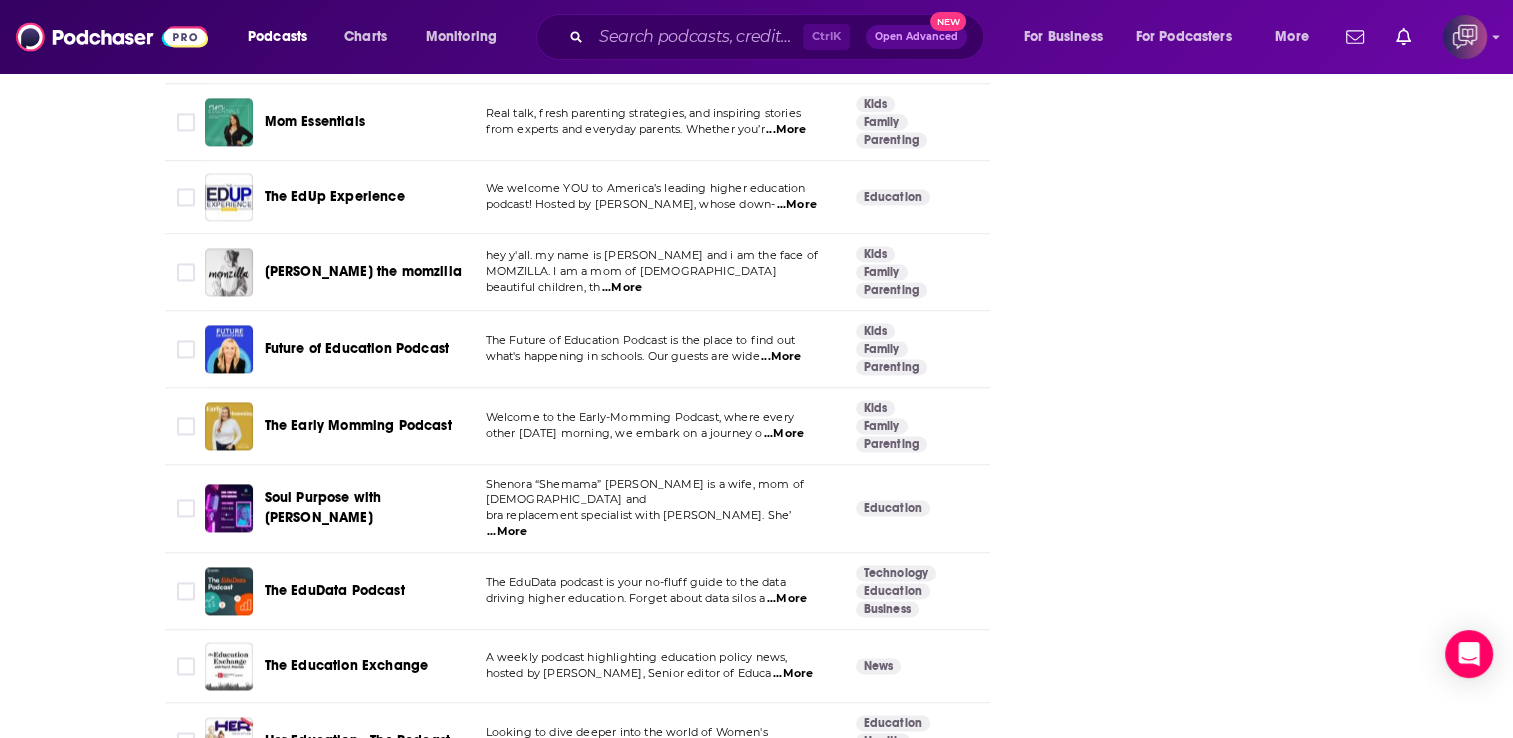 click on "...More" at bounding box center [781, 357] 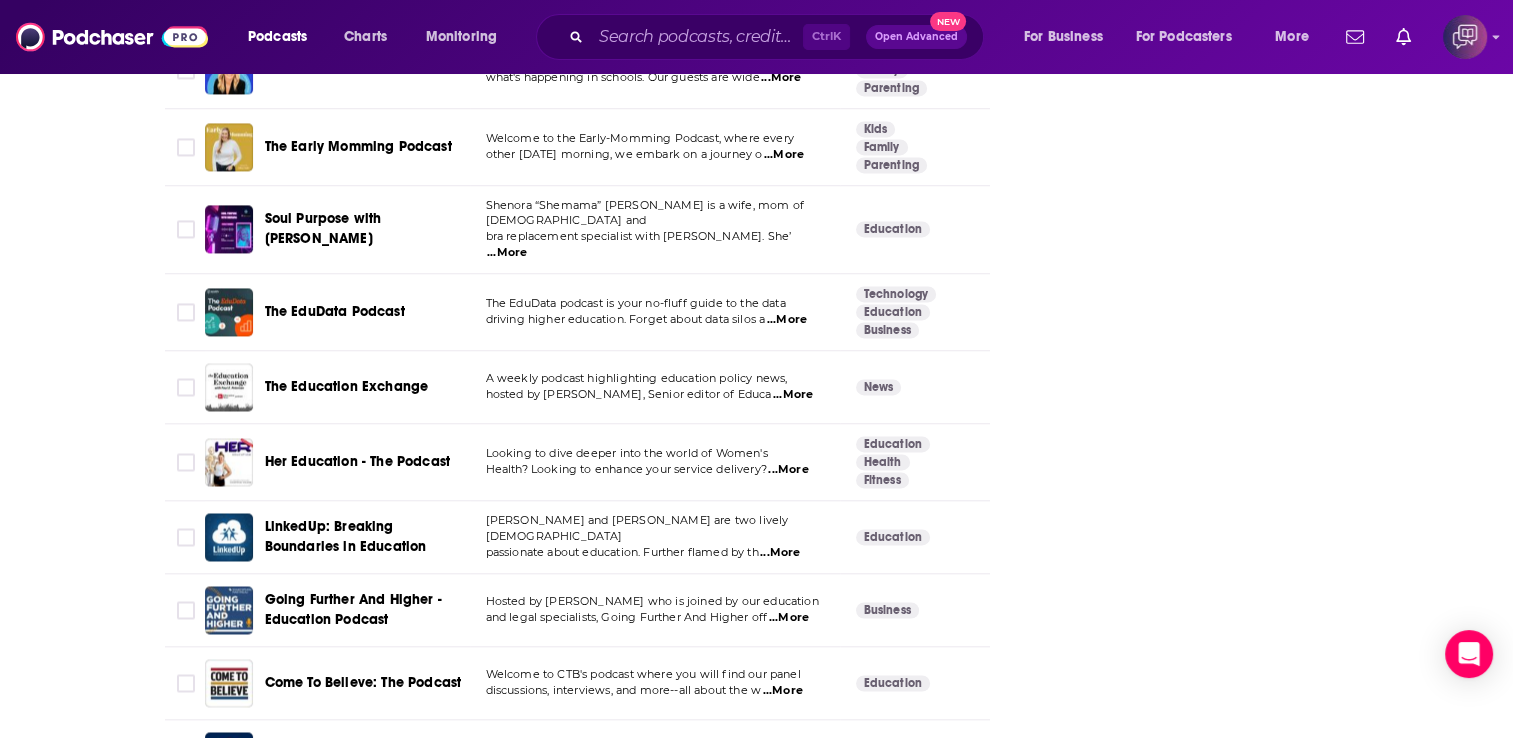 scroll, scrollTop: 3725, scrollLeft: 0, axis: vertical 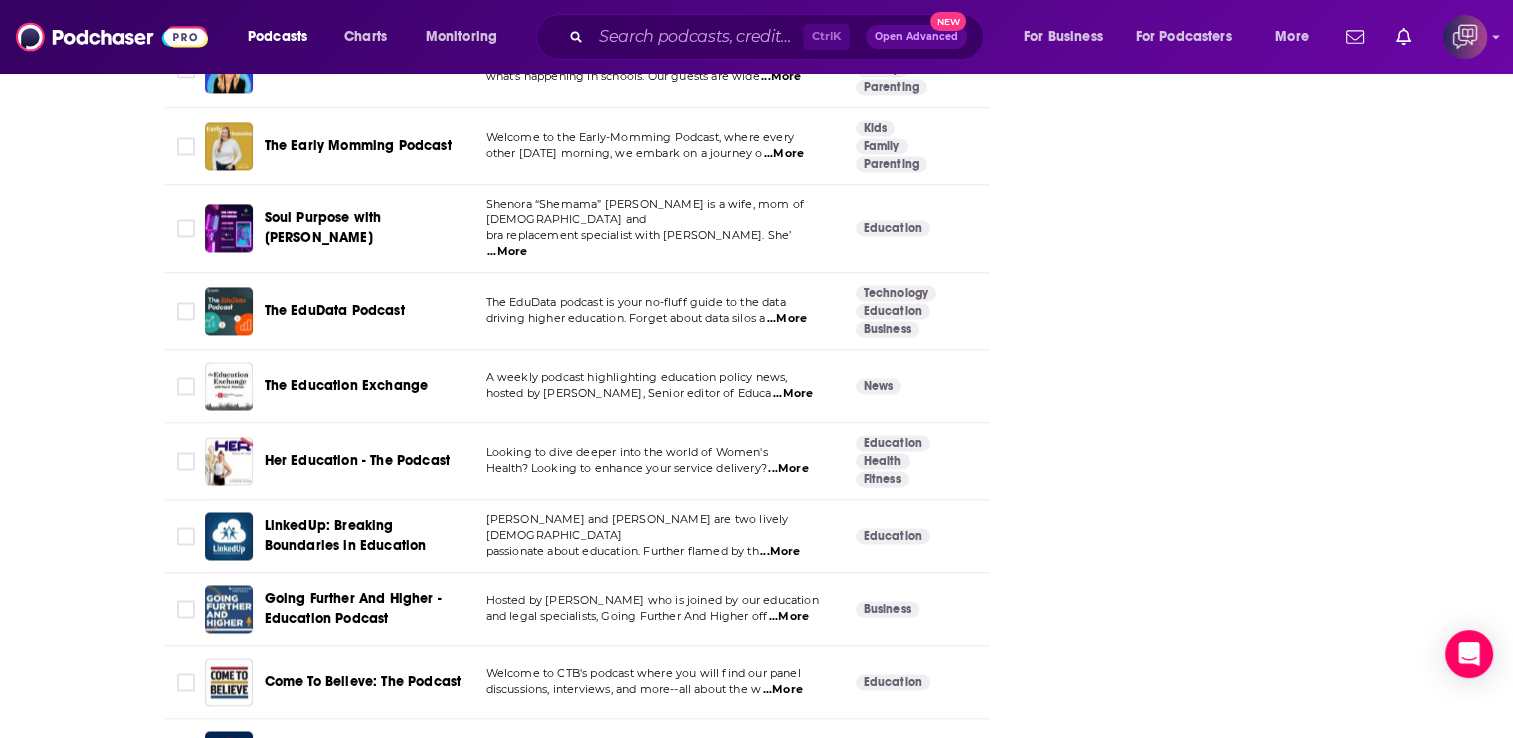 click on "...More" at bounding box center [793, 394] 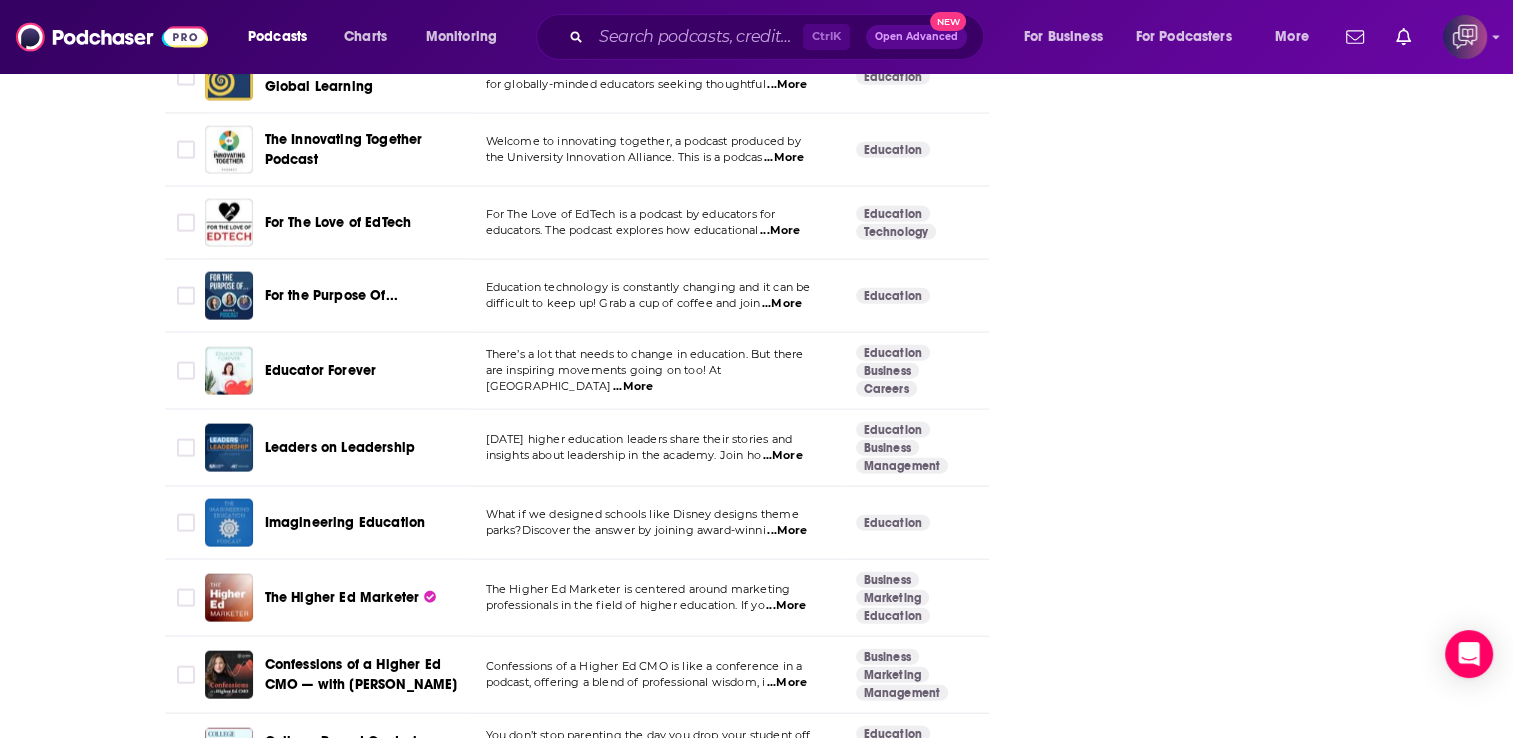 scroll, scrollTop: 4925, scrollLeft: 0, axis: vertical 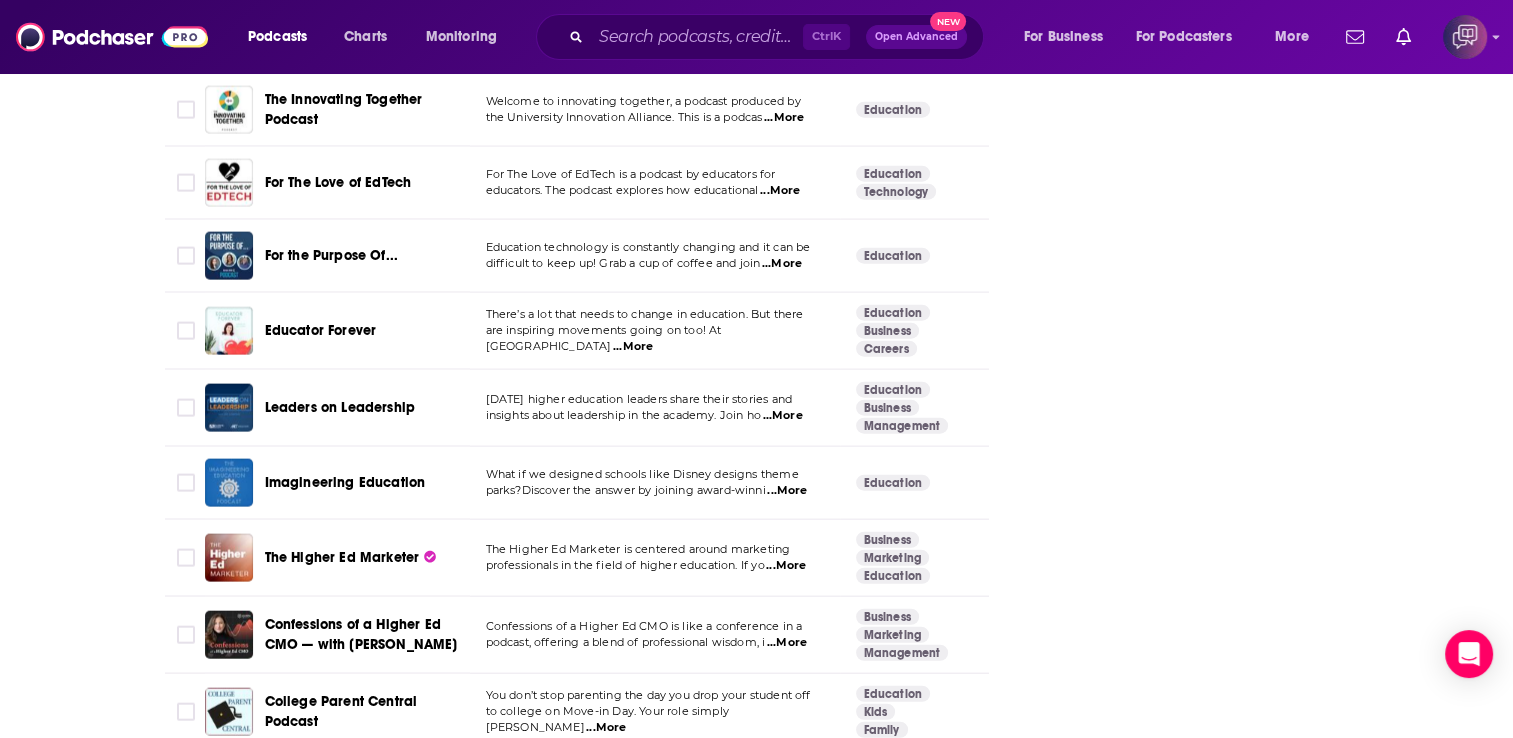 click on "...More" at bounding box center (633, 347) 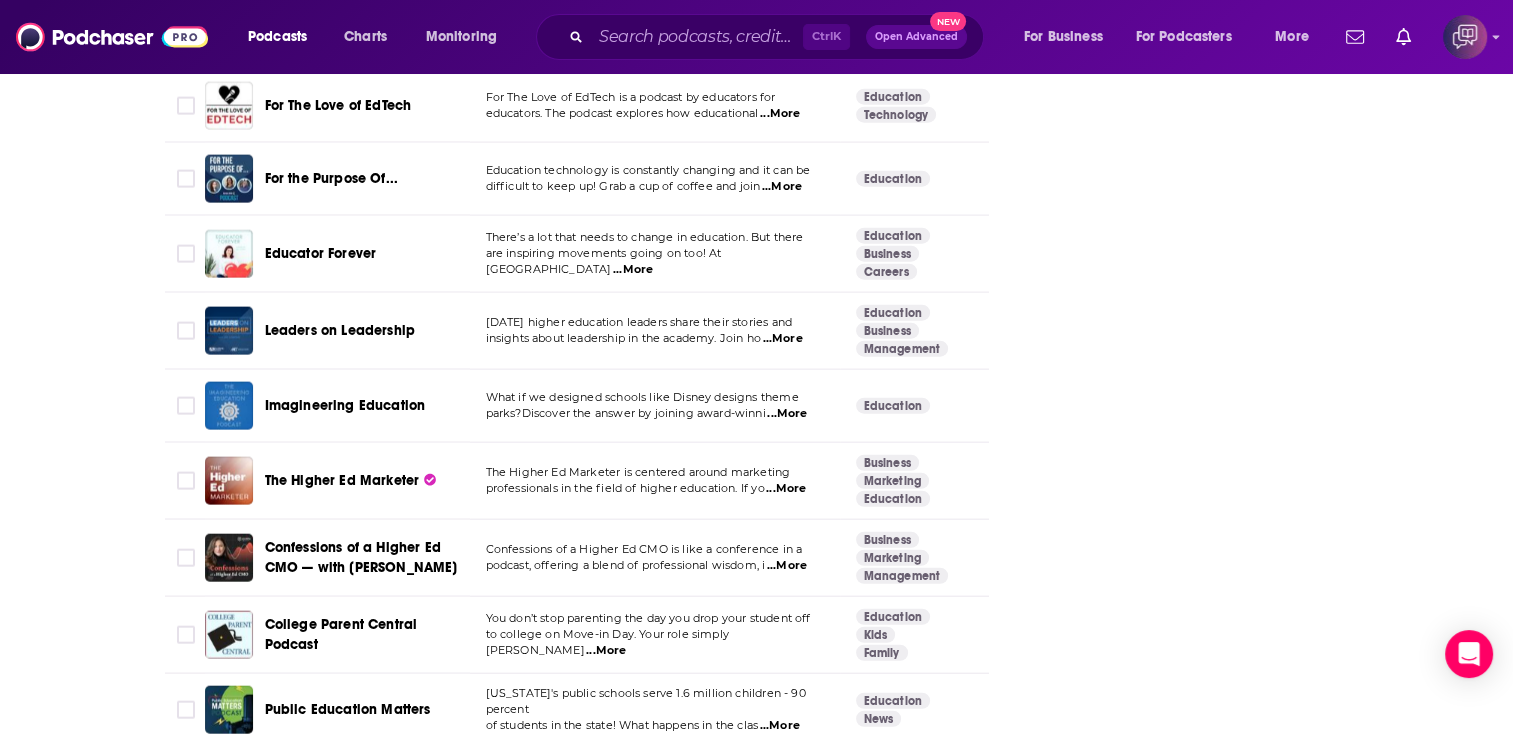 scroll, scrollTop: 5005, scrollLeft: 0, axis: vertical 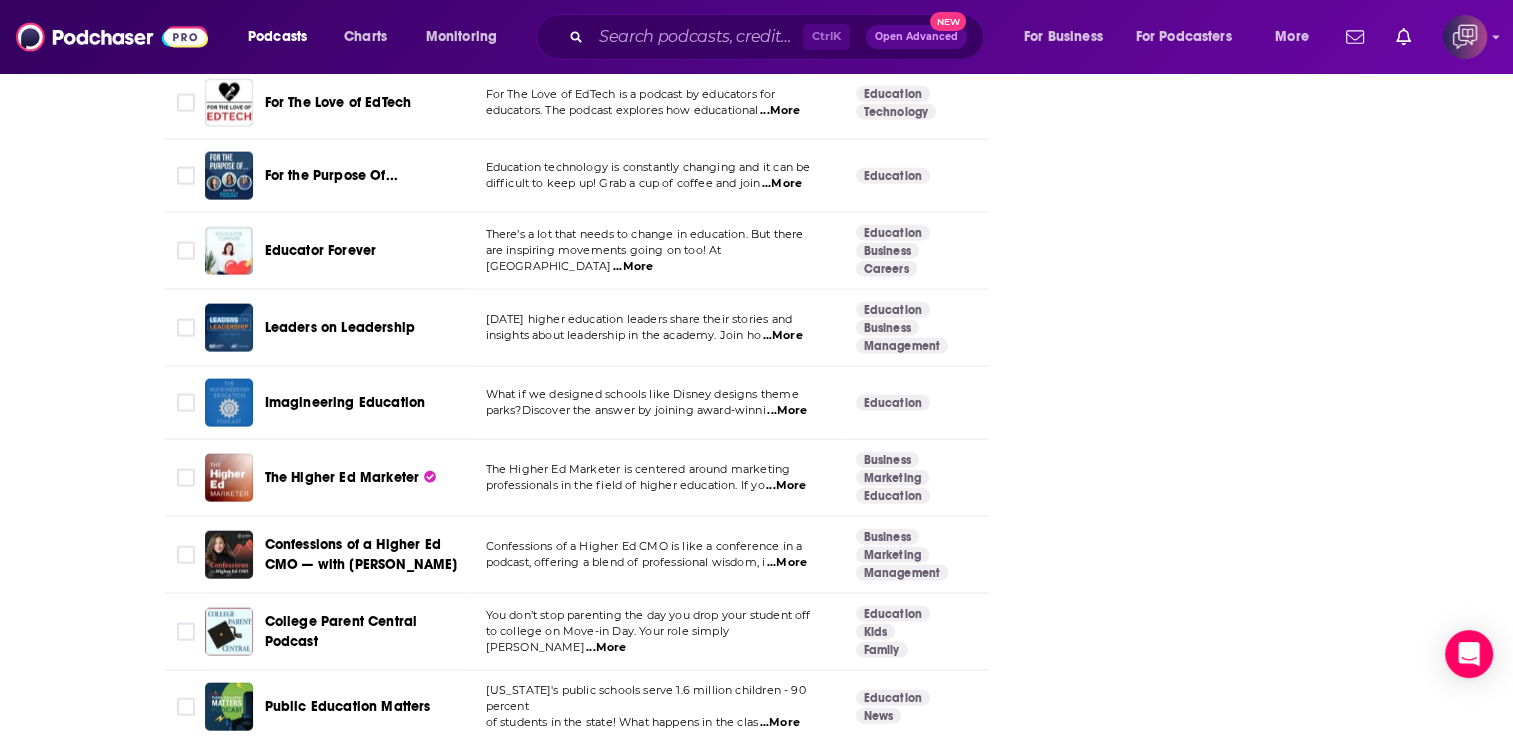 click on "...More" at bounding box center [787, 411] 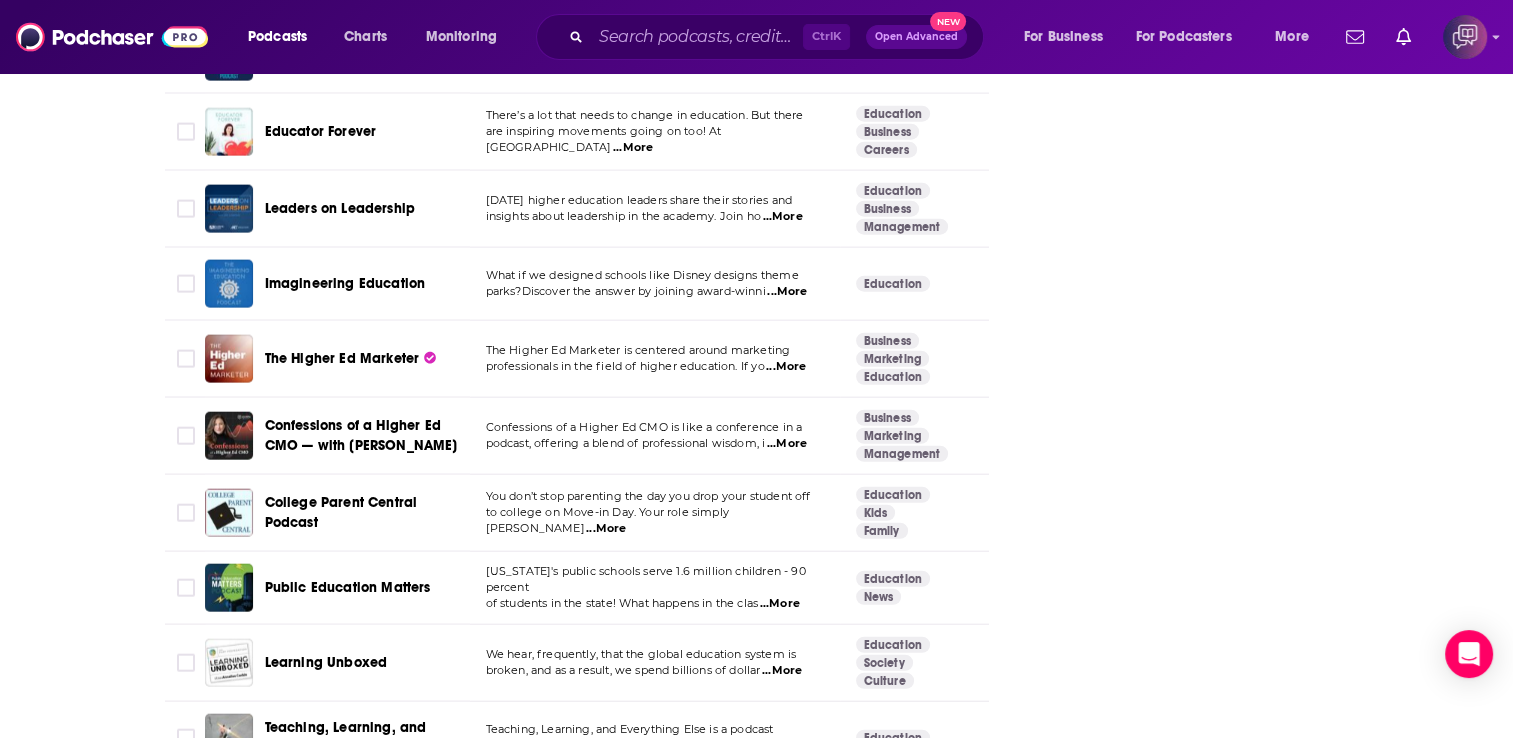 scroll, scrollTop: 5125, scrollLeft: 0, axis: vertical 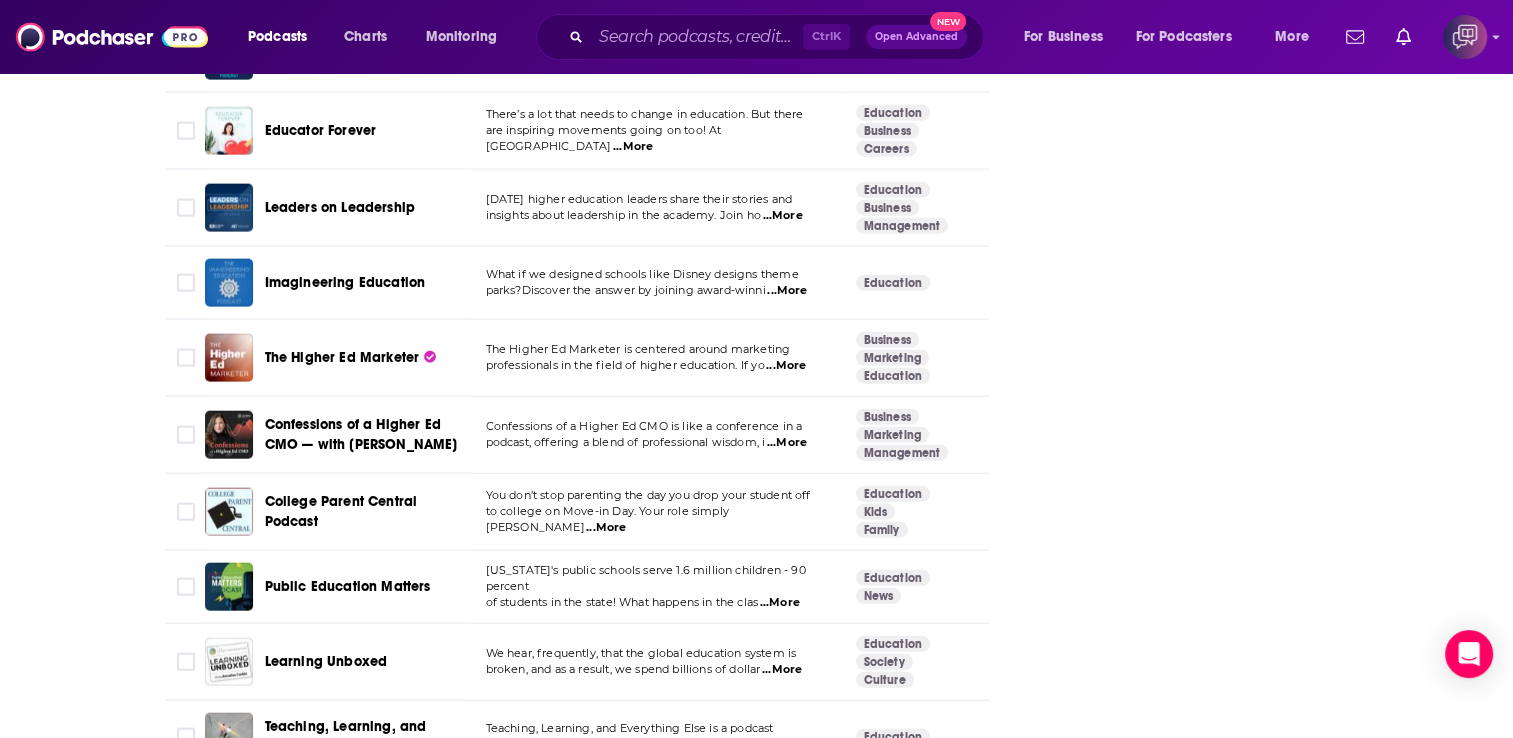 click on "The Higher Ed Marketer is centered around marketing" at bounding box center (654, 350) 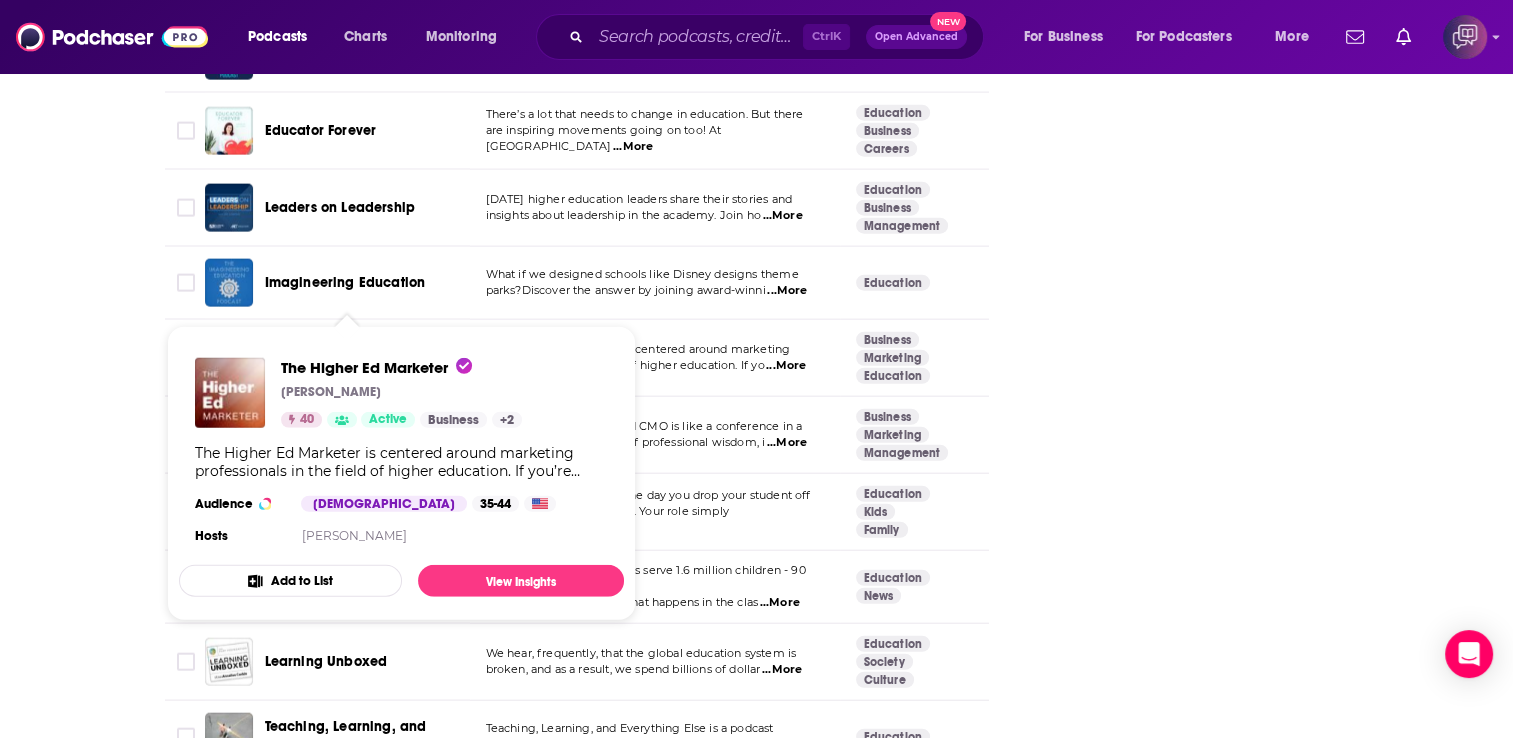 click on "The Higher Ed Marketer" at bounding box center (342, 357) 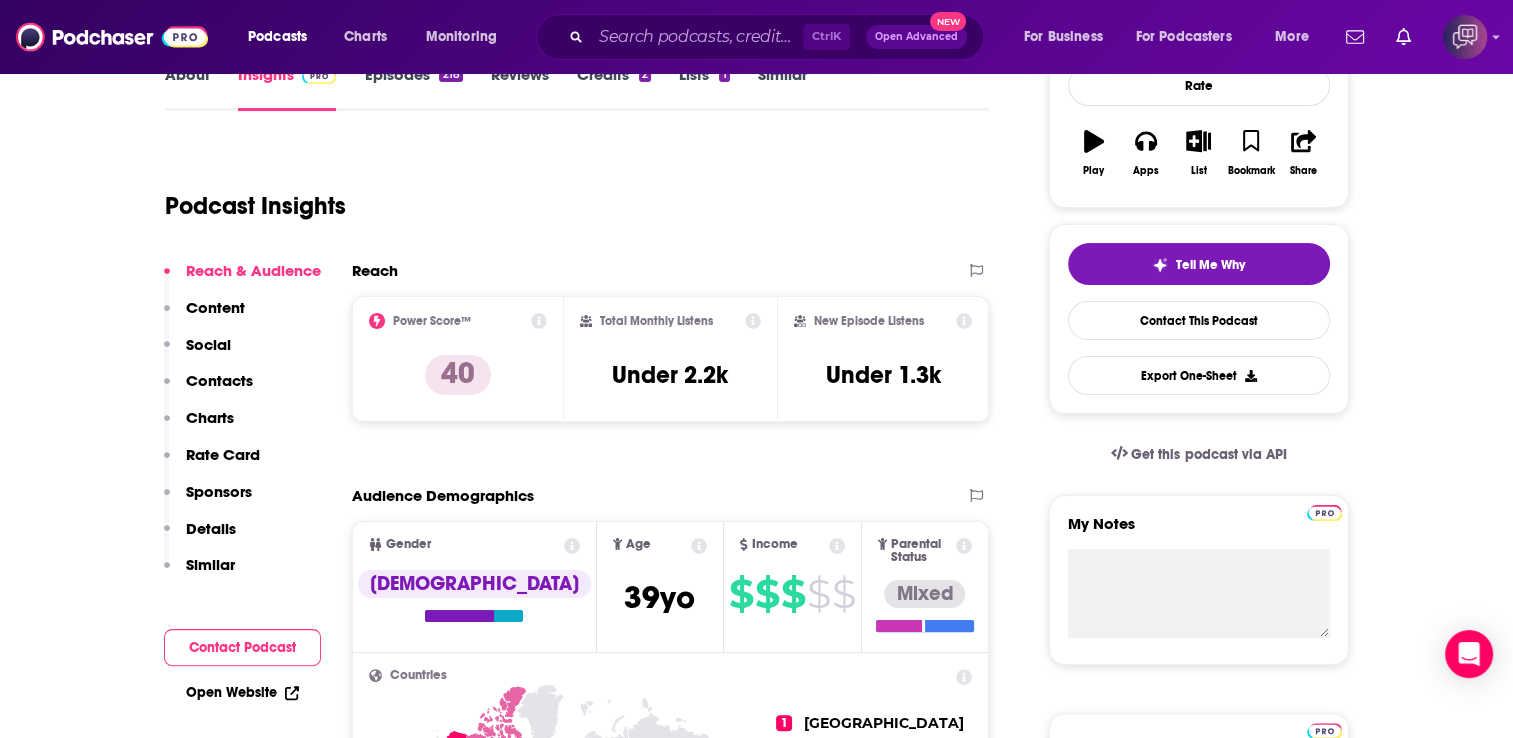 scroll, scrollTop: 320, scrollLeft: 0, axis: vertical 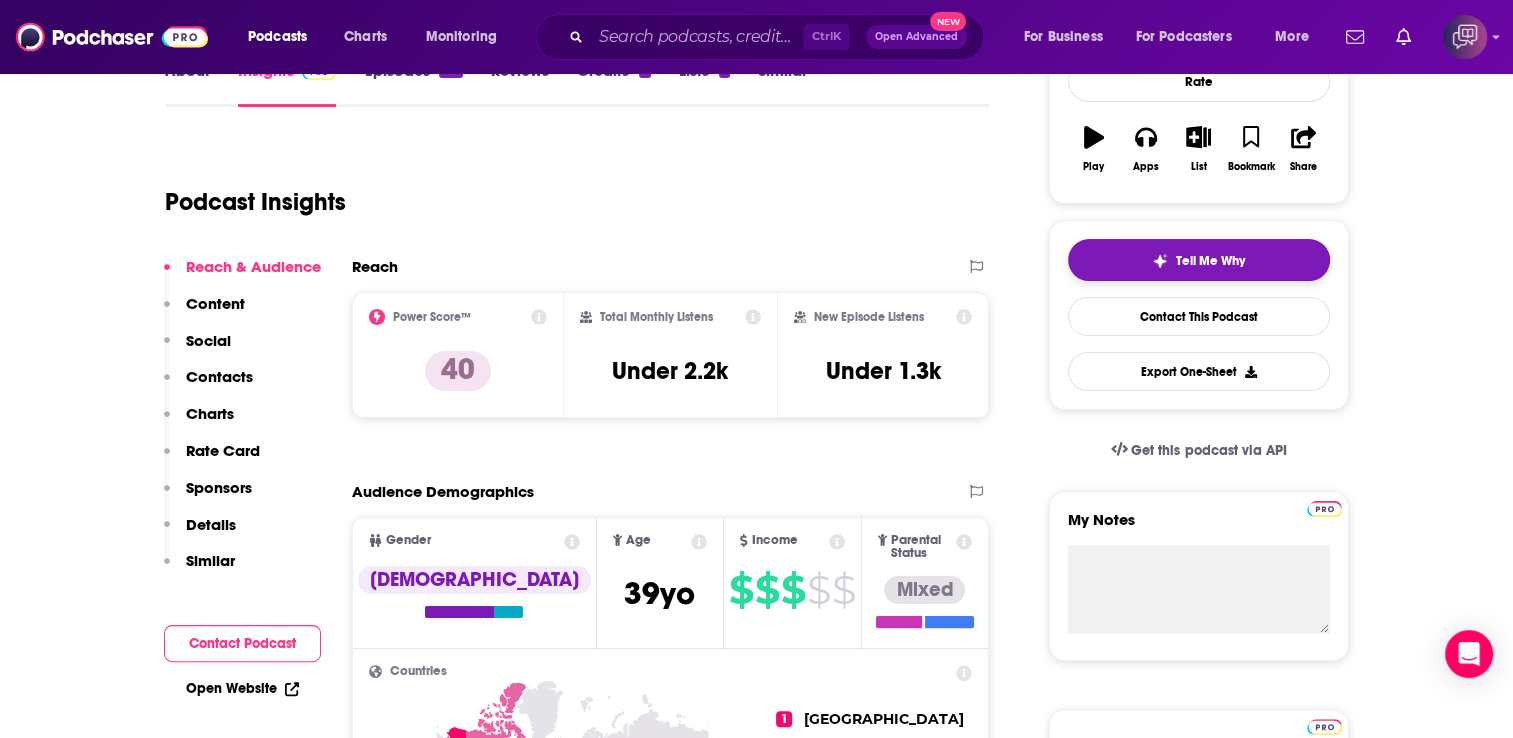 click on "Tell Me Why" at bounding box center [1199, 260] 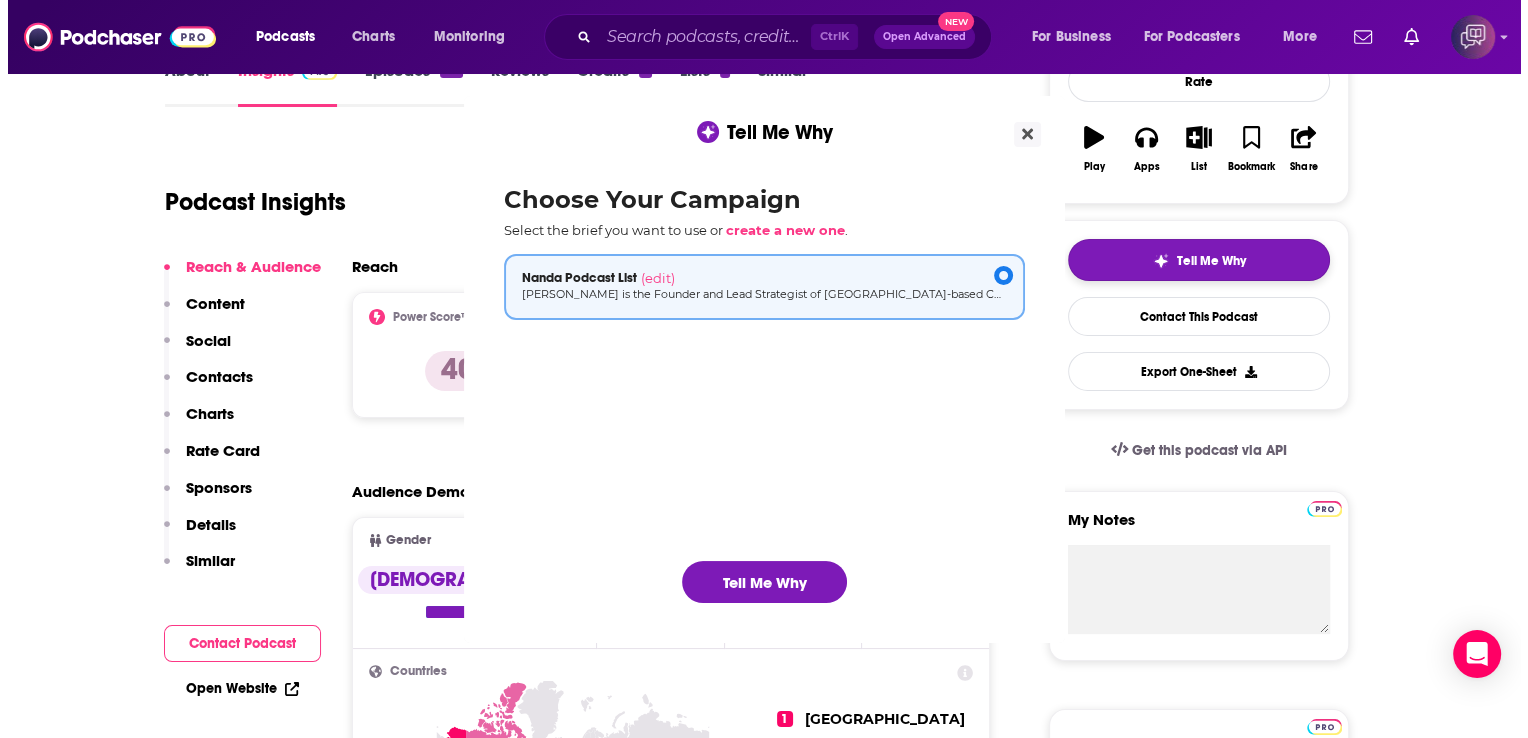 scroll, scrollTop: 0, scrollLeft: 0, axis: both 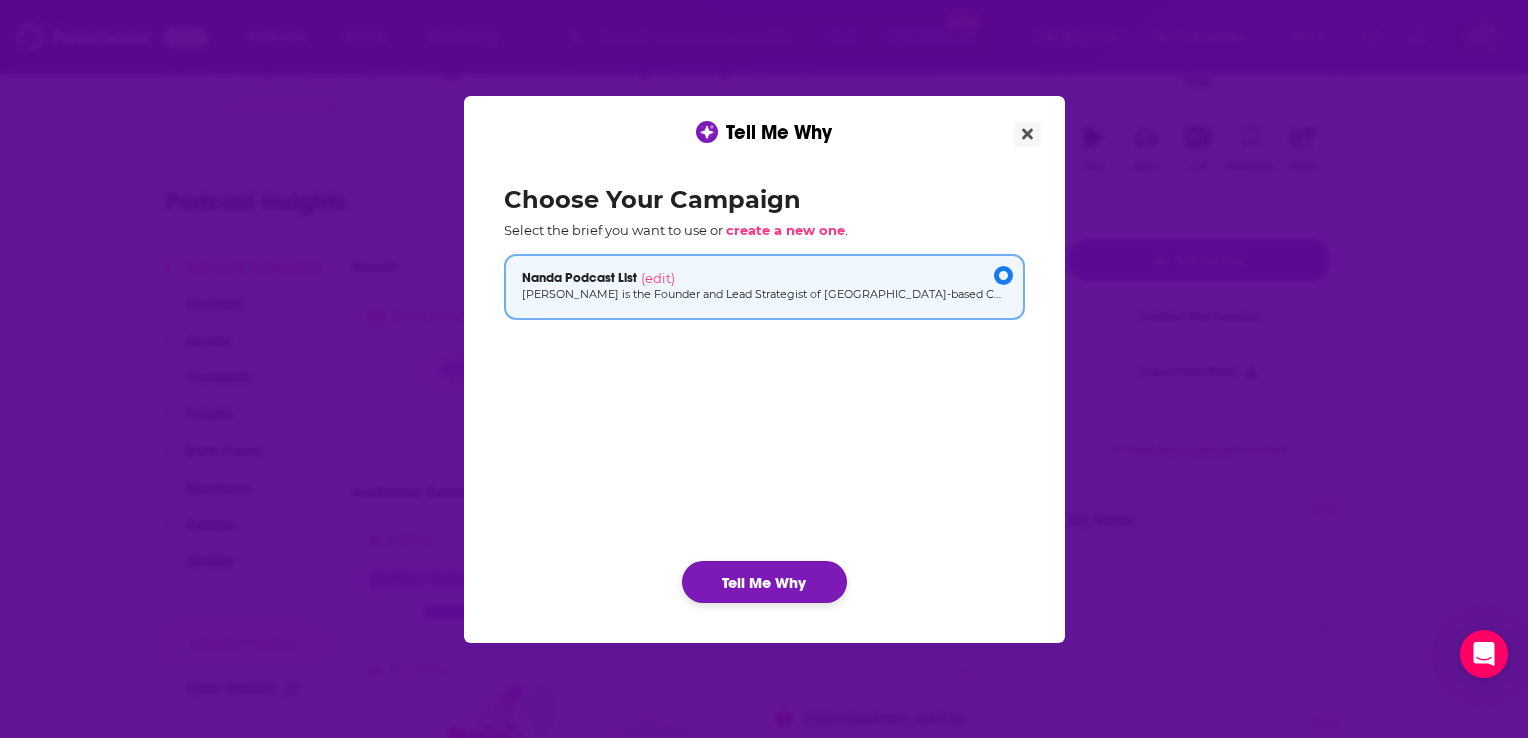 click on "Tell Me Why" 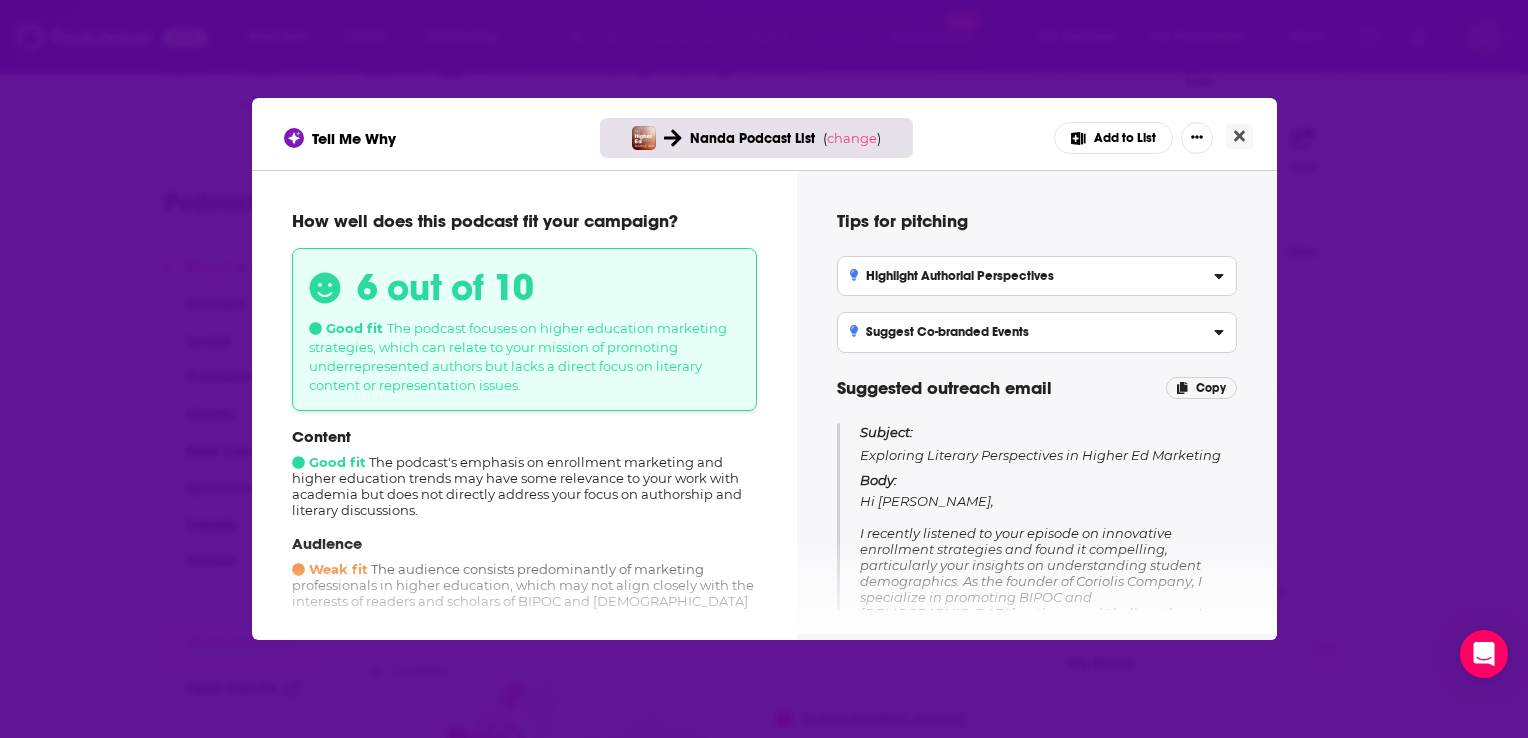 click on "Content   Good fit   The podcast's emphasis on enrollment marketing and higher education trends may have some relevance to your work with academia but does not directly address your focus on authorship and literary discussions." at bounding box center [524, 472] 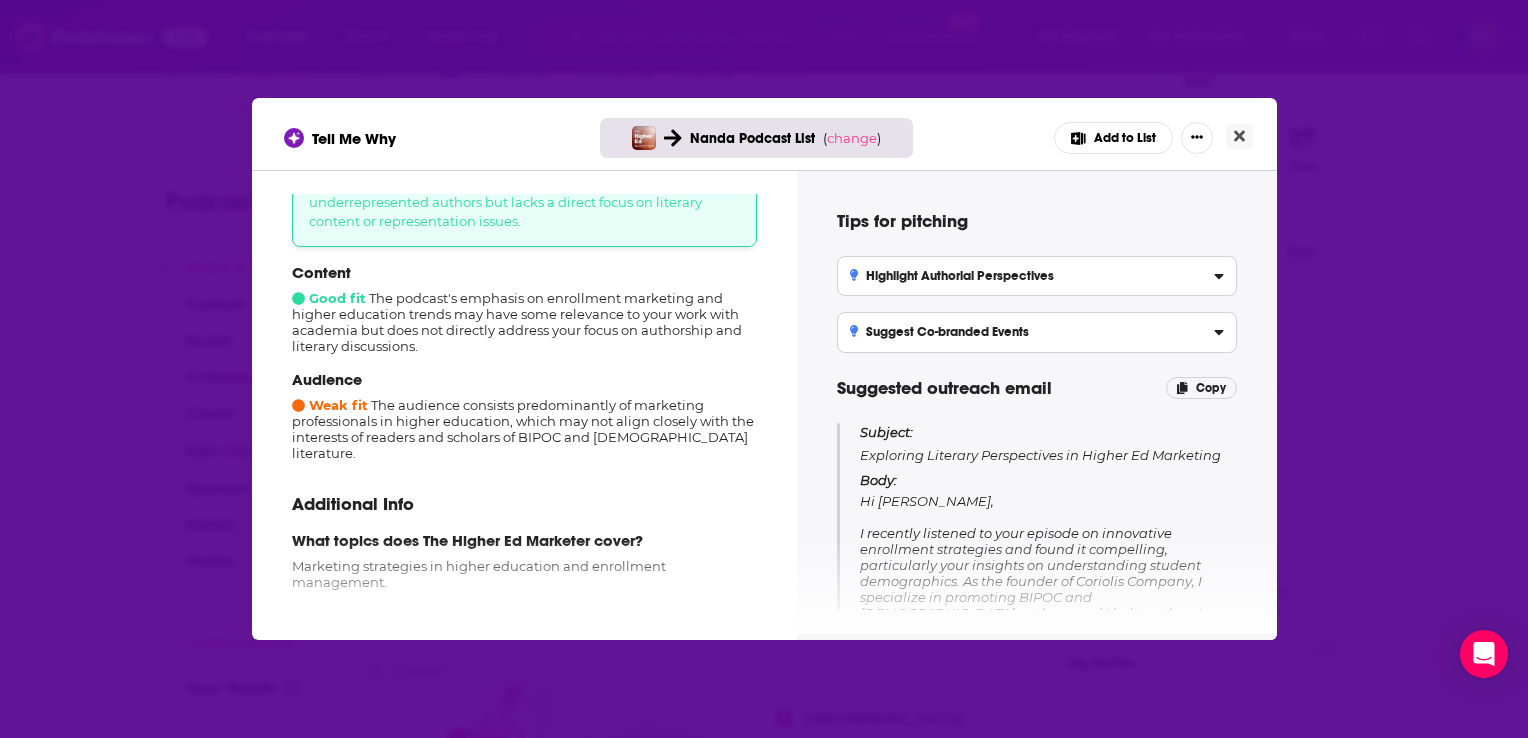 scroll, scrollTop: 240, scrollLeft: 0, axis: vertical 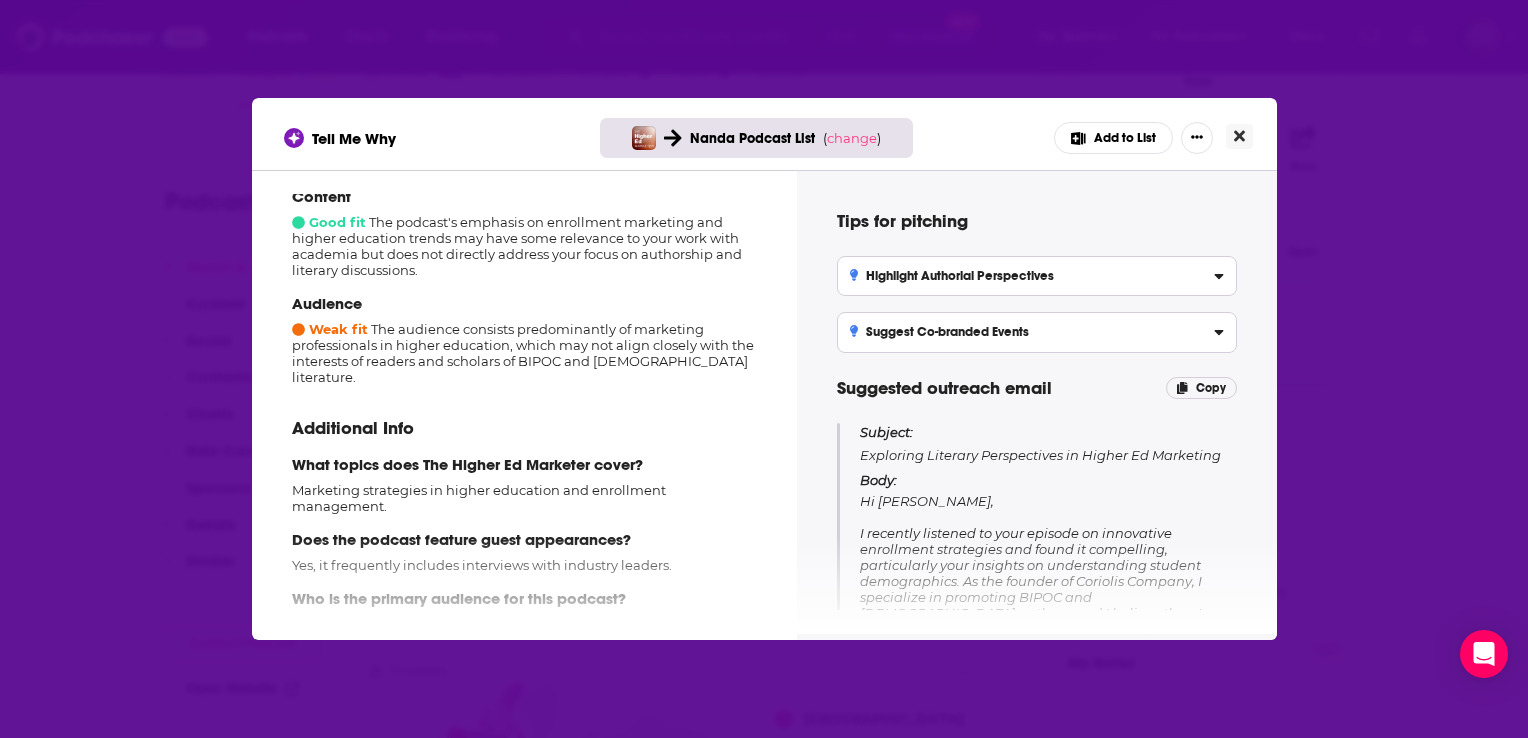click at bounding box center [1239, 136] 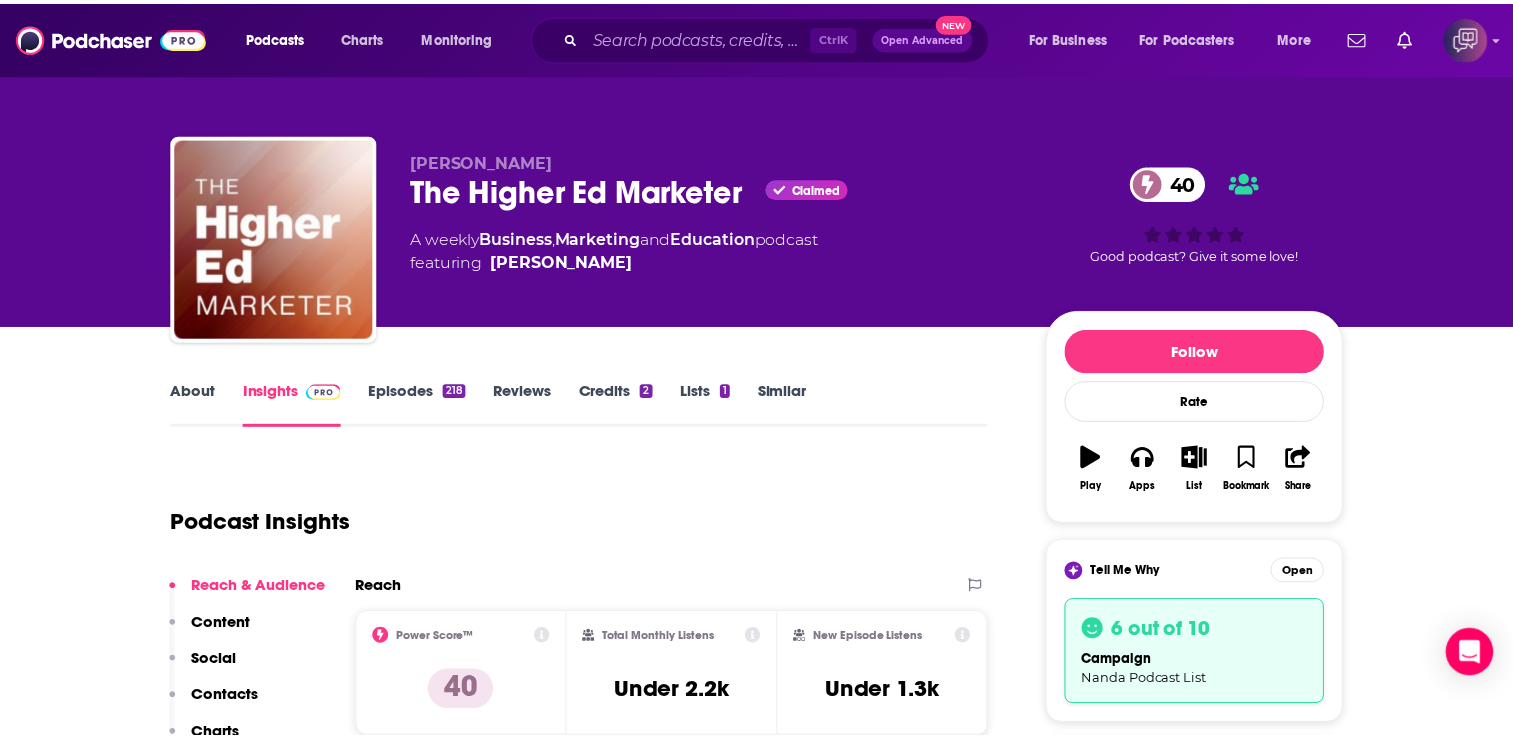 scroll, scrollTop: 320, scrollLeft: 0, axis: vertical 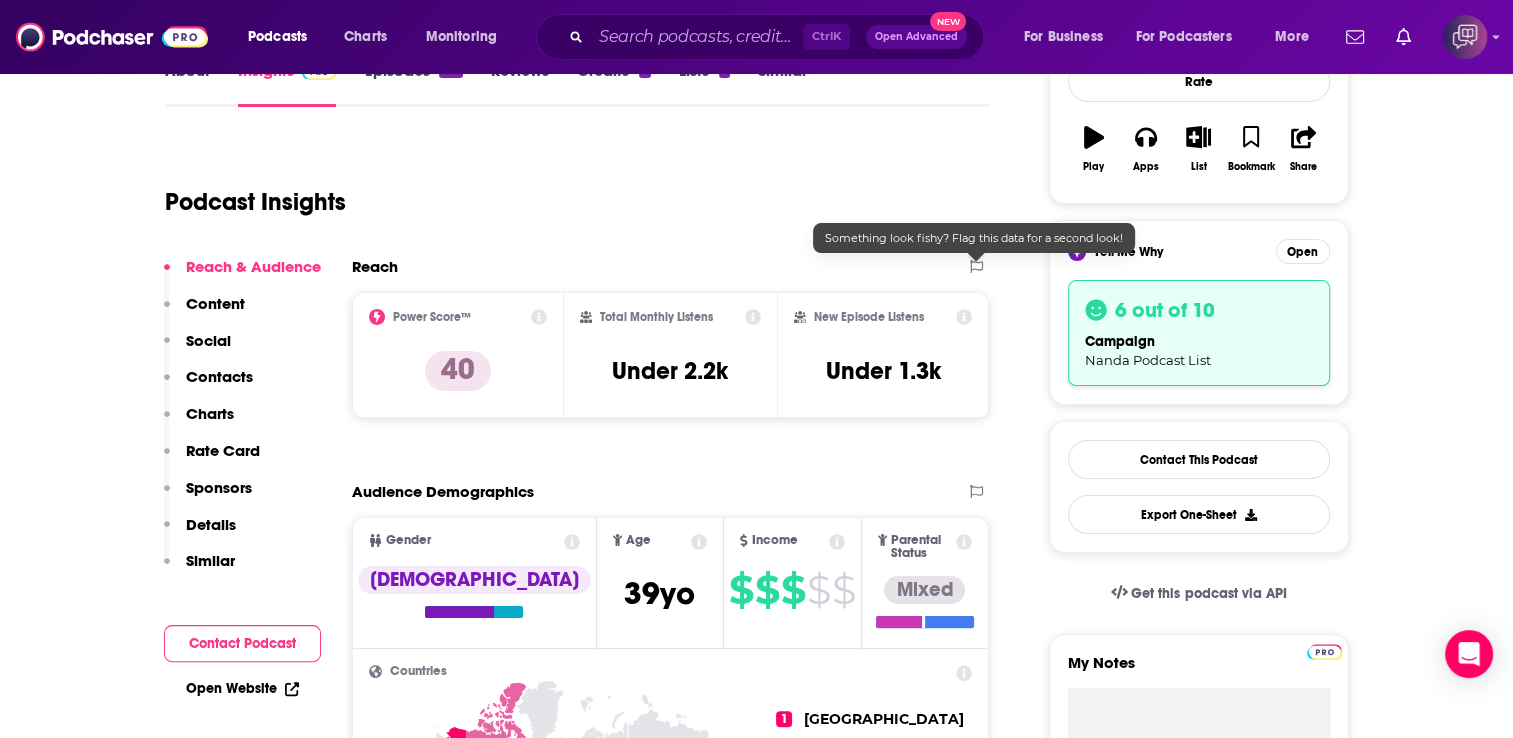 click at bounding box center (976, 266) 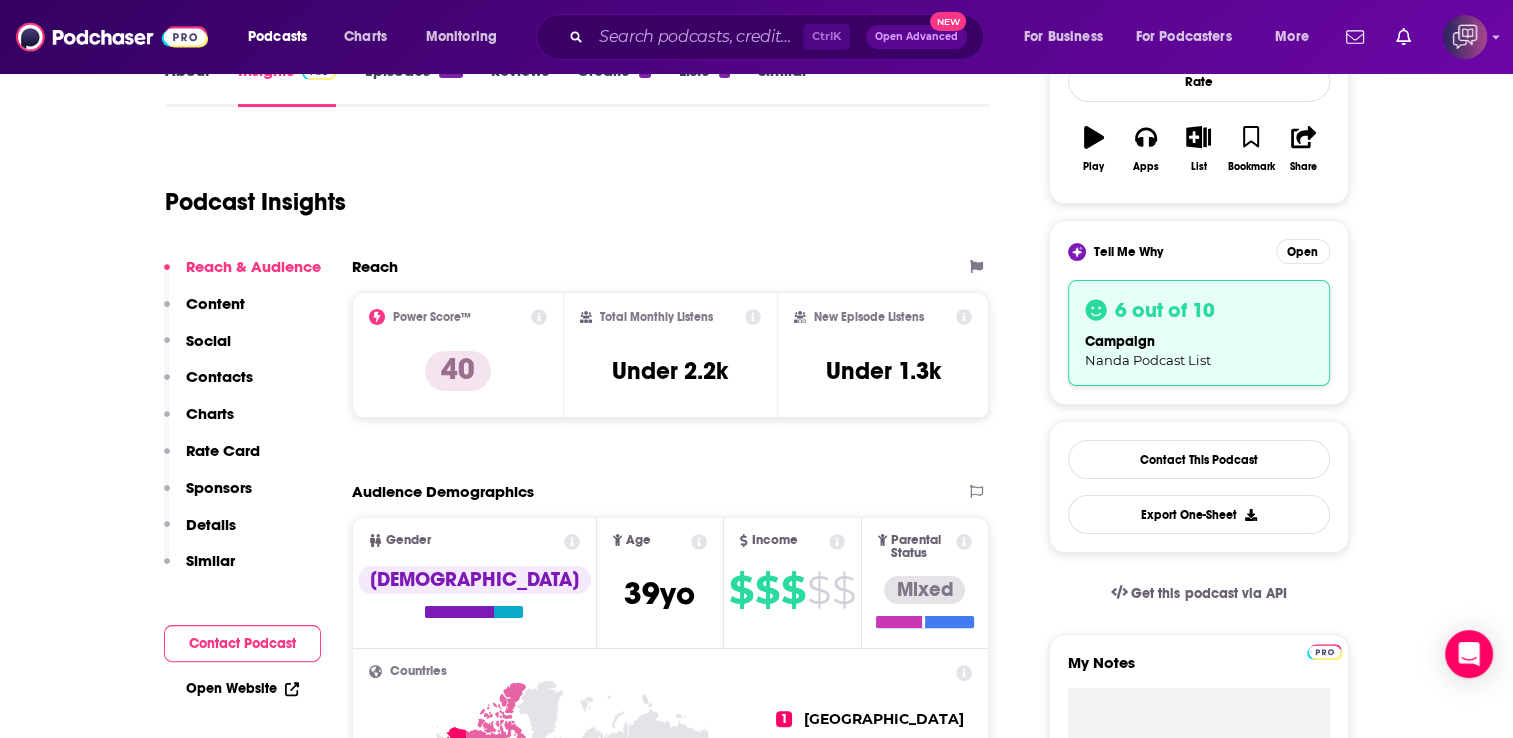 click on "About Insights Episodes 218 Reviews Credits 2 Lists 1 Similar Podcast Insights Reach & Audience Content Social Contacts Charts Rate Card Sponsors Details Similar Contact Podcast Open Website  Reach Power Score™ 40 Total Monthly Listens Under 2.2k New Episode Listens Under 1.3k Export One-Sheet Audience Demographics Gender Male Age 39 yo Income $ $ $ $ $ Parental Status Mixed Countries 1 United States 2 United Kingdom 3 Canada 4 India 5 Australia Top Cities Manhattan, NY , Arlington, VA , Melbourne , New York, NY , Brisbane , Adelaide Interests Society - Work , Friends, Family & Relationships , Science , Restaurants, Food & Grocery , Education , Travel, Tourism & Aviation Jobs Authors/Writers , Directors , Education Specialists , Software Engineers , Editors , Teachers Ethnicities White / Caucasian , Asian , Hispanic , African American Show More Content Political Skew Neutral/Mixed Socials Youtube @BartCaylorIndy 55 X/Twitter @bartcaylor 4k Instagram @bartcaylor 133 Facebook @caylorsolutions 114 LinkedIn 9k" at bounding box center [591, 5235] 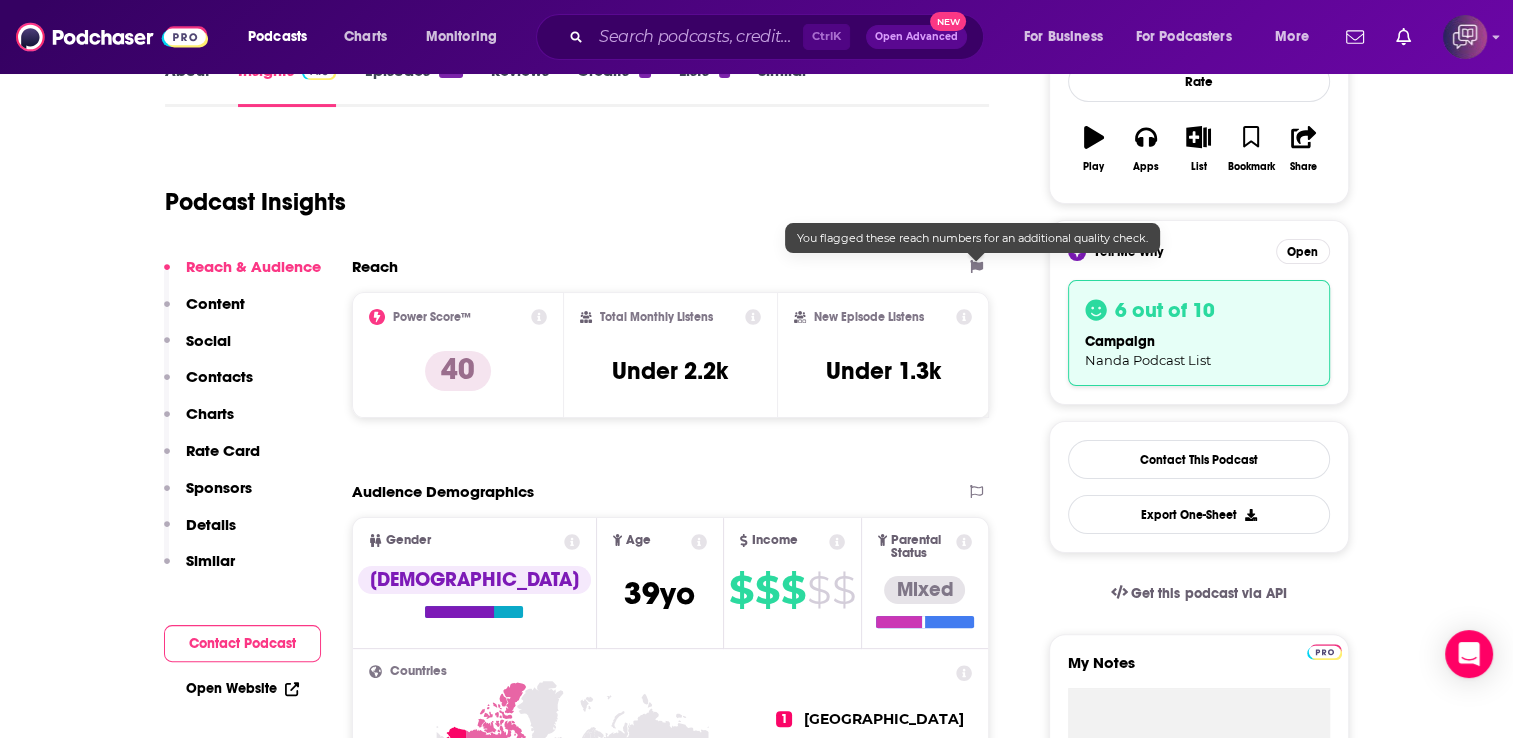 click 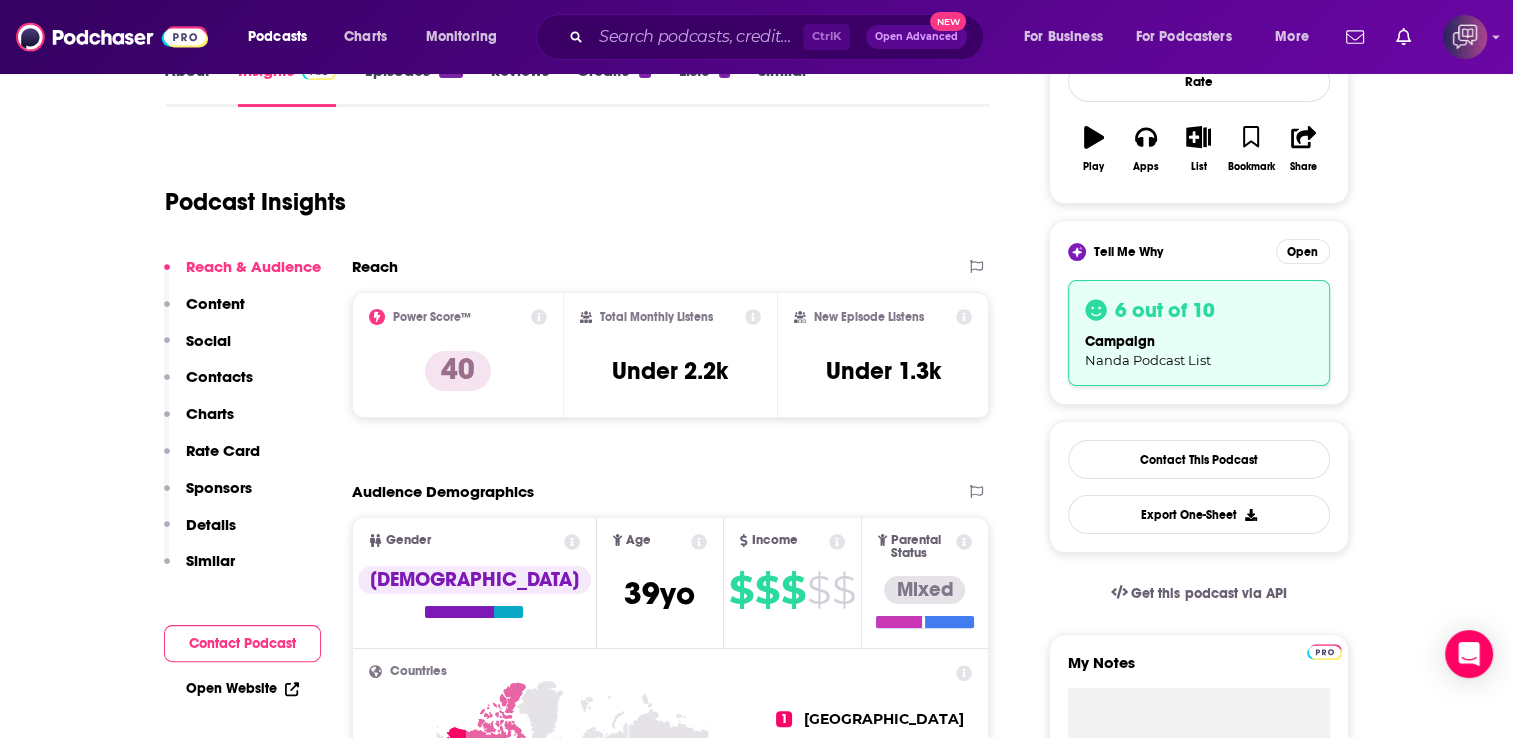 click on "Podcast Insights" at bounding box center (577, 198) 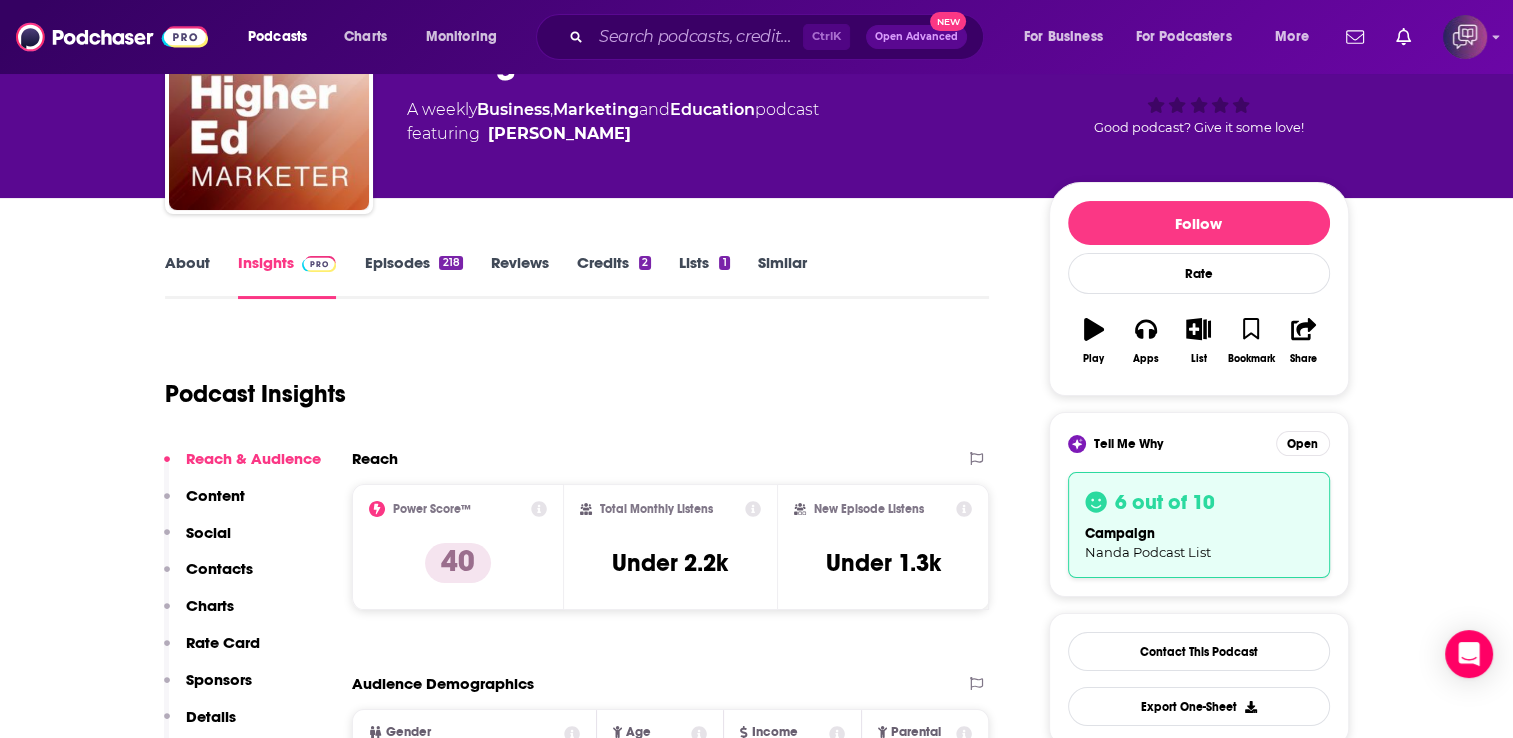 scroll, scrollTop: 0, scrollLeft: 0, axis: both 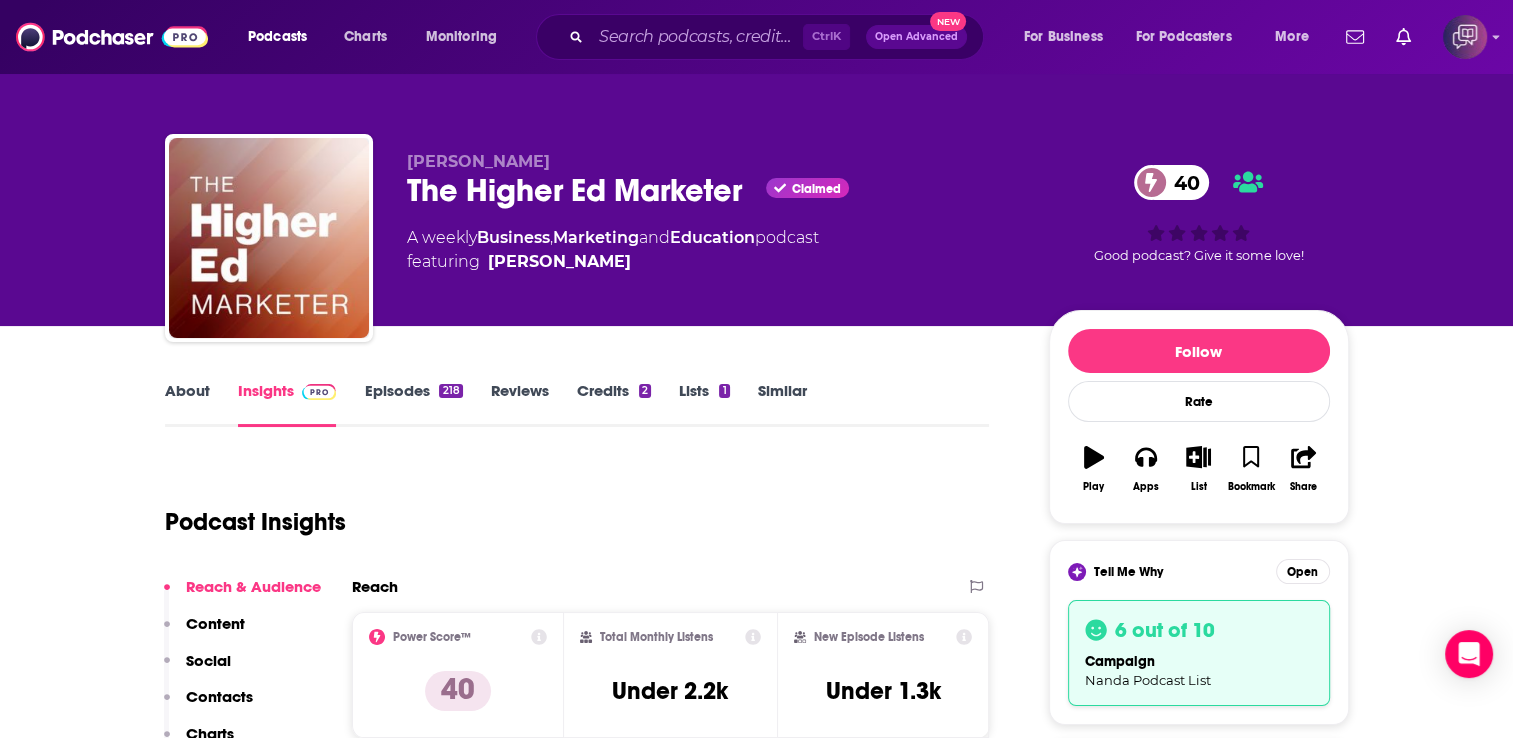 click on "About Insights Episodes 218 Reviews Credits 2 Lists 1 Similar" at bounding box center [577, 402] 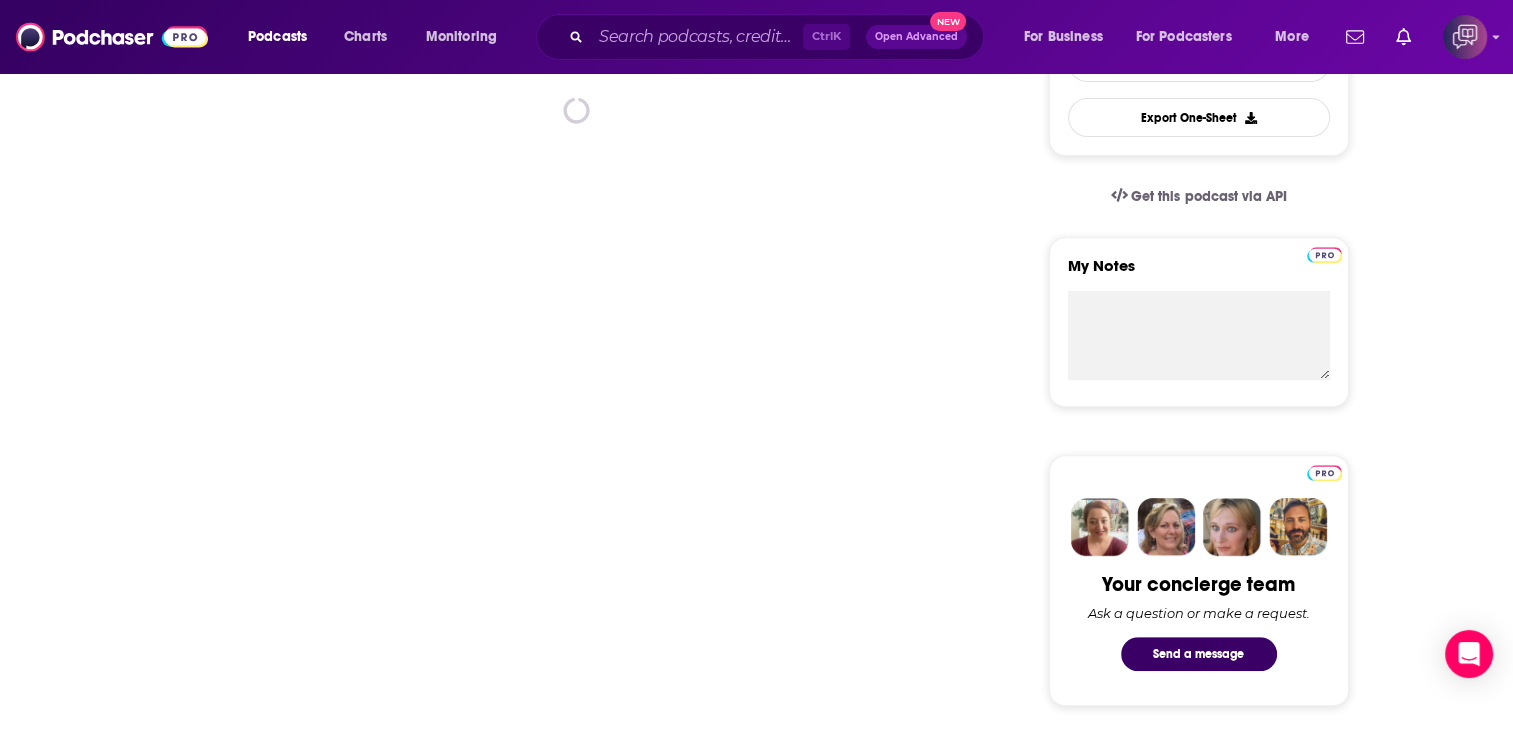 scroll, scrollTop: 720, scrollLeft: 0, axis: vertical 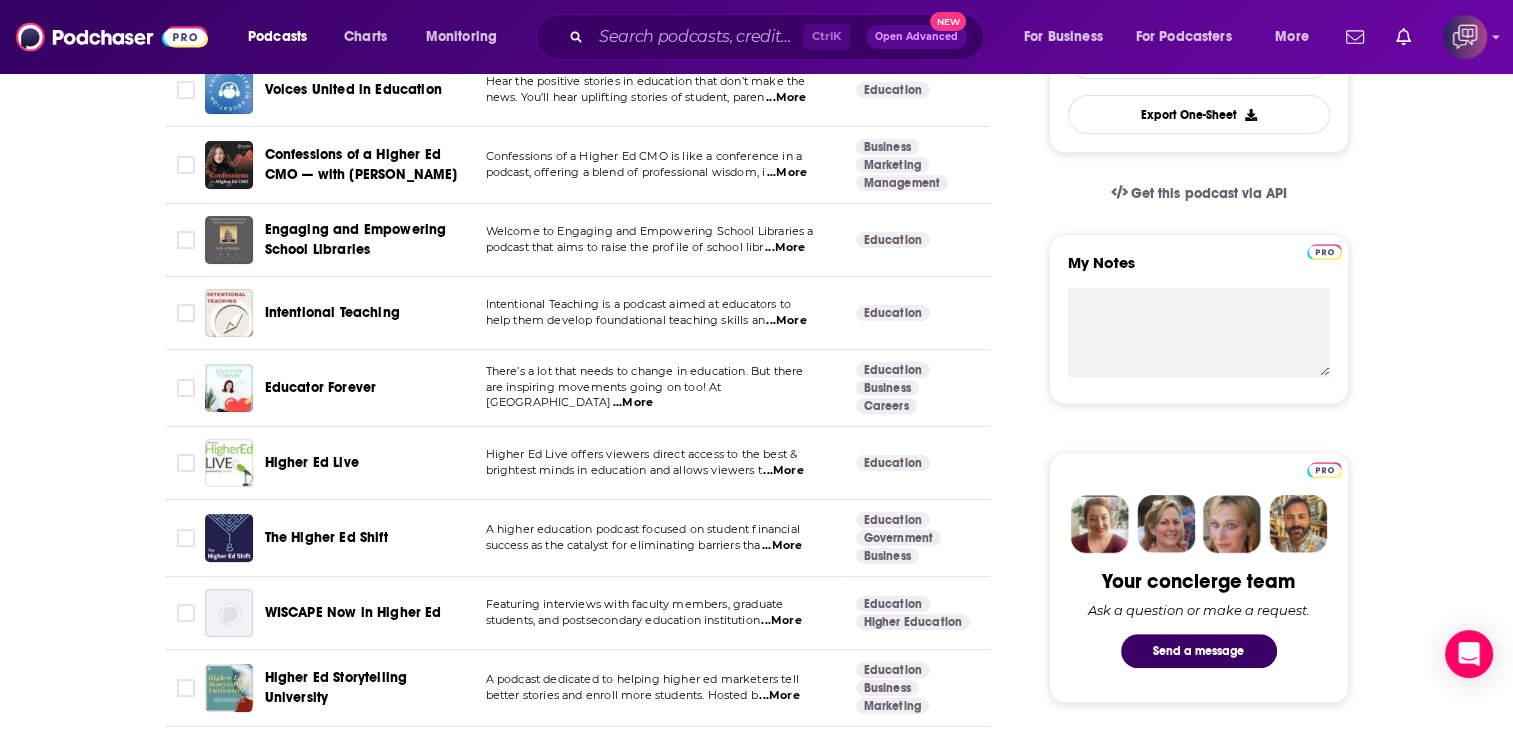 click on "...More" at bounding box center [786, 321] 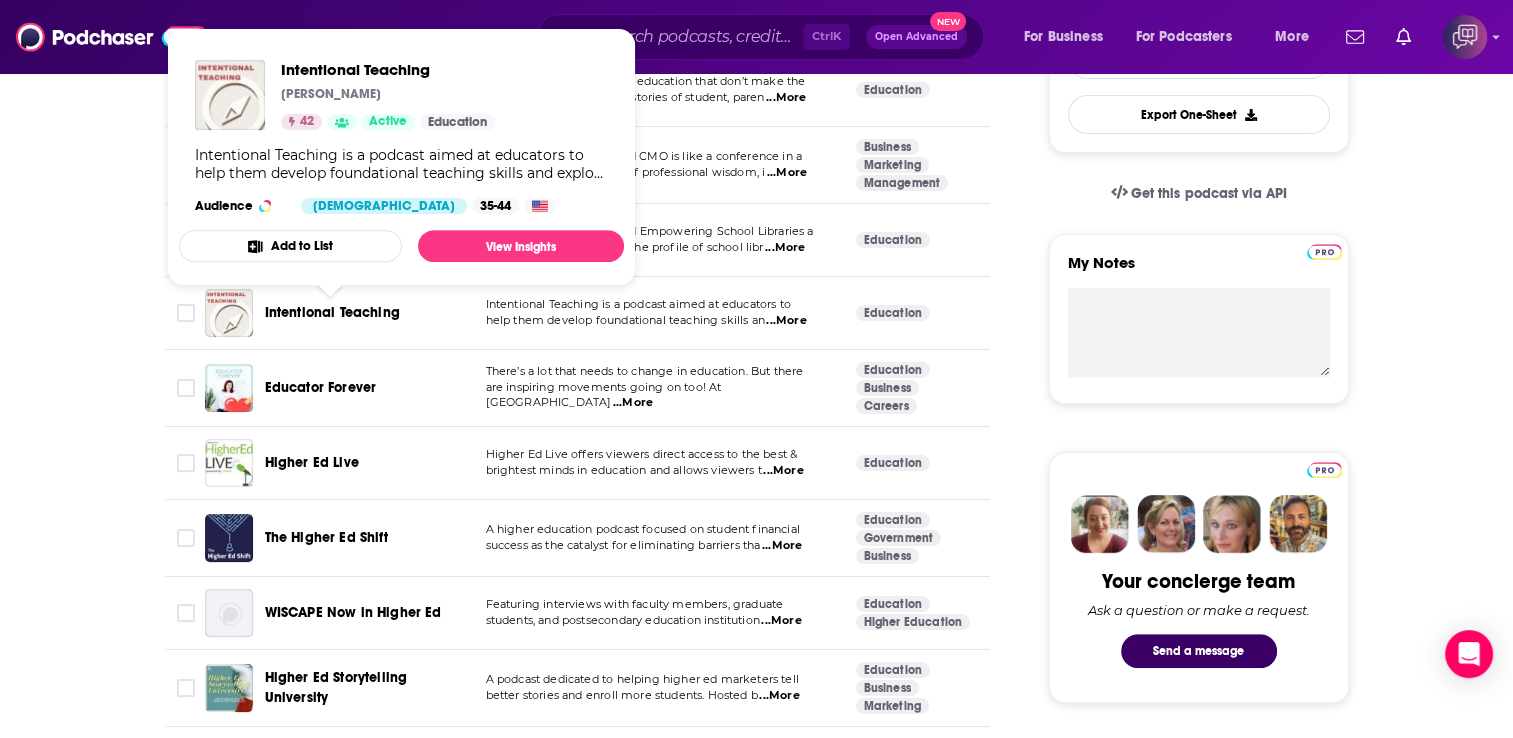 click on "Intentional Teaching" at bounding box center [332, 312] 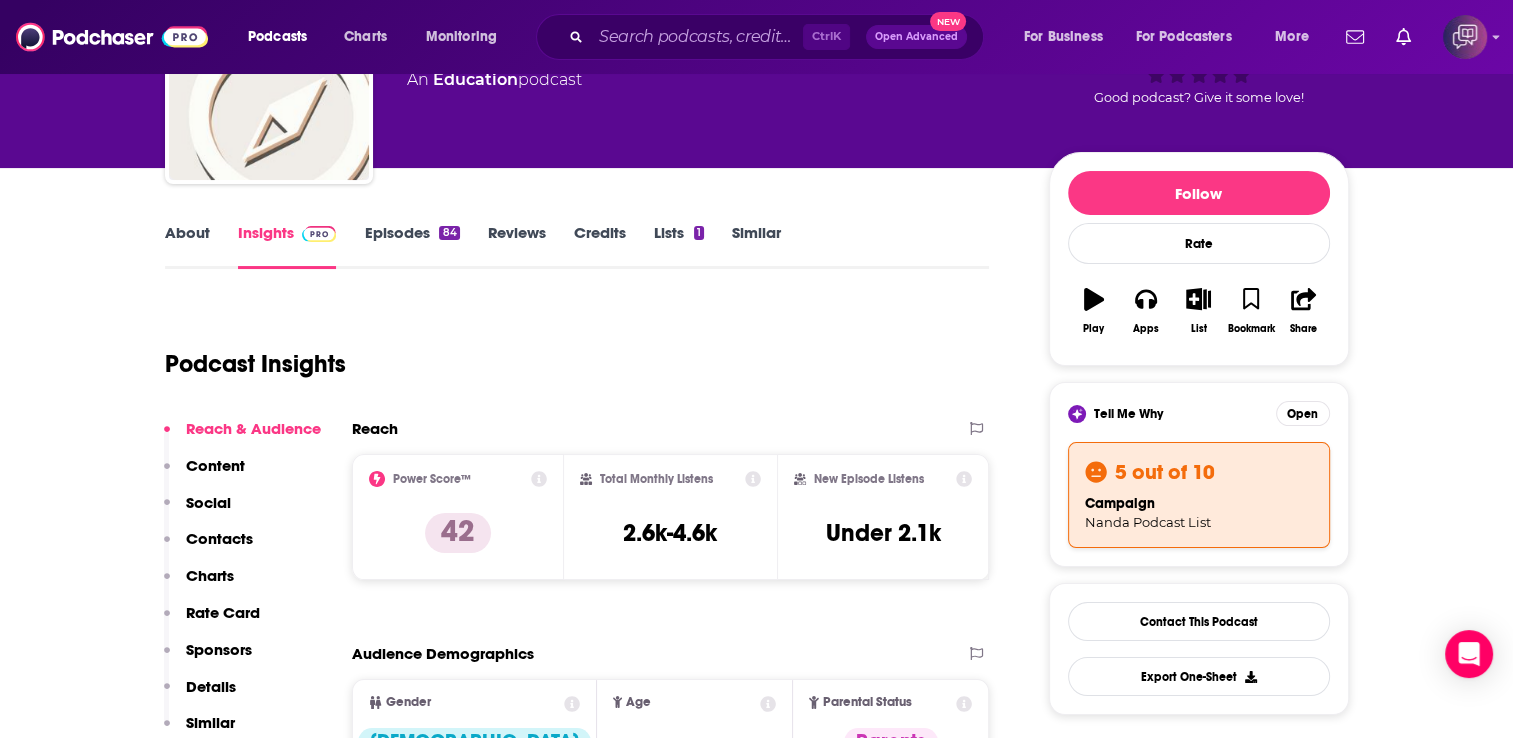 scroll, scrollTop: 160, scrollLeft: 0, axis: vertical 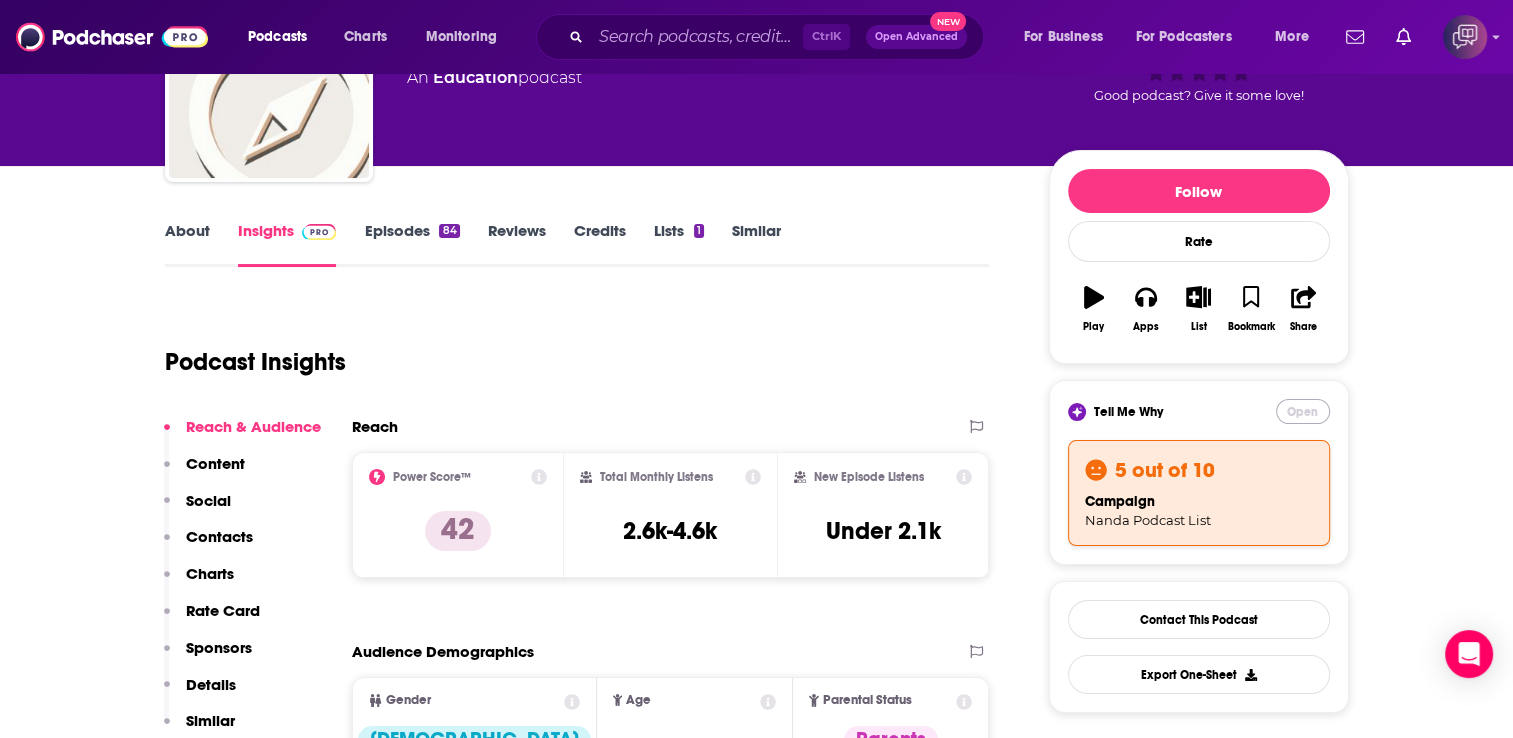 click on "Open" at bounding box center [1303, 411] 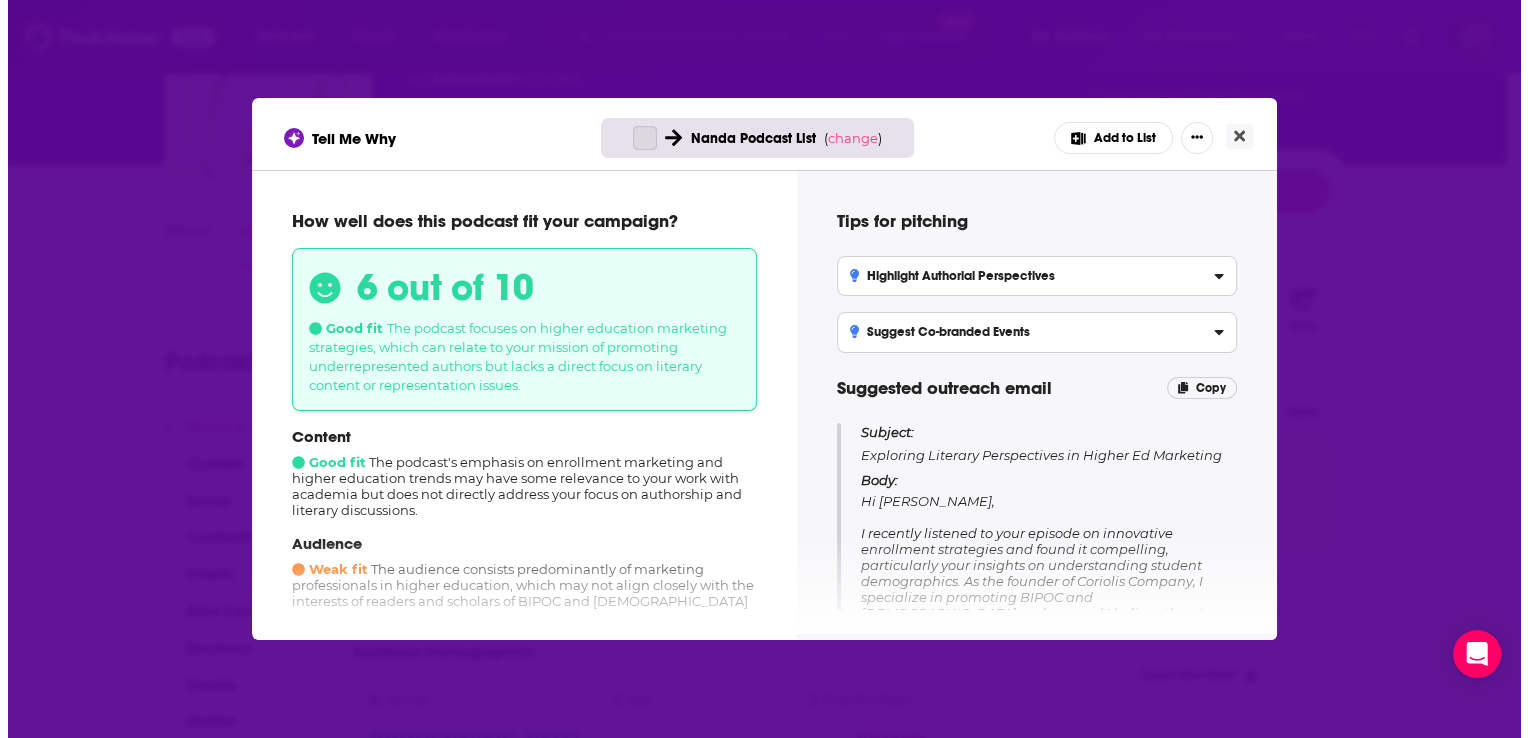 scroll, scrollTop: 0, scrollLeft: 0, axis: both 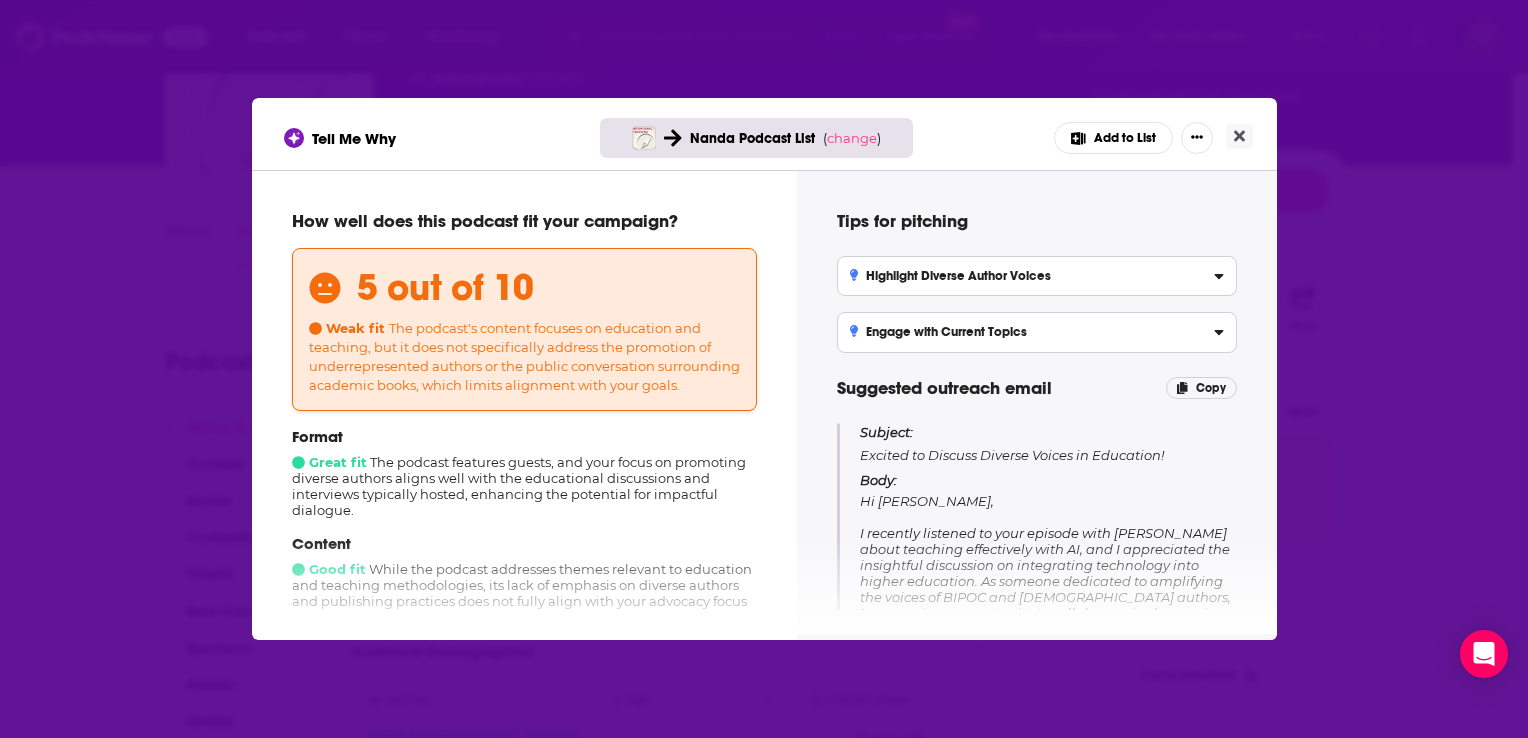 click on "How well does this podcast fit your campaign? 5 out of 10   Weak fit   The podcast's content focuses on education and teaching, but it does not specifically address the promotion of underrepresented authors or the public conversation surrounding academic books, which limits alignment with your goals. Format   Great fit   The podcast features guests, and your focus on promoting diverse authors aligns well with the educational discussions and interviews typically hosted, enhancing the potential for impactful dialogue. Content   Good fit   While the podcast addresses themes relevant to education and teaching methodologies, its lack of emphasis on diverse authors and publishing practices does not fully align with your advocacy focus for BIPOC and LGBTQ+ writers. Audience   Good fit   The audience primarily consists of higher education professionals, which may overlap with your target market, though their focus on teaching strategies may not directly engage with your objectives of promoting diverse authors." at bounding box center [524, 402] 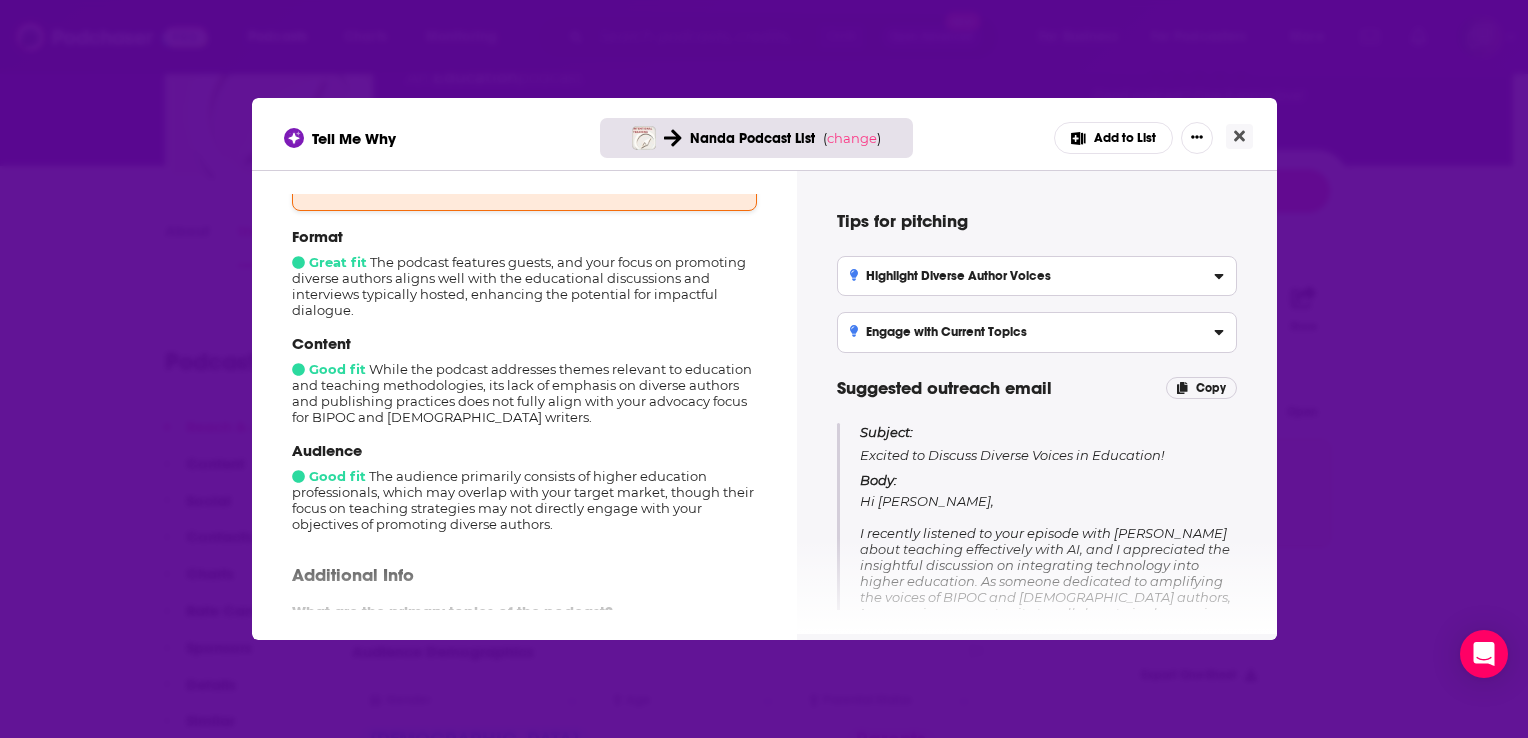 scroll, scrollTop: 202, scrollLeft: 0, axis: vertical 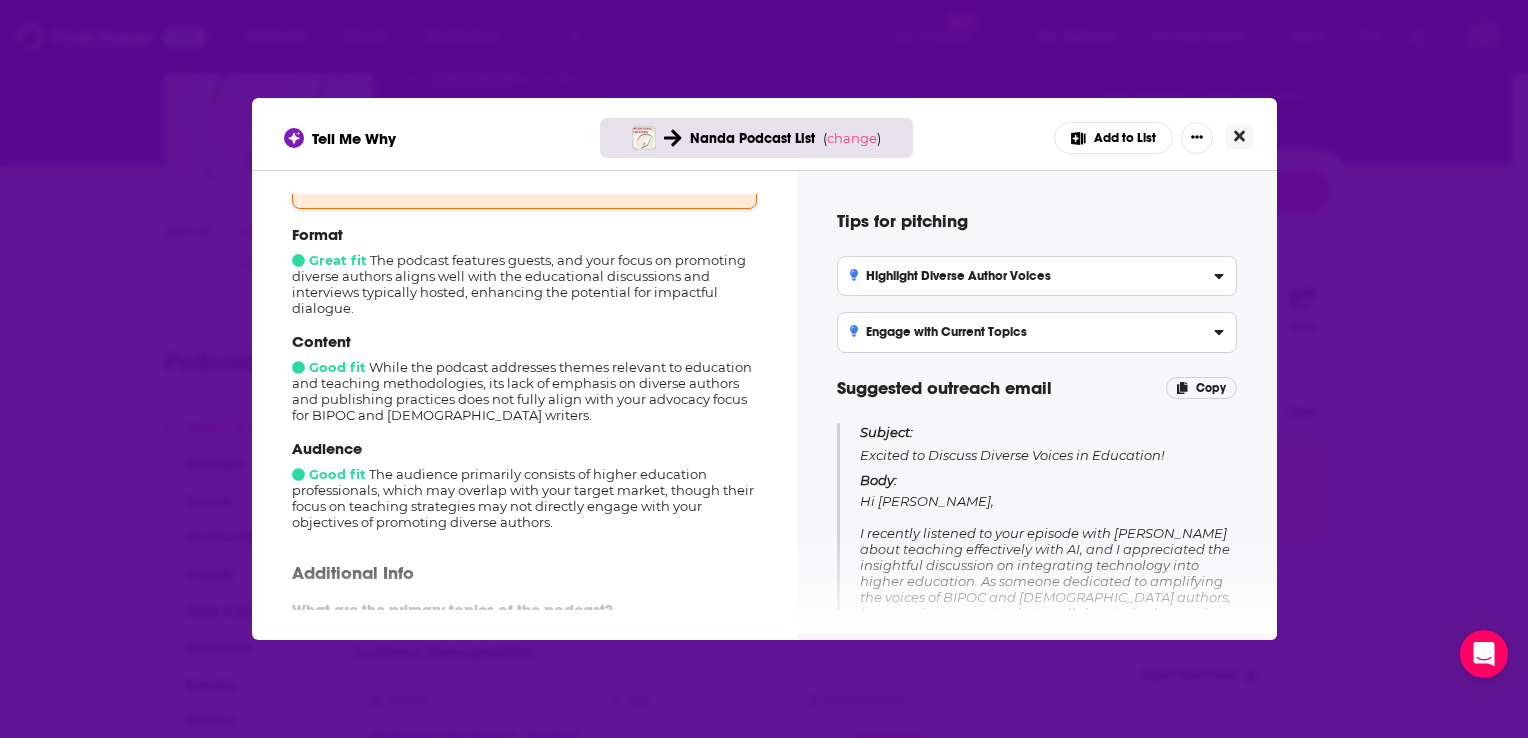 click at bounding box center [1239, 136] 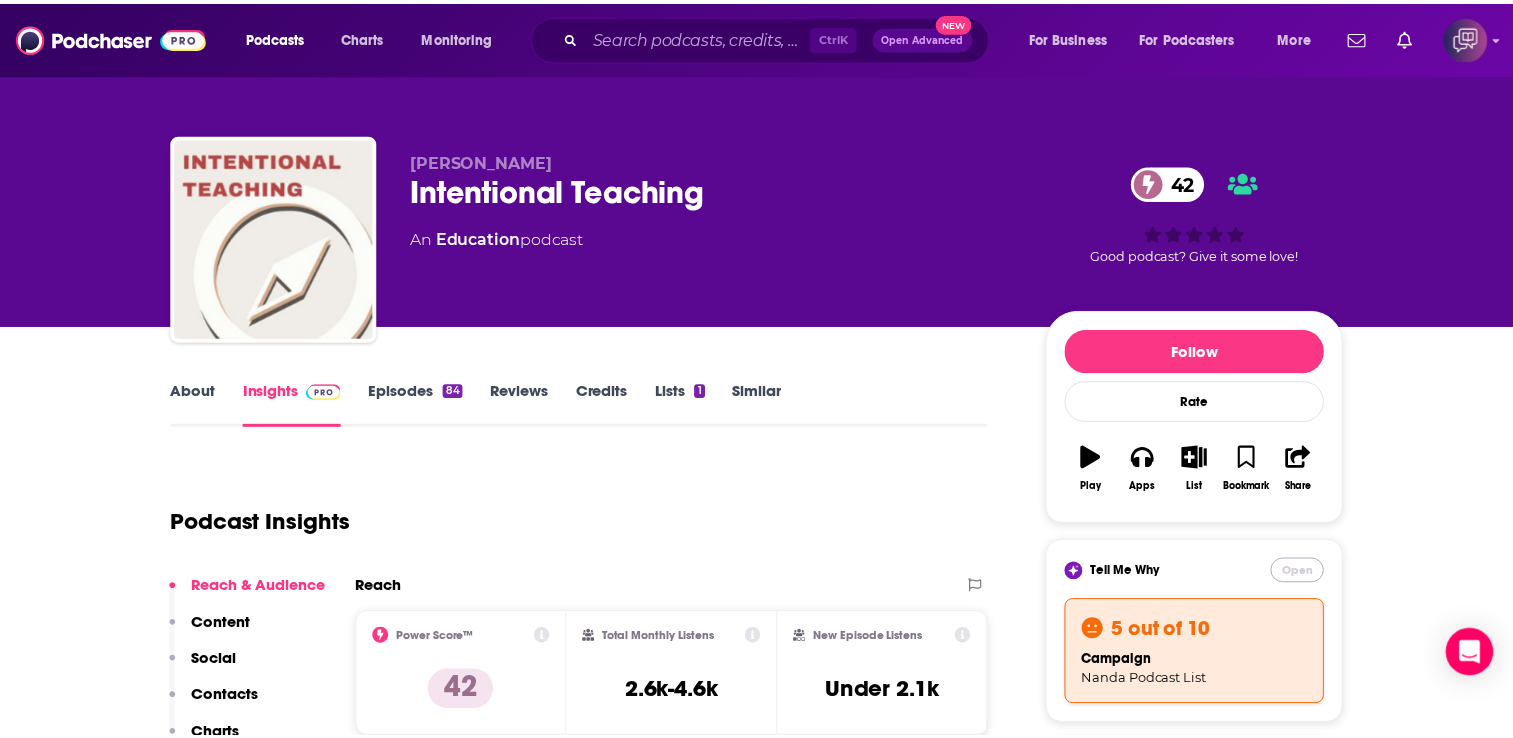 scroll, scrollTop: 160, scrollLeft: 0, axis: vertical 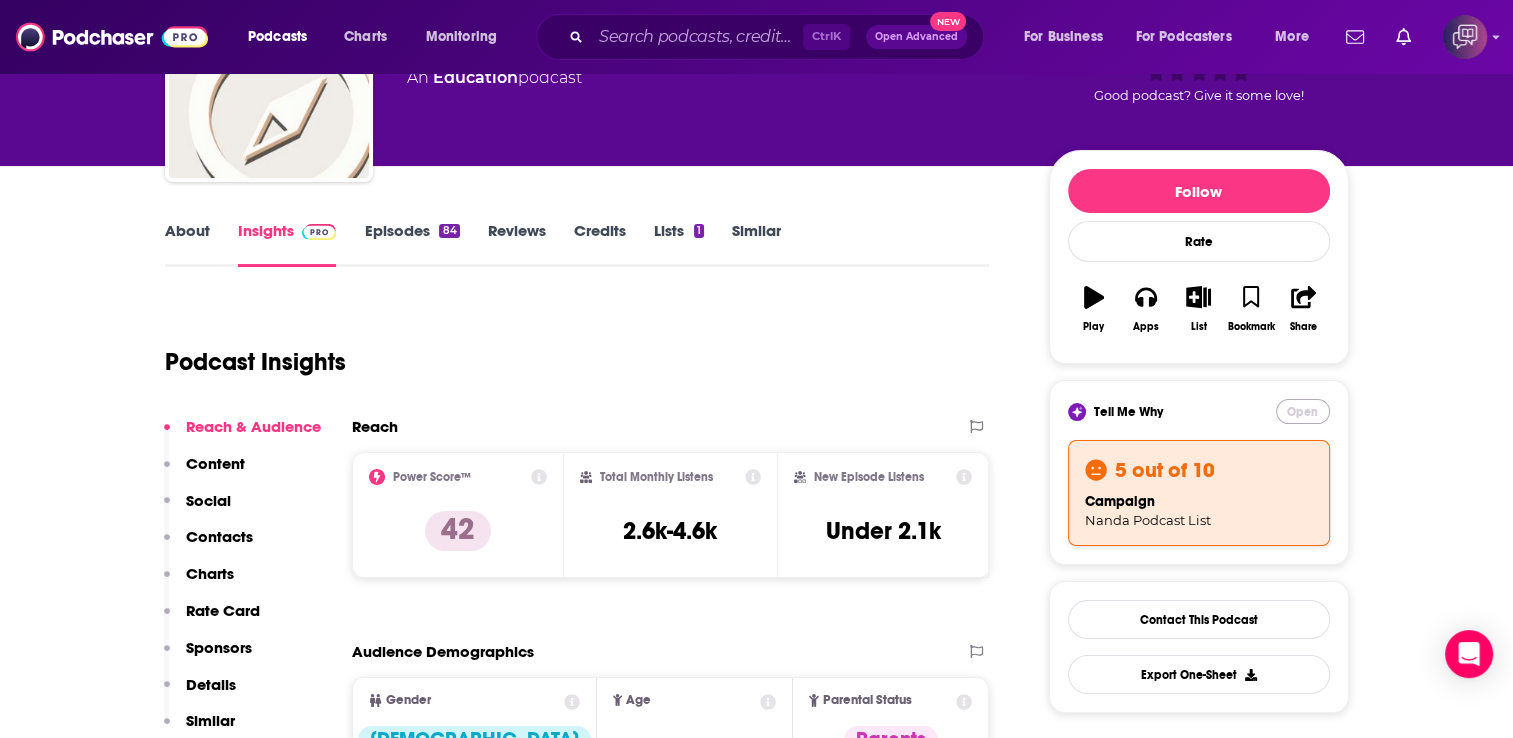 type 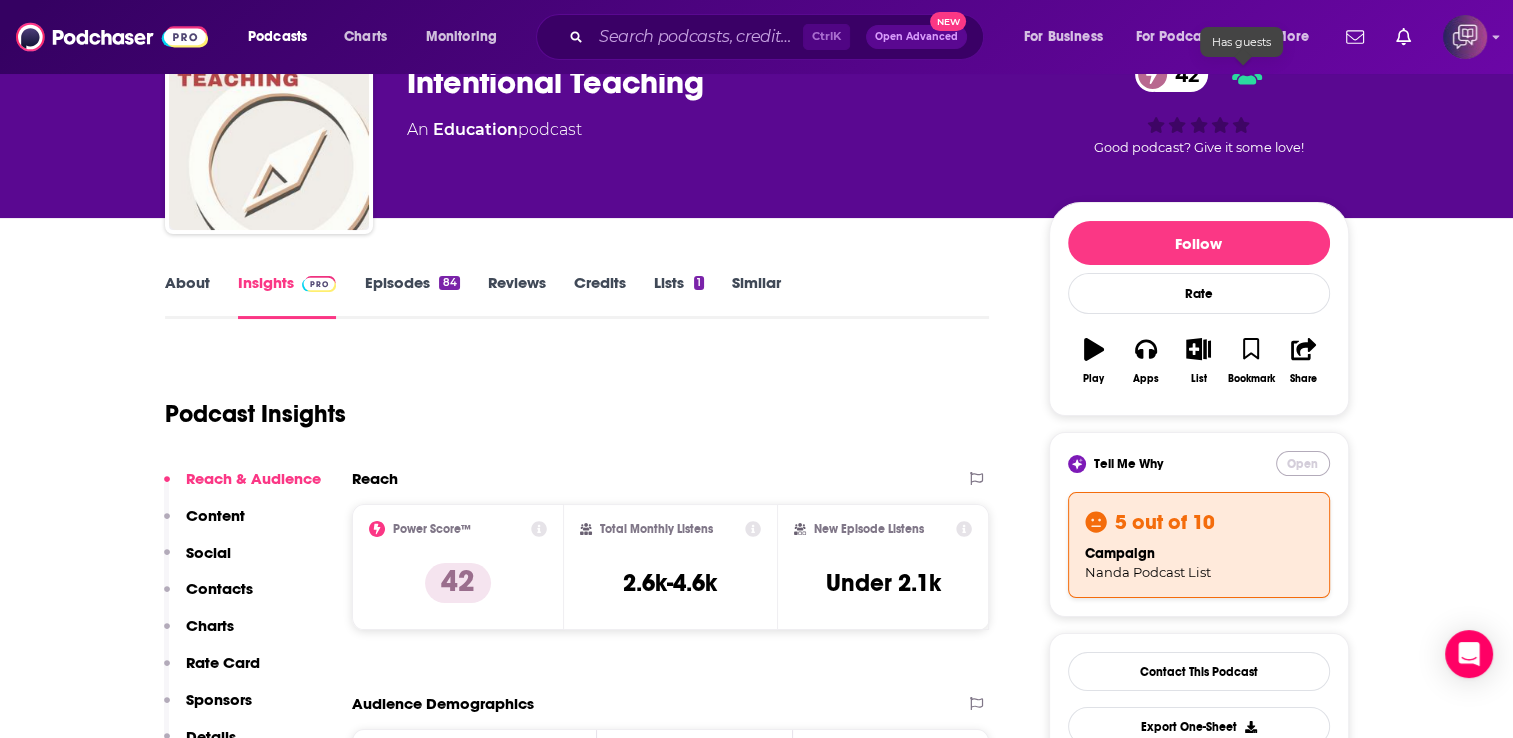 scroll, scrollTop: 0, scrollLeft: 0, axis: both 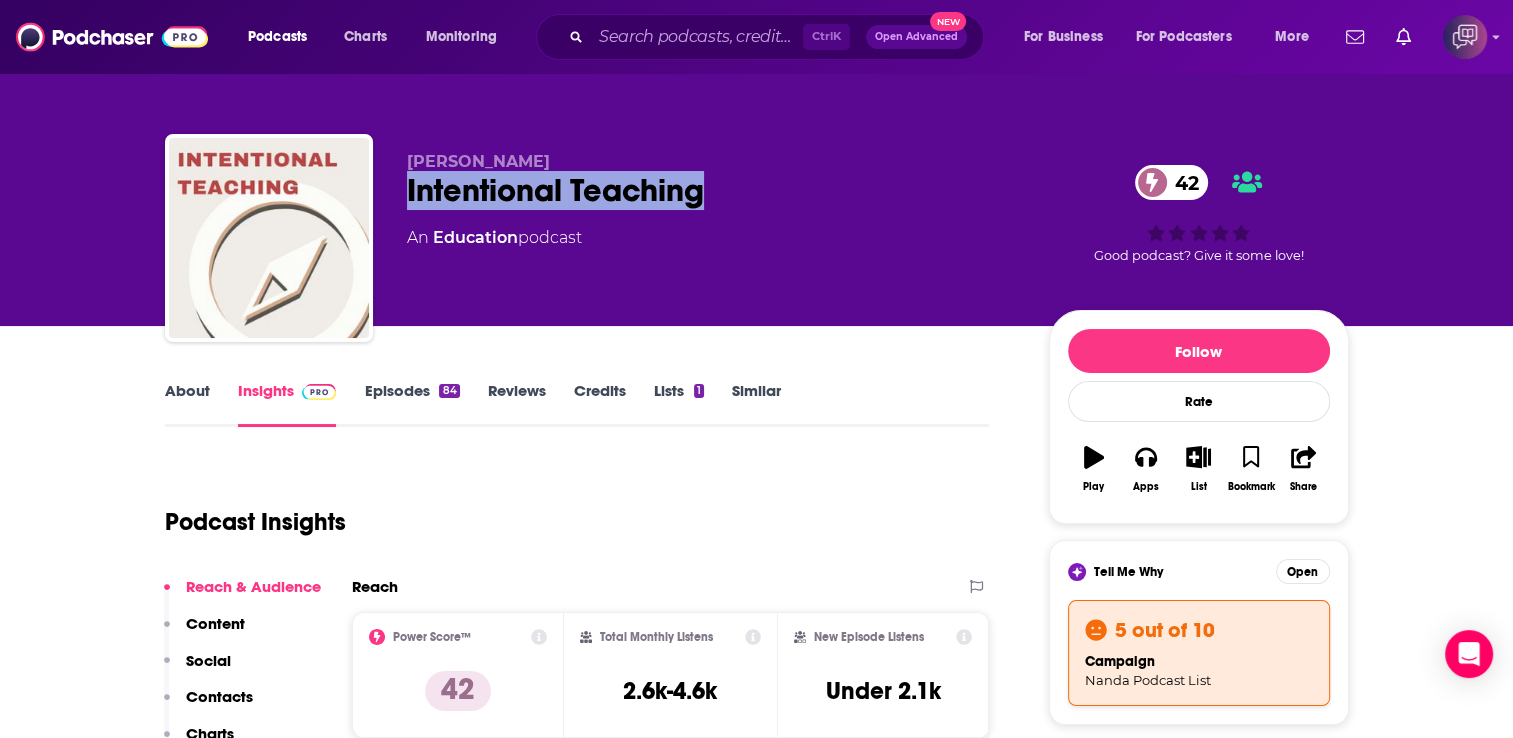 drag, startPoint x: 728, startPoint y: 205, endPoint x: 409, endPoint y: 195, distance: 319.1567 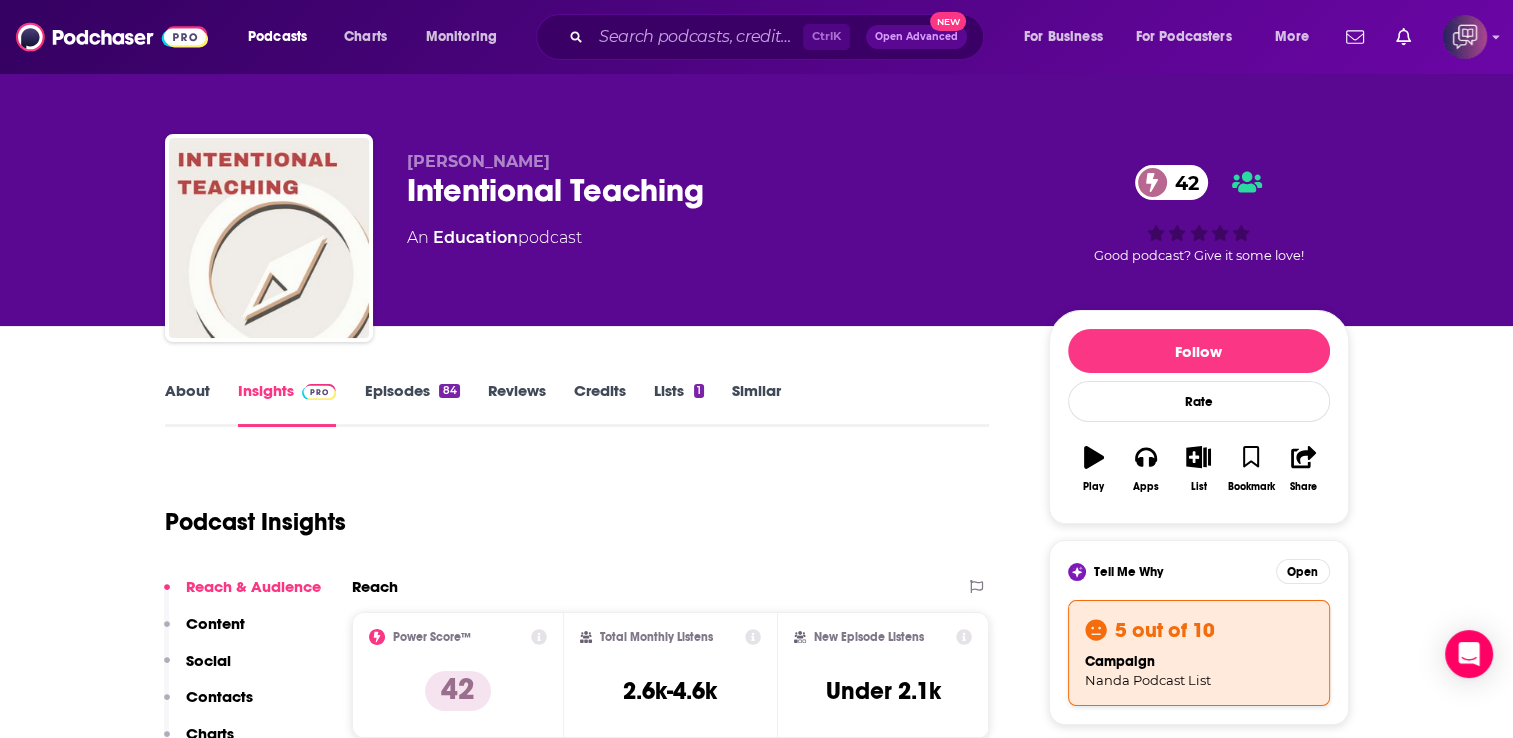 click on "About Insights Episodes 84 Reviews Credits Lists 1 Similar Podcast Insights Reach & Audience Content Social Contacts Charts Rate Card Sponsors Details Similar Contact Podcast Open Website  Reach Power Score™ 42 Total Monthly Listens 2.6k-4.6k New Episode Listens Under 2.1k Export One-Sheet Audience Demographics Gender Female Age 38 yo Parental Status Parents Countries 1 United States 2 Canada 3 United Kingdom 4 Australia Education Level Mostly  Higher Education Content Political Skew Medium Left Socials Patreon @intentionalteaching Link Contacts Submit a request  for contacts for this podcast. Charts All Charts All Categories All Countries This podcast isn't ranking on any Apple or Spotify charts today. Estimated Rate Card Placement Cost Pre -roll Ads played  before an episode . $ 1  -  $ 100 Mid -roll Ads played  during an episode . $ 1  -  $ 100 Post -roll Ads played  after an episode . $ 1  -  $ 100 Recent Sponsors of  Intentional Teaching Beta Add to Podcast Details Podcast Status Active Release Period" at bounding box center [757, 4287] 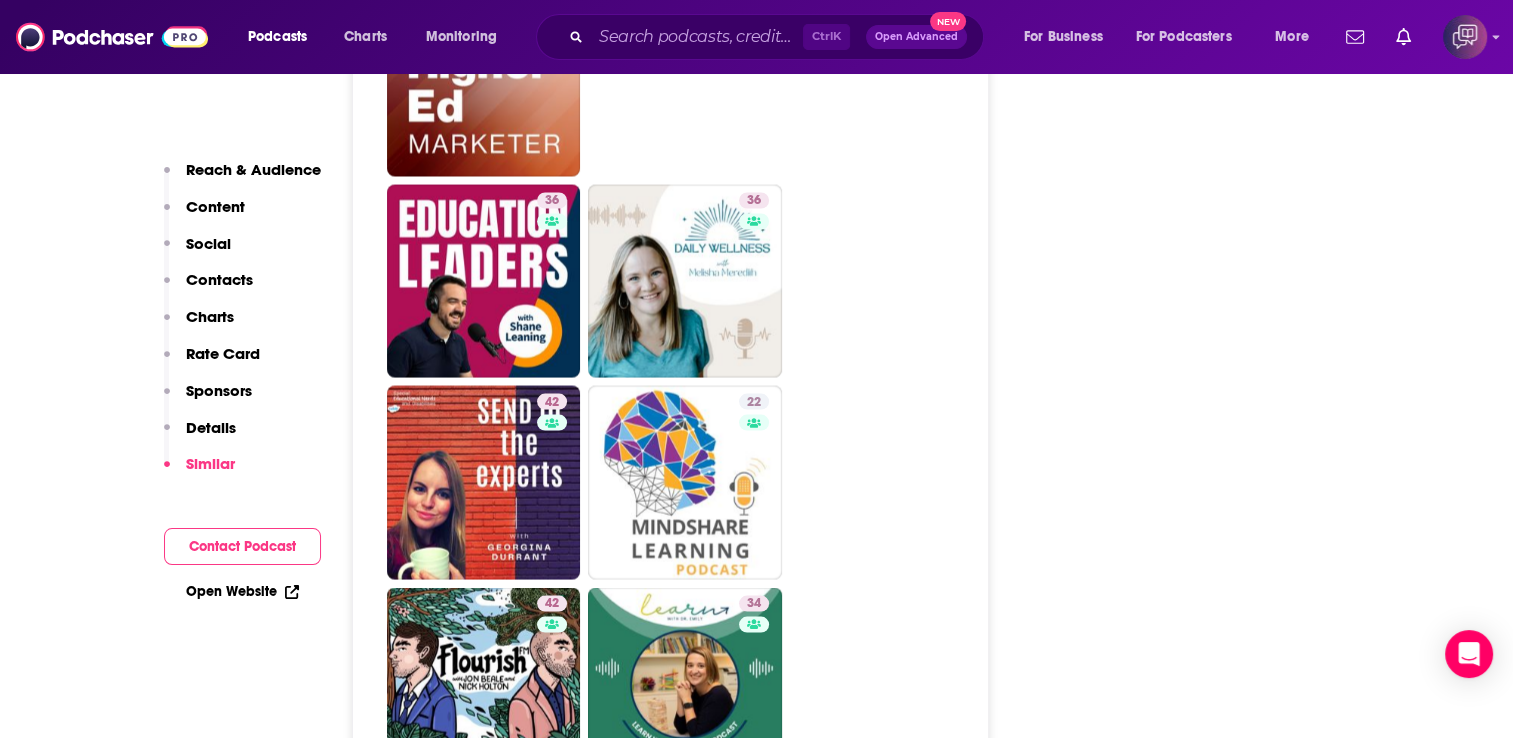 scroll, scrollTop: 3720, scrollLeft: 0, axis: vertical 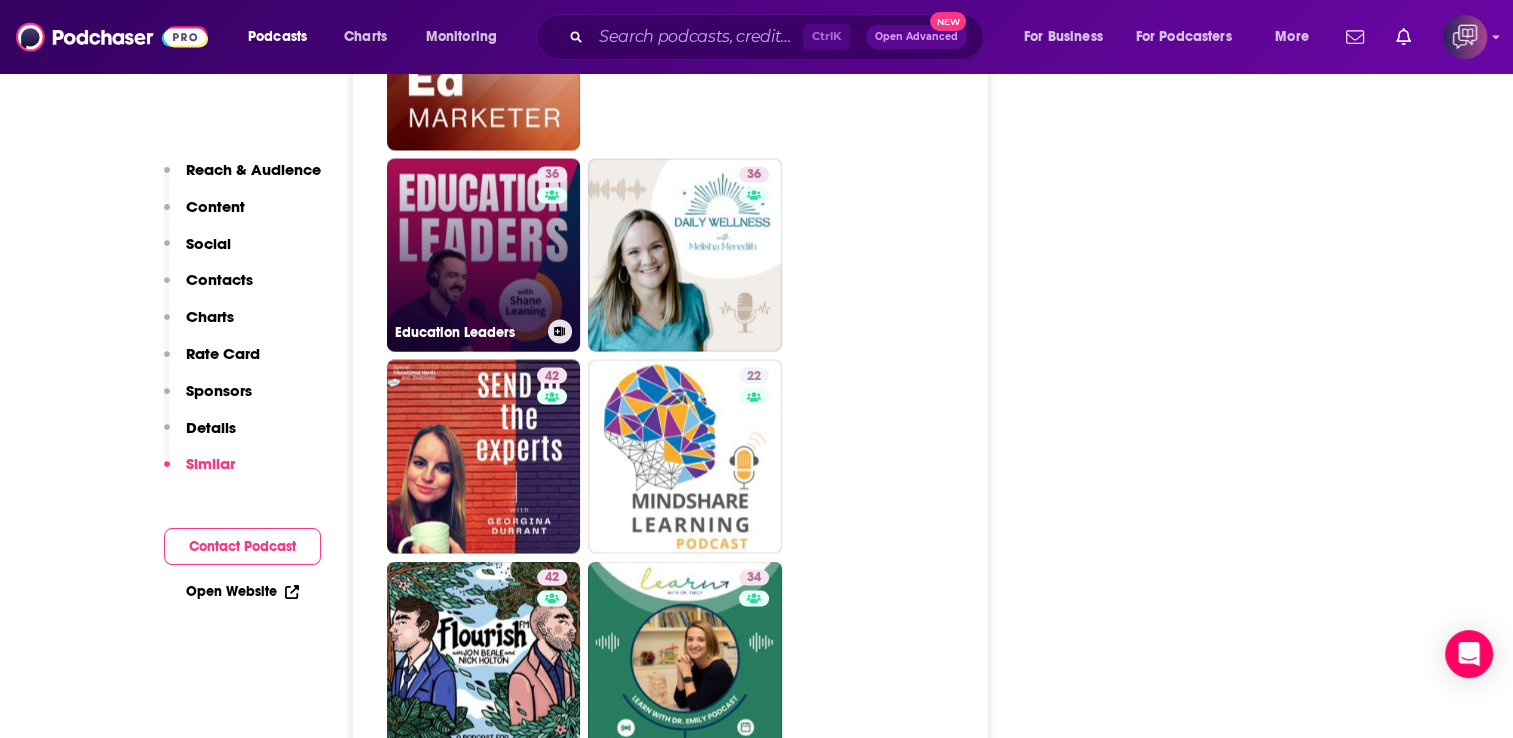 click on "36 Education Leaders" at bounding box center (484, 255) 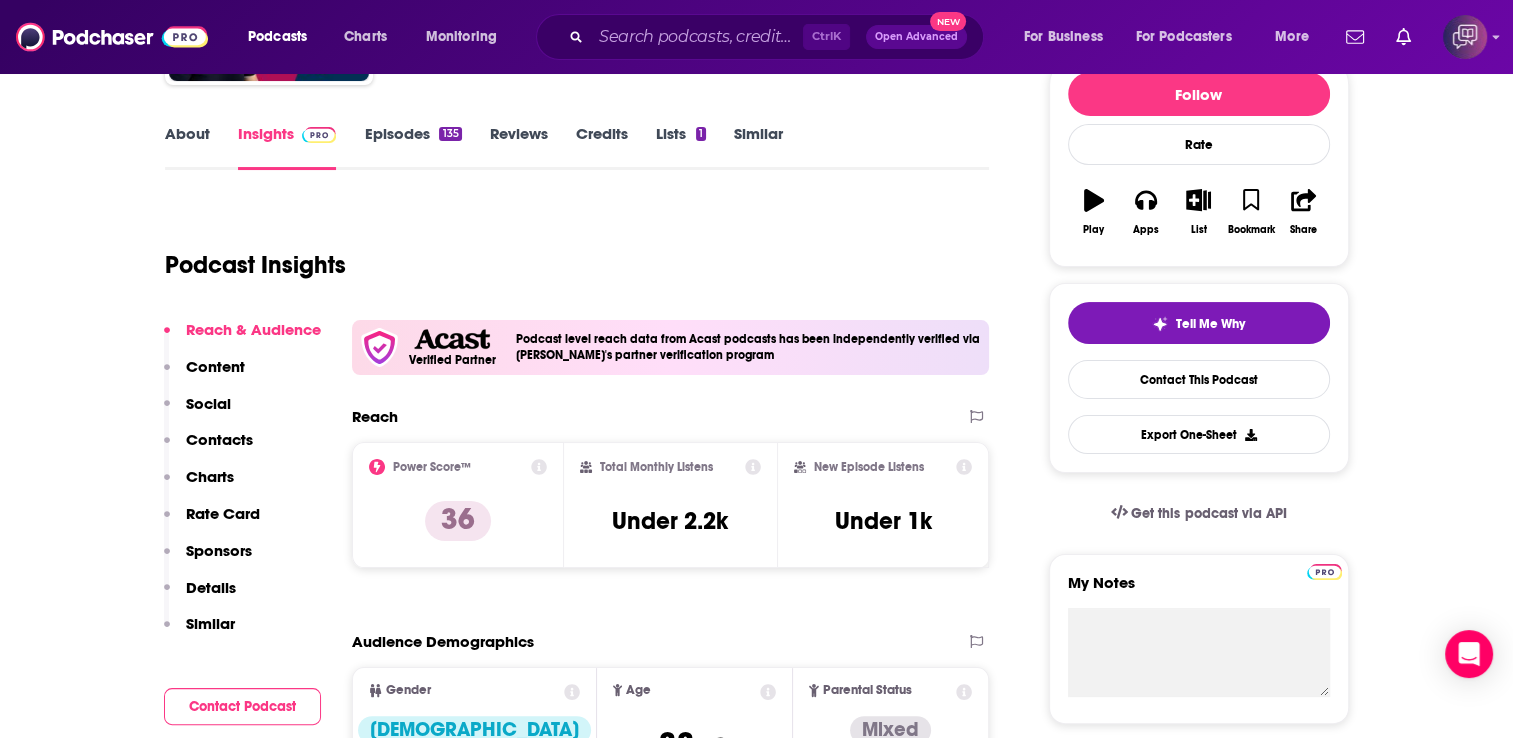 scroll, scrollTop: 280, scrollLeft: 0, axis: vertical 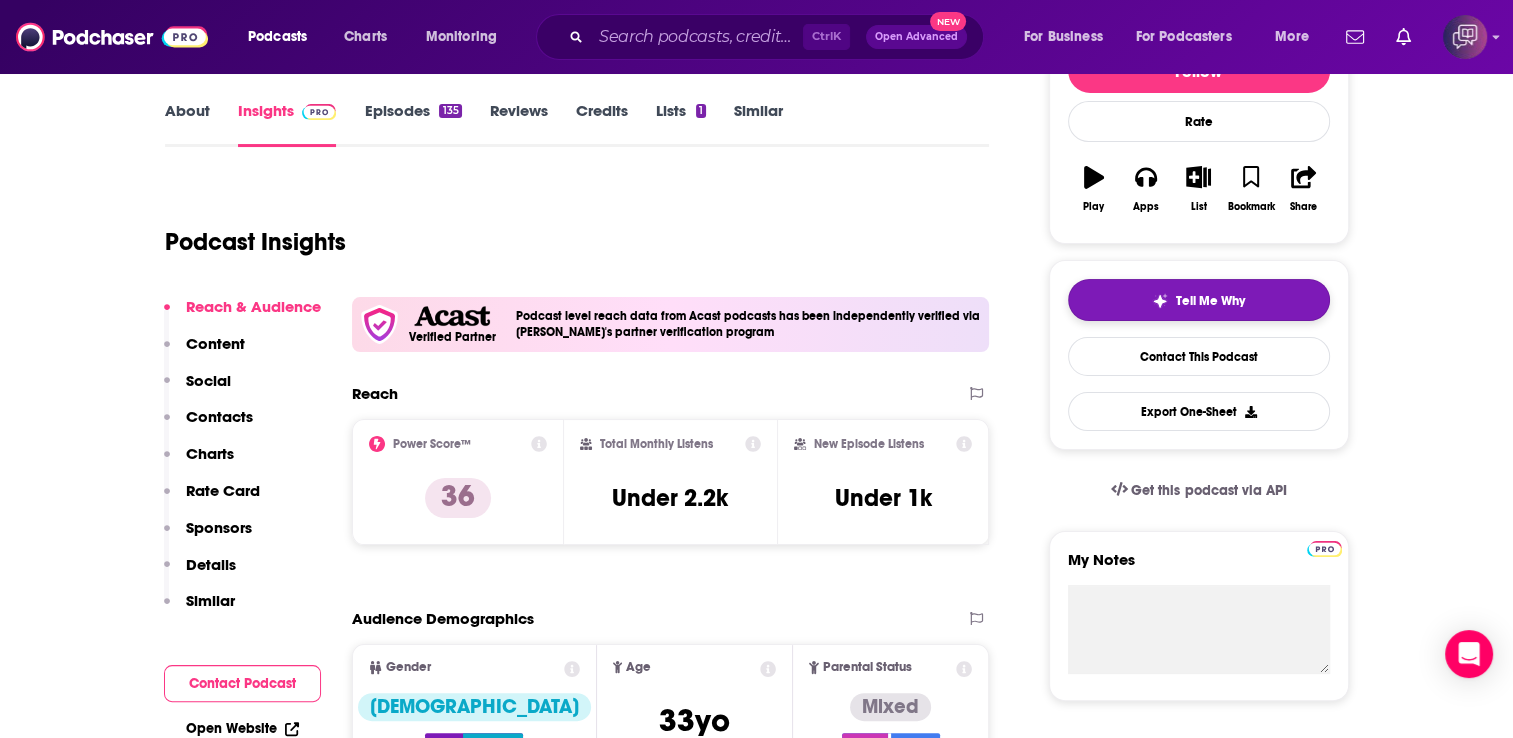 click on "Tell Me Why" at bounding box center [1199, 300] 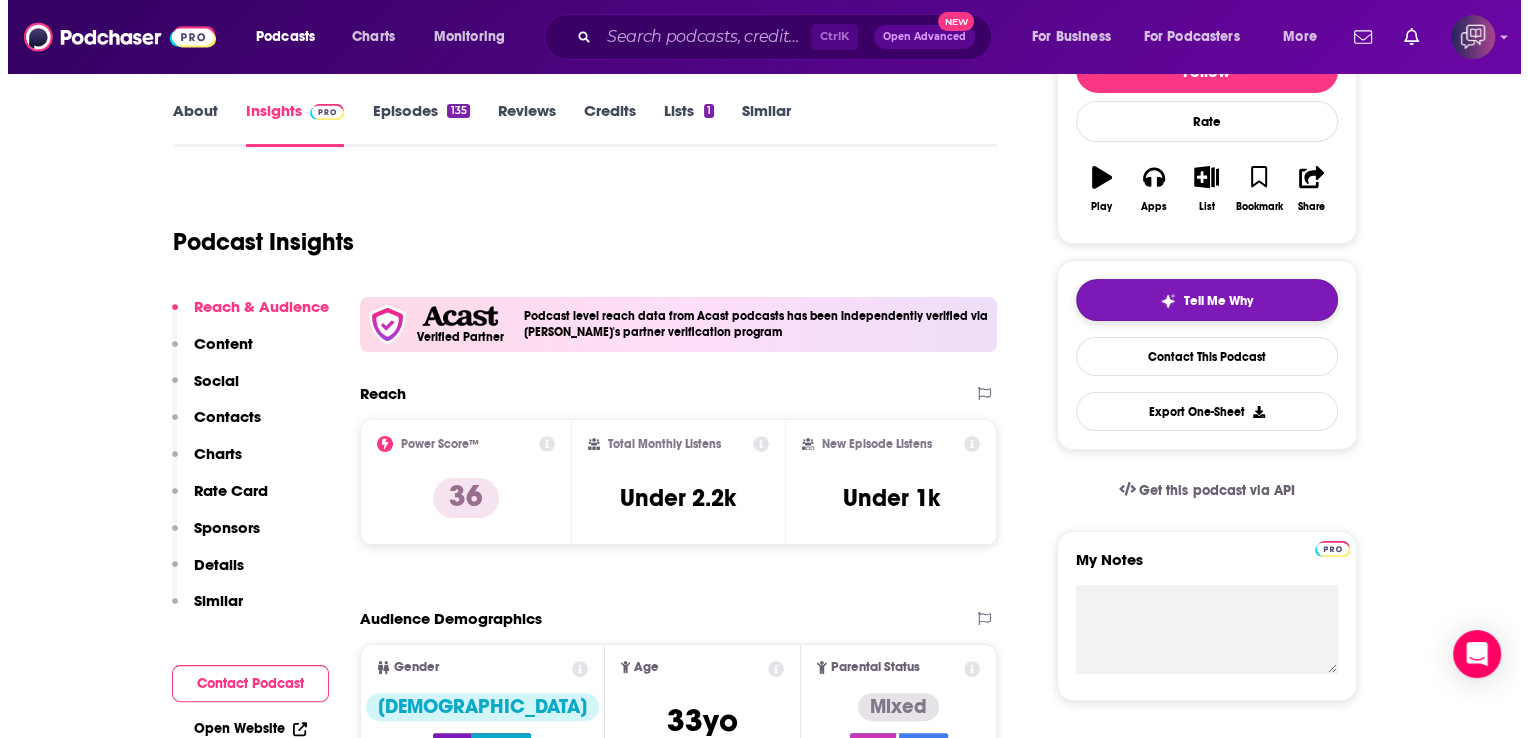 scroll, scrollTop: 0, scrollLeft: 0, axis: both 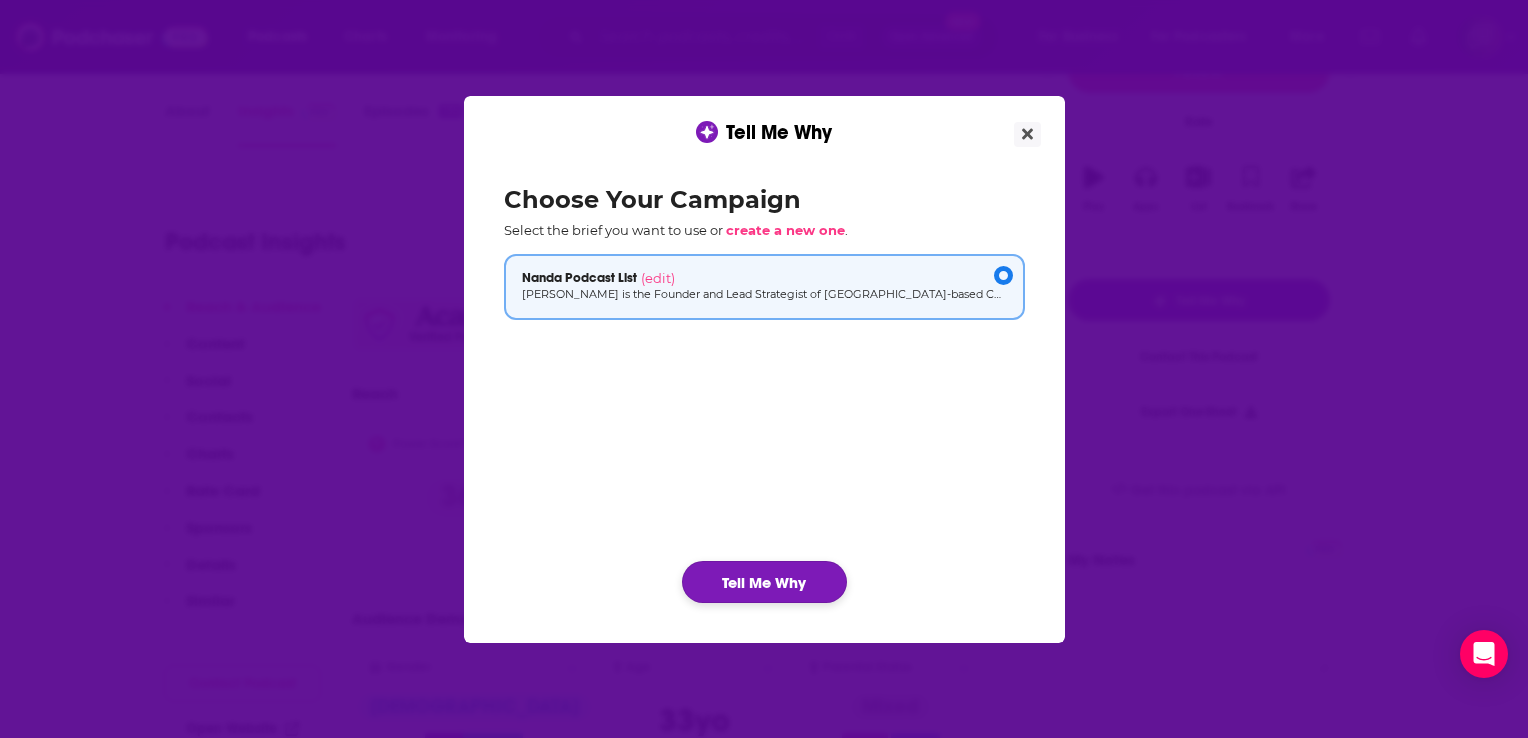 click on "Tell Me Why" 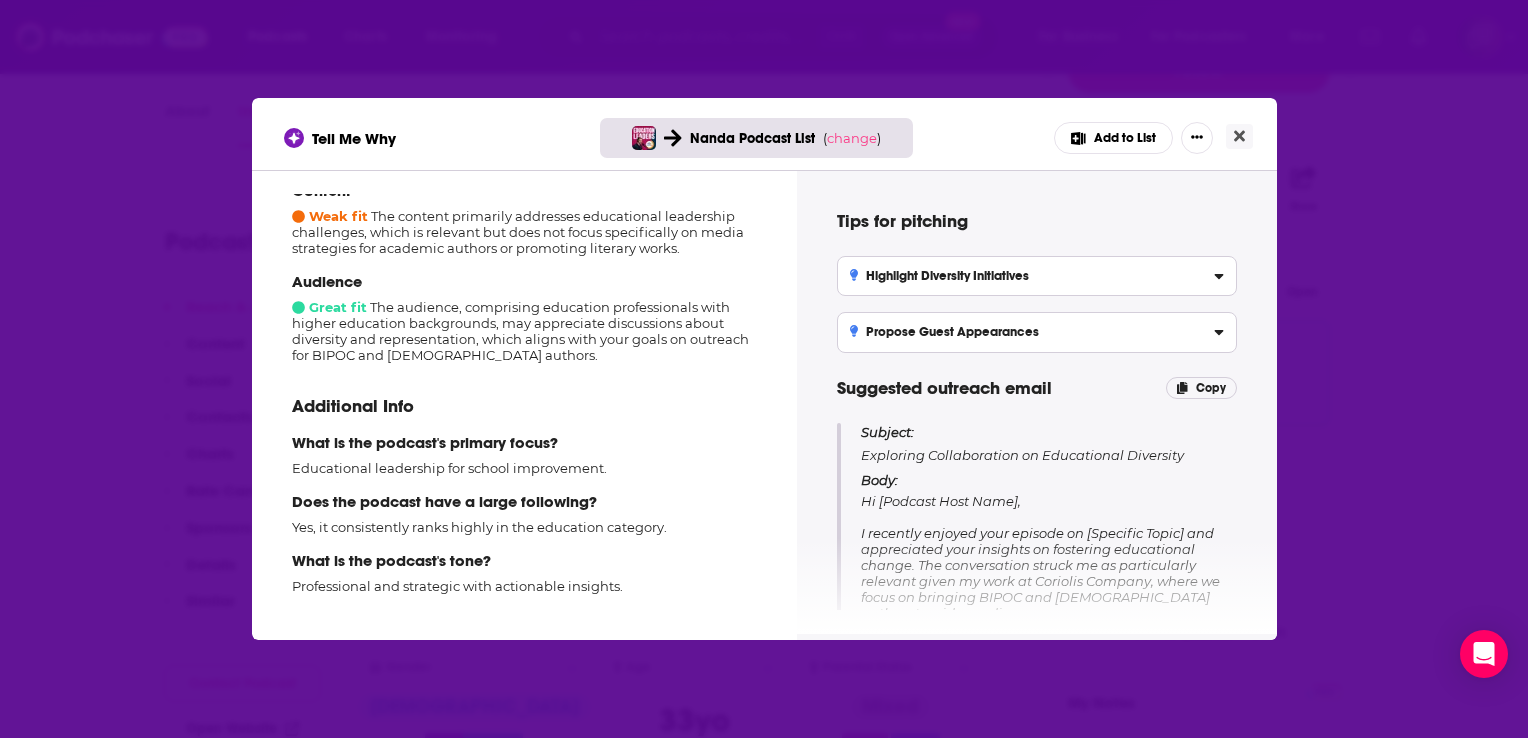 scroll, scrollTop: 343, scrollLeft: 0, axis: vertical 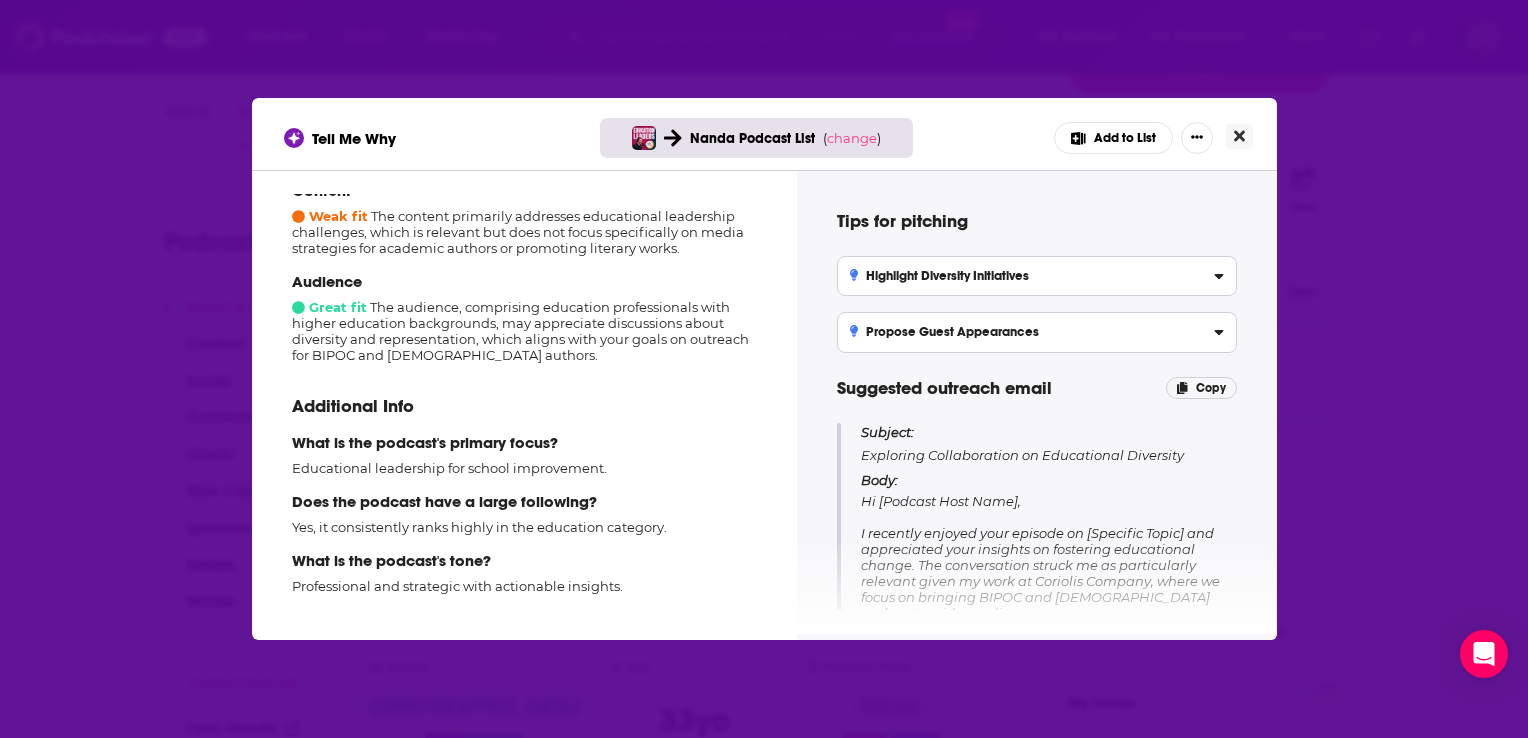 click at bounding box center [1239, 136] 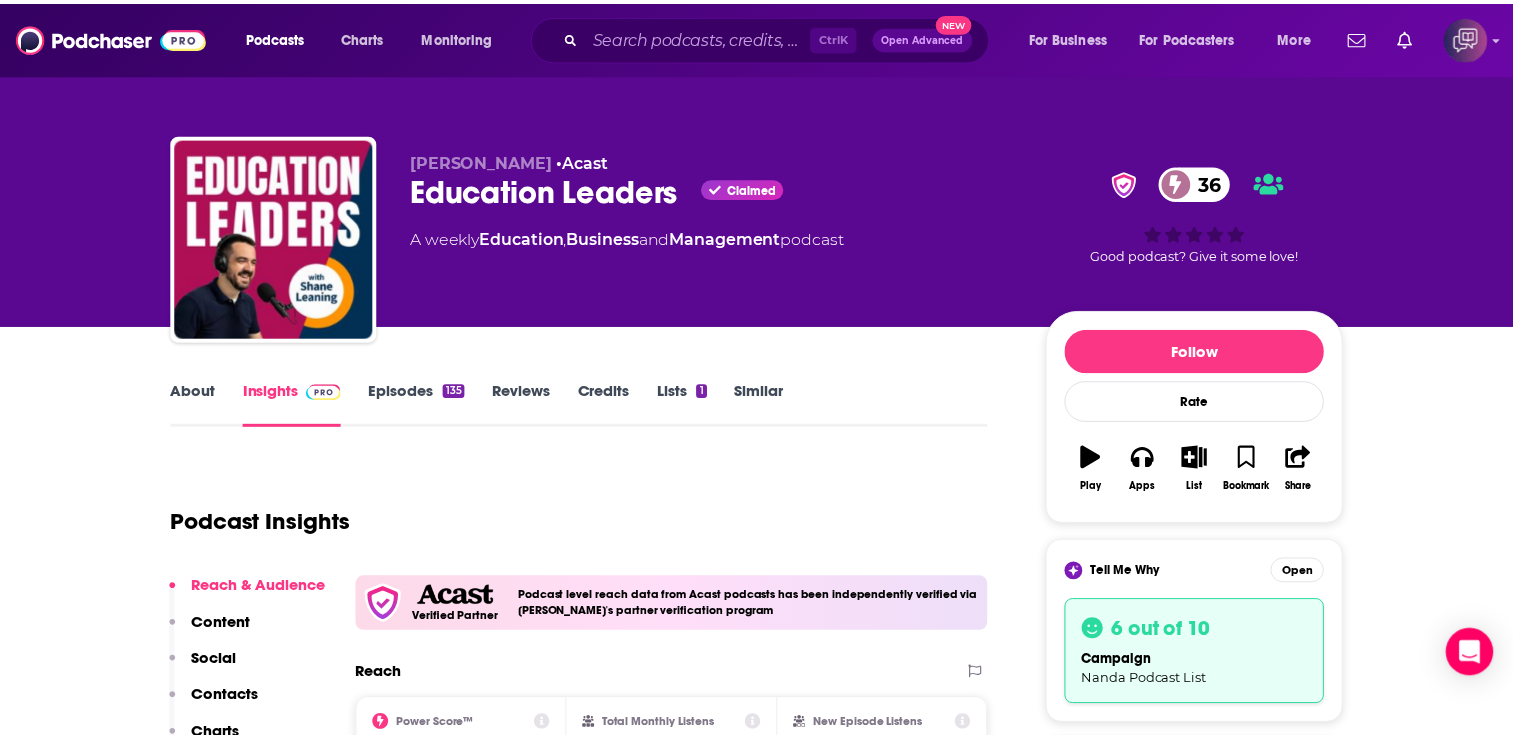 scroll, scrollTop: 280, scrollLeft: 0, axis: vertical 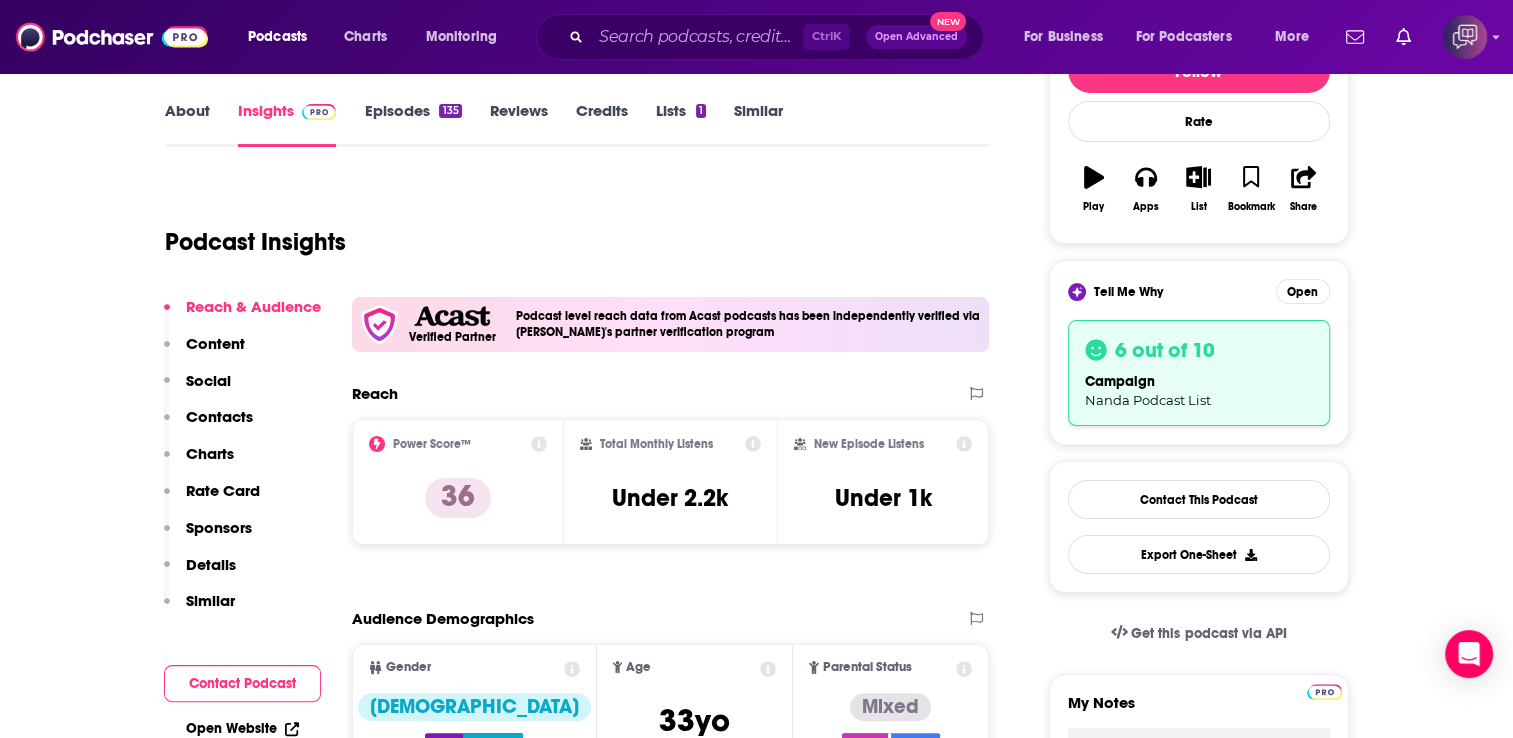 click on "Similar" at bounding box center [758, 124] 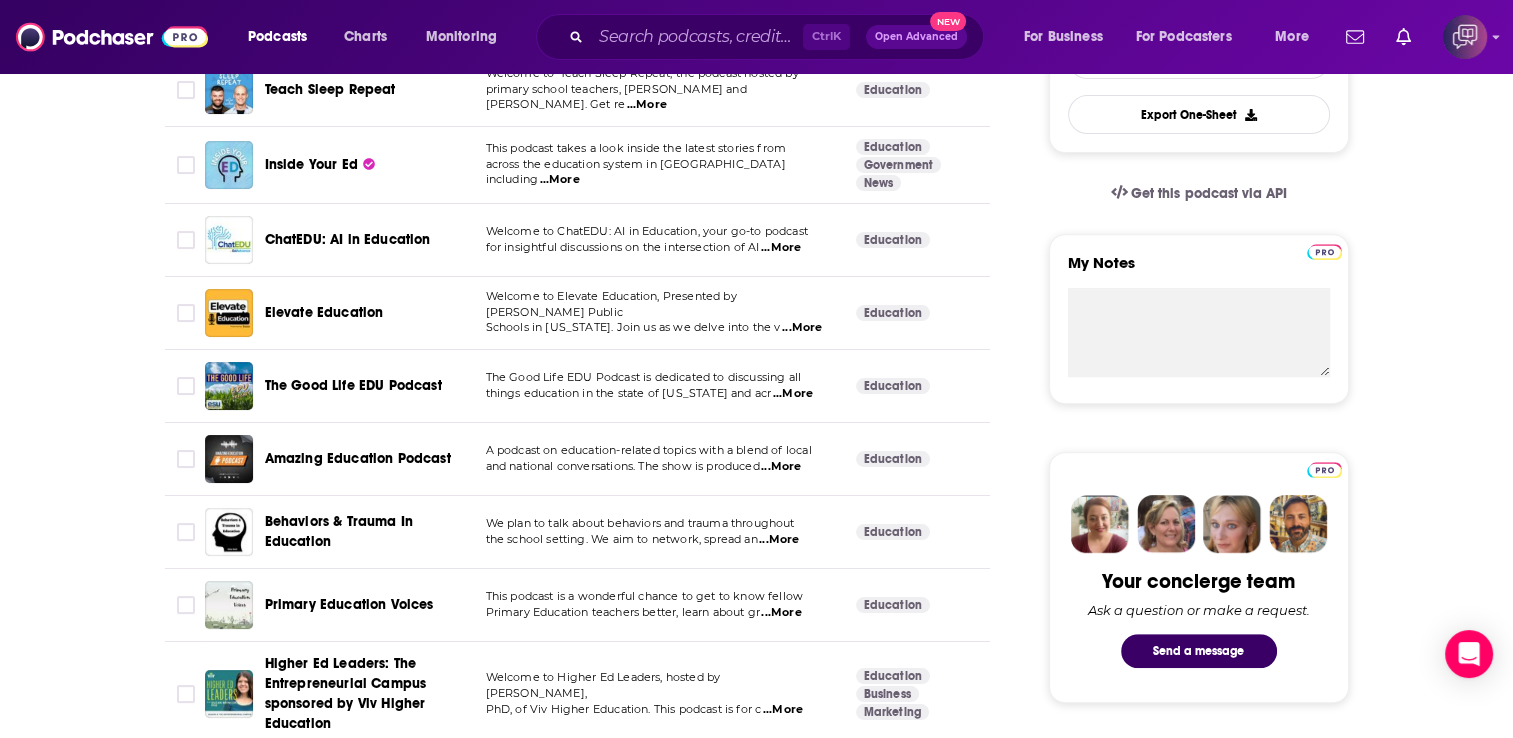 scroll, scrollTop: 760, scrollLeft: 0, axis: vertical 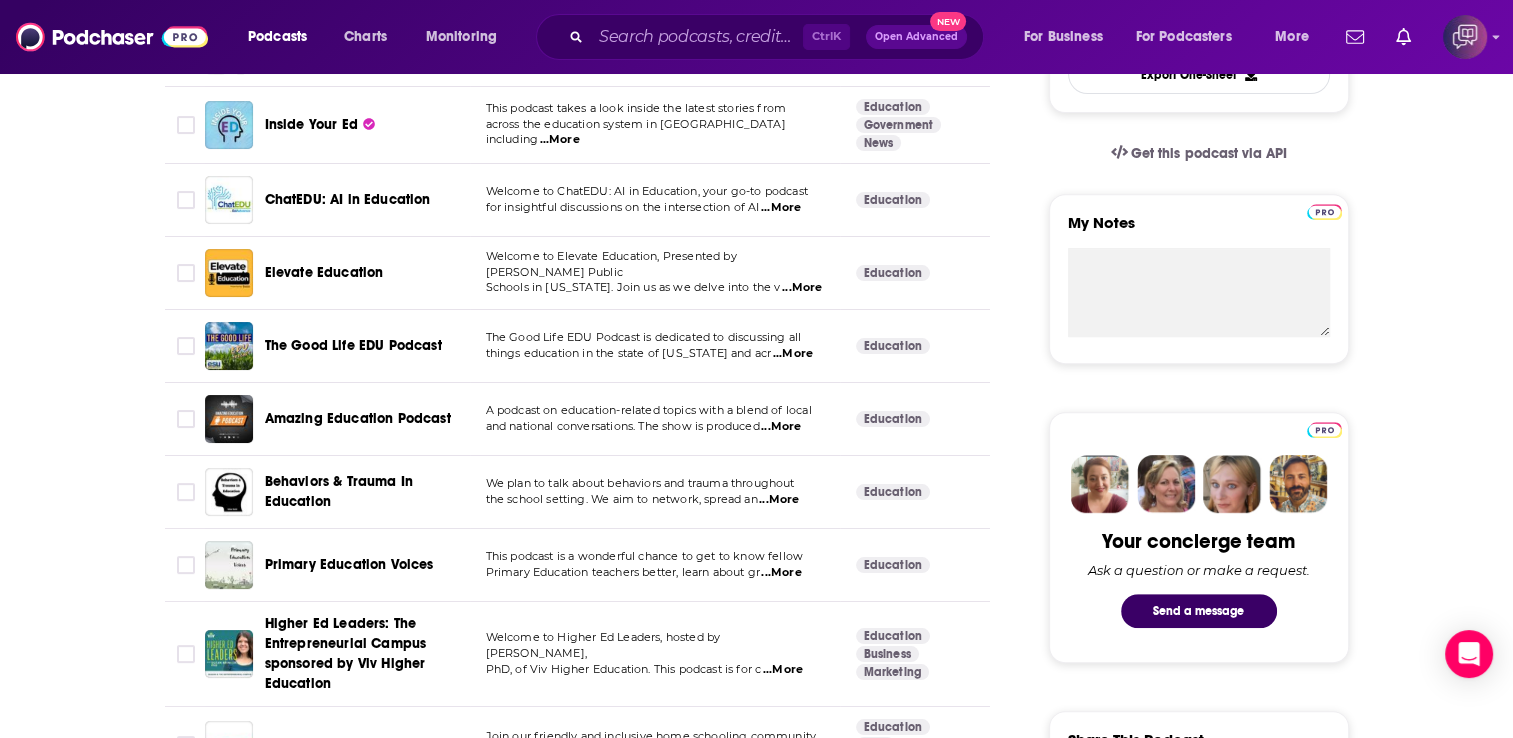 click on "...More" at bounding box center [802, 288] 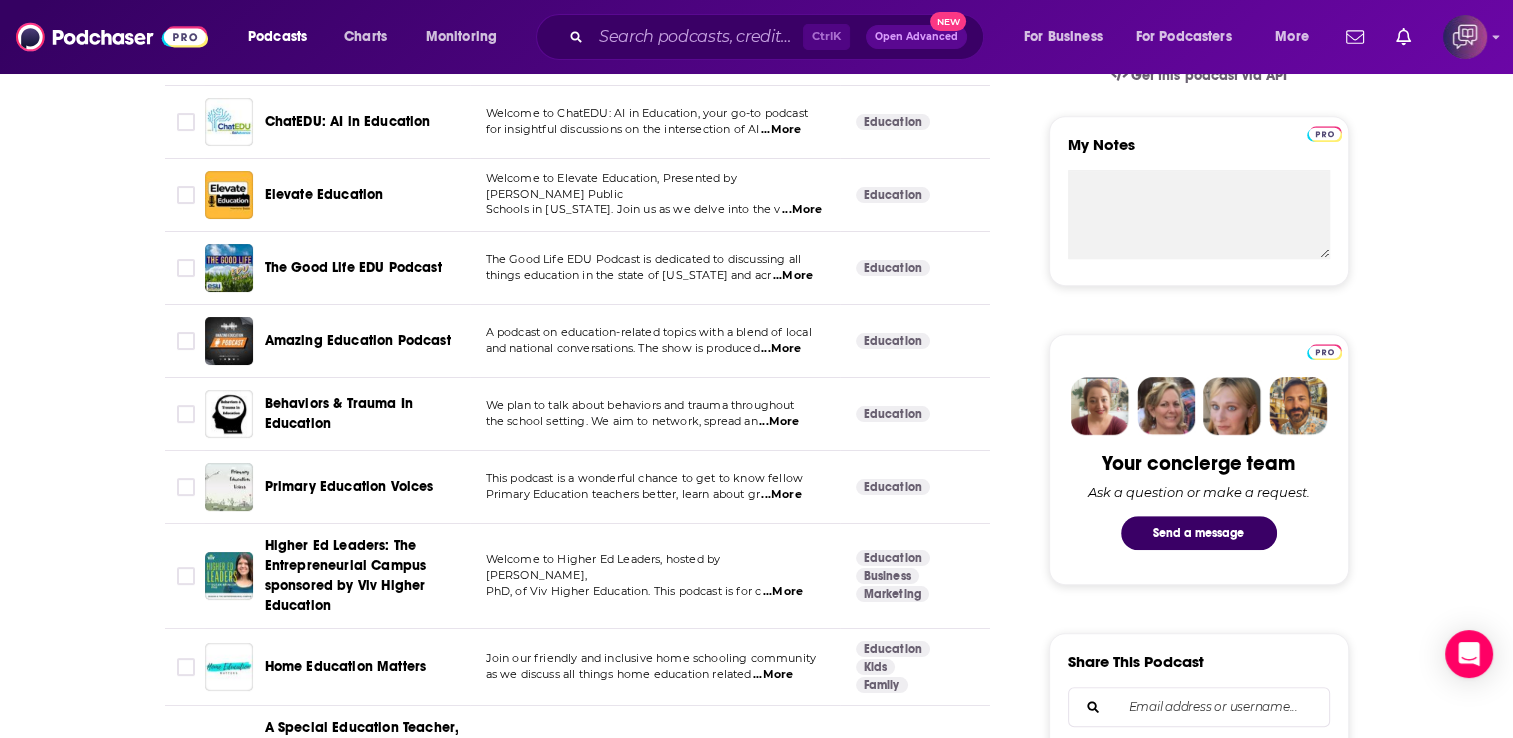 scroll, scrollTop: 840, scrollLeft: 0, axis: vertical 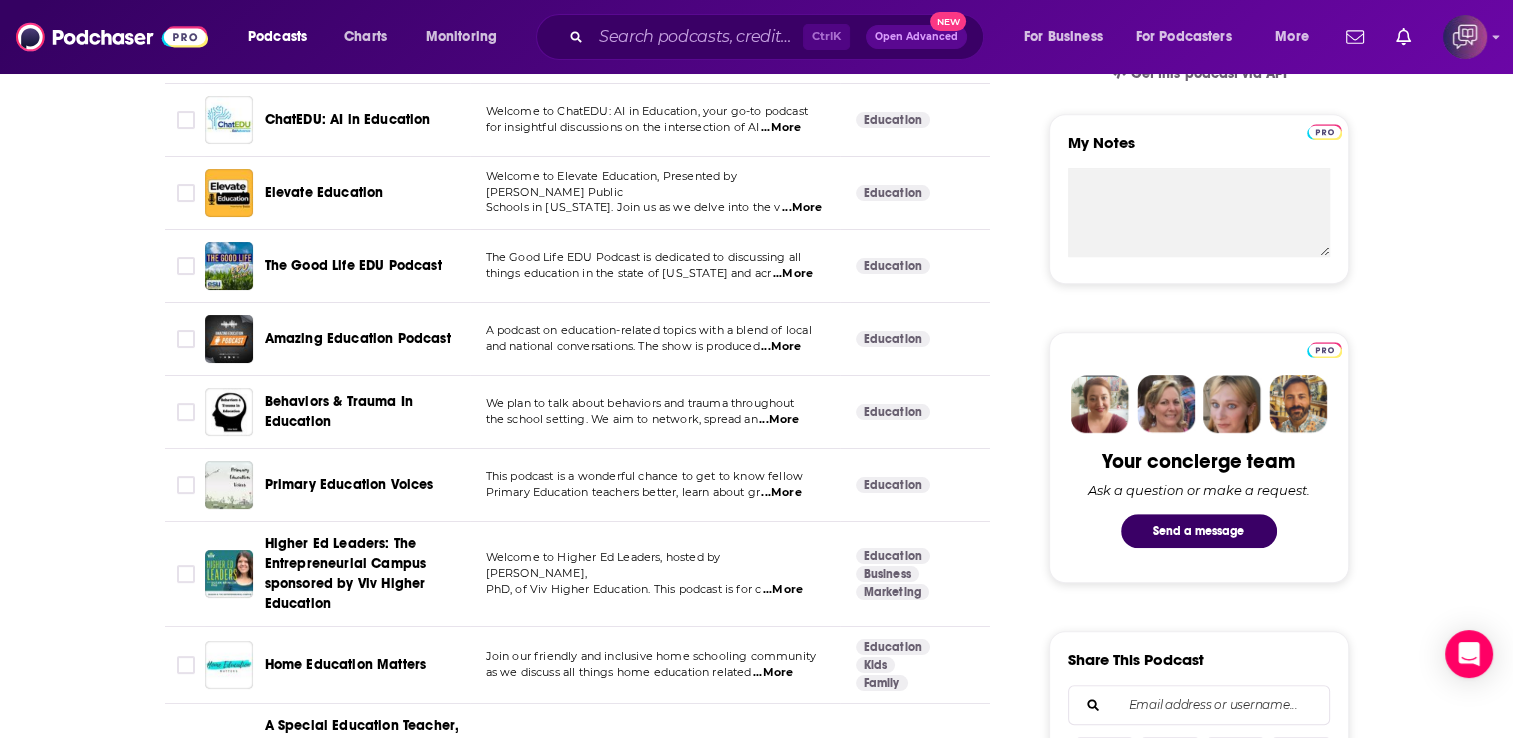 click on "...More" at bounding box center [781, 347] 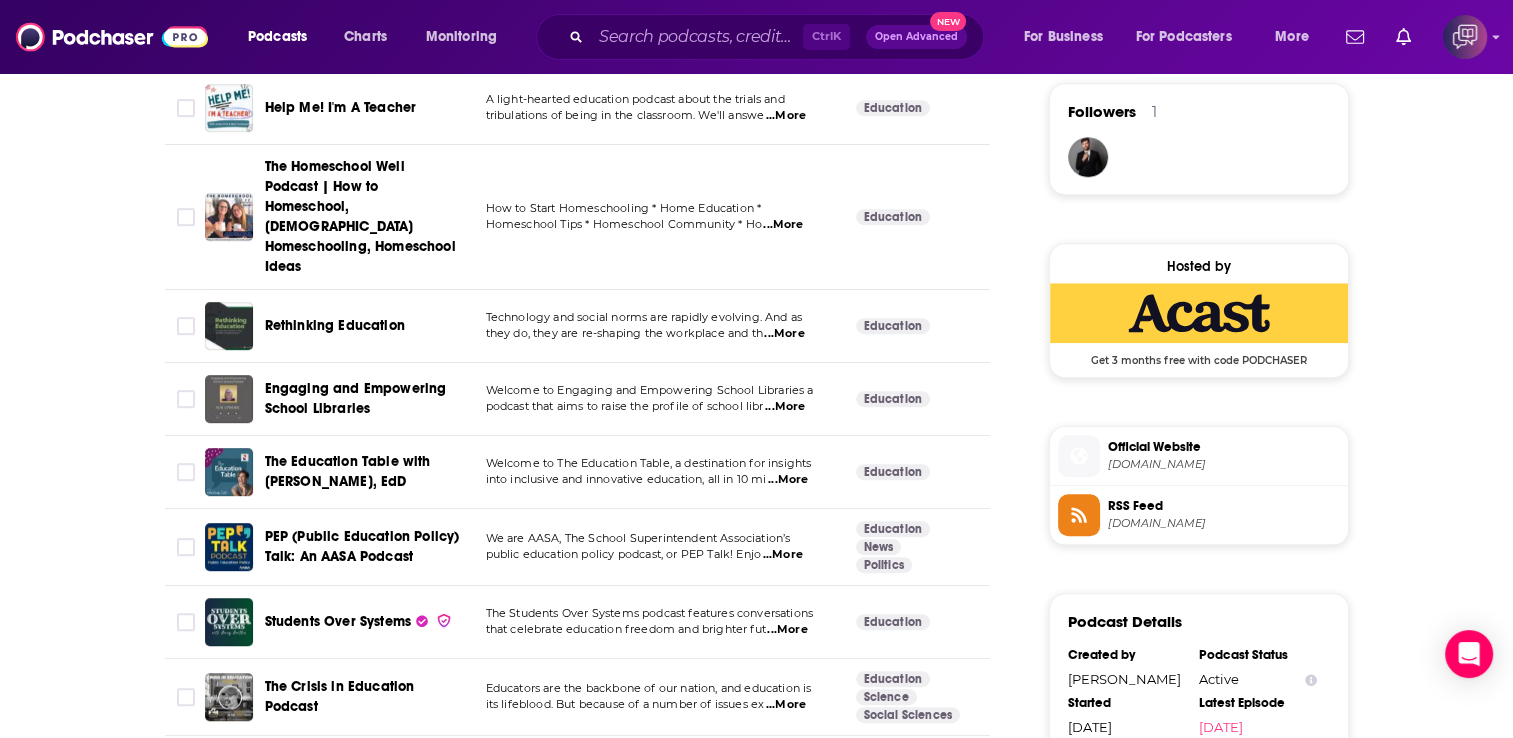 scroll, scrollTop: 1600, scrollLeft: 0, axis: vertical 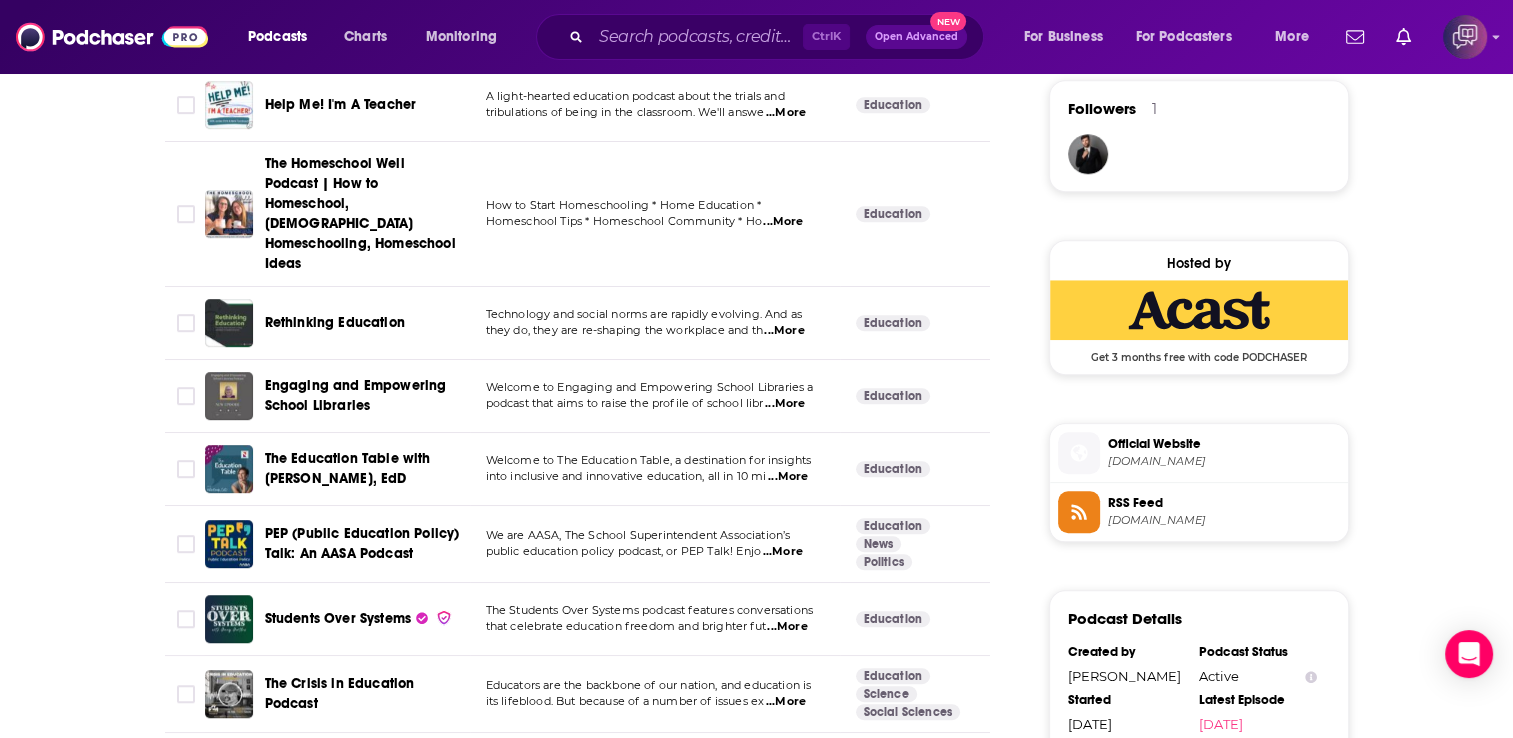 click on "Technology and social norms are rapidly evolving. And as they do, they are re-shaping the workplace and th  ...More" at bounding box center (655, 323) 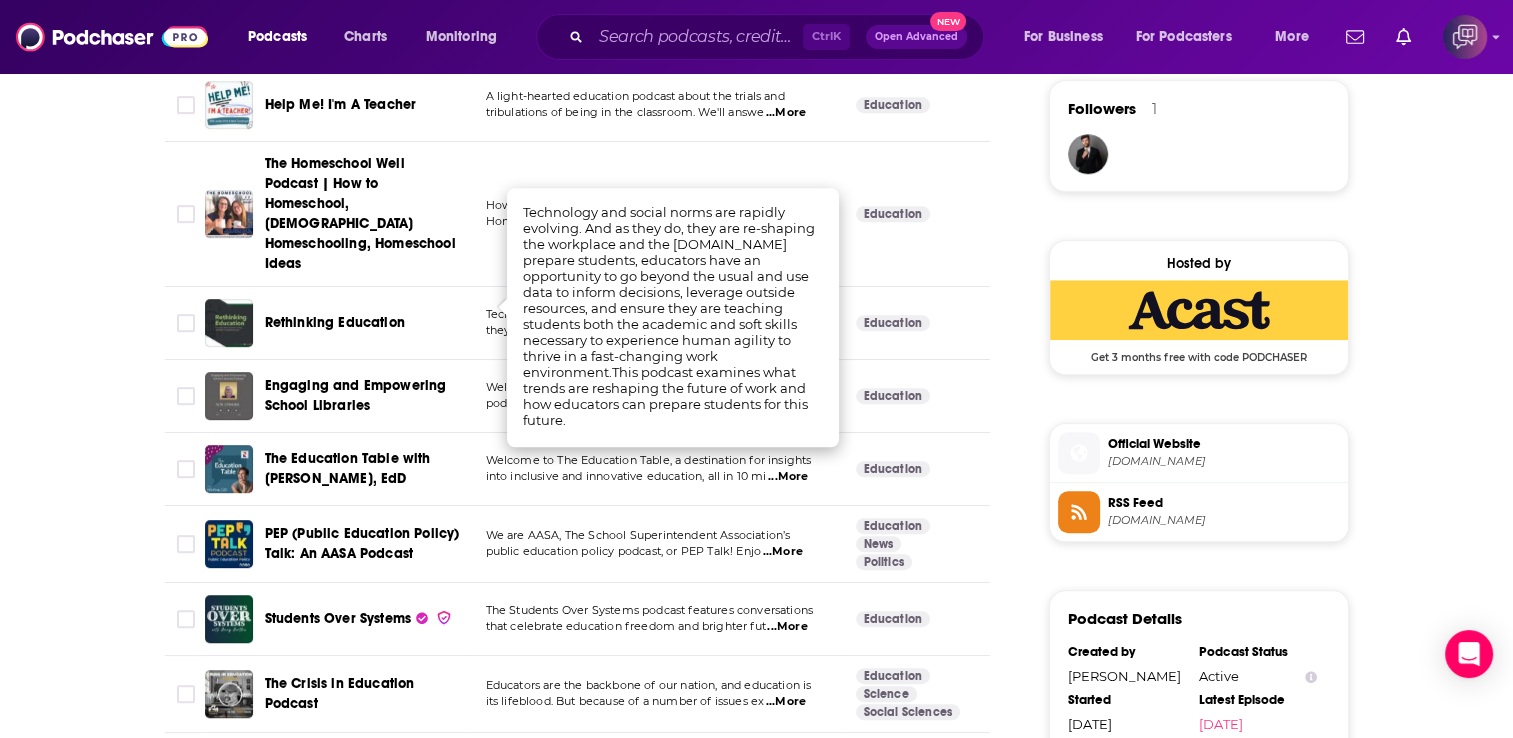click on "Rethinking Education" at bounding box center (335, 322) 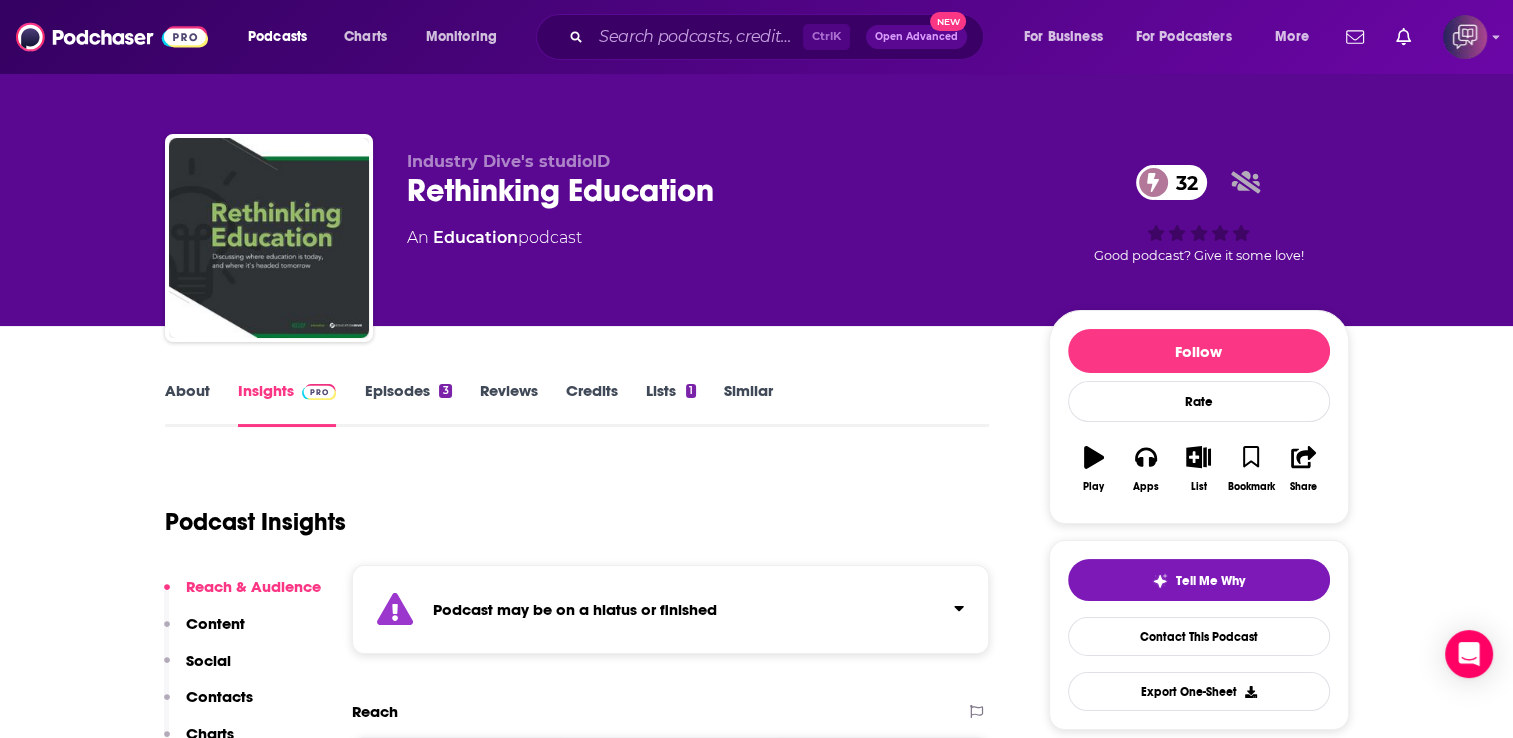scroll, scrollTop: 40, scrollLeft: 0, axis: vertical 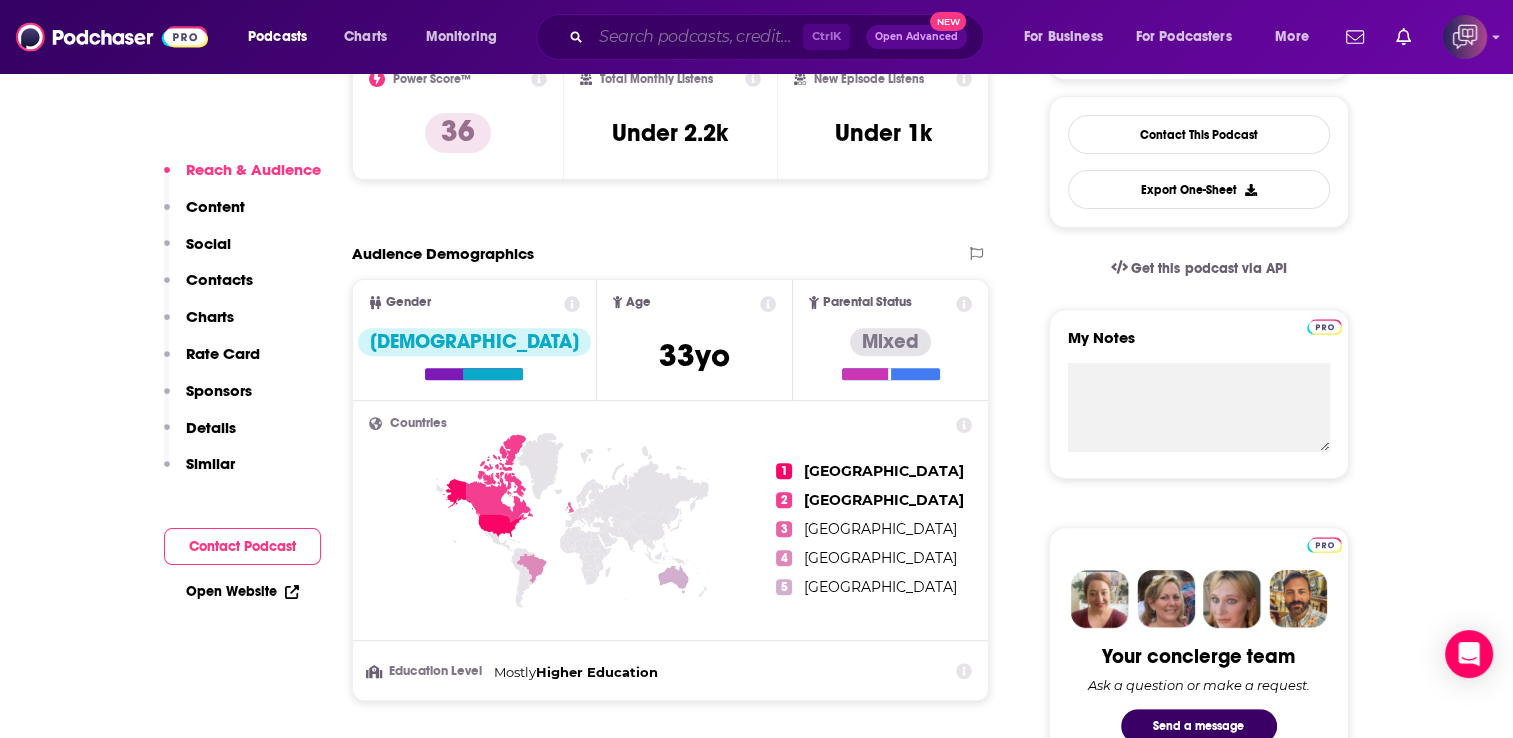 click at bounding box center [697, 37] 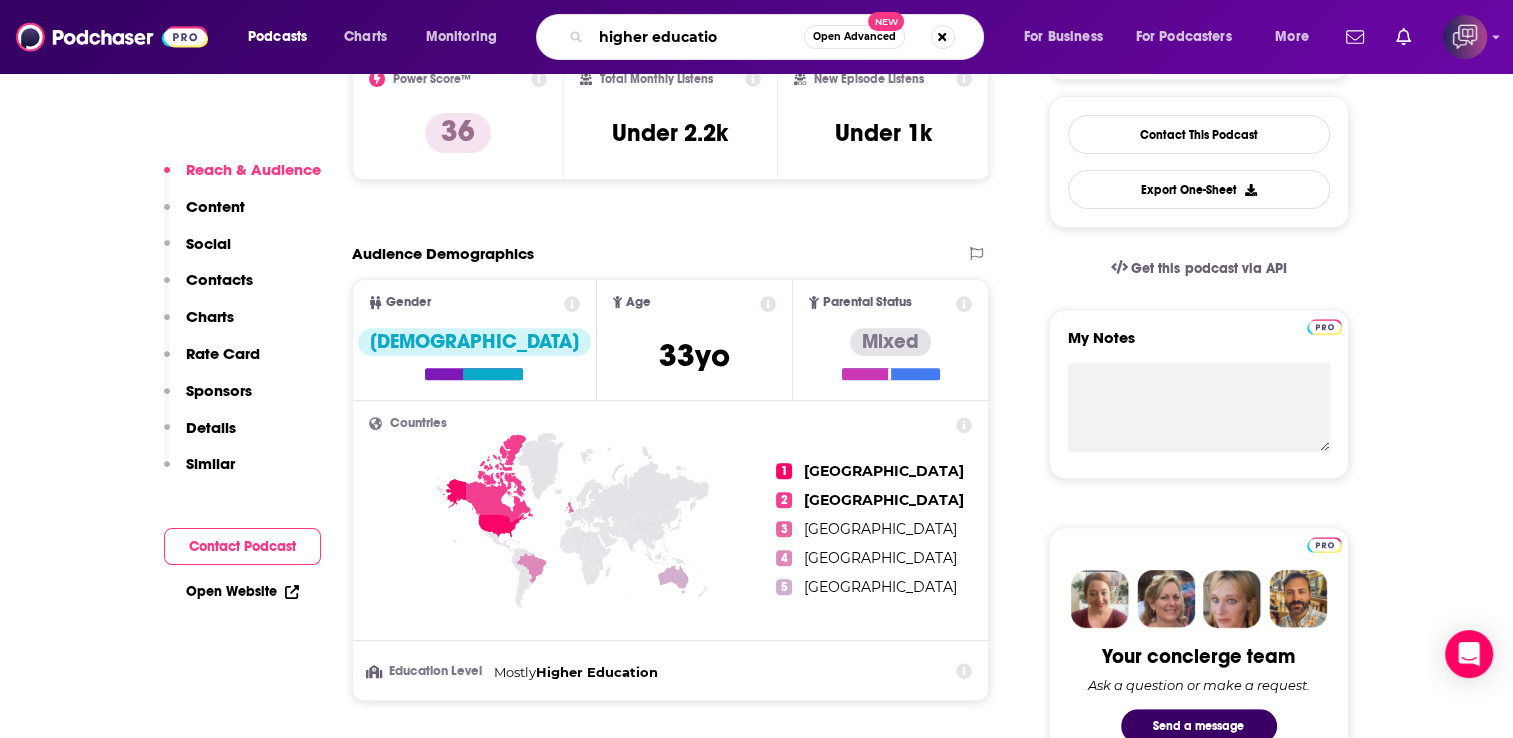 type on "higher education" 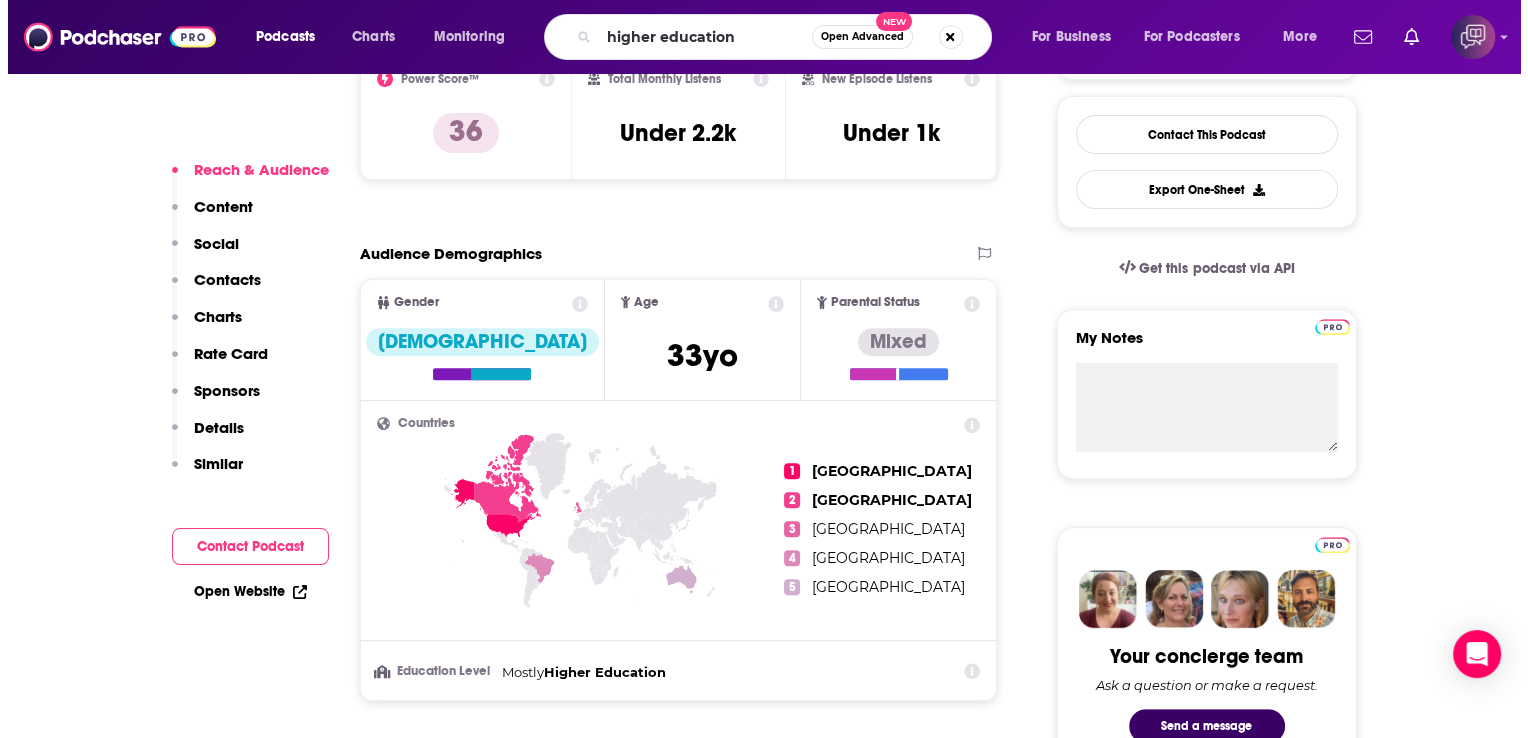 scroll, scrollTop: 0, scrollLeft: 0, axis: both 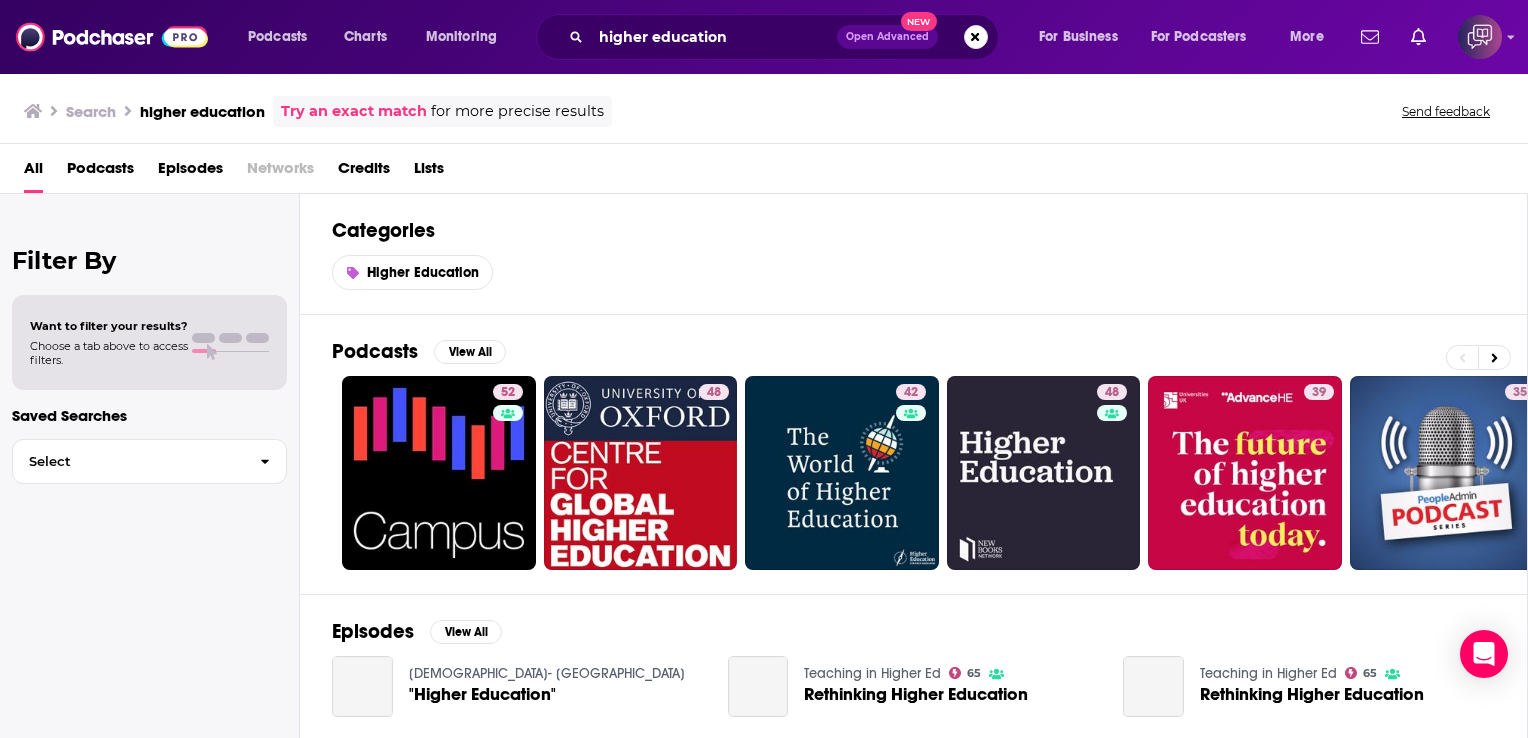 click on "Podcasts" at bounding box center [100, 172] 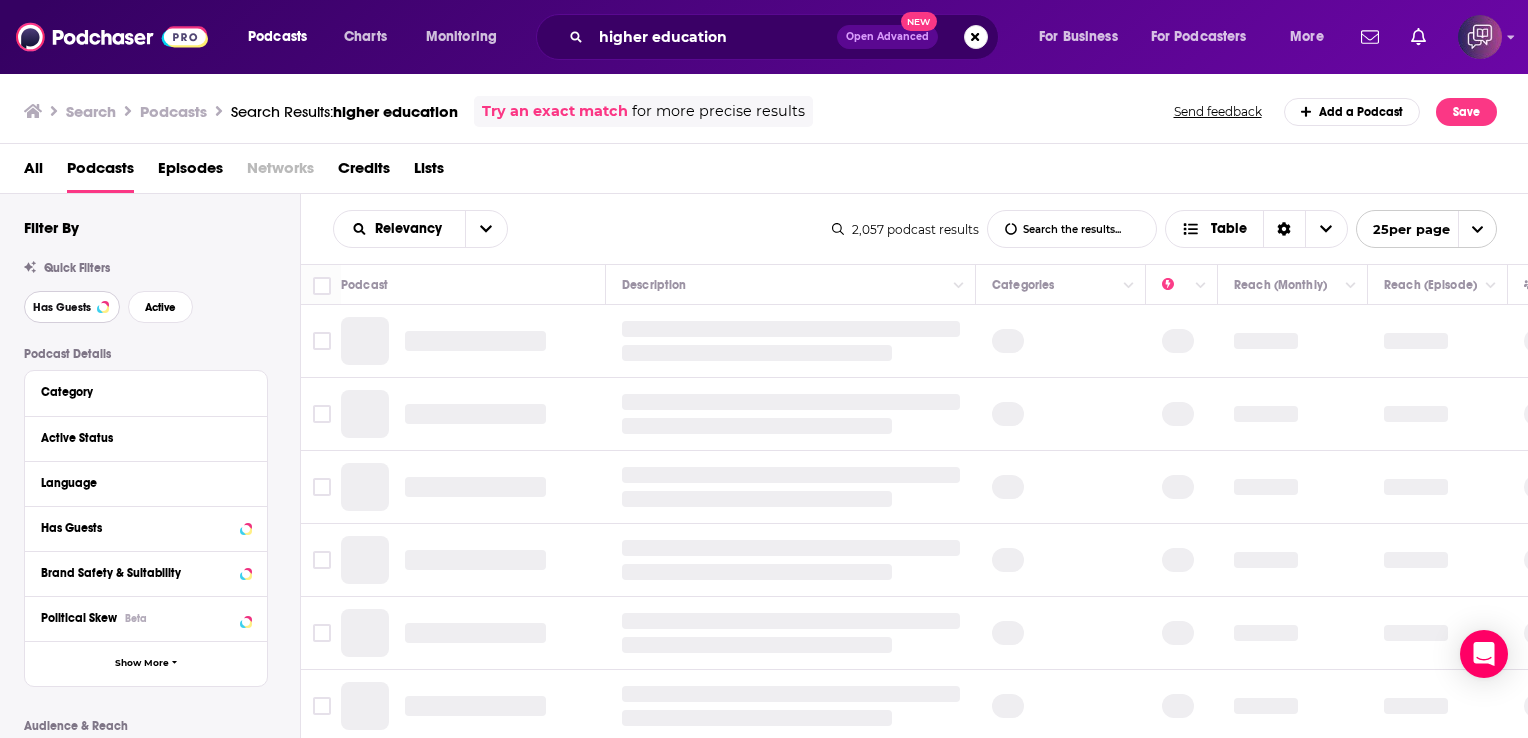click on "Has Guests" at bounding box center (62, 307) 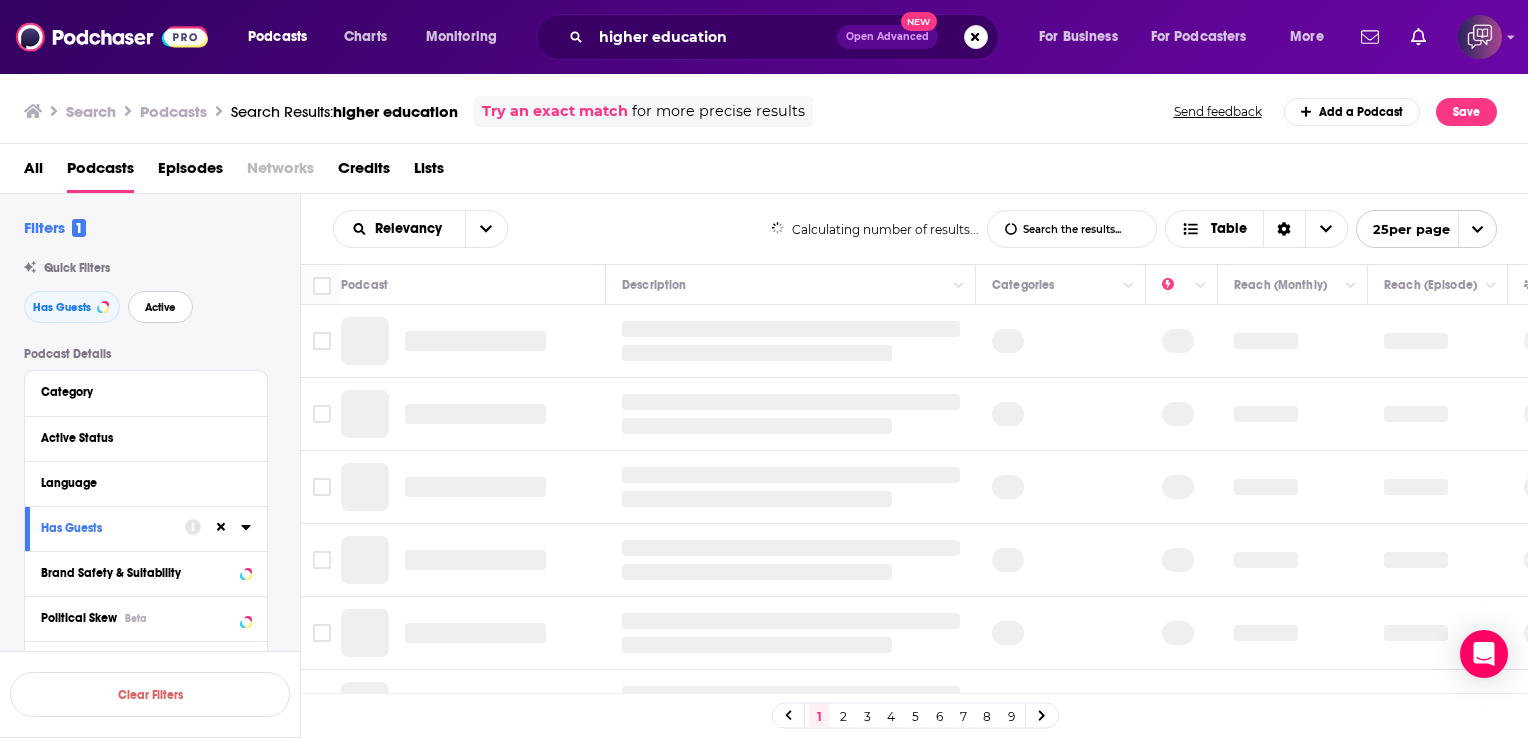 click on "Active" at bounding box center (160, 307) 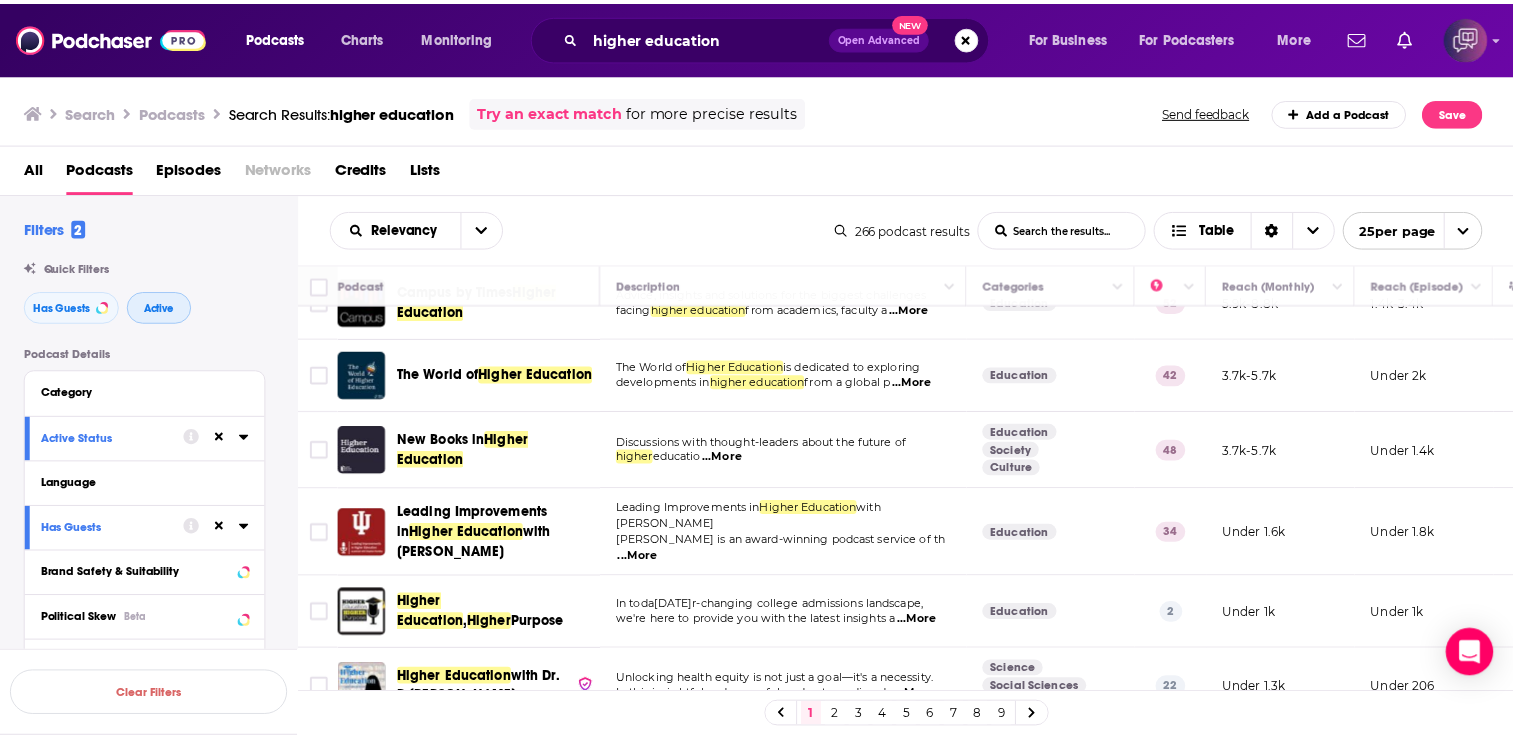 scroll, scrollTop: 43, scrollLeft: 0, axis: vertical 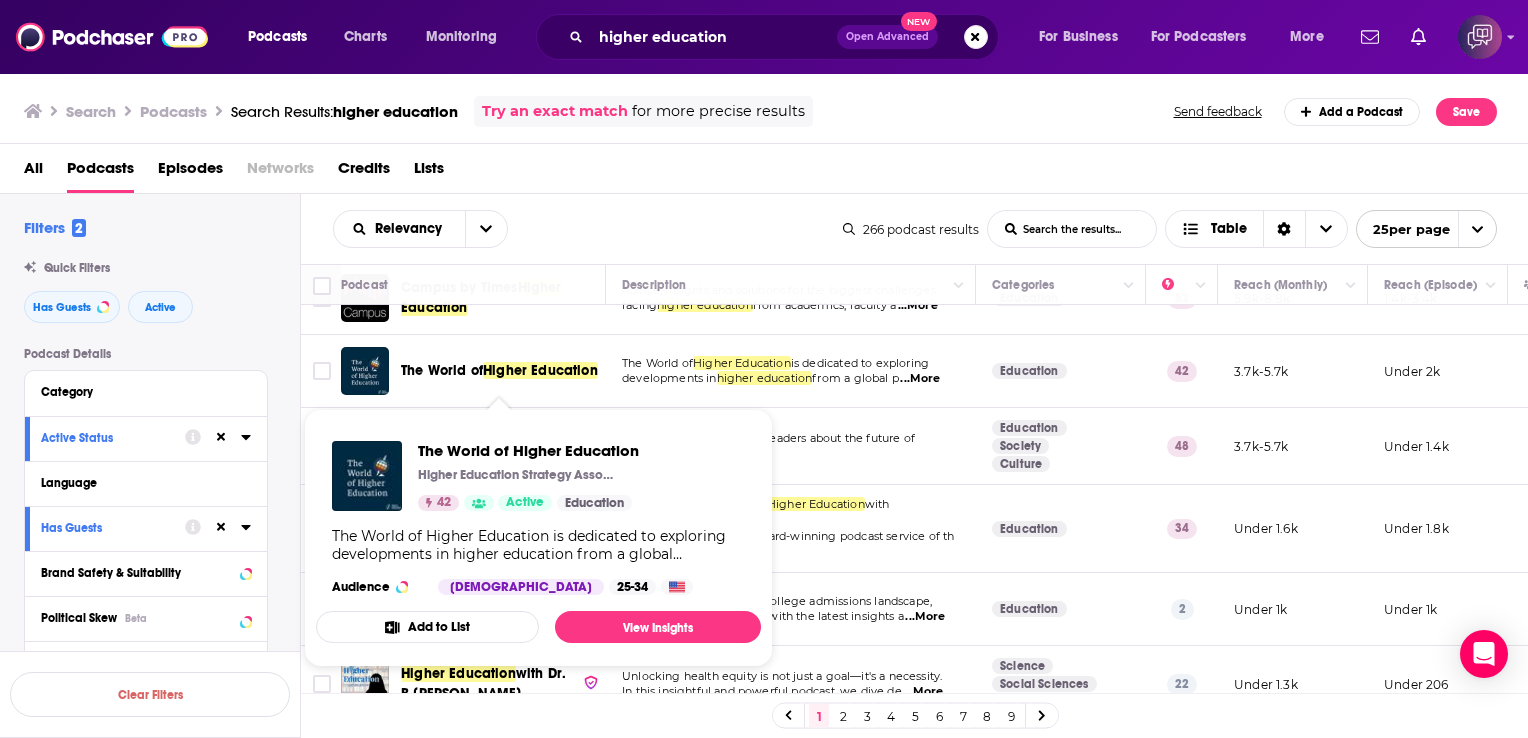 click on "The World of" at bounding box center (442, 370) 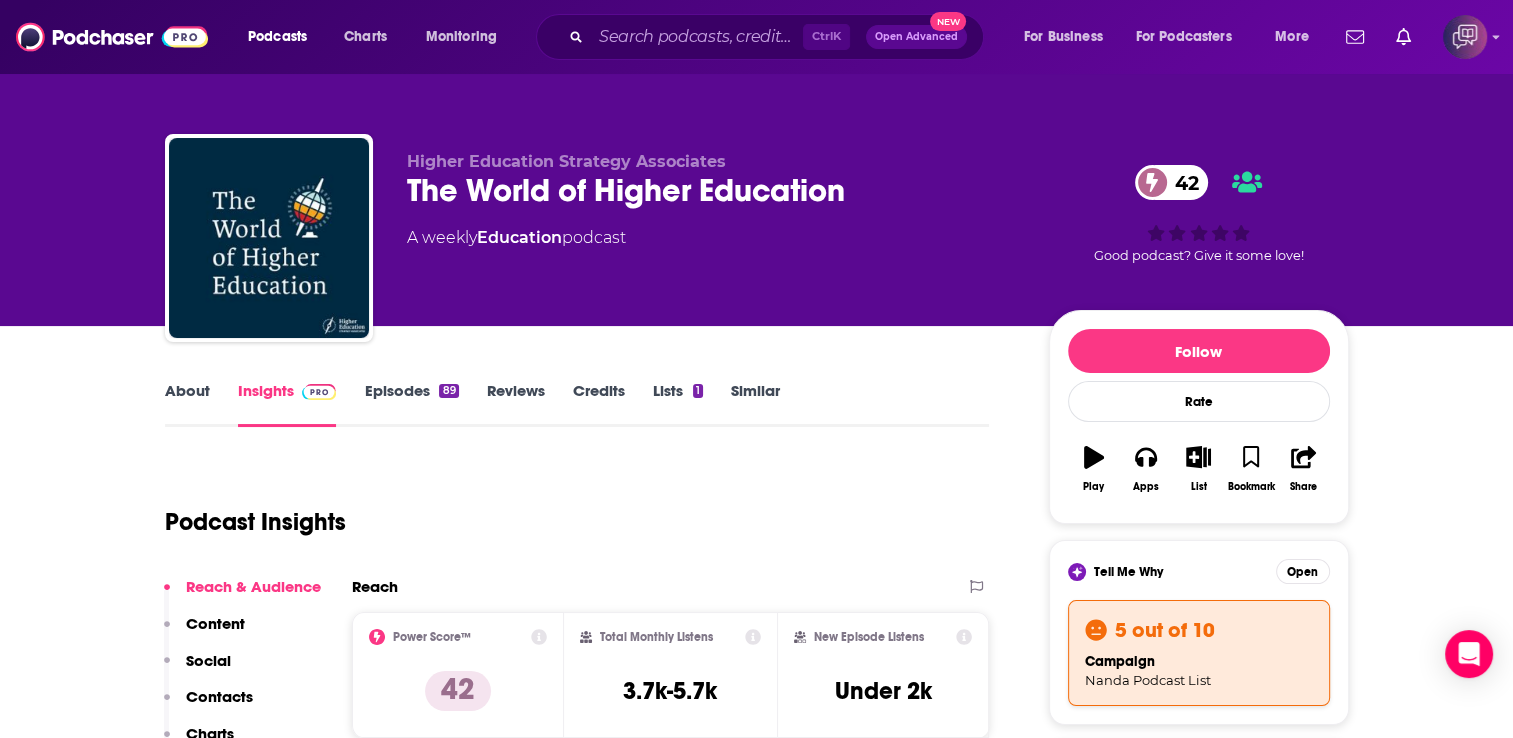 click on "About Insights Episodes 89 Reviews Credits Lists 1 Similar Podcast Insights Reach & Audience Content Social Contacts Charts Rate Card Sponsors Details Similar Contact Podcast Open Website  Reach Power Score™ 42 Total Monthly Listens 3.7k-5.7k New Episode Listens Under 2k Export One-Sheet Audience Demographics Gender Male Age 27 yo Income $ $ $ $ $ Parental Status Mixed Countries 1 United States 2 United Kingdom 3 Canada 4 India 5 Brazil Top Cities New York, NY , Los Angeles, CA , Washington, DC , Orlando, FL , El Paso, TX , Dallas, TX Interests Friends, Family & Relationships , Toys, Children & Baby , Electronics & Computers , Restaurants, Food & Grocery , Camera & Photography , Travel, Tourism & Aviation Jobs Principals/Owners , CEOs/Managing Directors , Vice Presidents , Directors , Trainers , Company Founders Ethnicities White / Caucasian , African American , Asian , Hispanic Show More Content Political Skew Medium Left Socials This podcast does not have social handles yet. Contacts   RSS   Podcast Email" at bounding box center (577, 4579) 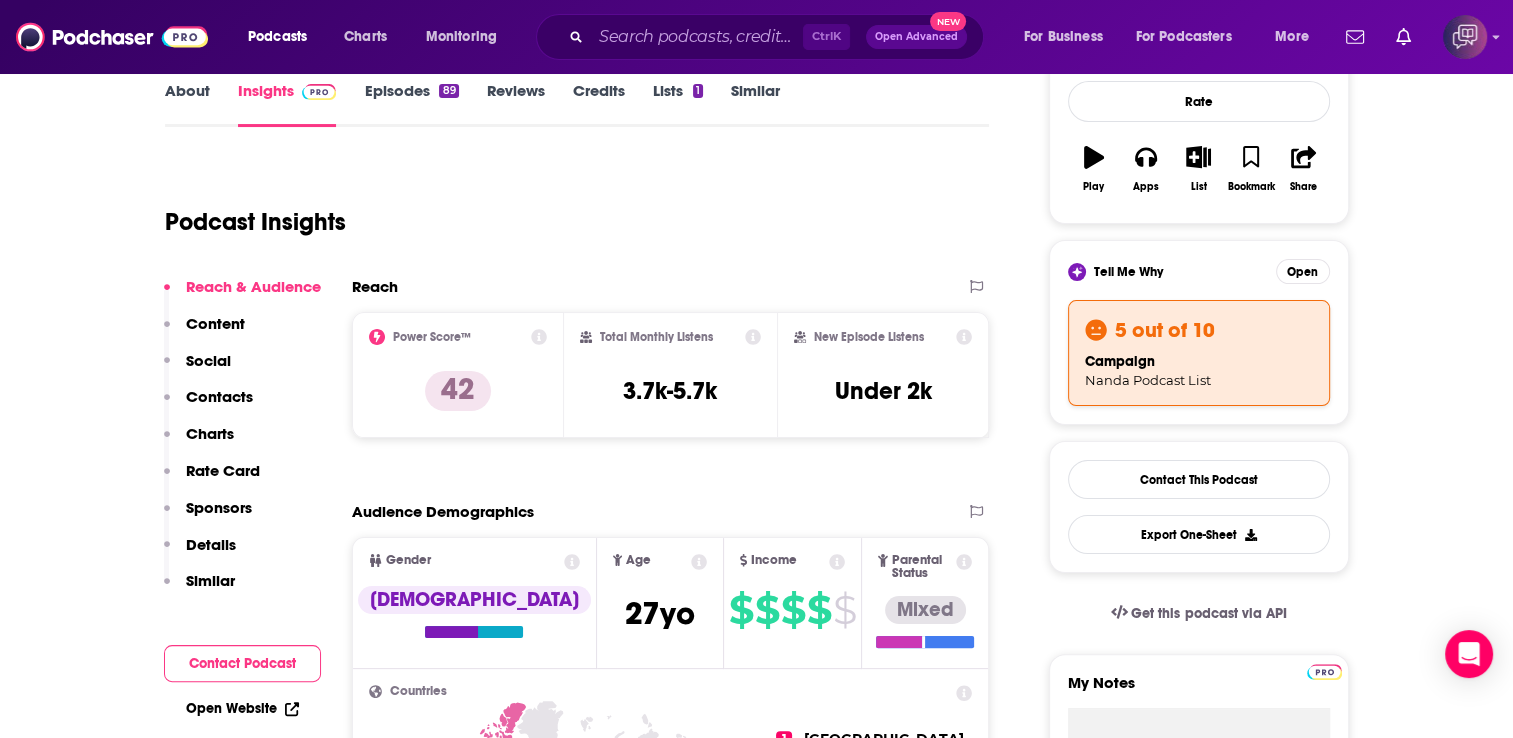 scroll, scrollTop: 320, scrollLeft: 0, axis: vertical 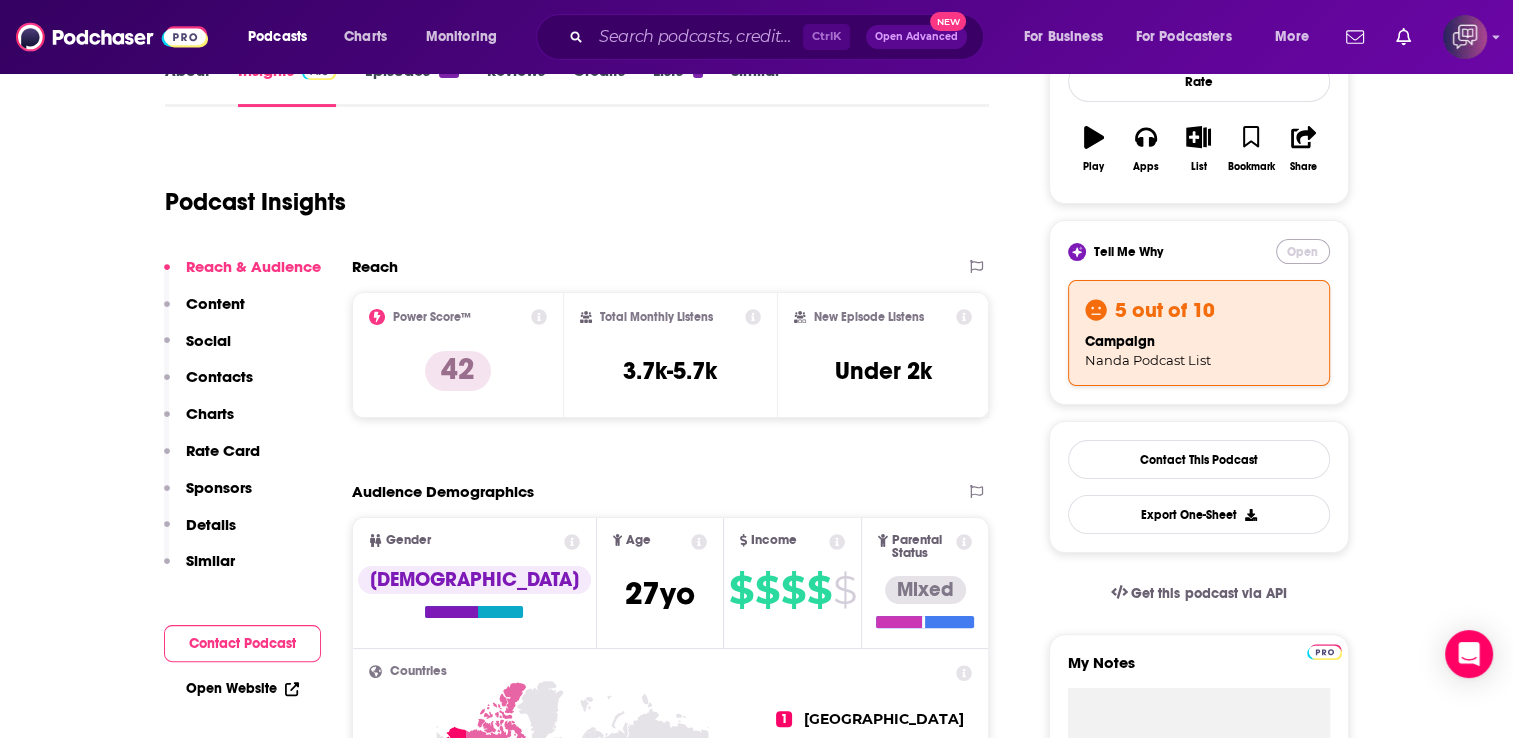 click on "Open" at bounding box center [1303, 251] 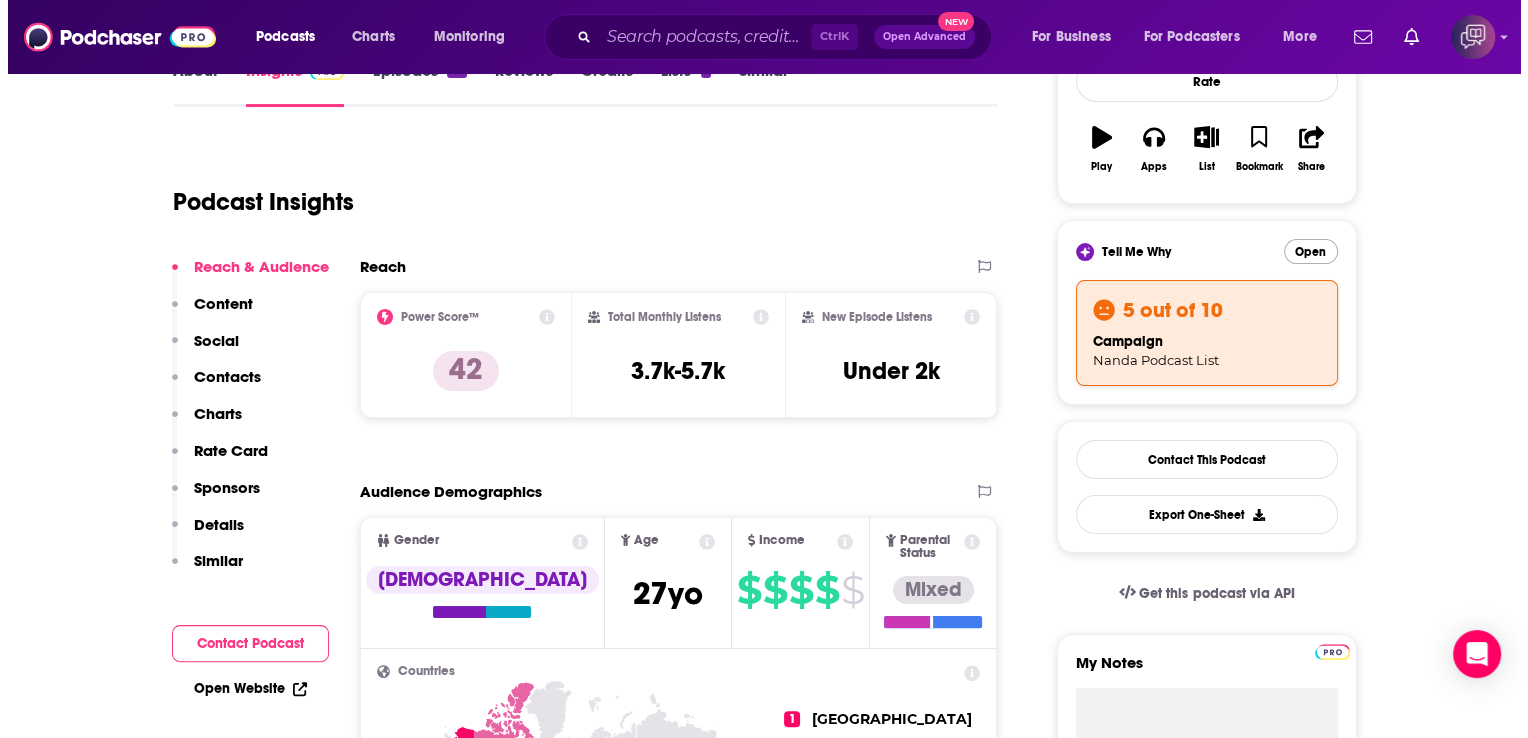 scroll, scrollTop: 0, scrollLeft: 0, axis: both 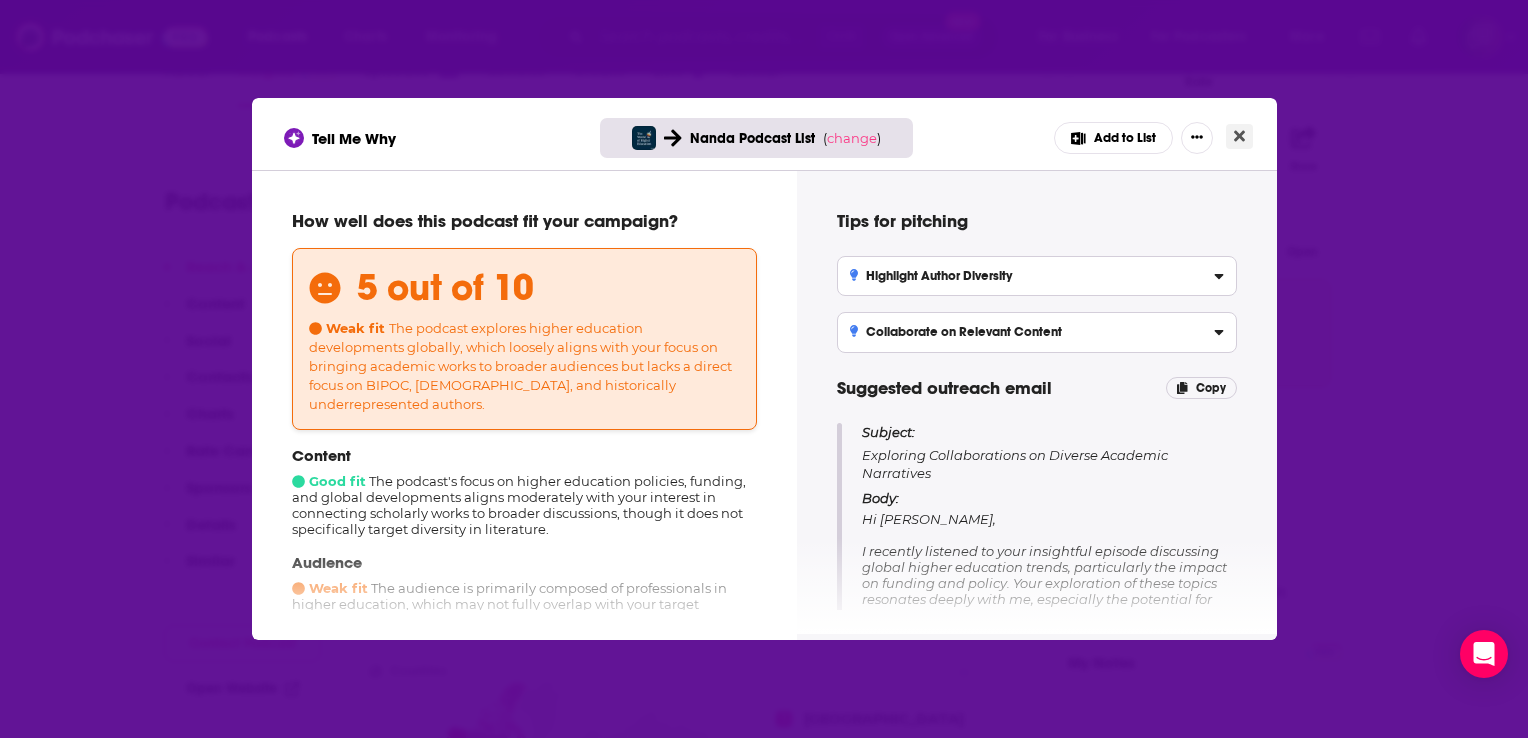 click 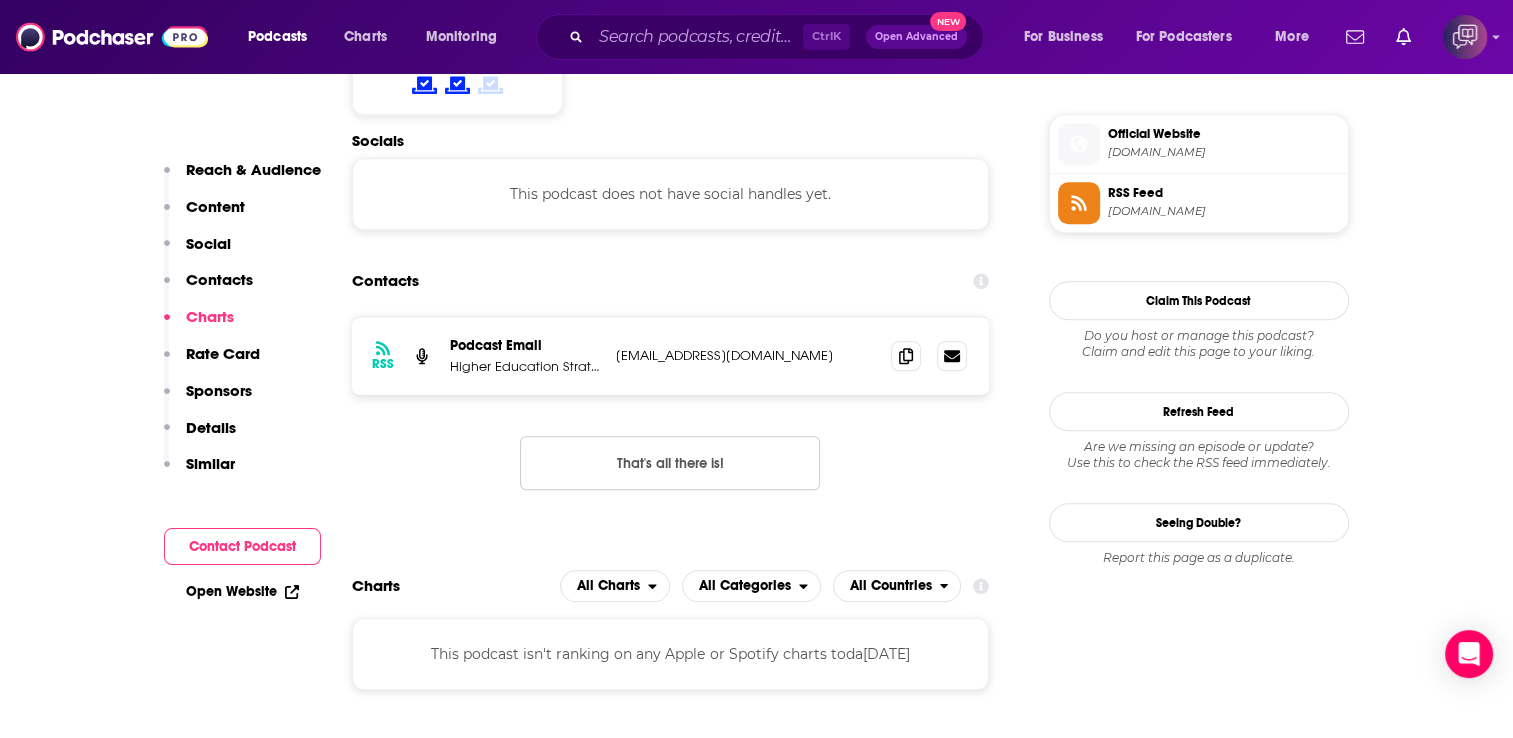 scroll, scrollTop: 1750, scrollLeft: 0, axis: vertical 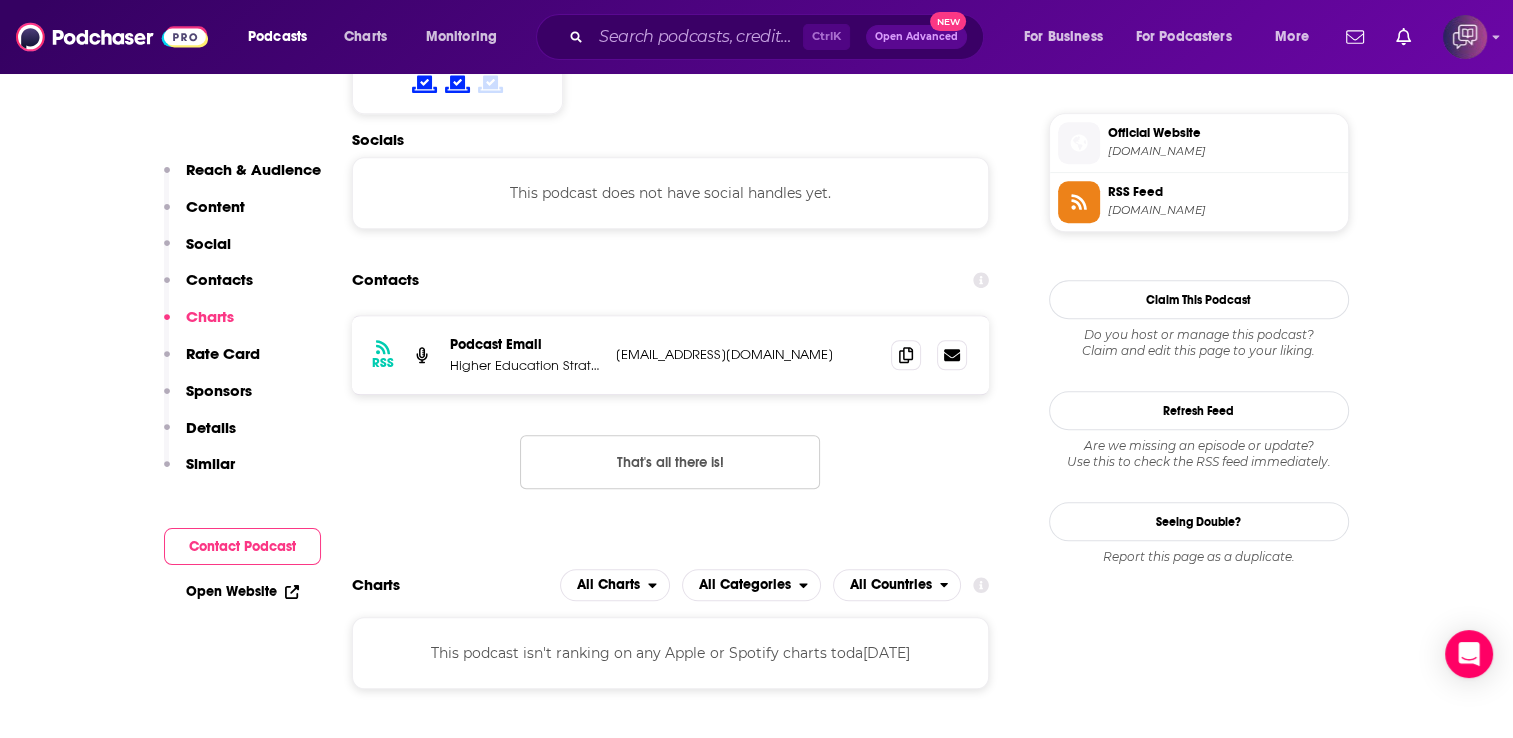 type 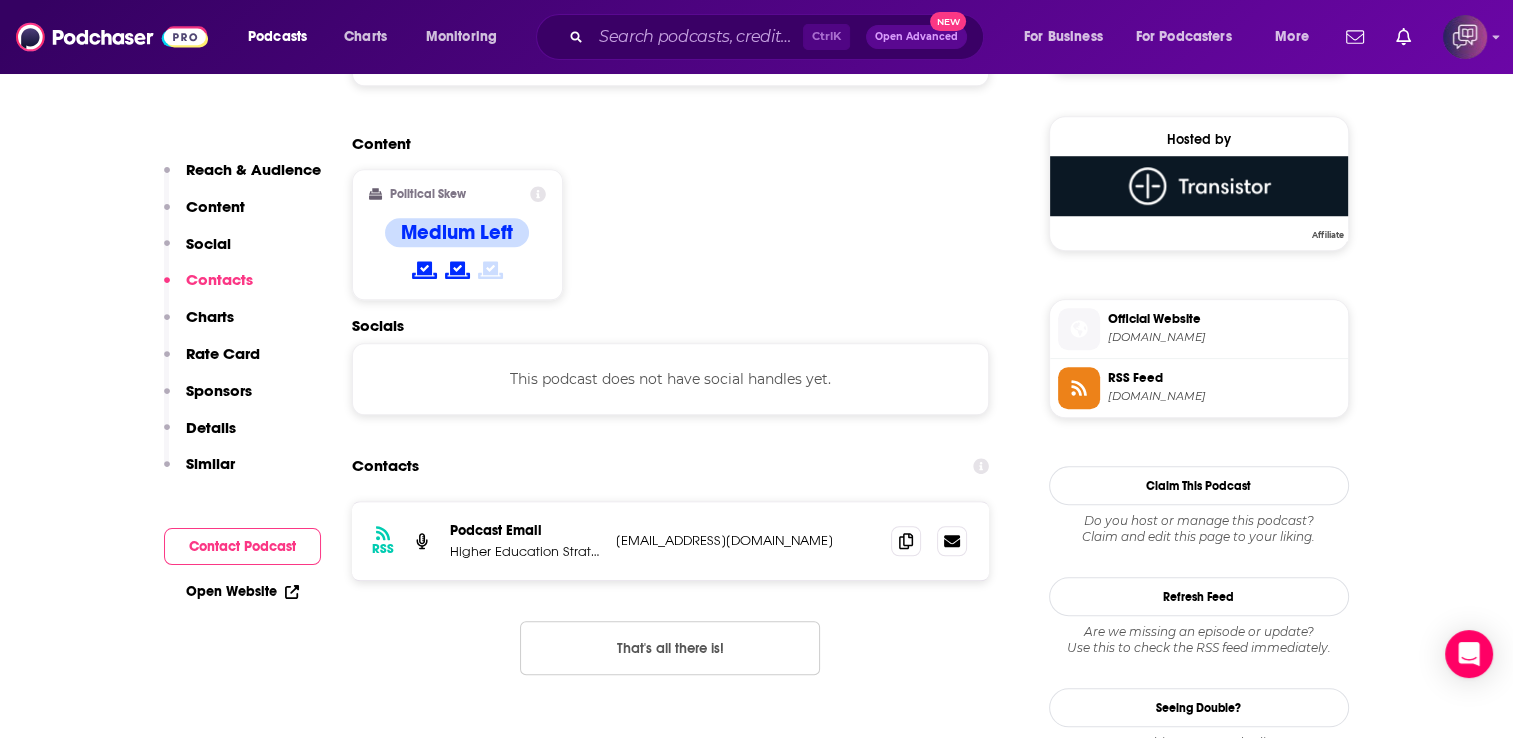 scroll, scrollTop: 1430, scrollLeft: 0, axis: vertical 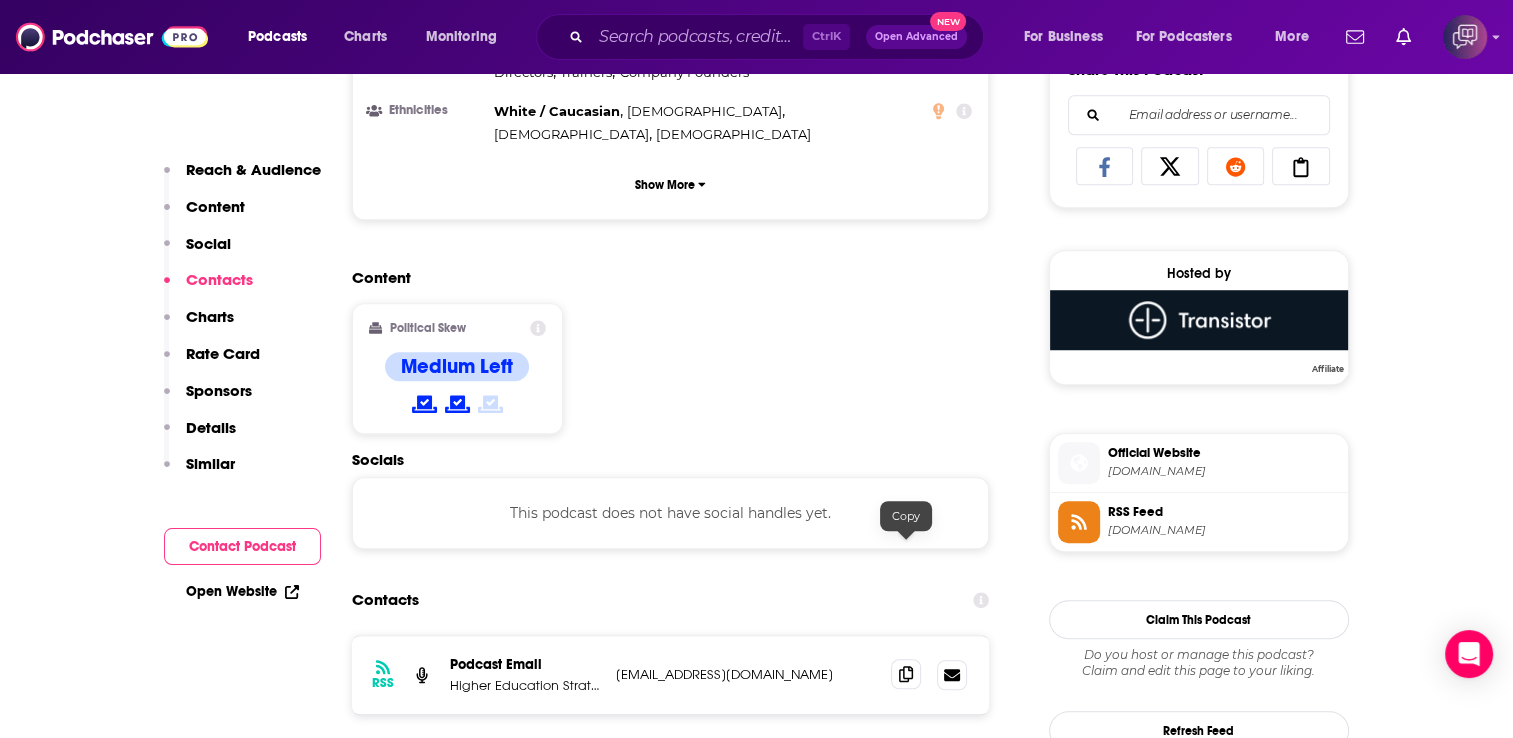 click 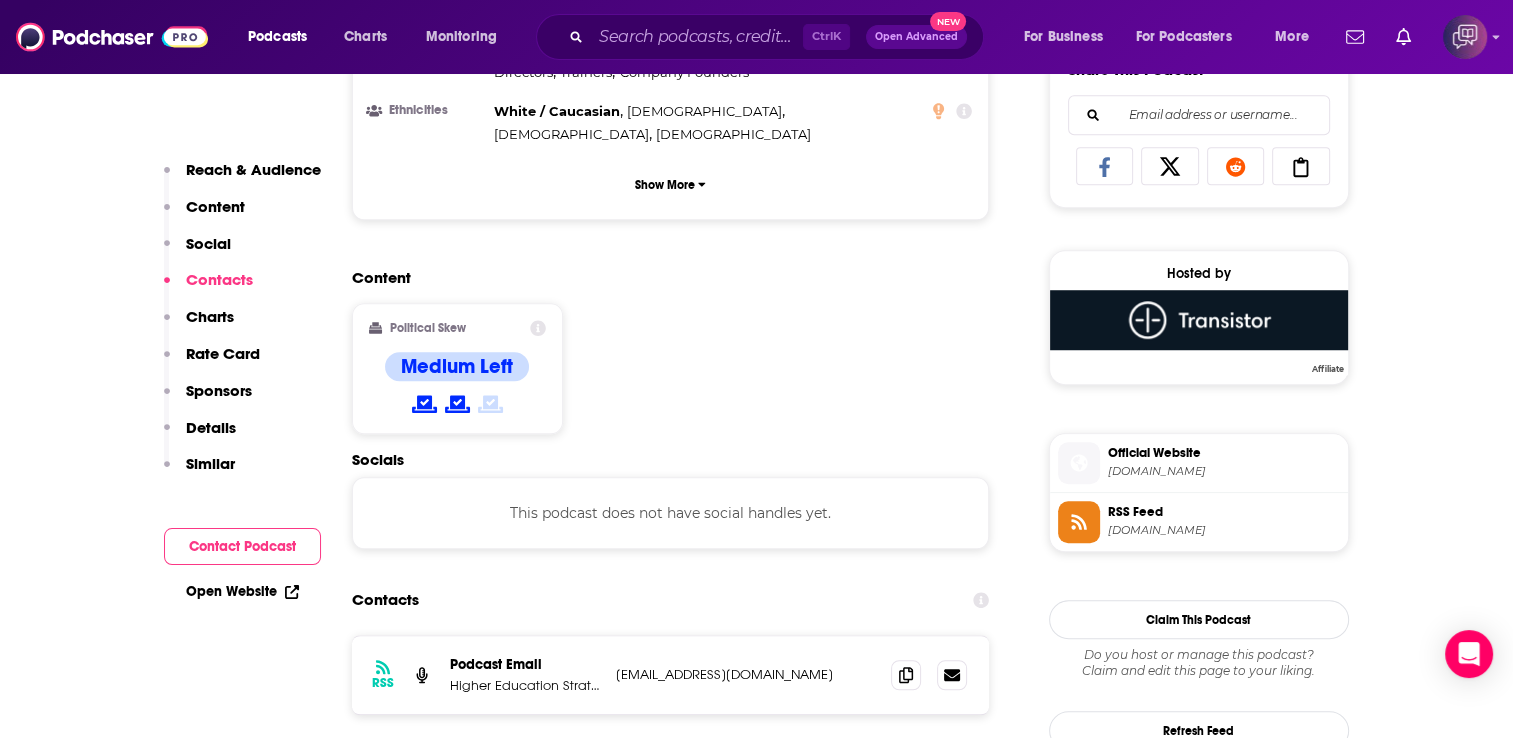 click on "Content Political Skew Medium Left" at bounding box center [671, 359] 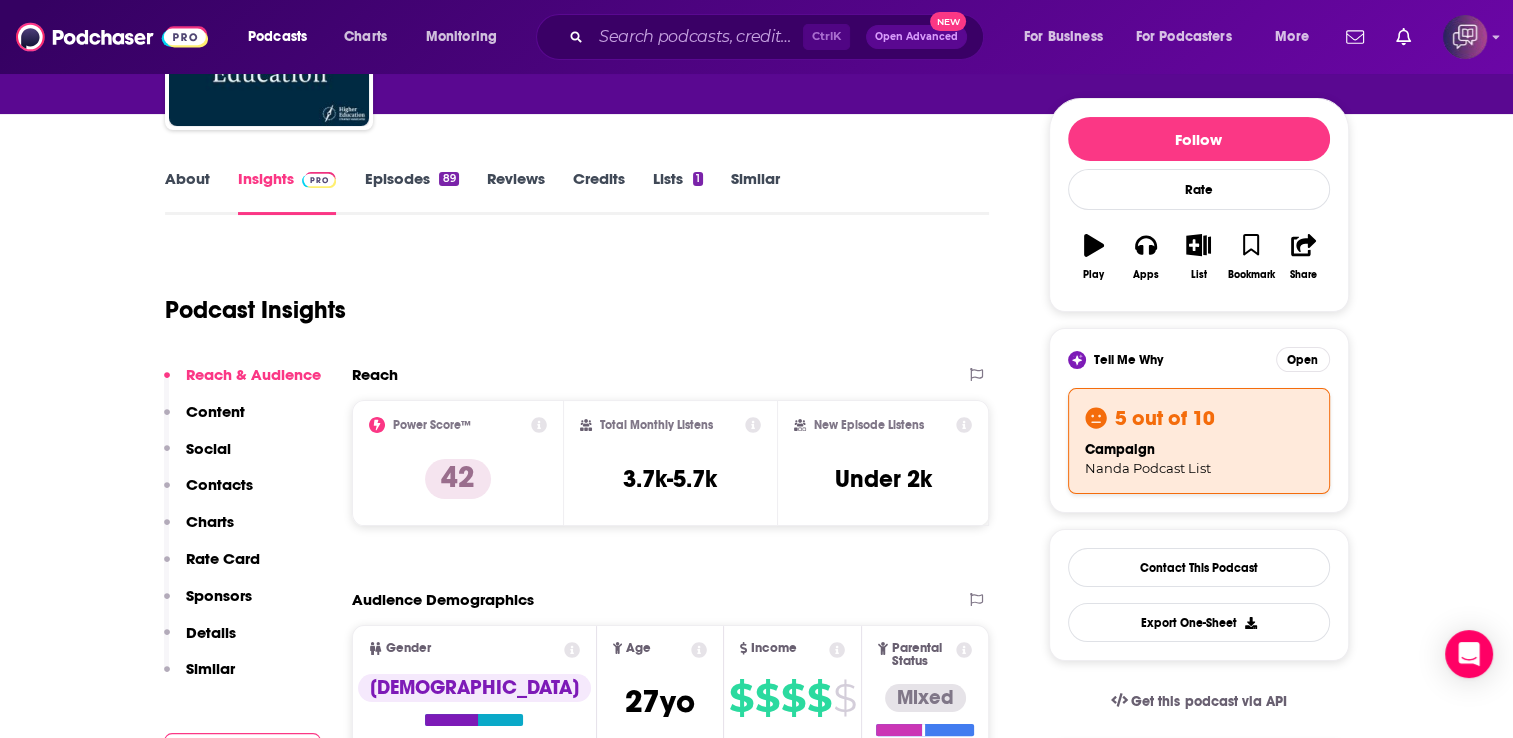 scroll, scrollTop: 190, scrollLeft: 0, axis: vertical 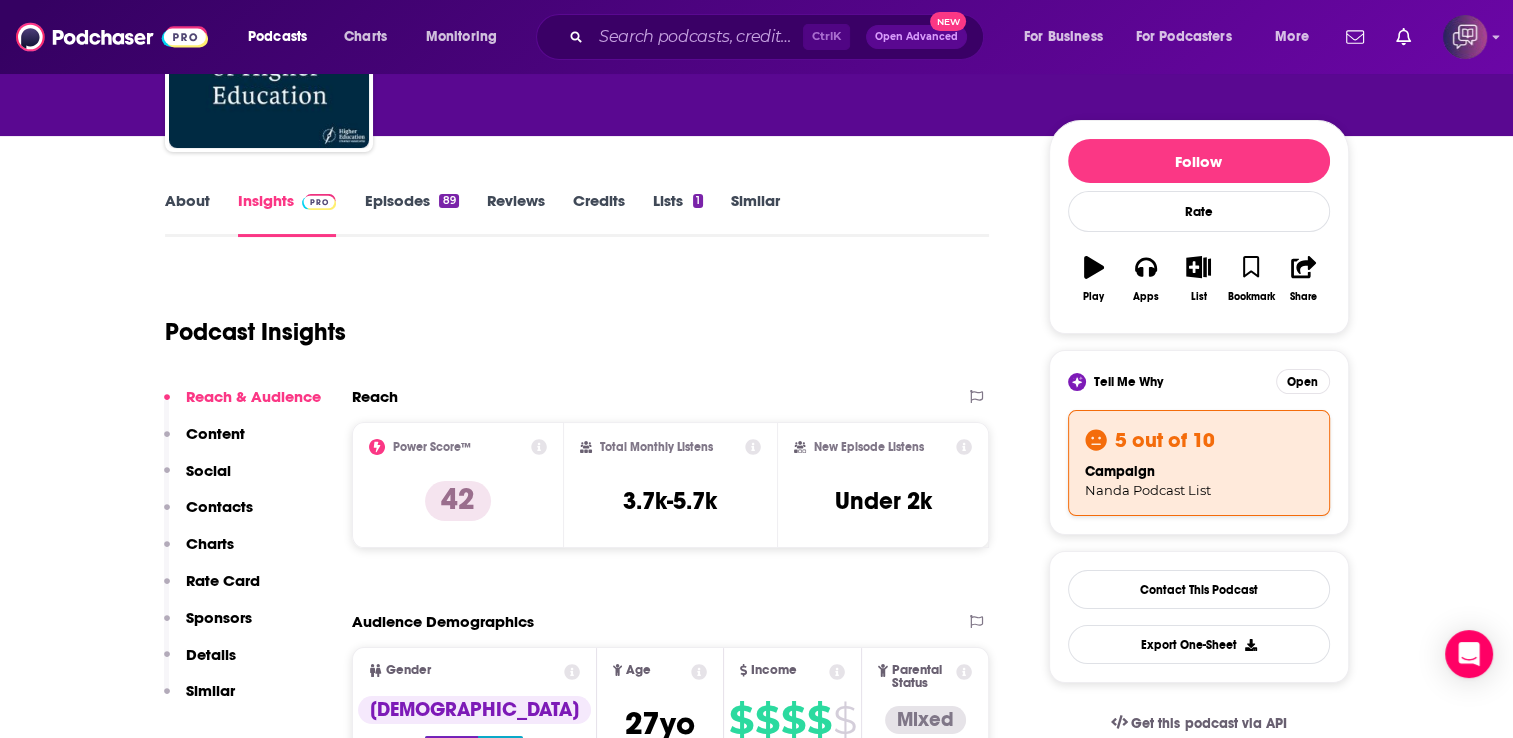 click on "Episodes 89" at bounding box center [411, 214] 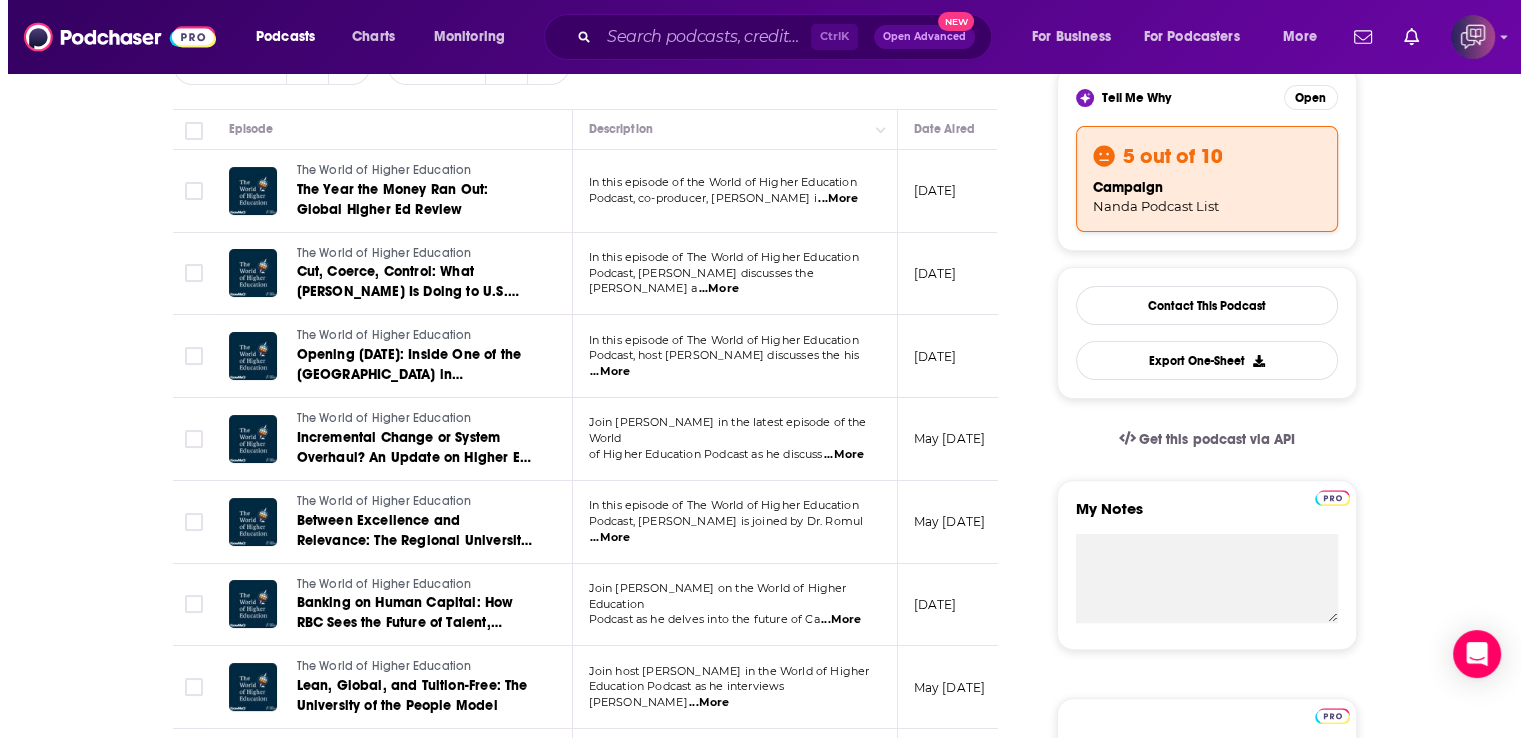 scroll, scrollTop: 0, scrollLeft: 0, axis: both 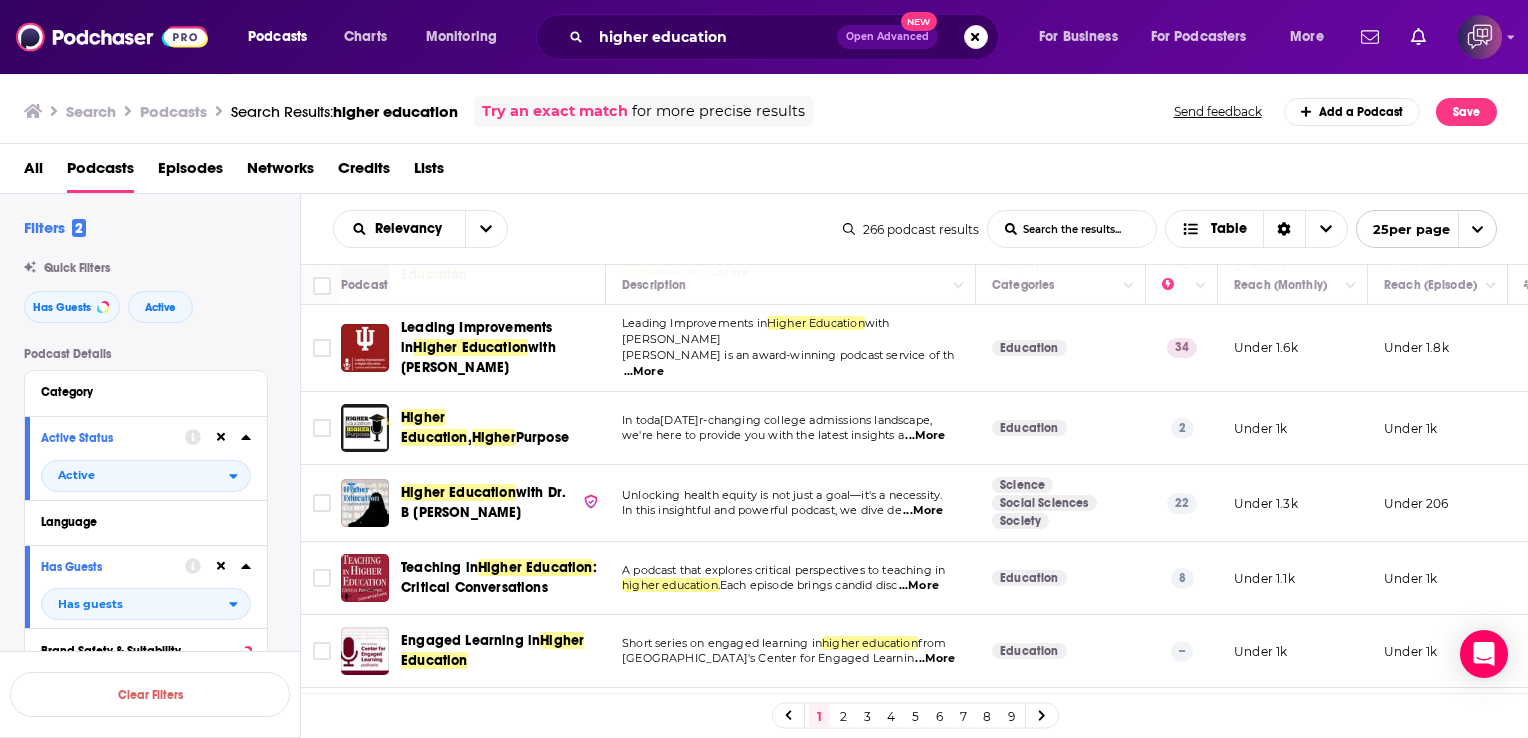 click on "...More" at bounding box center [644, 372] 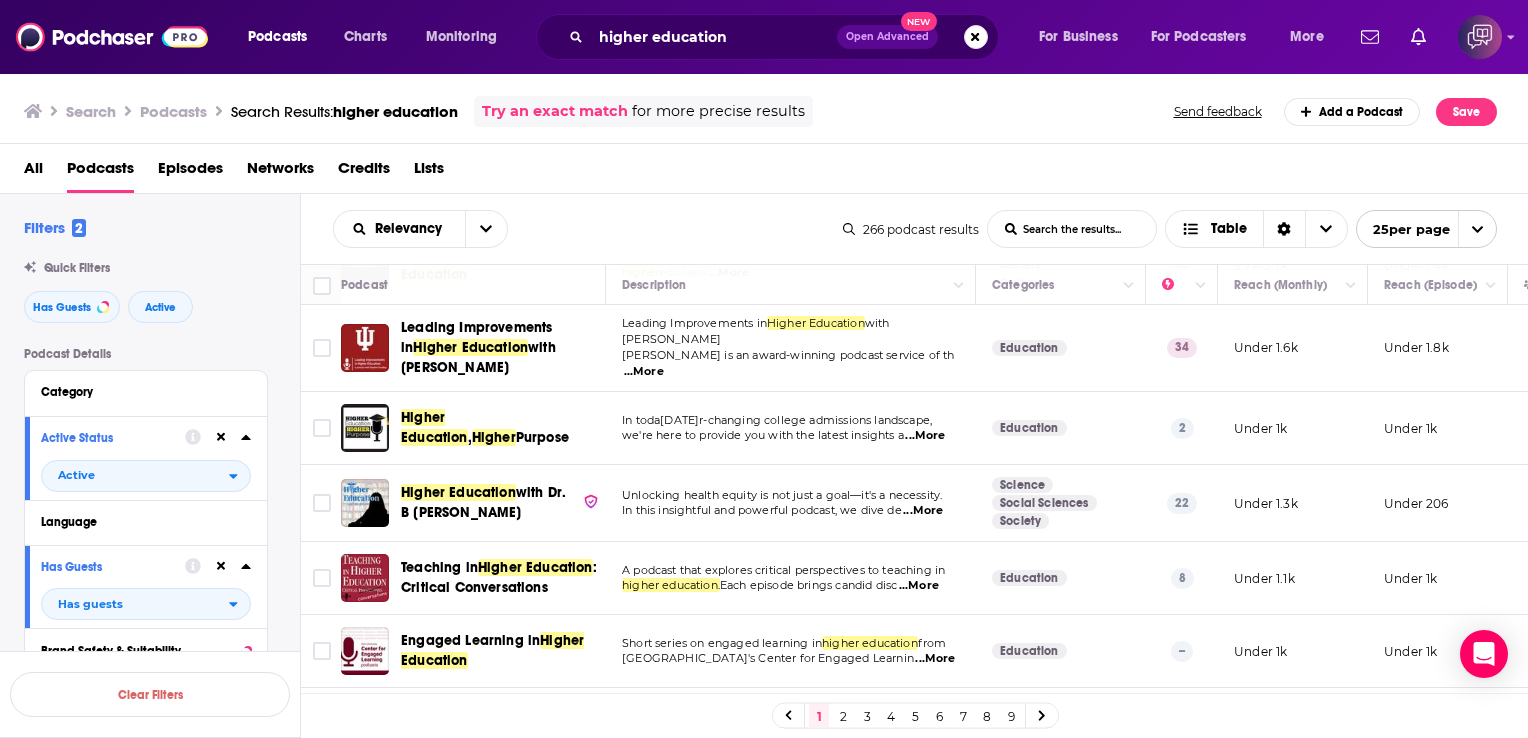 click on "Higher Education" at bounding box center [470, 347] 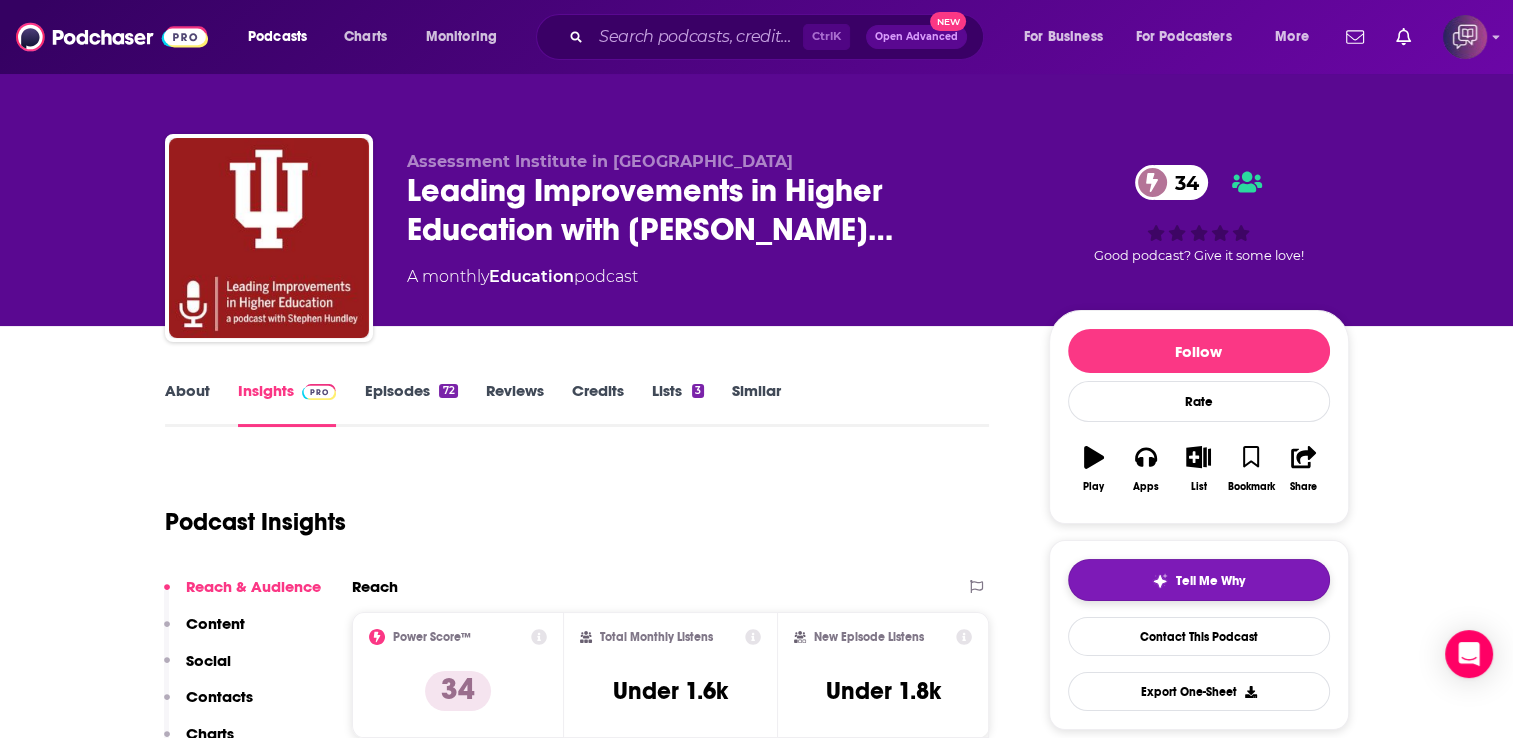 click on "Tell Me Why" at bounding box center (1198, 581) 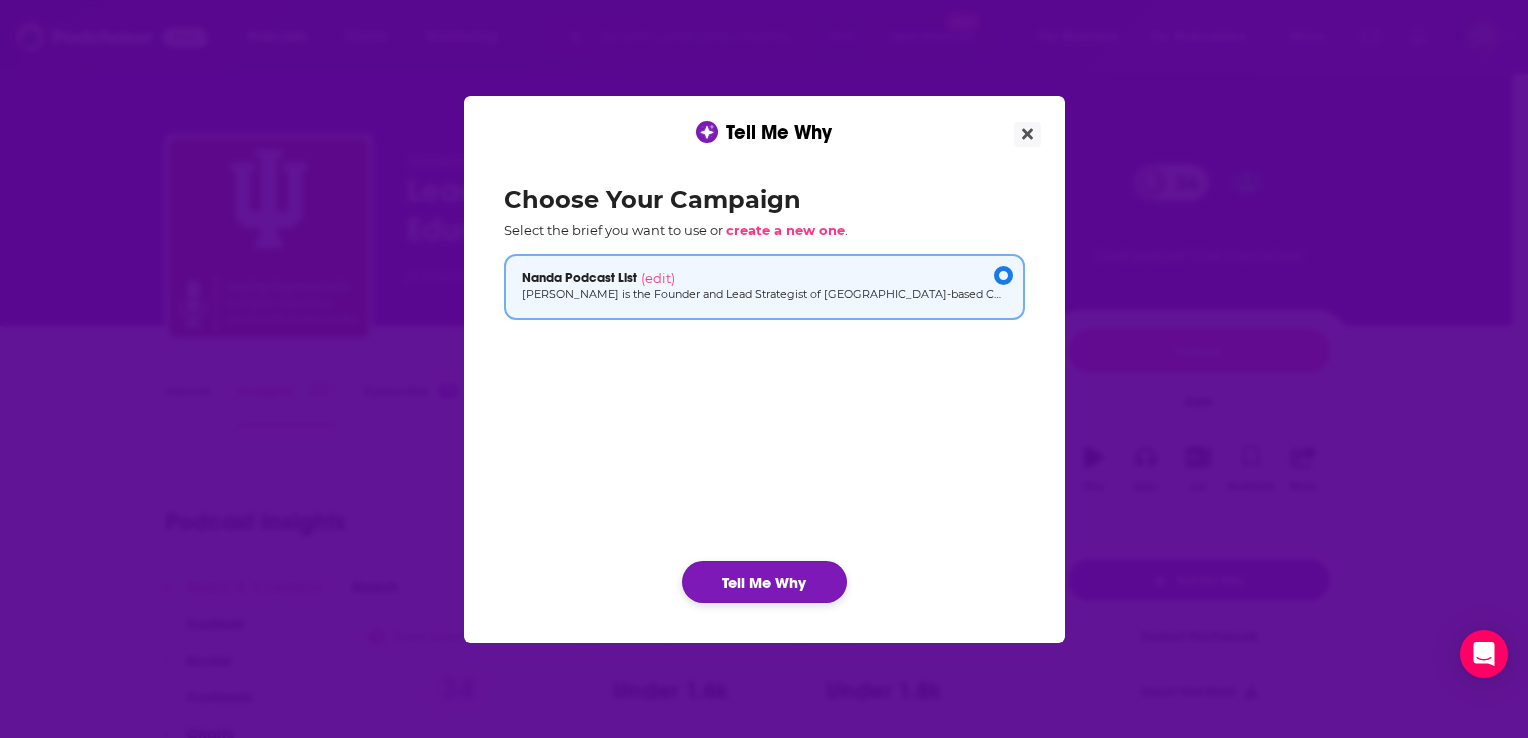 click on "Tell Me Why" 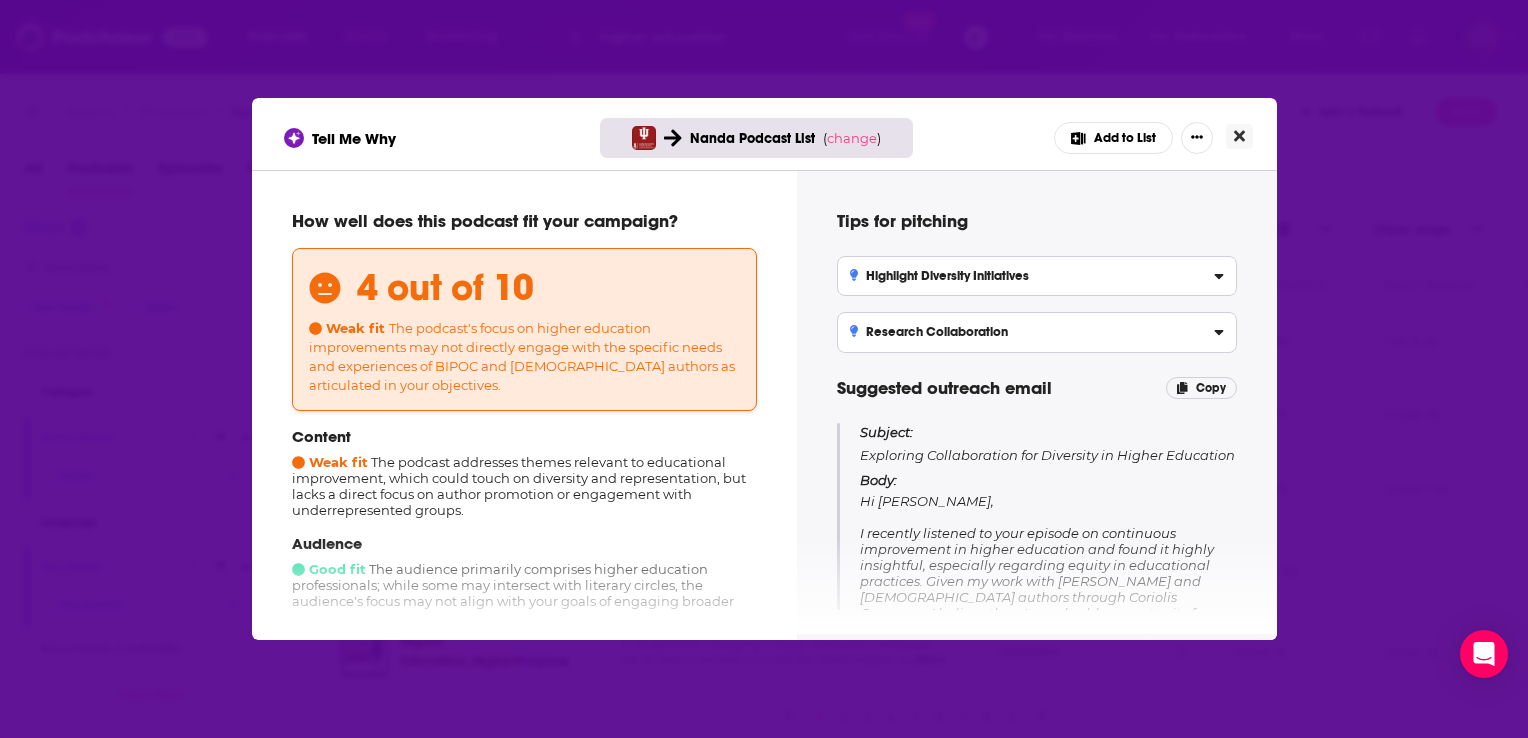 click at bounding box center [1239, 136] 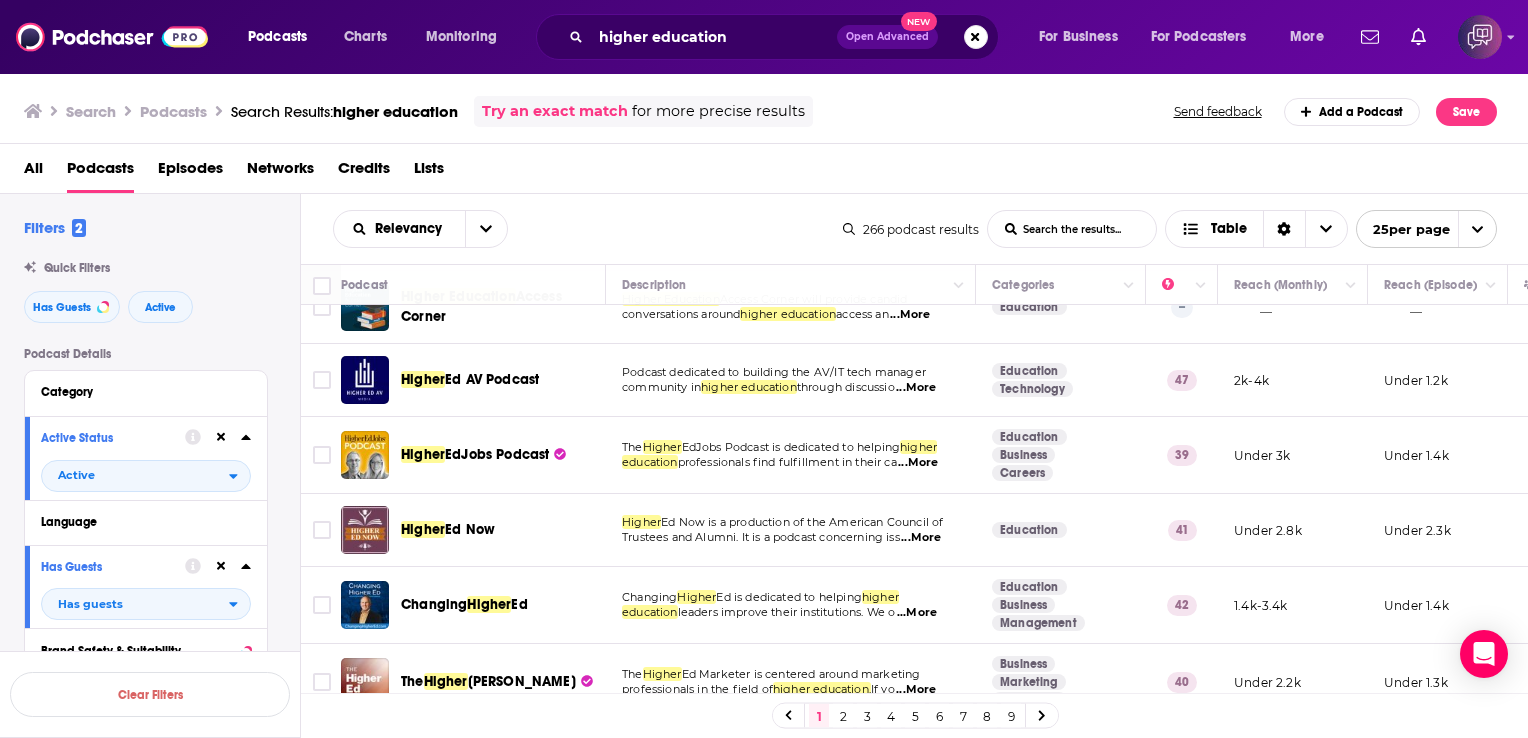 scroll, scrollTop: 653, scrollLeft: 0, axis: vertical 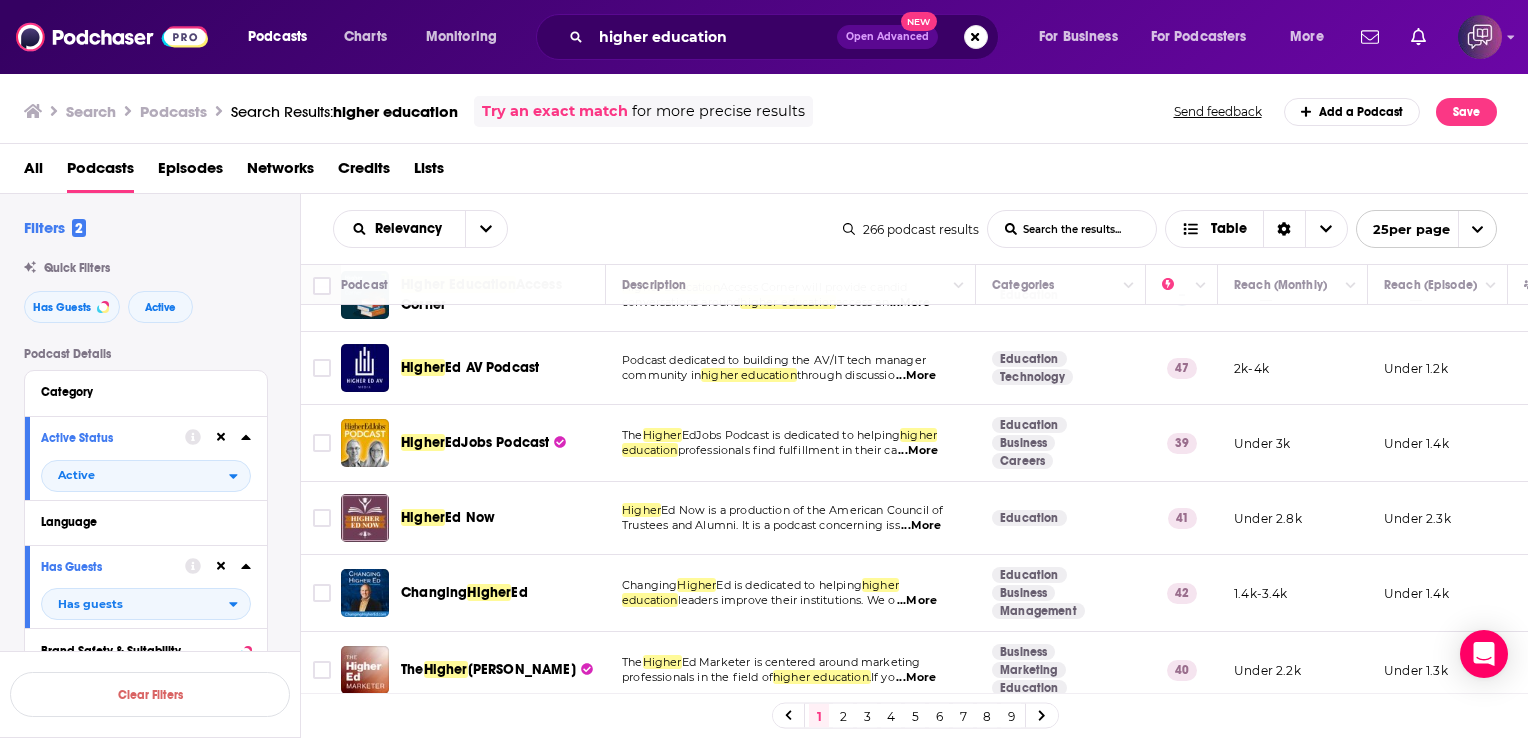 click on "...More" at bounding box center (916, 376) 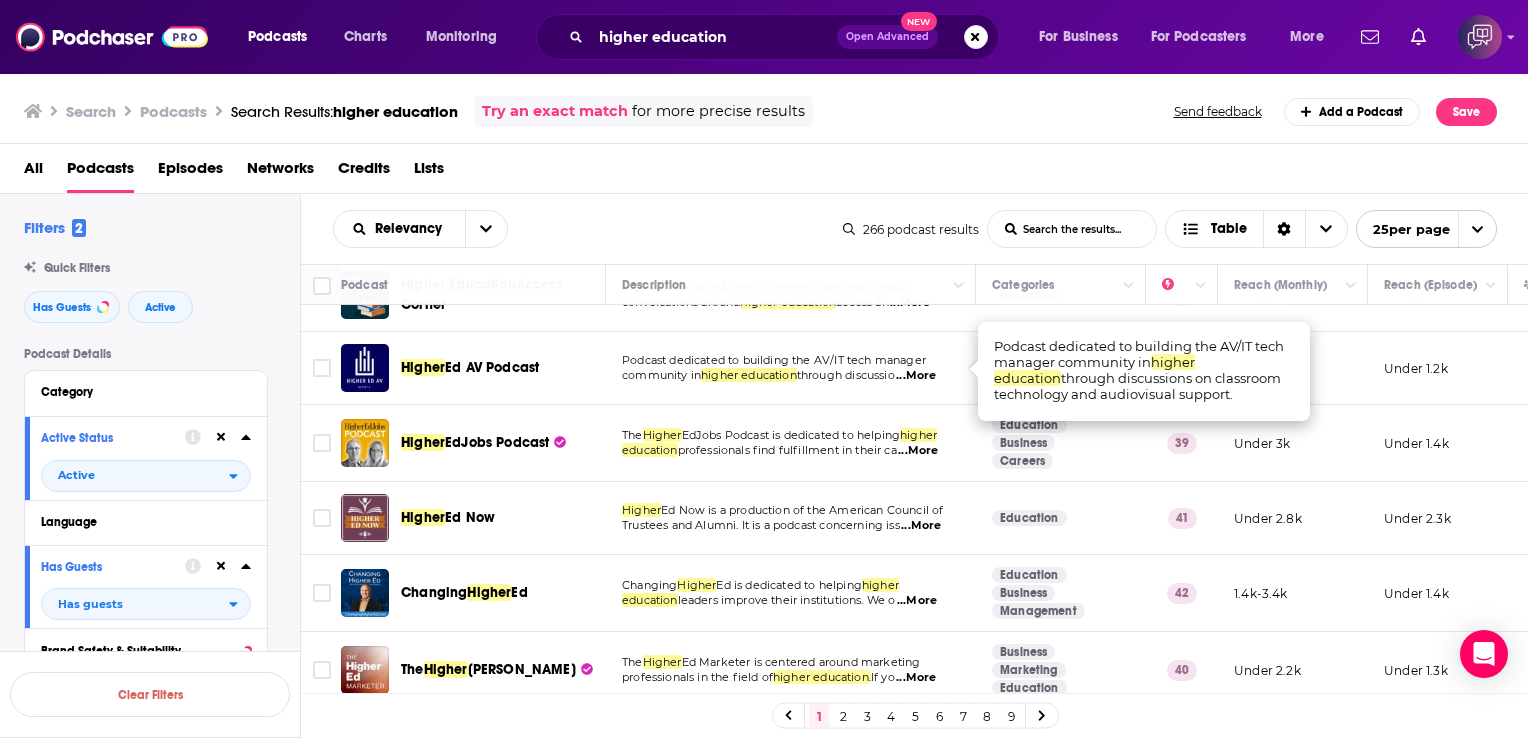 click on "...More" at bounding box center [918, 451] 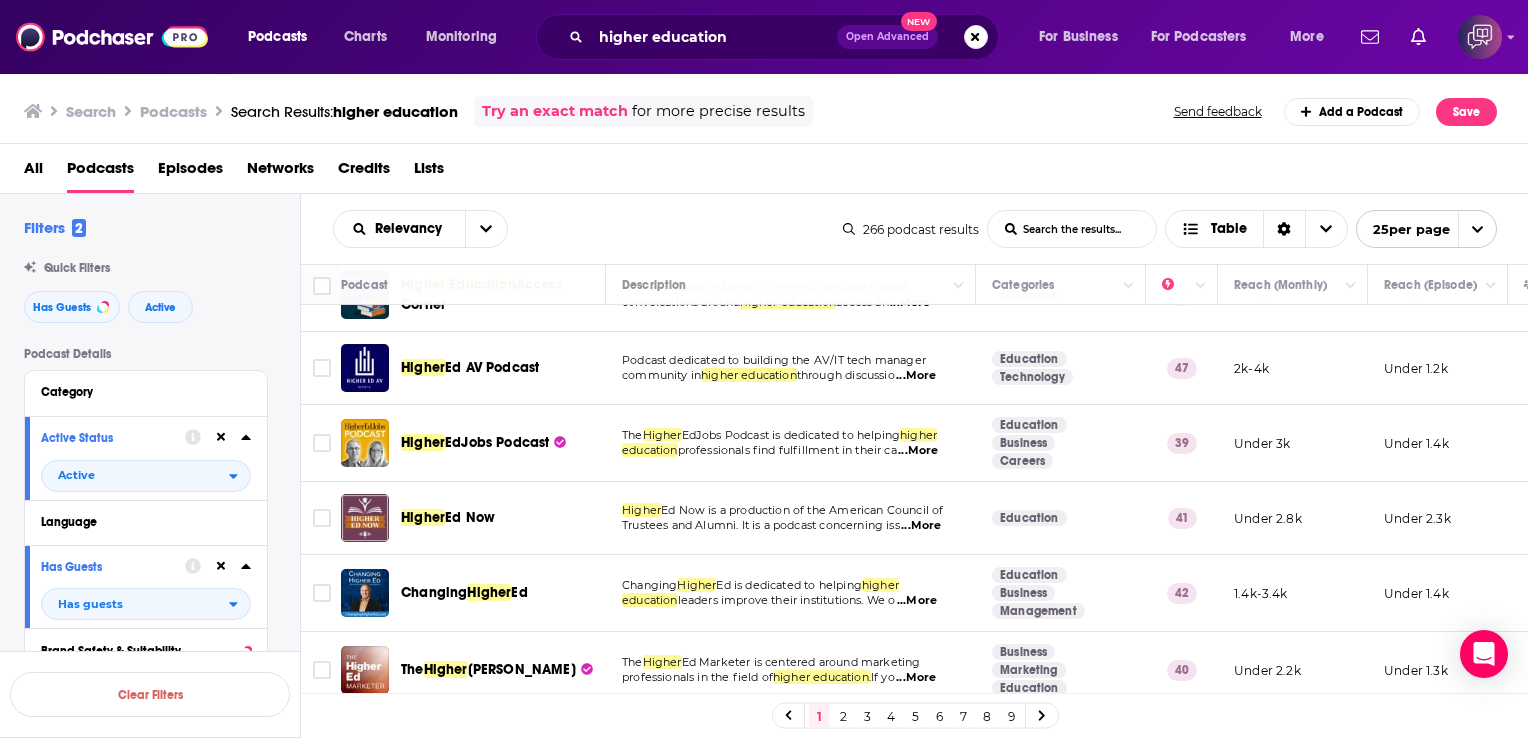 click on "The  Higher EdJobs Podcast is dedicated to helping  higher" at bounding box center (790, 436) 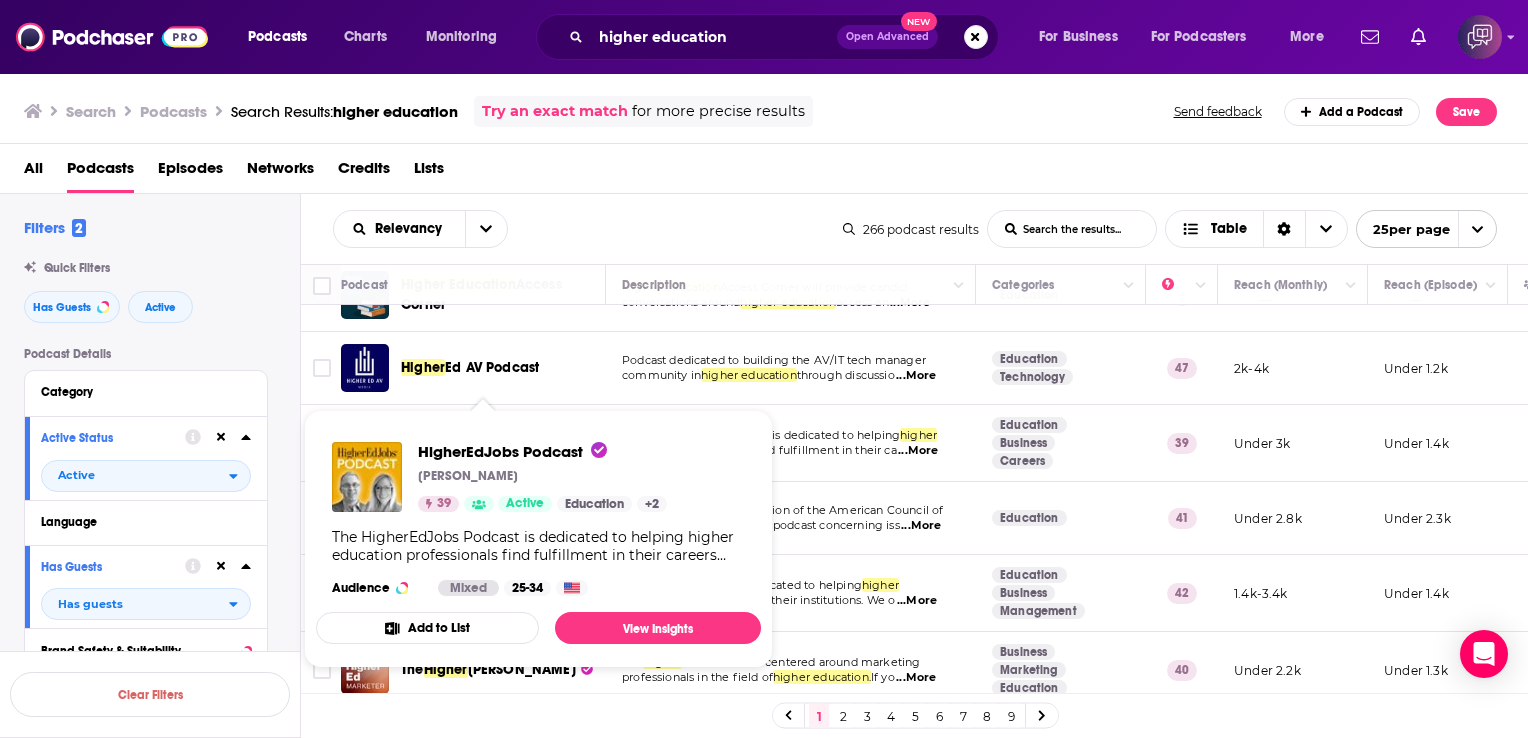 click on "HigherEdJobs Podcast Mike Walker 39 Active Education + 2 The HigherEdJobs Podcast is dedicated to helping higher education professionals find fulfillment in their careers and be the change agents that higher education needs in today's world. Join hosts Andrew Hibel and Kelly Cherwin, along with guest experts, as they examine job search strategies and break down the latest news and trends in higher education. Audience Mixed 25-34" at bounding box center [538, 519] 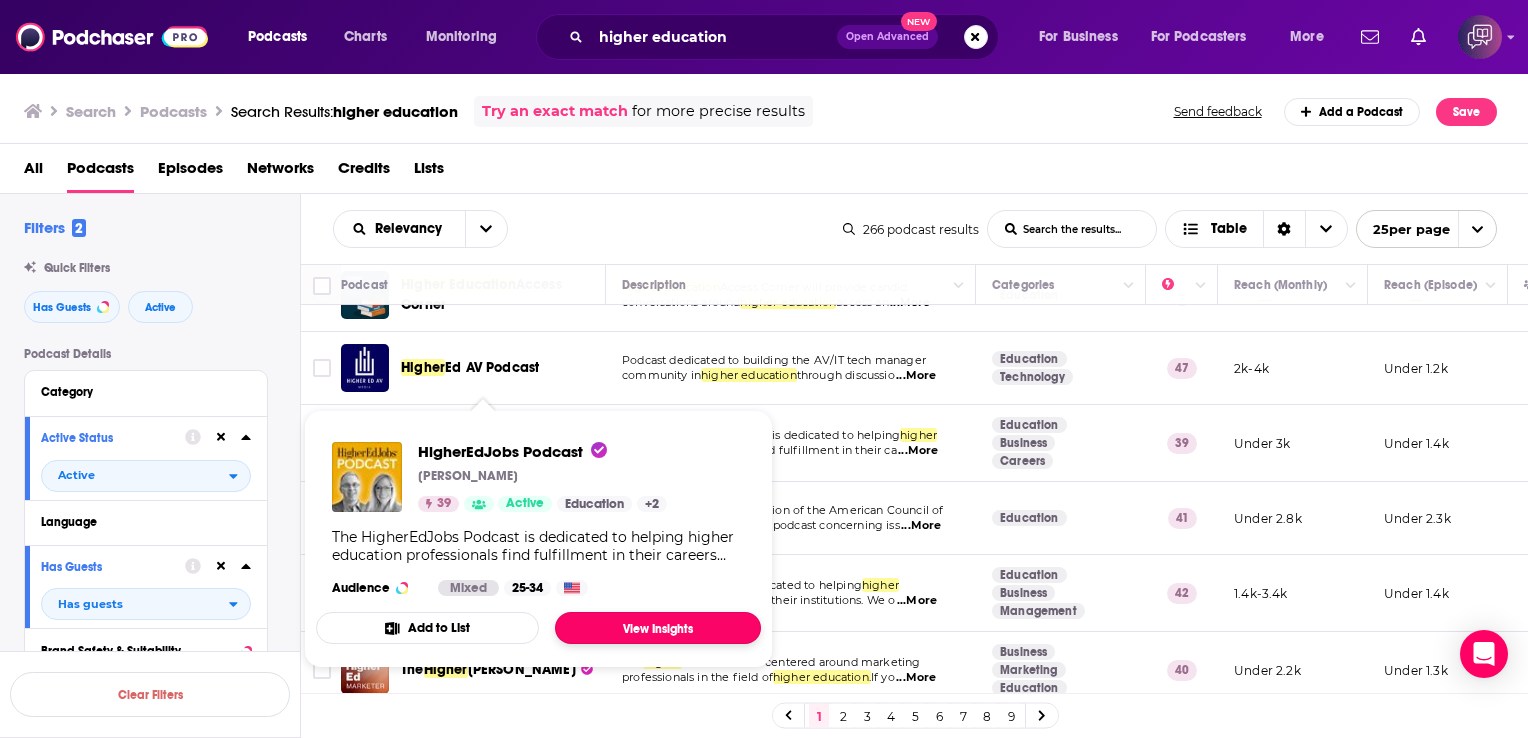 click on "View Insights" at bounding box center [658, 628] 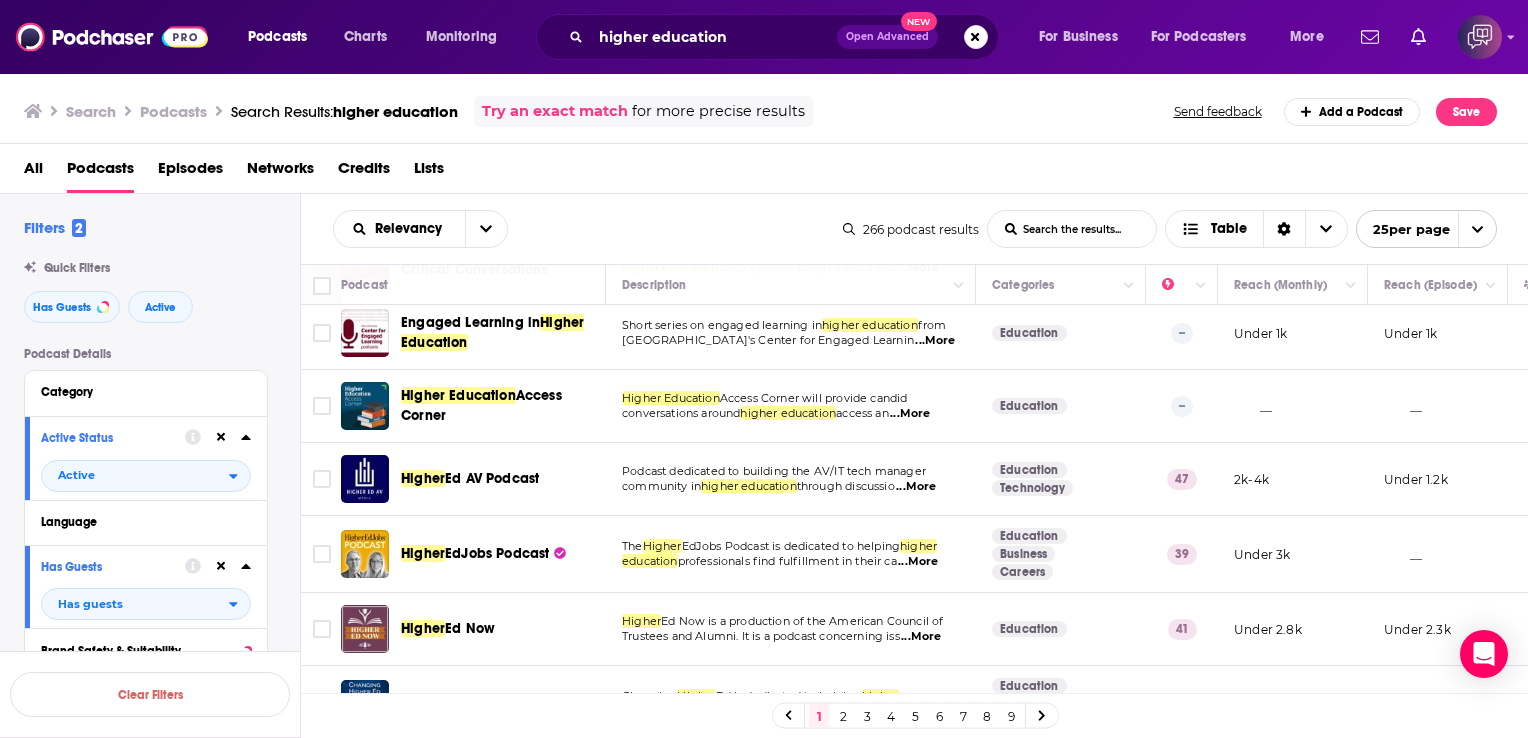 scroll, scrollTop: 546, scrollLeft: 0, axis: vertical 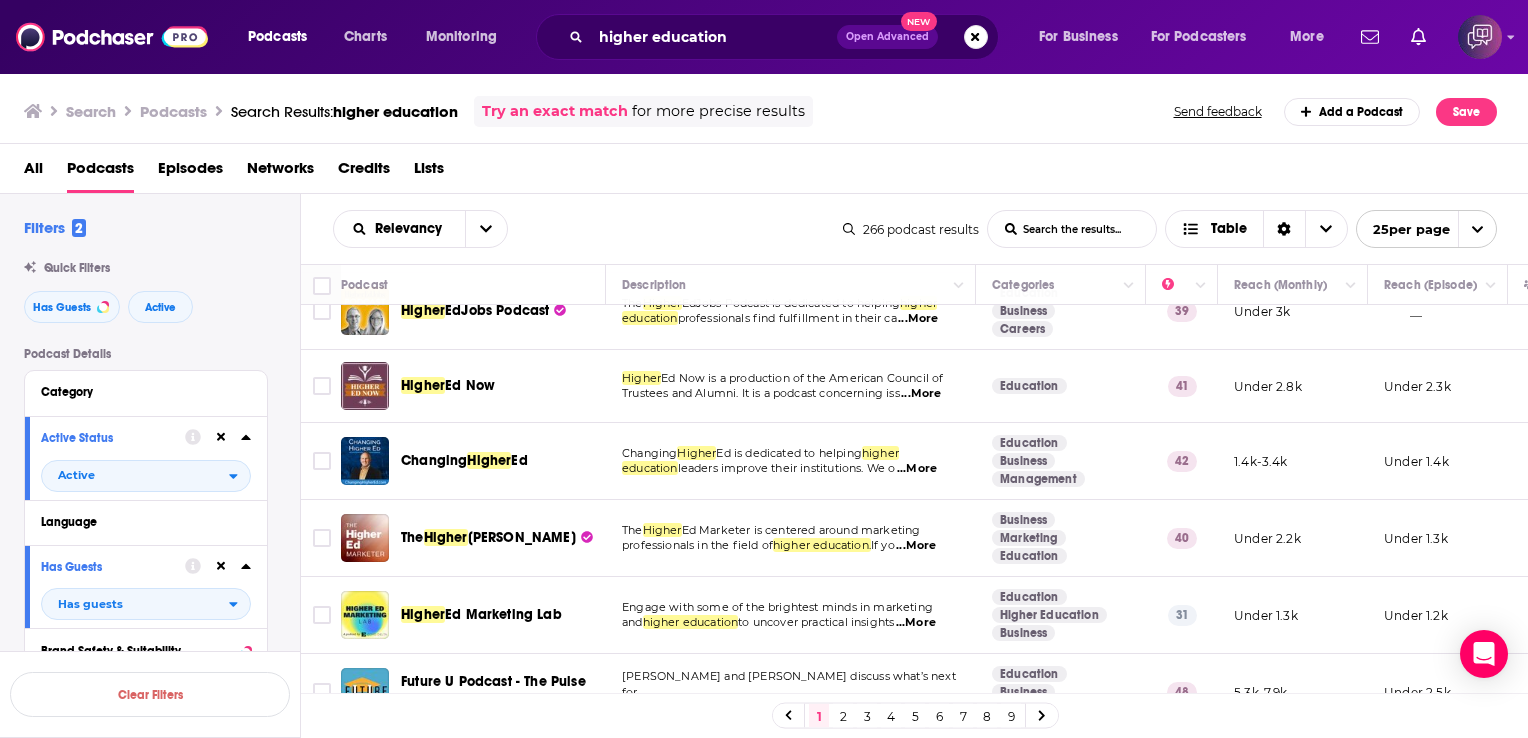 click on "Higher  Ed Now is a production of the American Council of Trustees and Alumni. It is a podcast concerning iss  ...More" at bounding box center [791, 386] 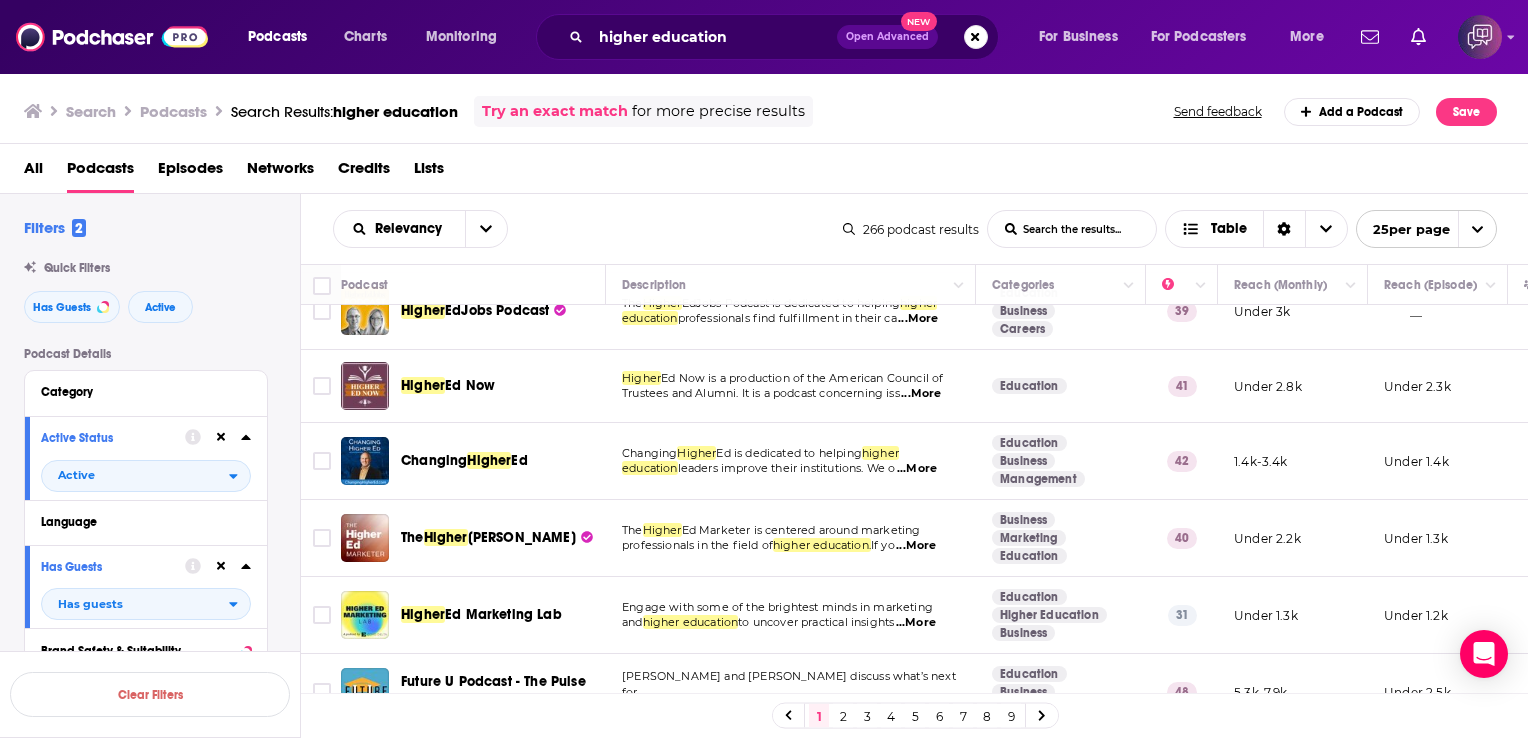 click on "Ed Now is a production of the American Council of" at bounding box center (802, 378) 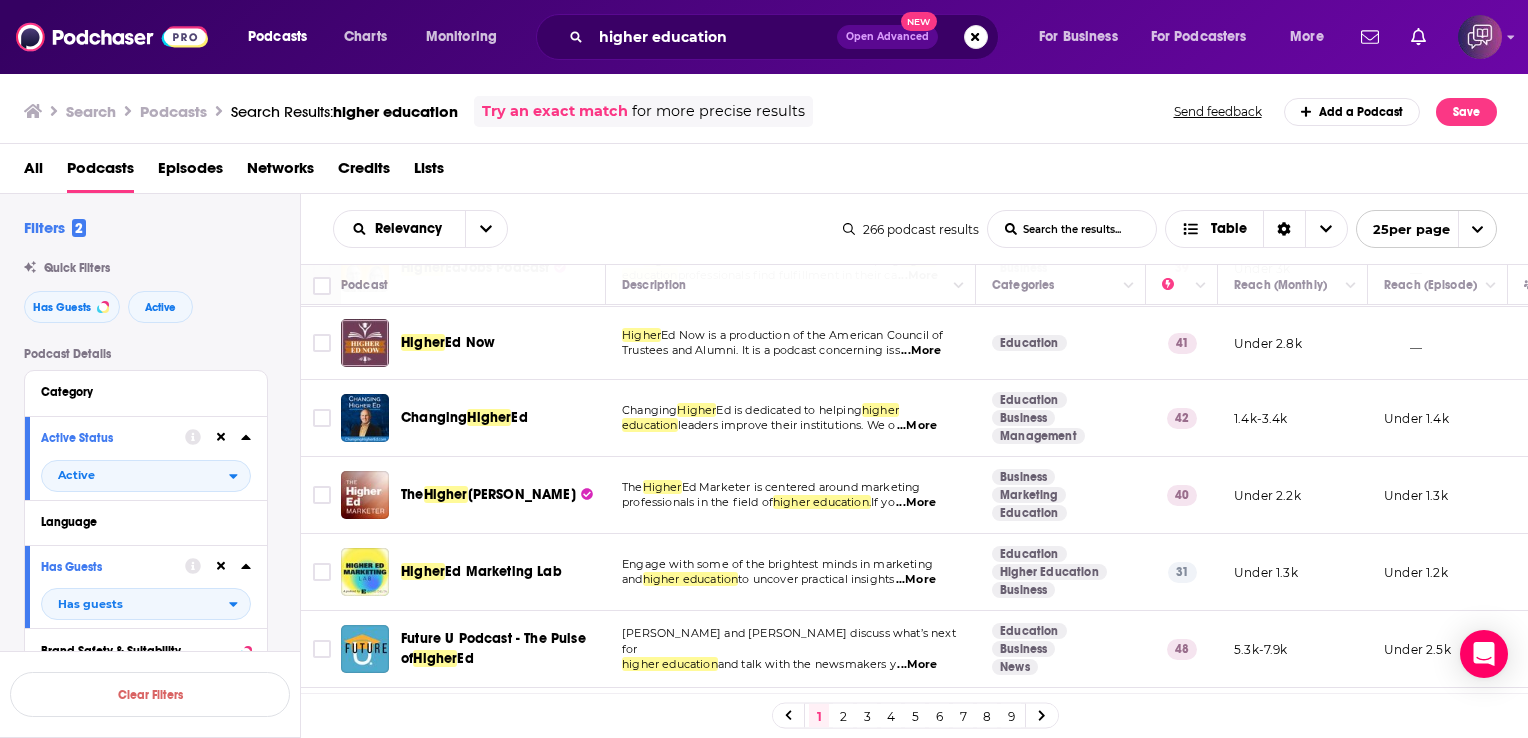 scroll, scrollTop: 832, scrollLeft: 0, axis: vertical 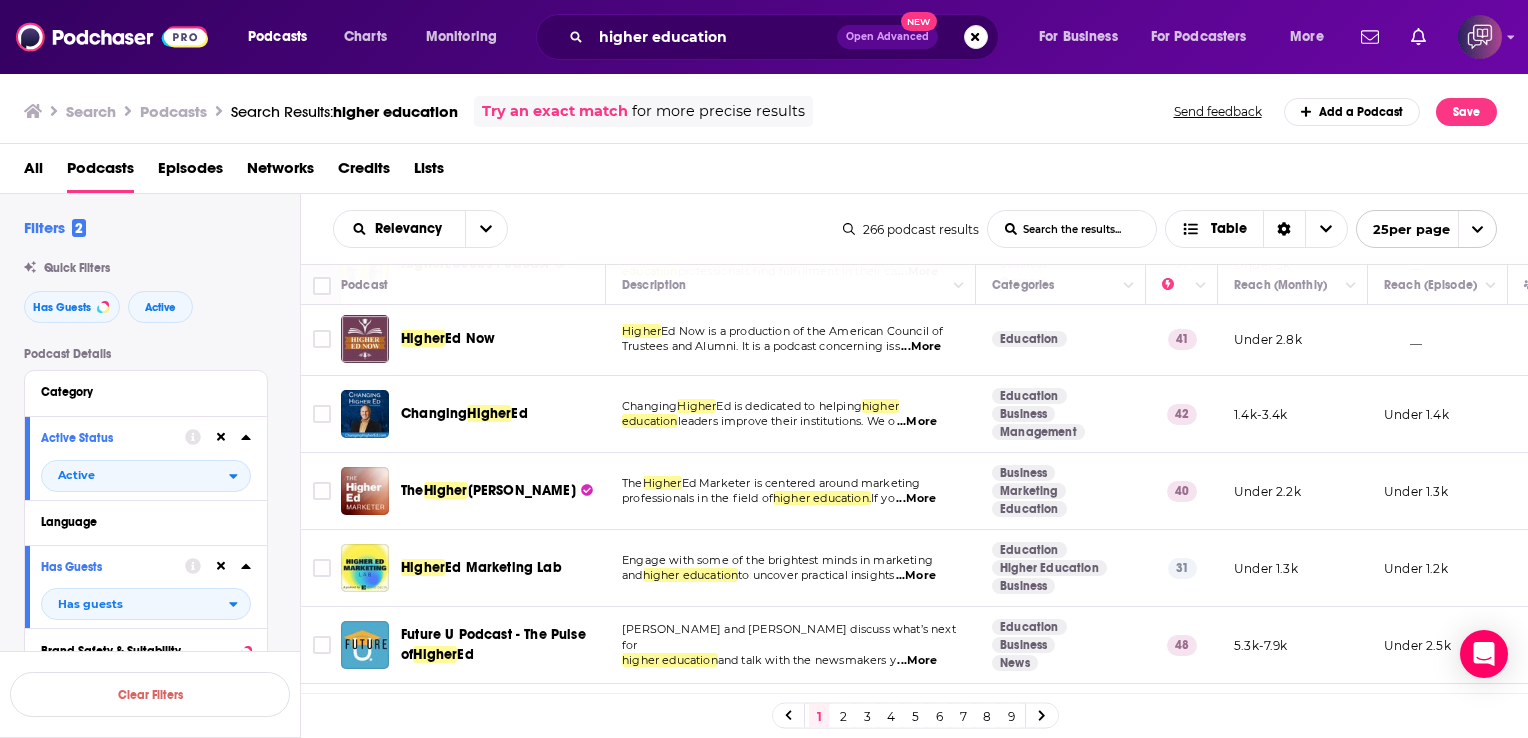 click on "...More" at bounding box center [917, 422] 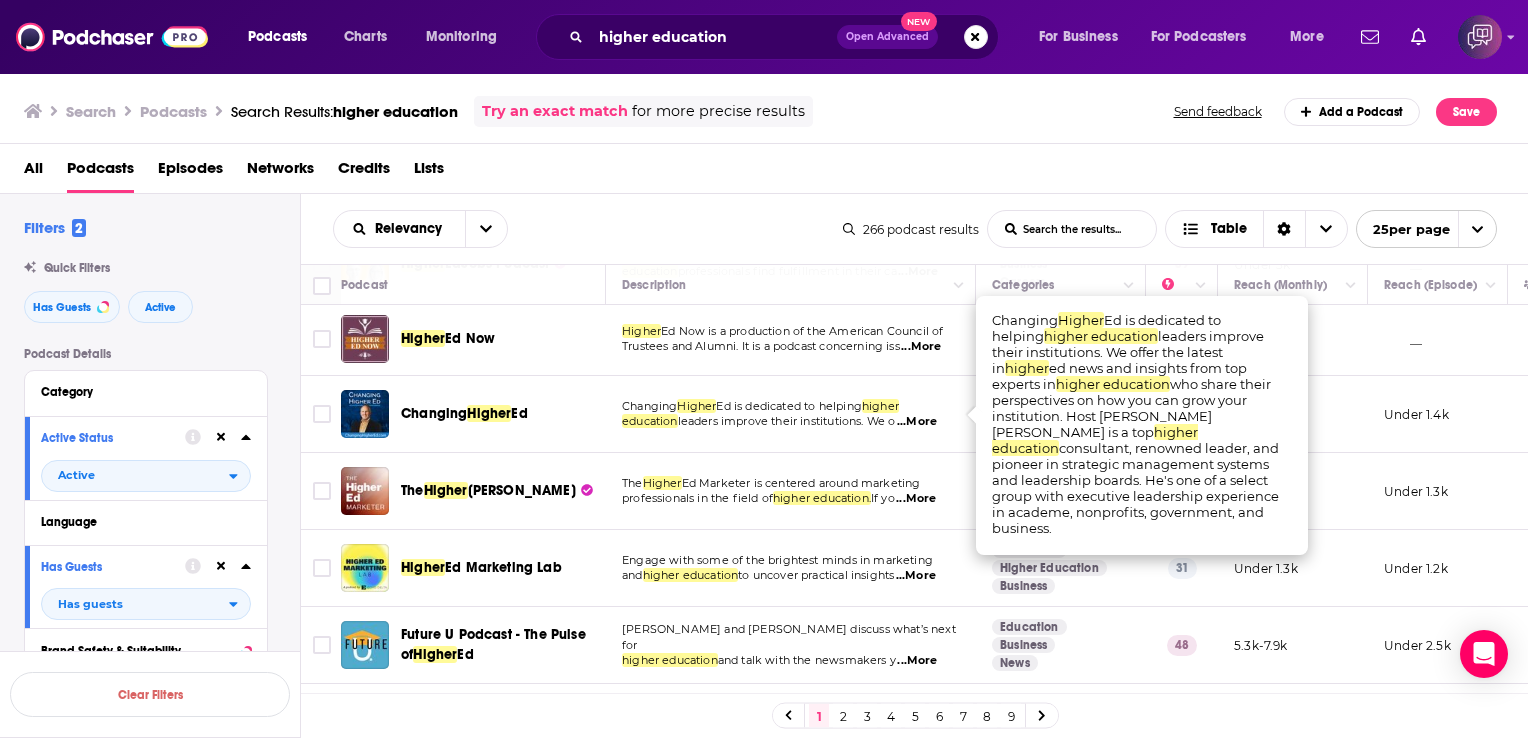 click on "leaders improve their institutions. We o" at bounding box center (787, 421) 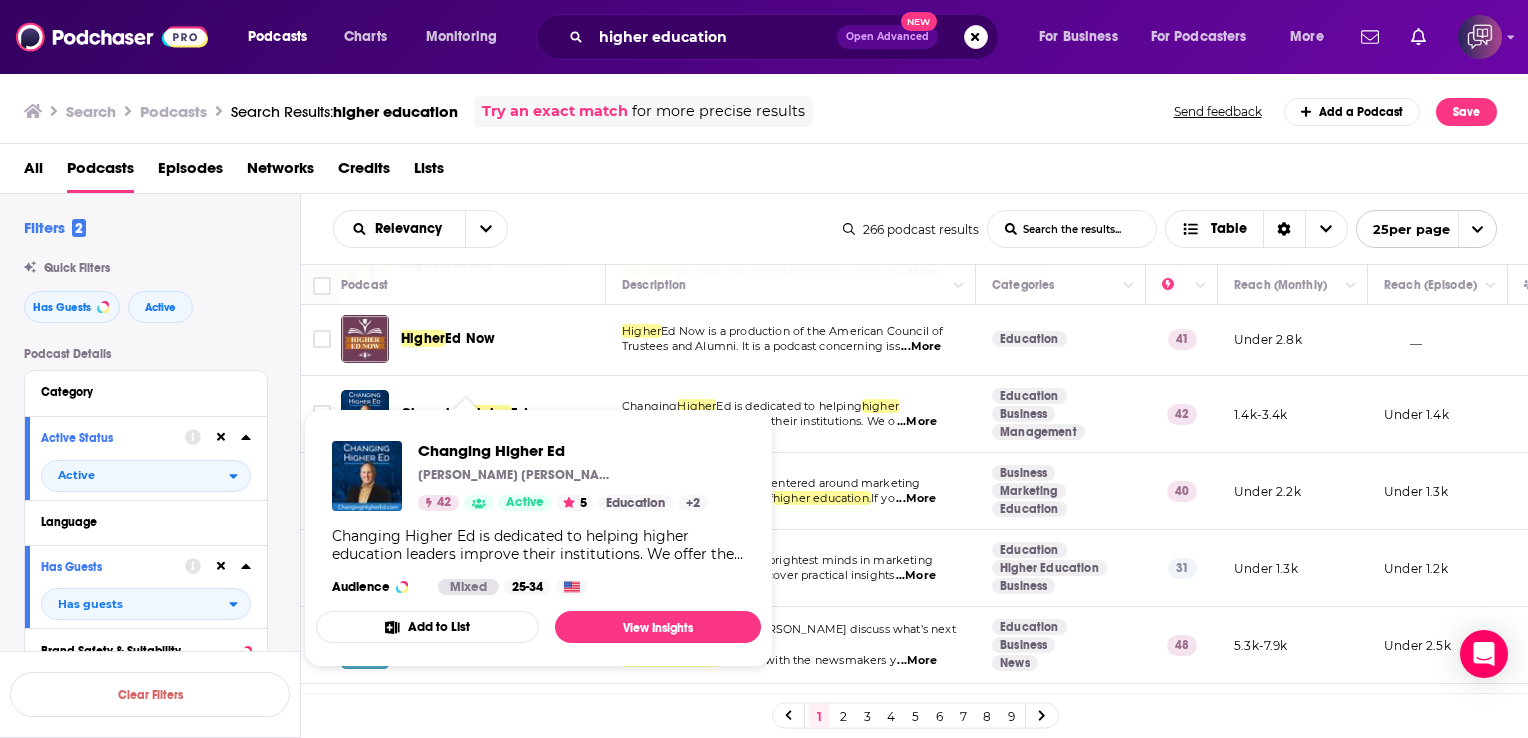 click on "Changing Higher Ed Dr. Drumm McNaughton 42 Active 5 Education + 2 Changing Higher Ed is dedicated to helping higher education leaders improve their institutions. We offer the latest in higher ed news and insights from top experts in higher education who share their perspectives on how you can grow your institution.
Host Dr. Drumm McNaughton is a top higher education consultant, renowned leader, and pioneer in strategic management systems and leadership boards. He's one of a select group with executive leadership experience in academe, nonprofits, government, and business. Audience Mixed 25-34 Add to List View Insights" at bounding box center [538, 538] 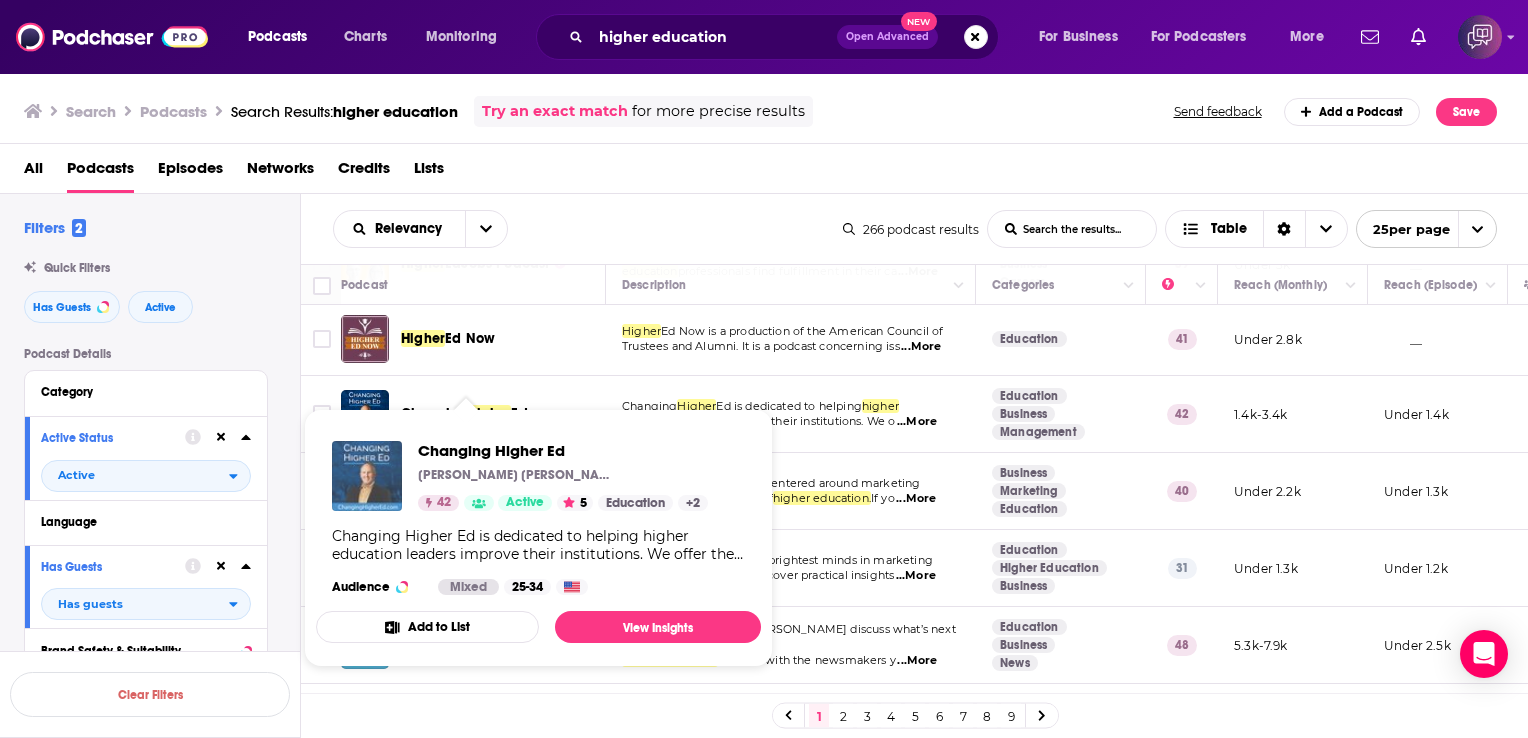 click at bounding box center (367, 476) 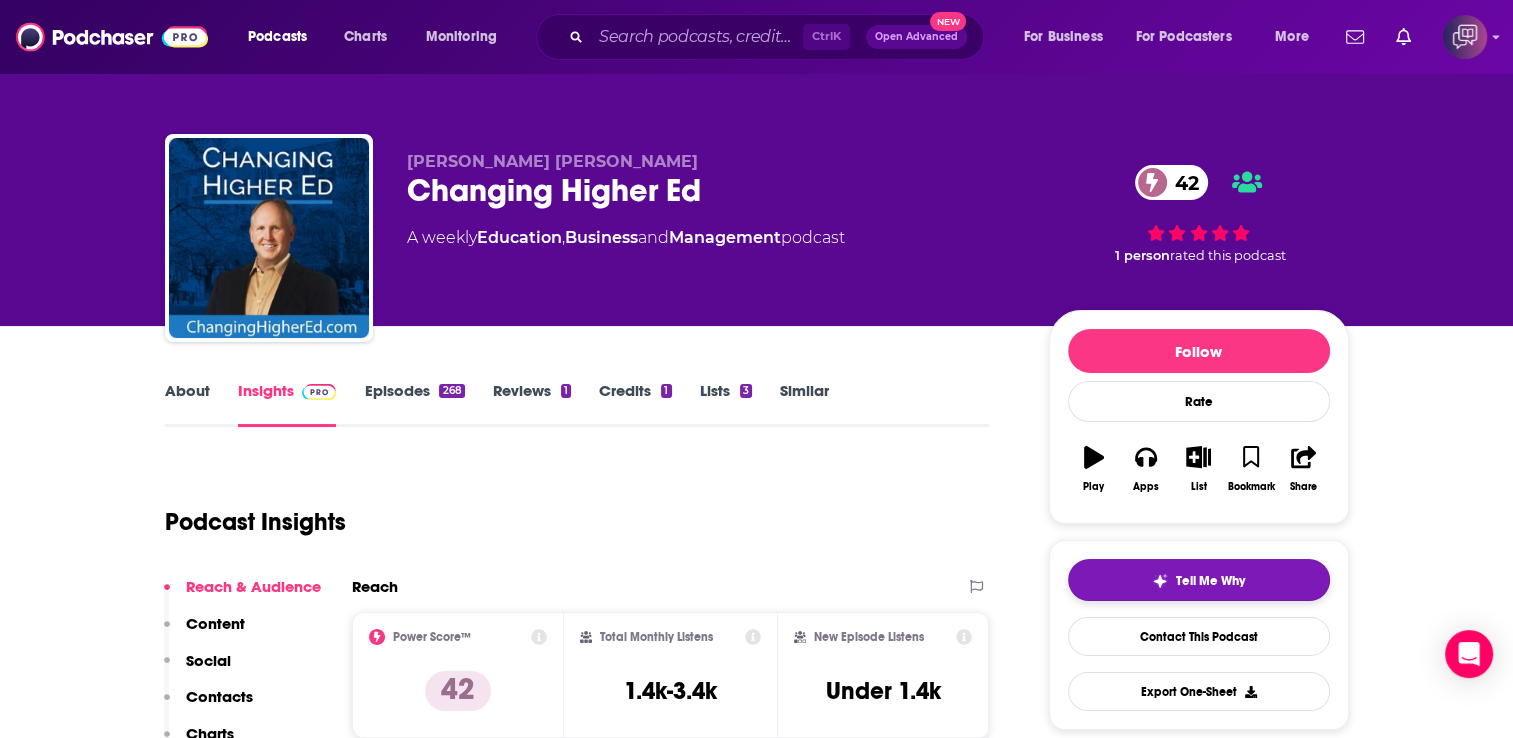 click on "Tell Me Why" at bounding box center [1199, 580] 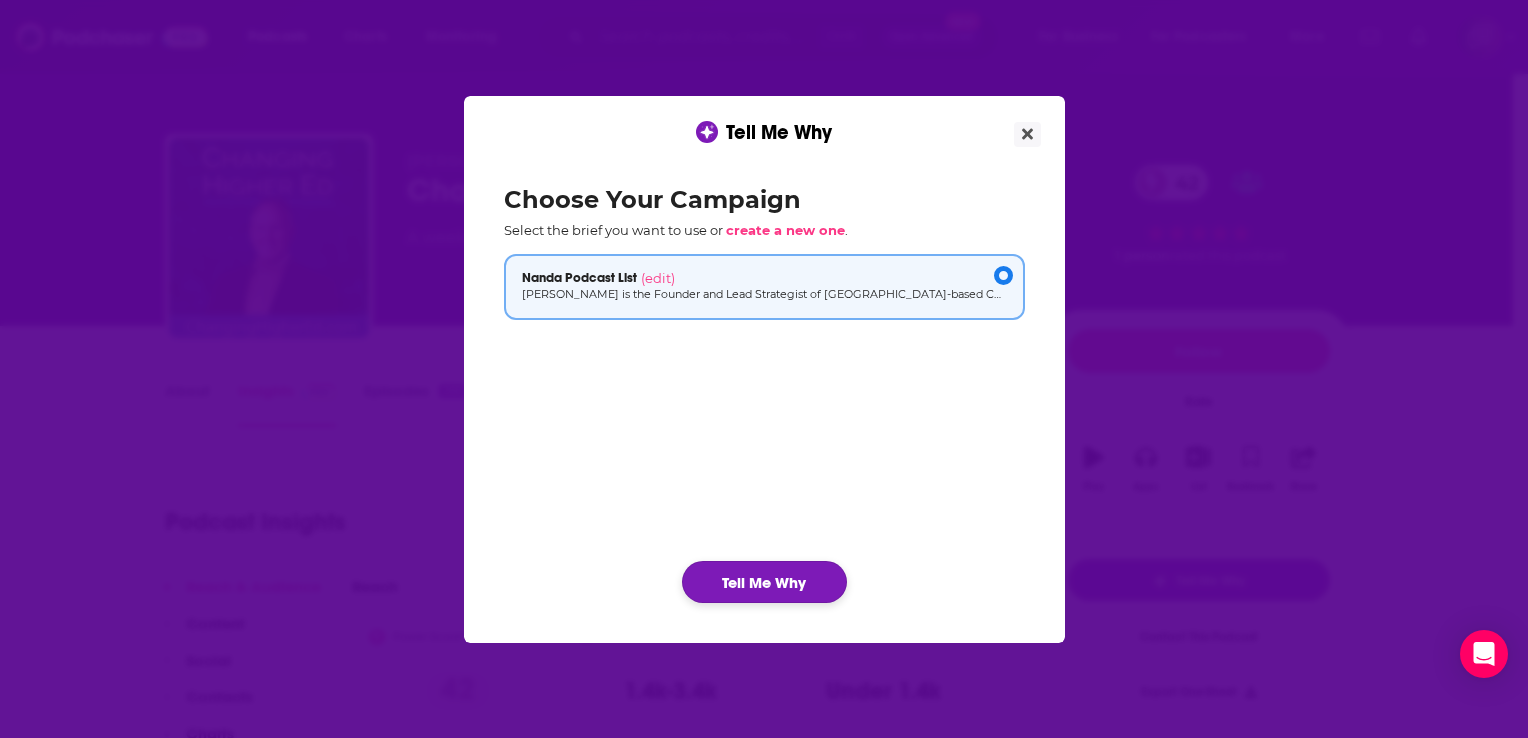 click on "Tell Me Why" 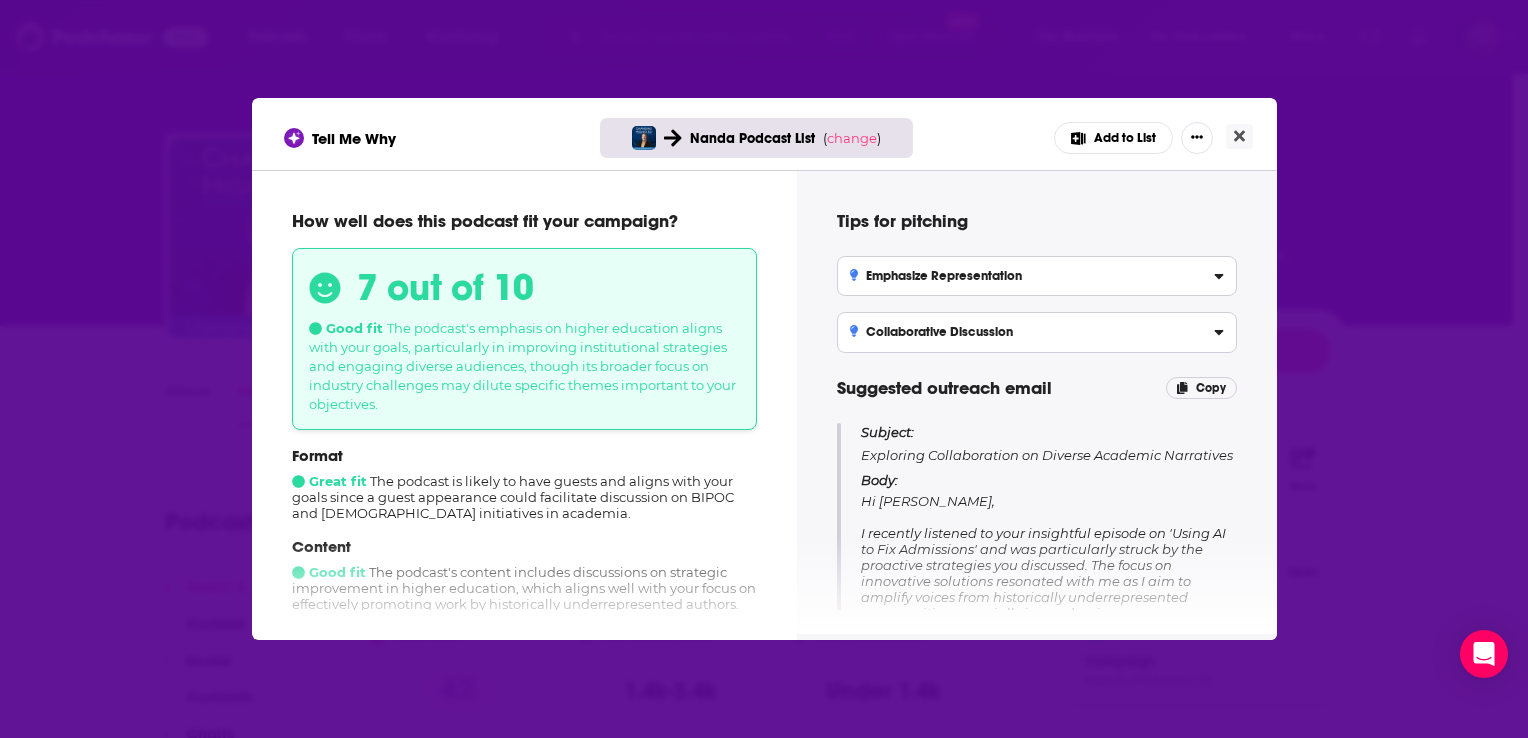 click on "Content   Good fit   The podcast's content includes discussions on strategic improvement in higher education, which aligns well with your focus on effectively promoting work by historically underrepresented authors." at bounding box center (524, 574) 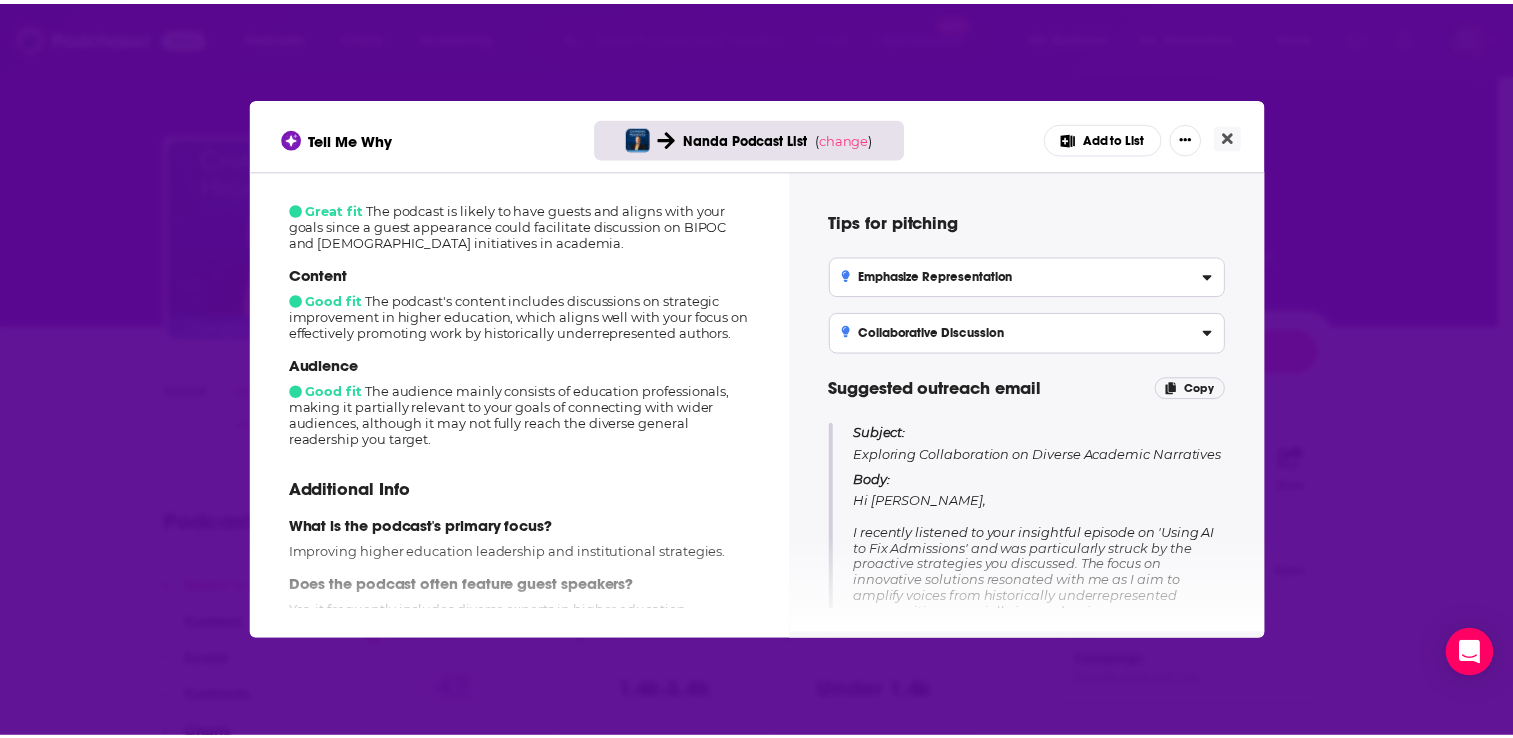 scroll, scrollTop: 272, scrollLeft: 0, axis: vertical 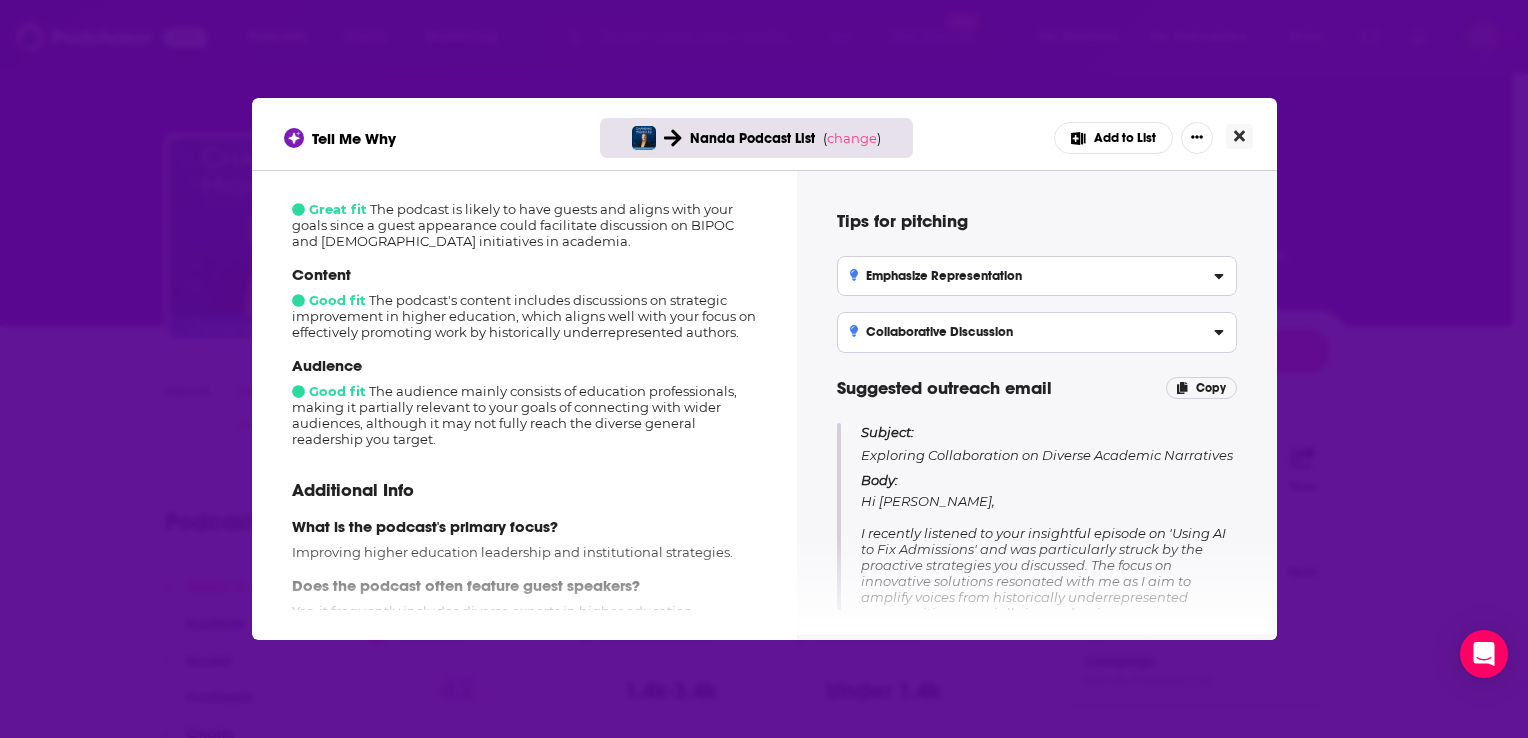 click 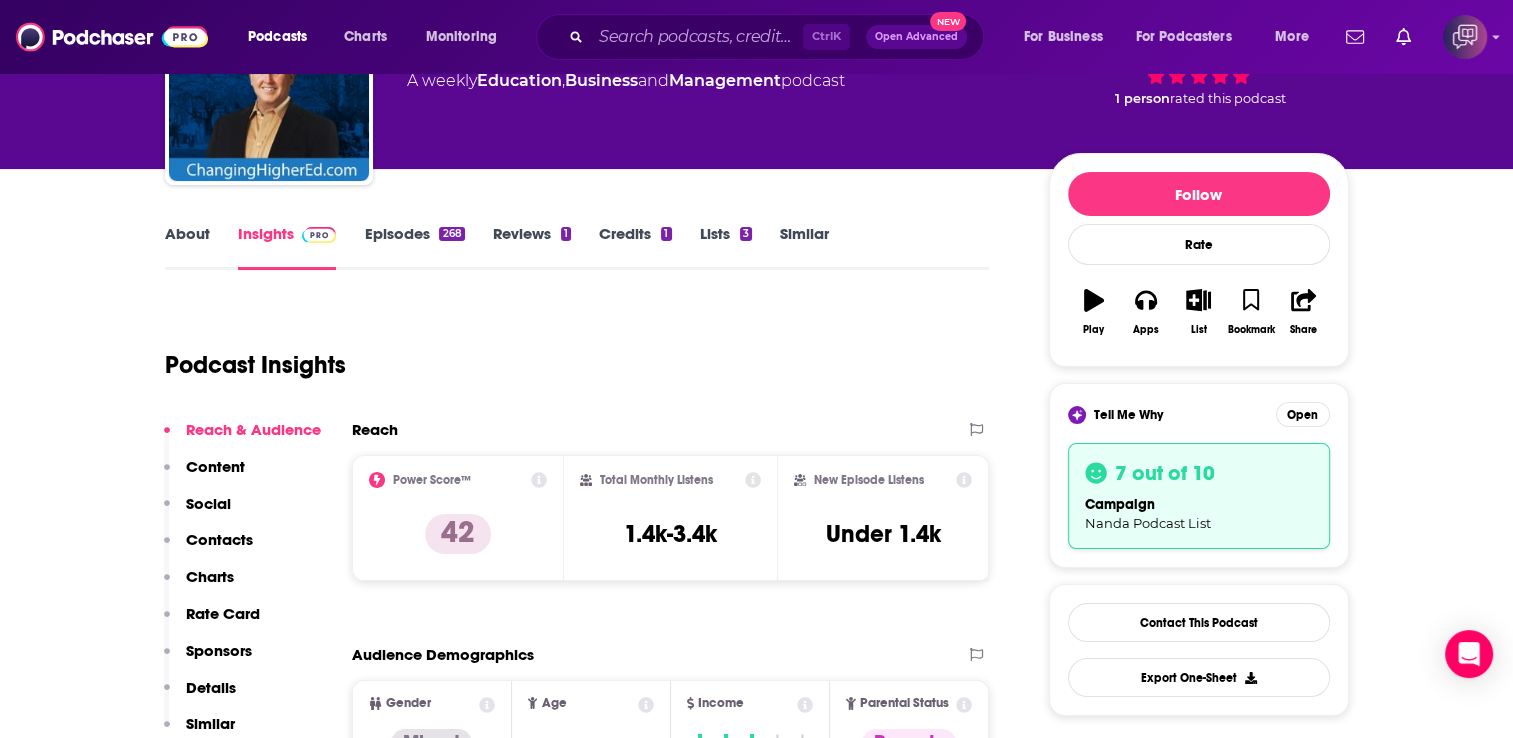 scroll, scrollTop: 0, scrollLeft: 0, axis: both 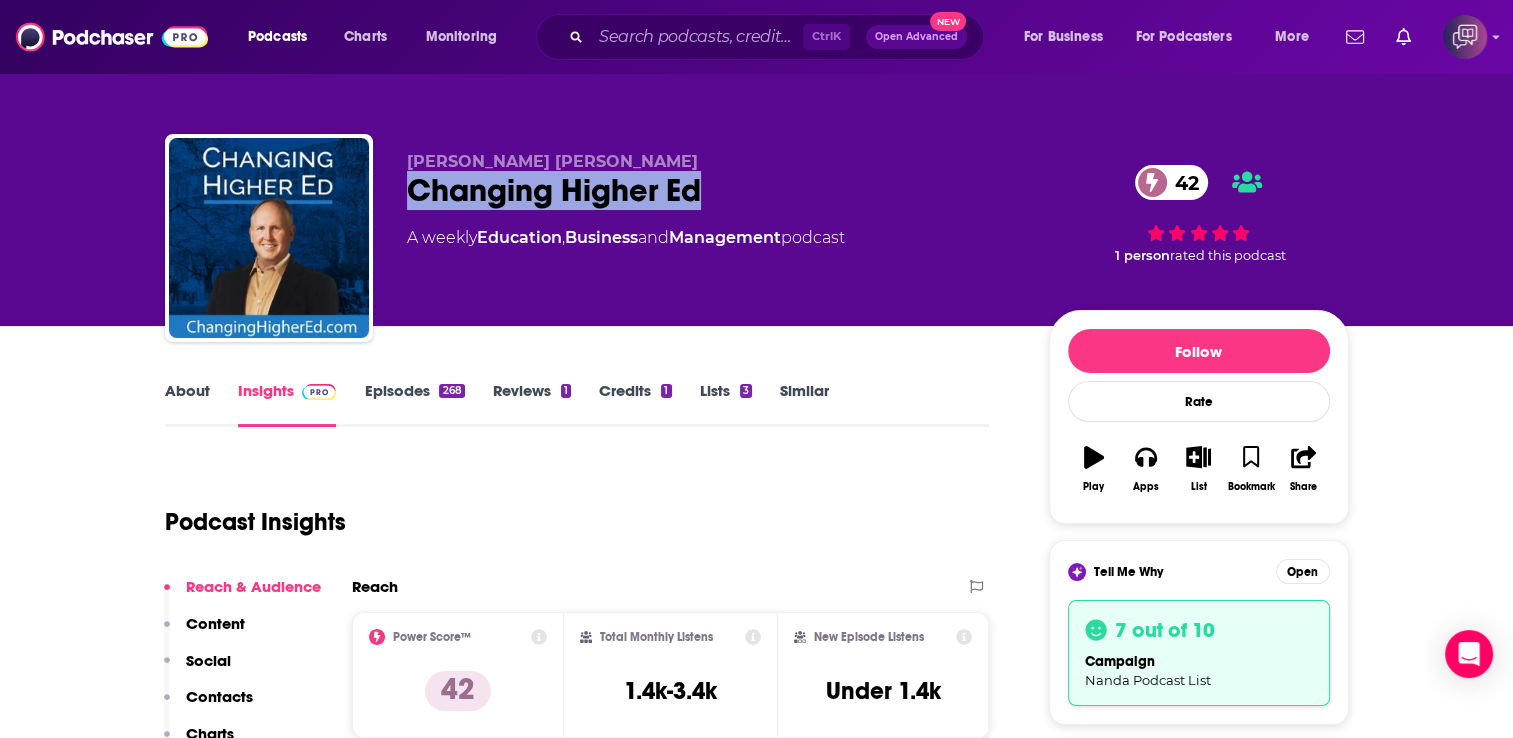 copy on "Changing Higher Ed" 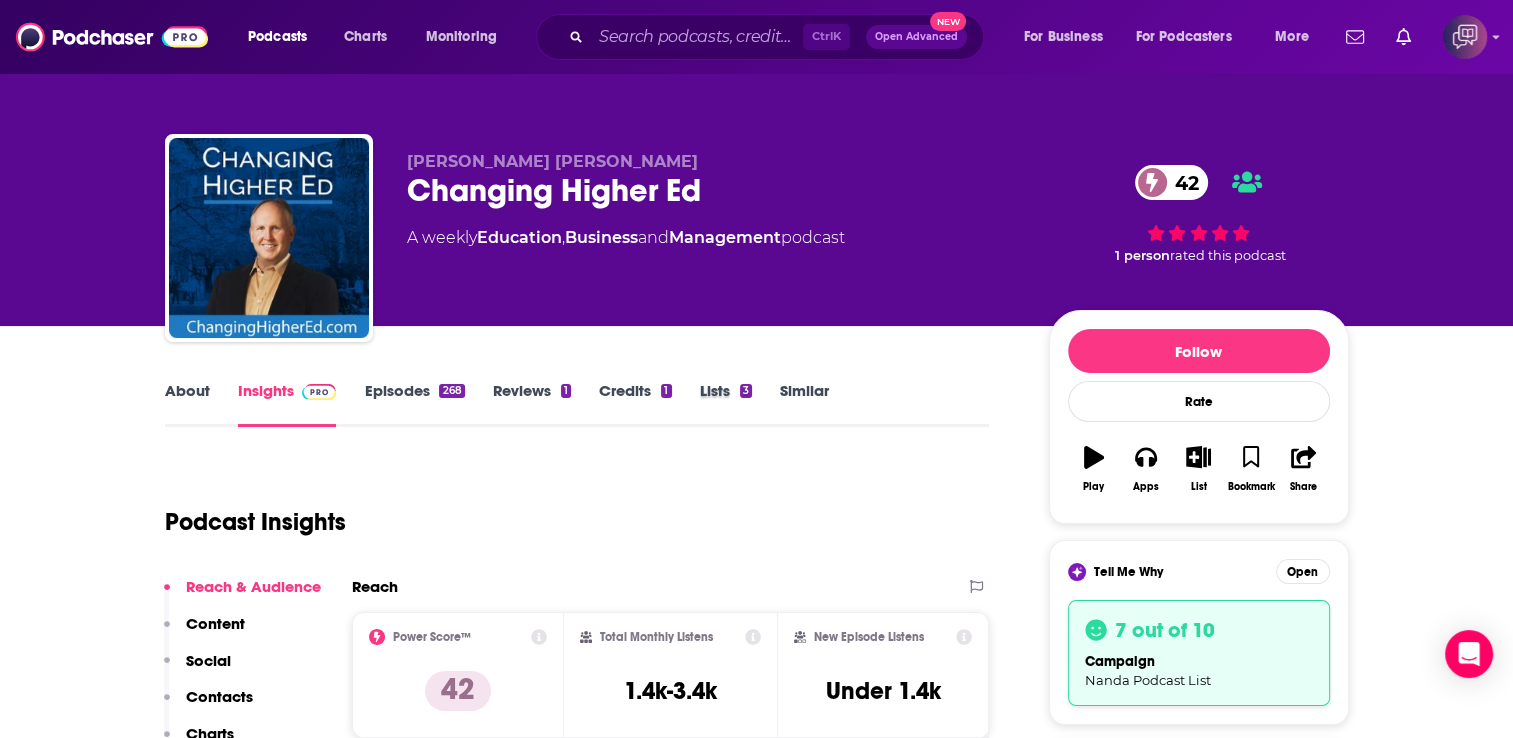 click on "Lists 3" at bounding box center [740, 404] 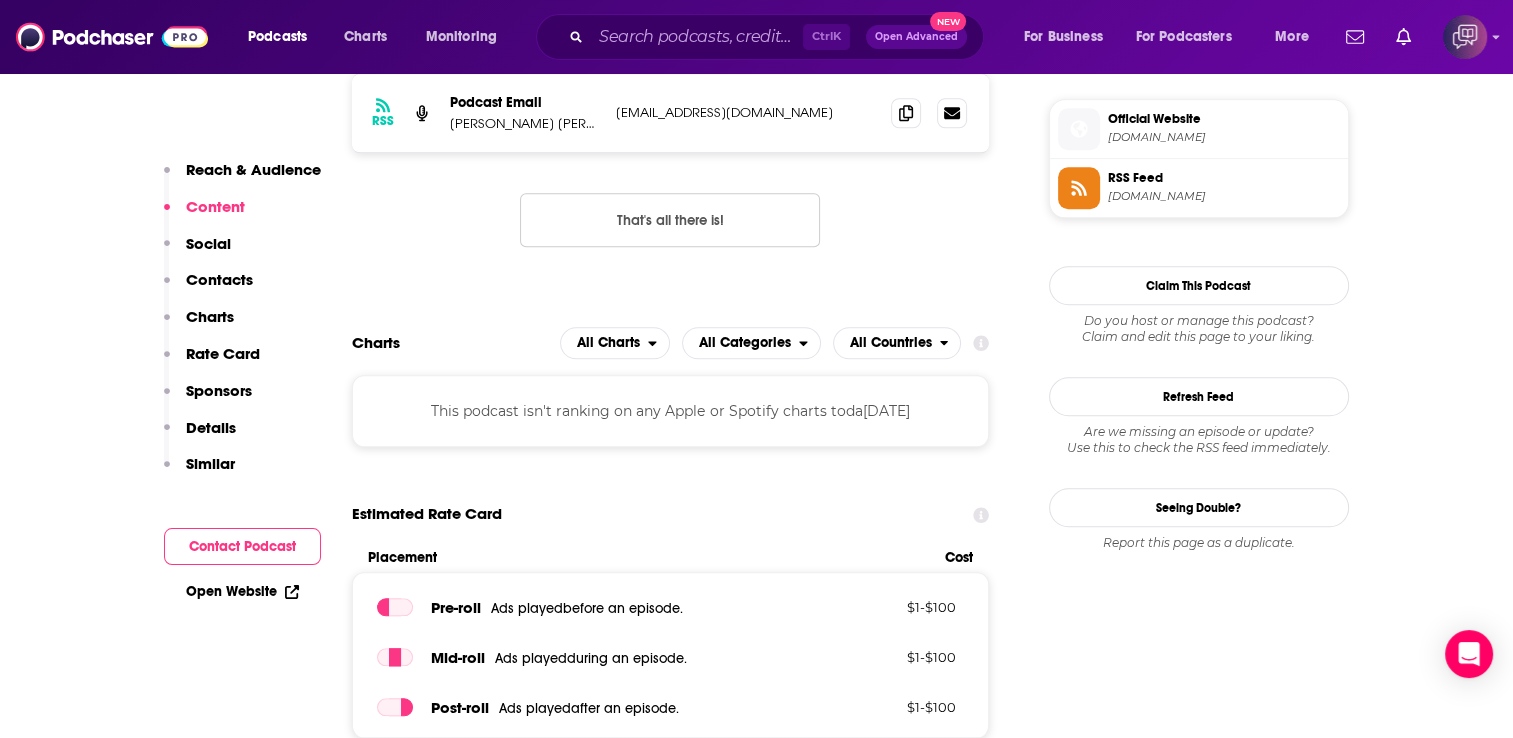 scroll, scrollTop: 1291, scrollLeft: 0, axis: vertical 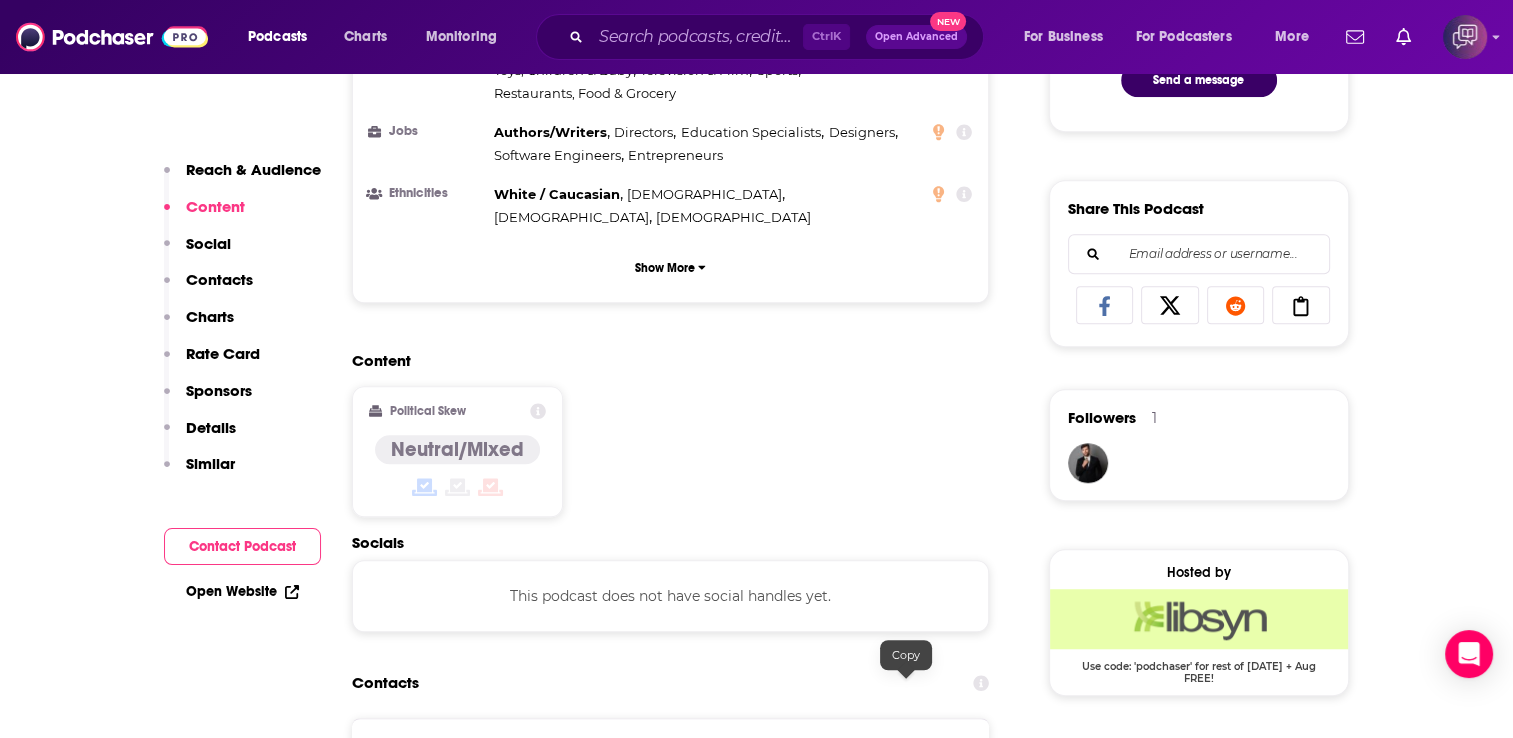 click 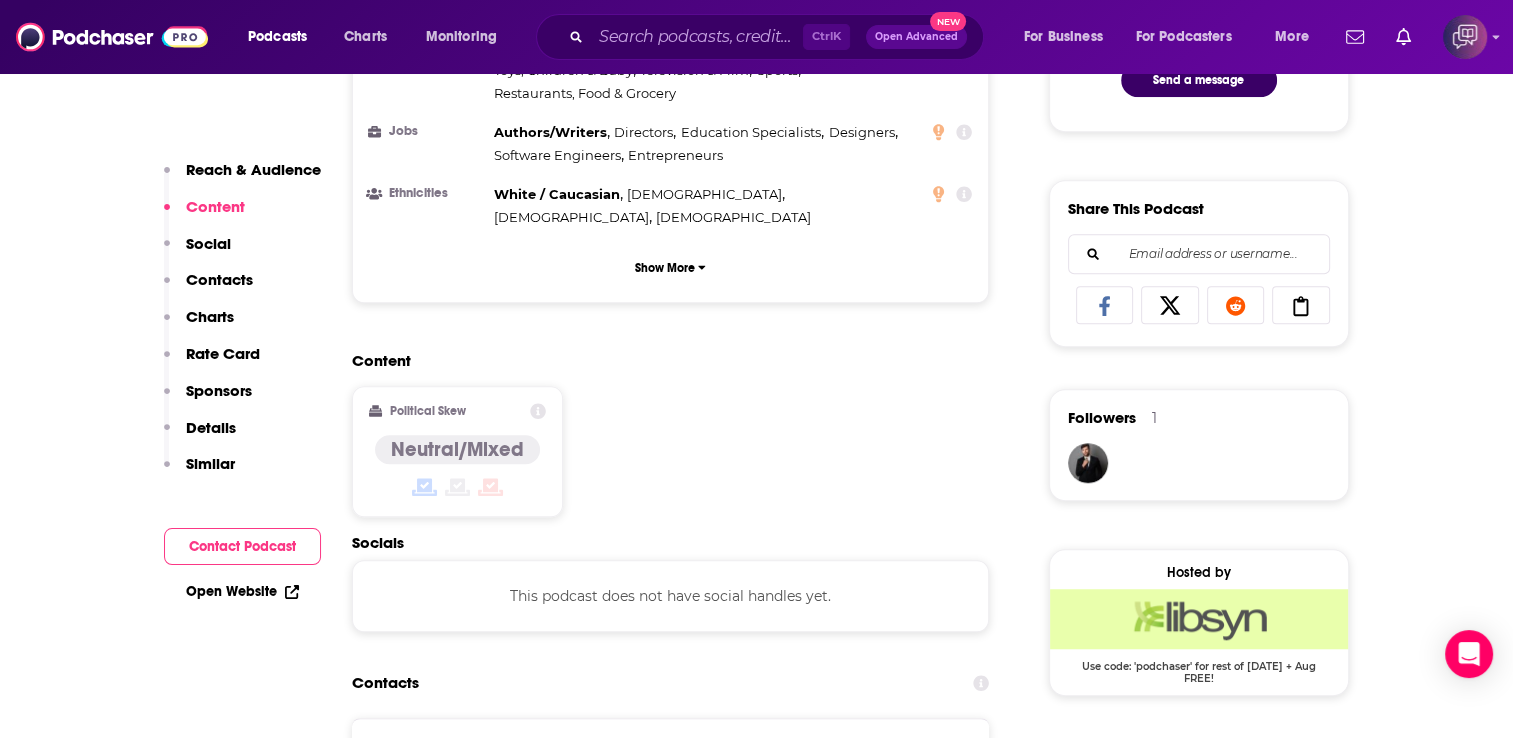 click on "Content Political Skew Neutral/Mixed" at bounding box center [671, 442] 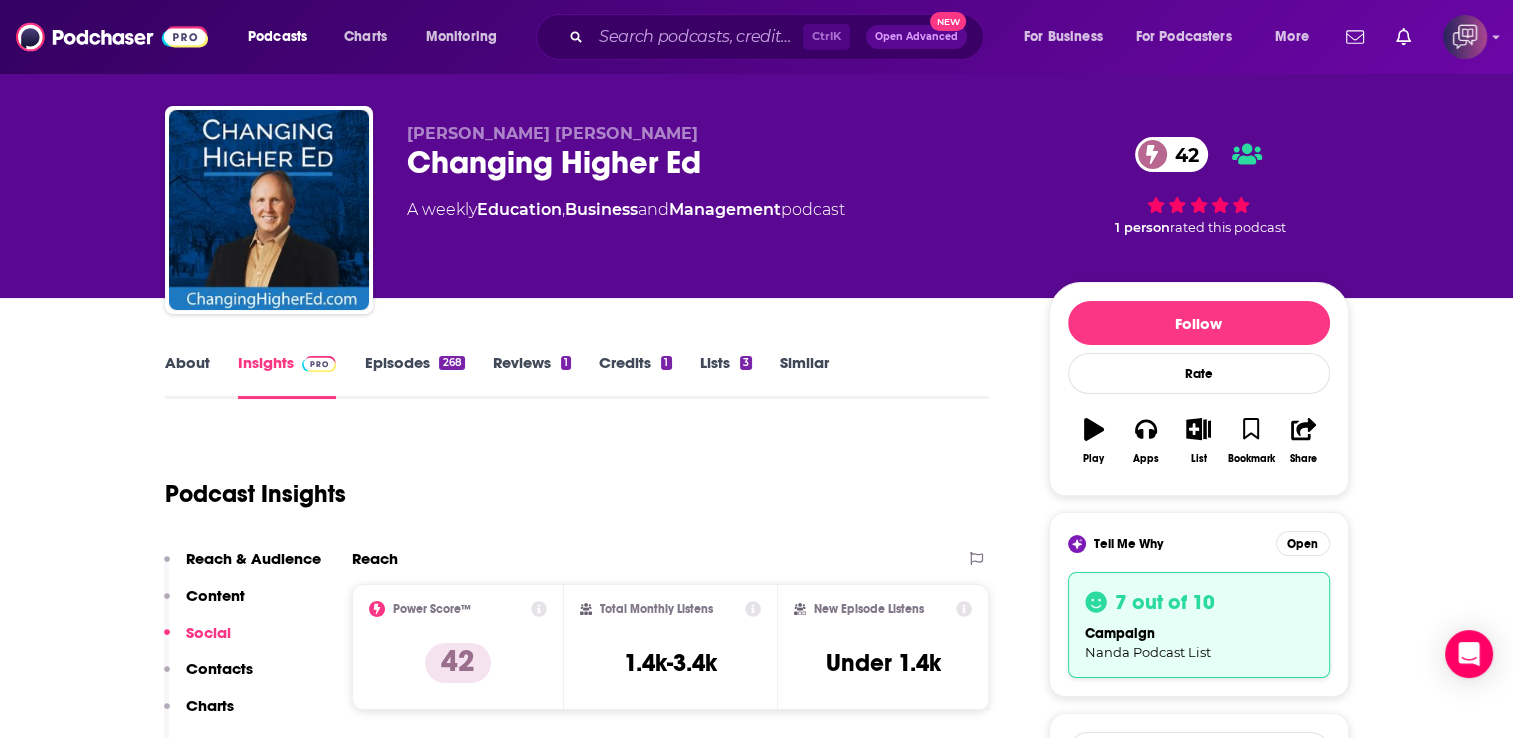 scroll, scrollTop: 0, scrollLeft: 0, axis: both 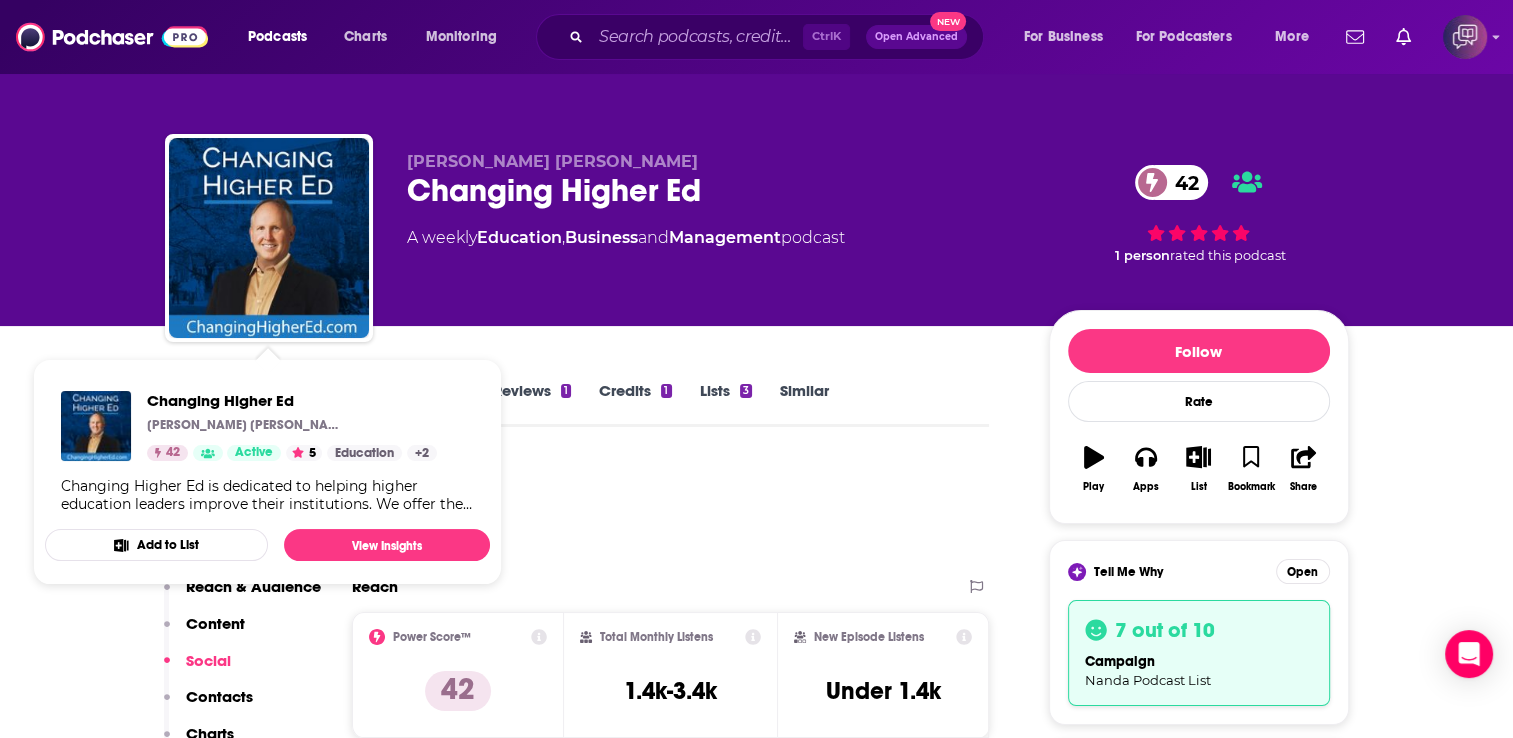 click on "About Insights Episodes 268 Reviews 1 Credits 1 Lists 3 Similar Podcast Insights Reach & Audience Content Social Contacts Charts Rate Card Sponsors Details Similar Contact Podcast Open Website  Reach Power Score™ 42 Total Monthly Listens 1.4k-3.4k New Episode Listens Under 1.4k Export One-Sheet Audience Demographics Gender Mixed Age 34 yo Income $ $ $ $ $ Parental Status Parents Countries 1 United States 2 India 3 United Kingdom 4 Brazil 5 Canada Top Cities Chicago, IL , Oak Park , New York, NY , Los Angeles, CA , Houston, TX , Washington, D.C. Interests Friends, Family & Relationships , Electronics & Computers , Toys, Children & Baby , Television & Film , Sports , Restaurants, Food & Grocery Jobs Authors/Writers , Directors , Education Specialists , Designers , Software Engineers , Entrepreneurs Ethnicities White / Caucasian , African American , Asian , Hispanic Show More Content Political Skew Neutral/Mixed Socials This podcast does not have social handles yet. Contacts   RSS   Podcast Email Charts Cost ." at bounding box center (756, 5455) 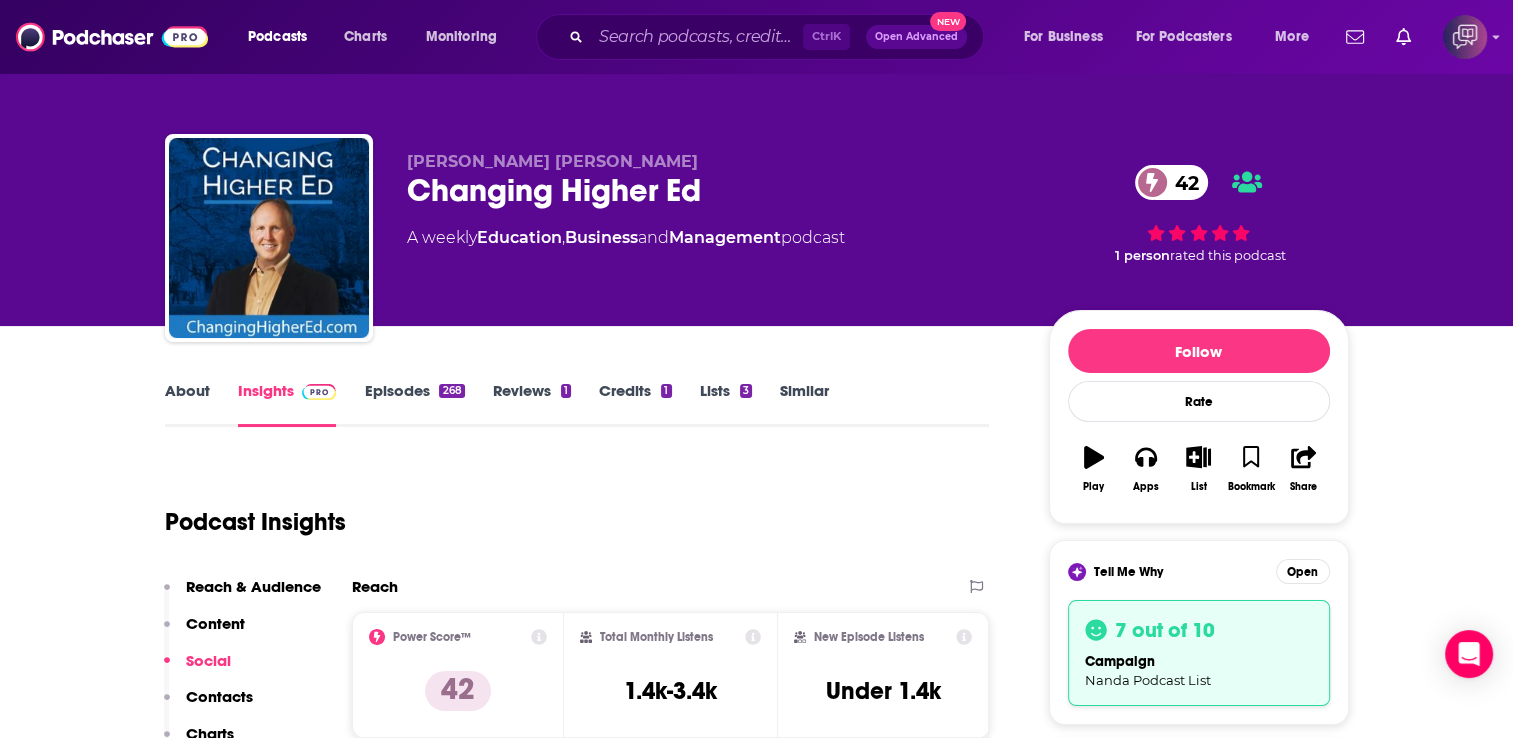 click on "About" at bounding box center [187, 404] 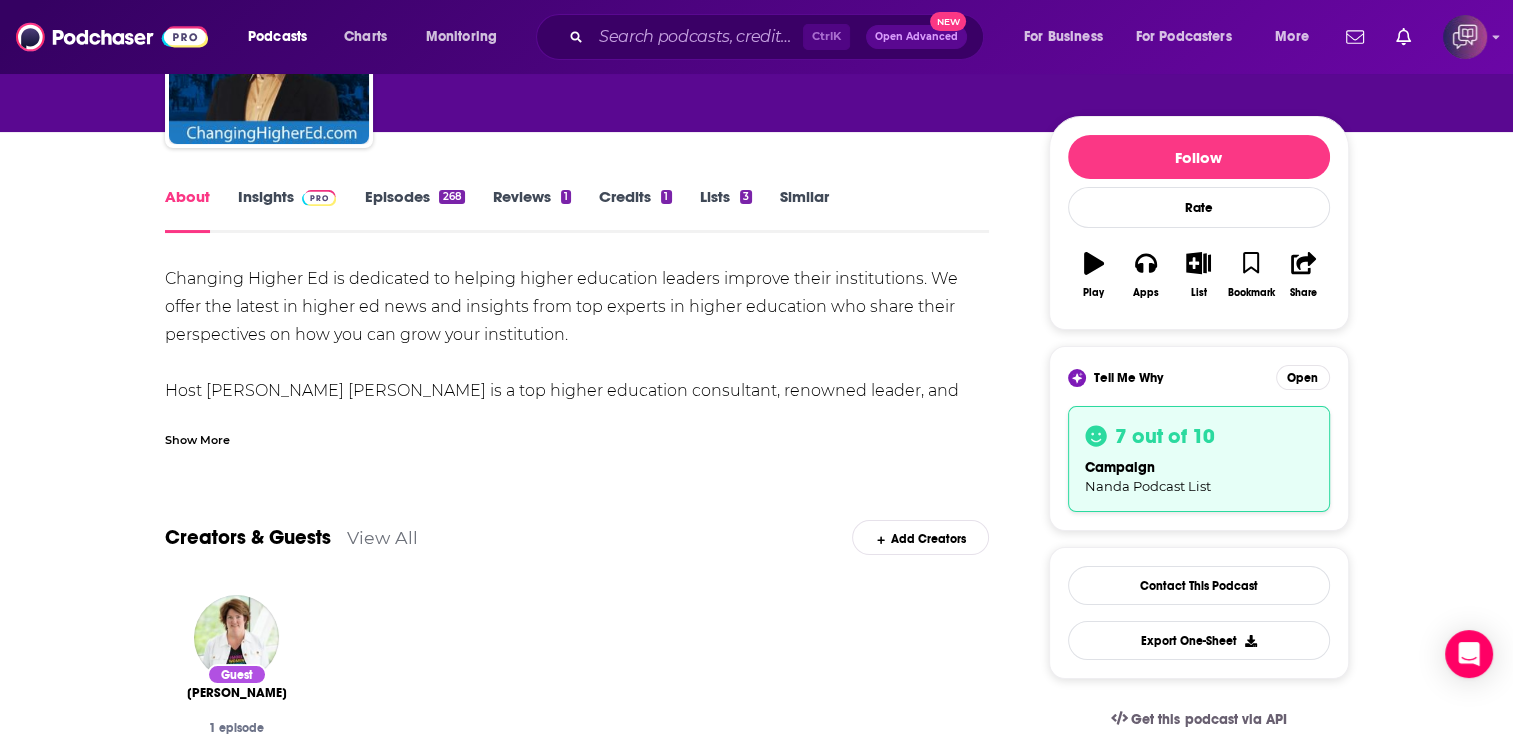 scroll, scrollTop: 200, scrollLeft: 0, axis: vertical 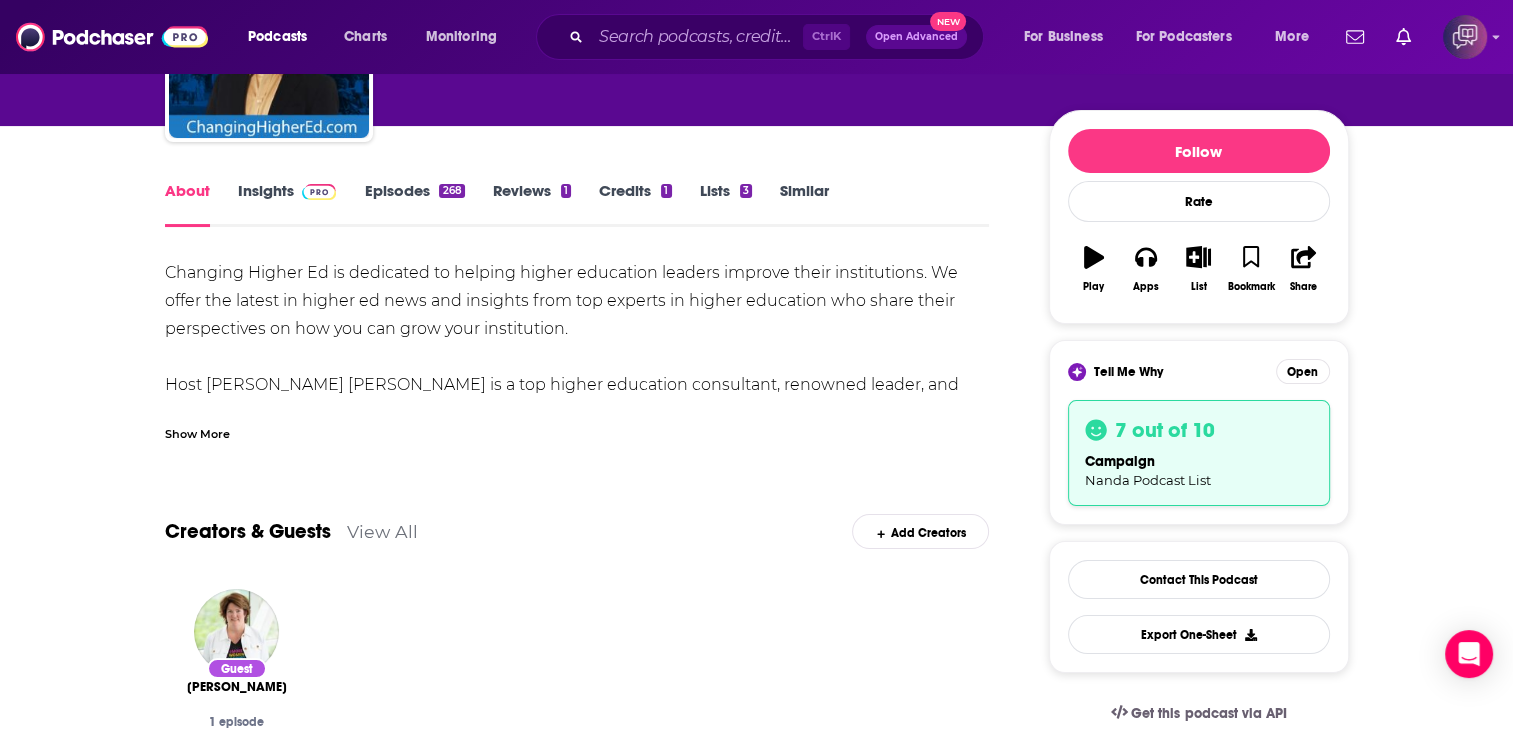 click on "Show More" at bounding box center [197, 432] 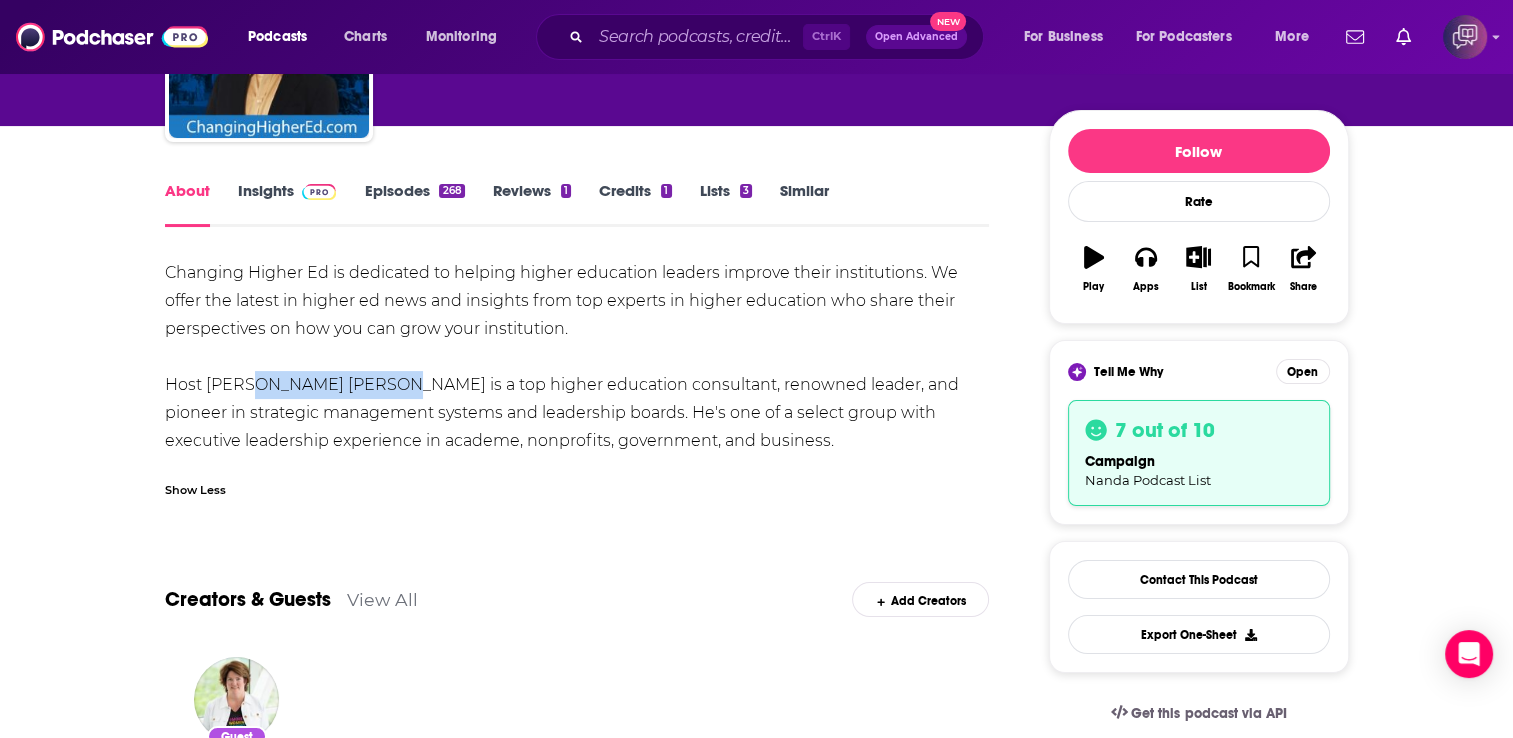 drag, startPoint x: 403, startPoint y: 386, endPoint x: 236, endPoint y: 387, distance: 167.00299 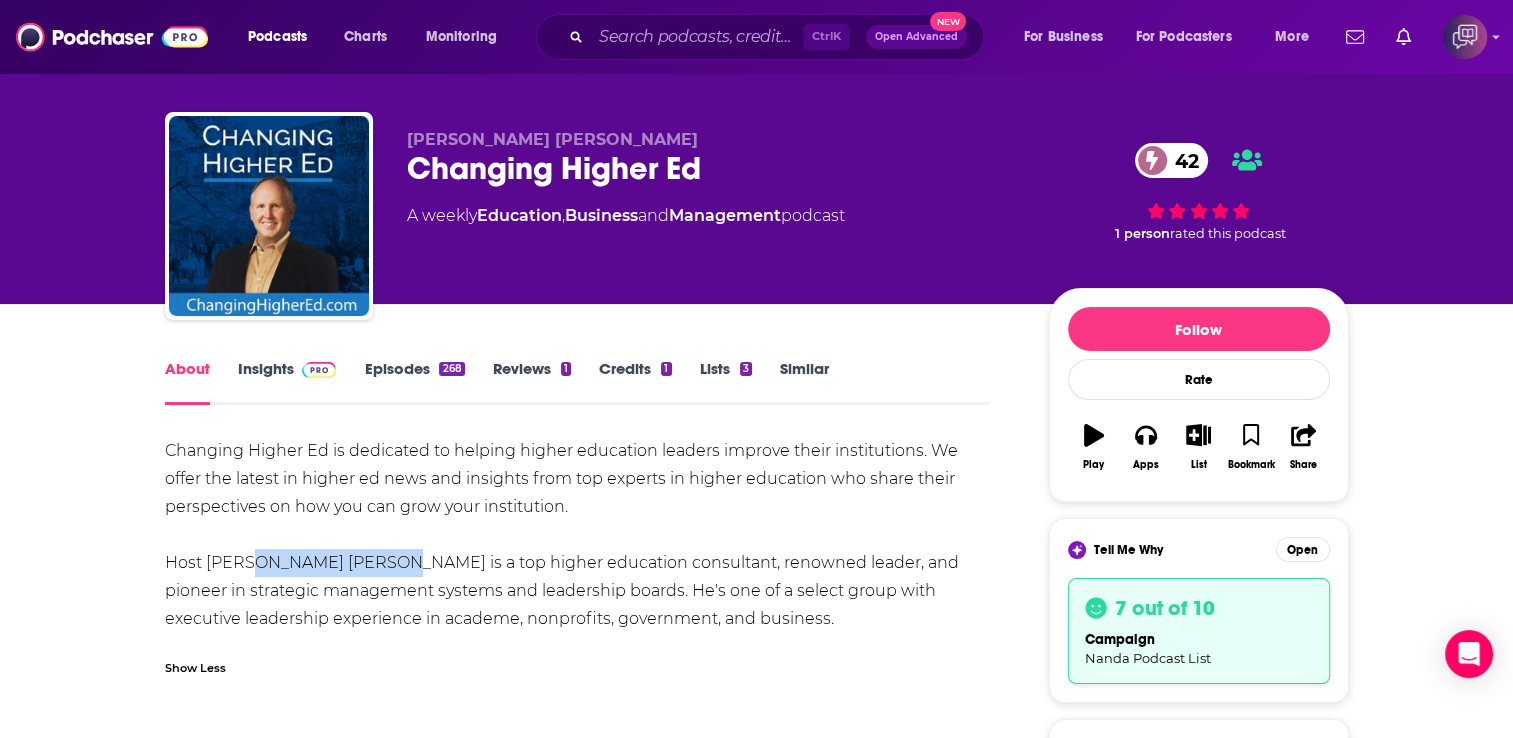 scroll, scrollTop: 0, scrollLeft: 0, axis: both 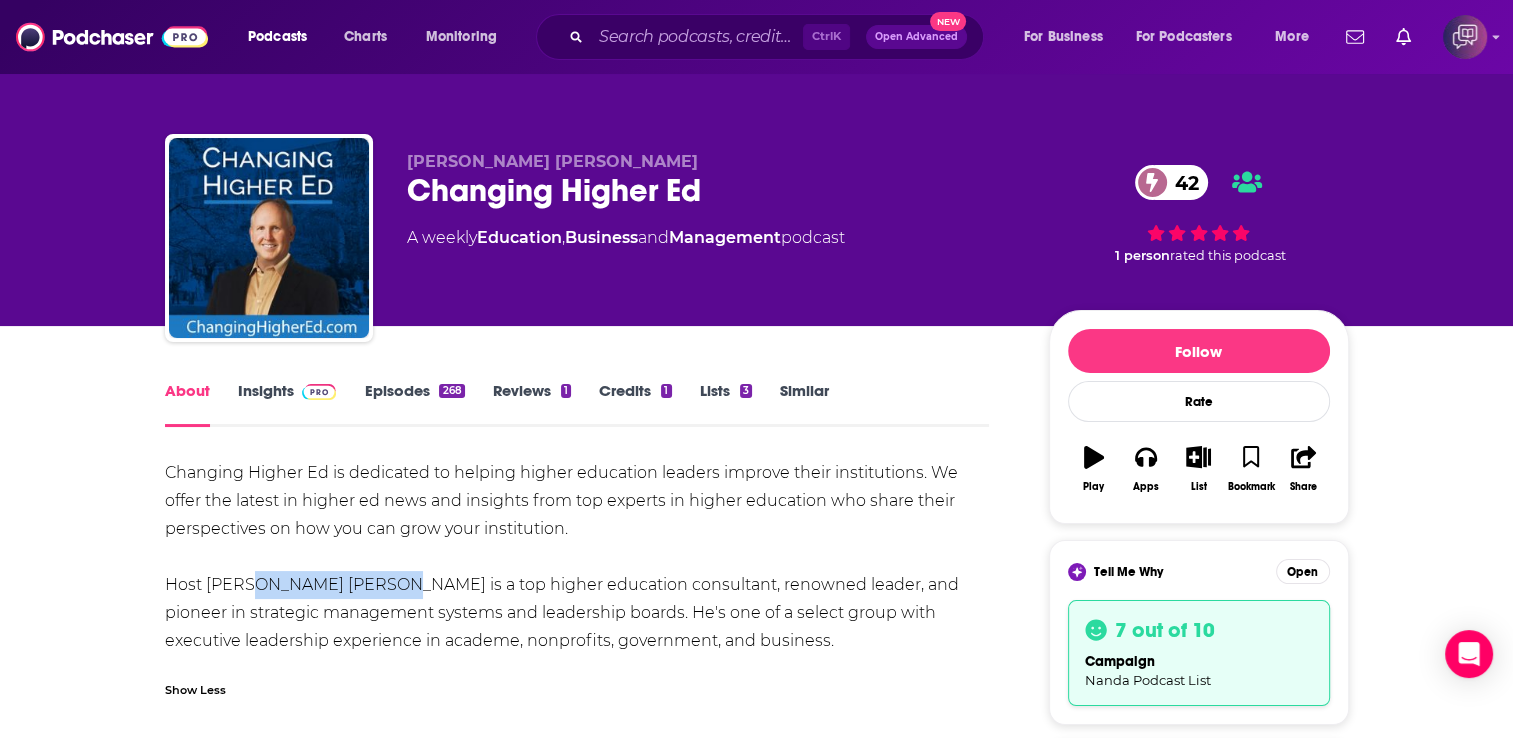 click on "Episodes 268" at bounding box center [414, 404] 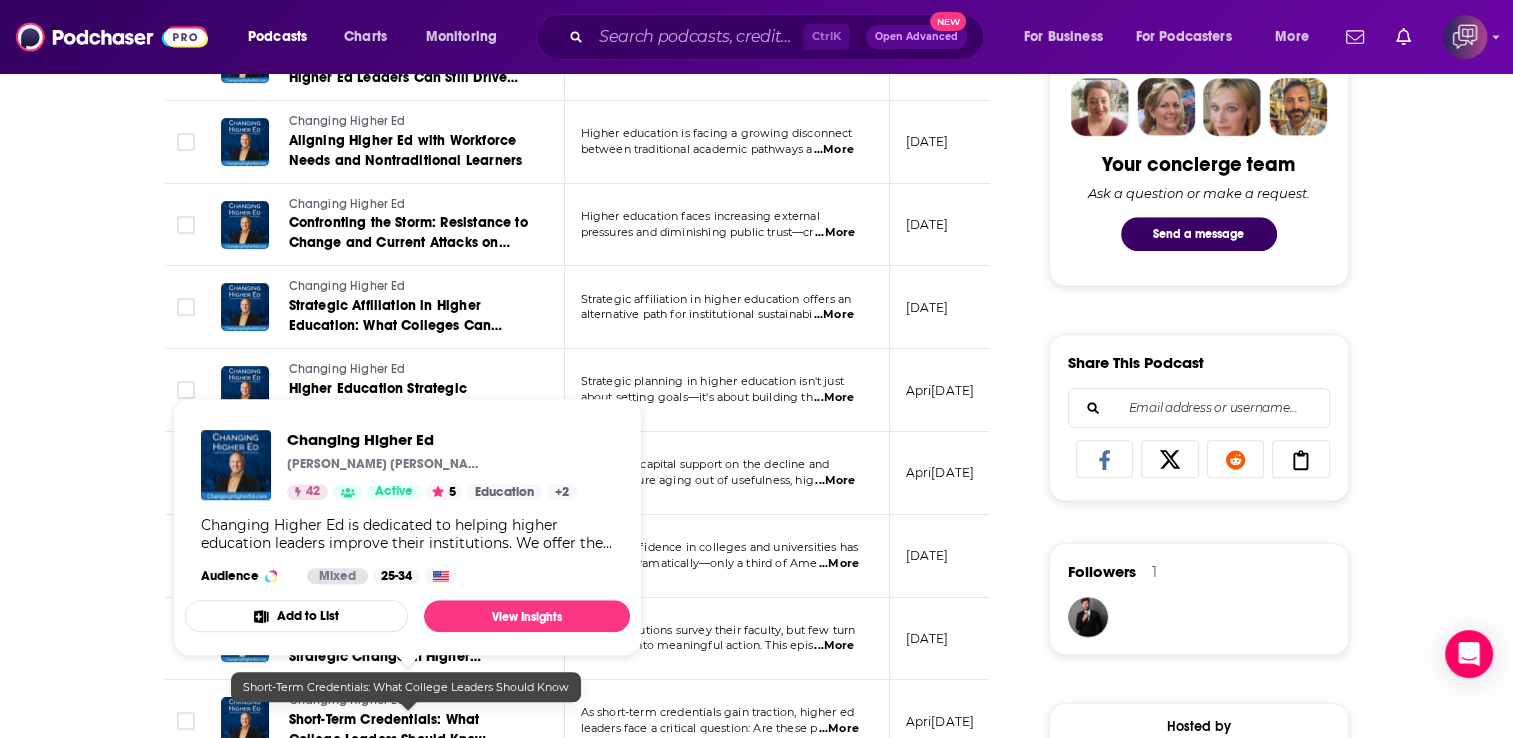 scroll, scrollTop: 1600, scrollLeft: 0, axis: vertical 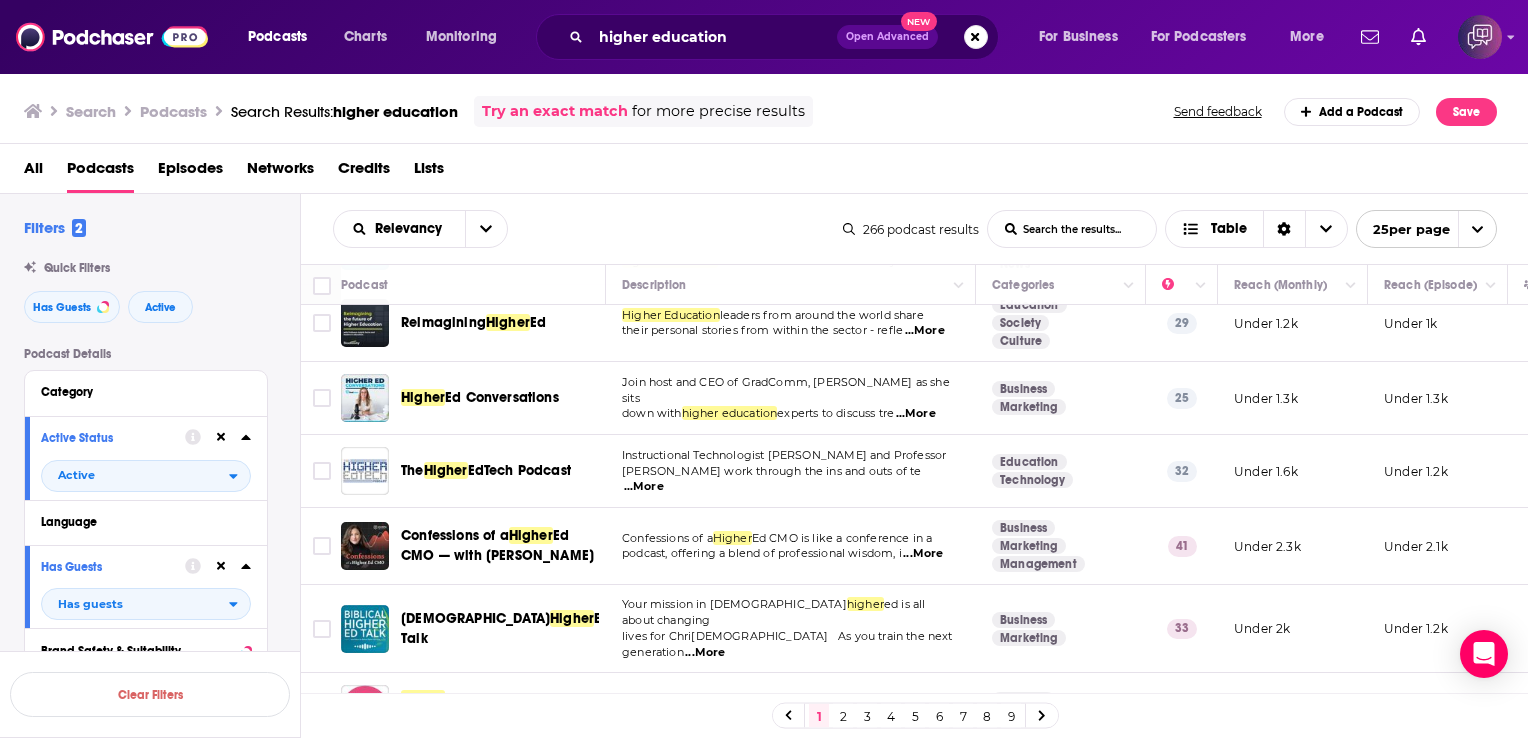 click on "...More" at bounding box center (916, 414) 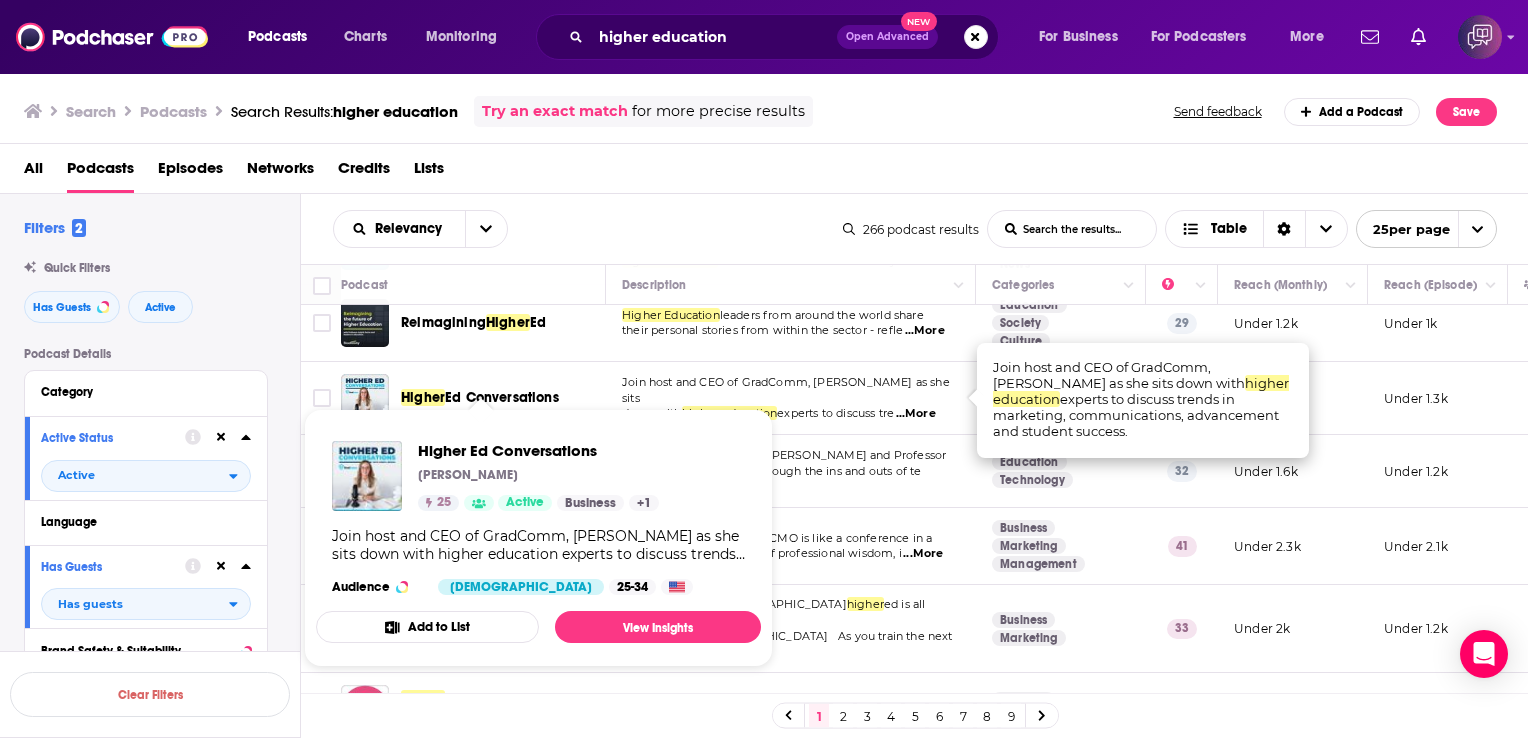 click on "Ed Conversations" at bounding box center (502, 397) 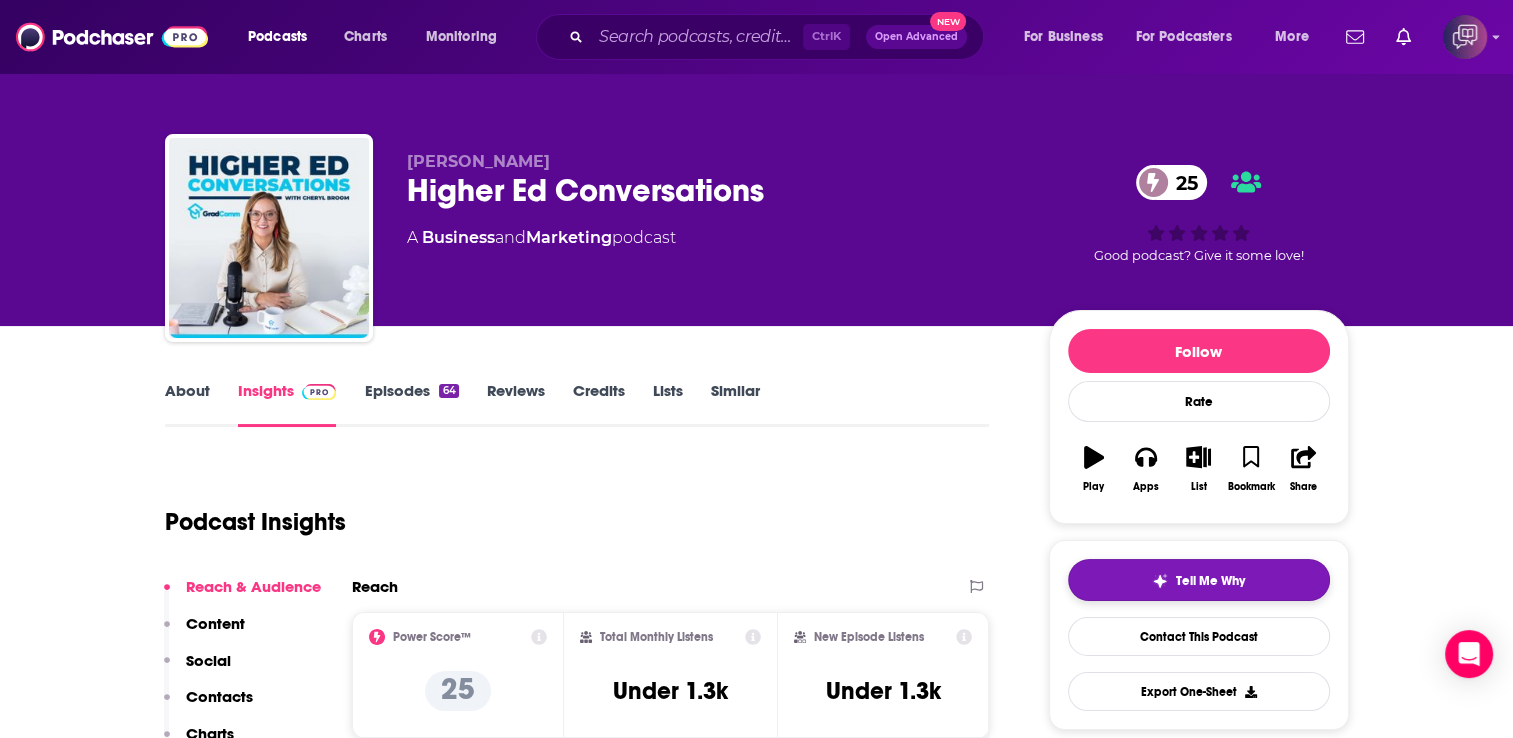 click on "Tell Me Why" at bounding box center [1199, 580] 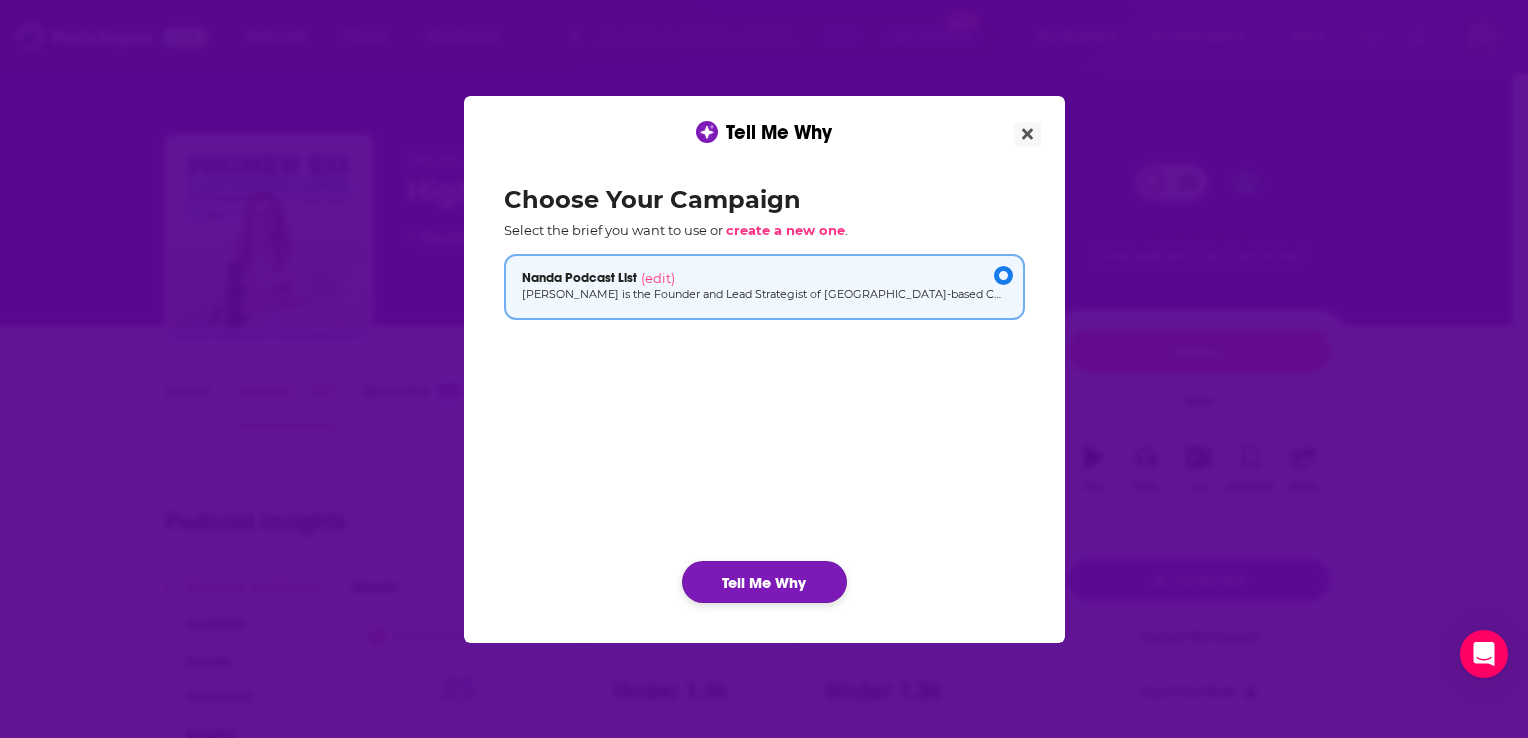 click on "Tell Me Why" 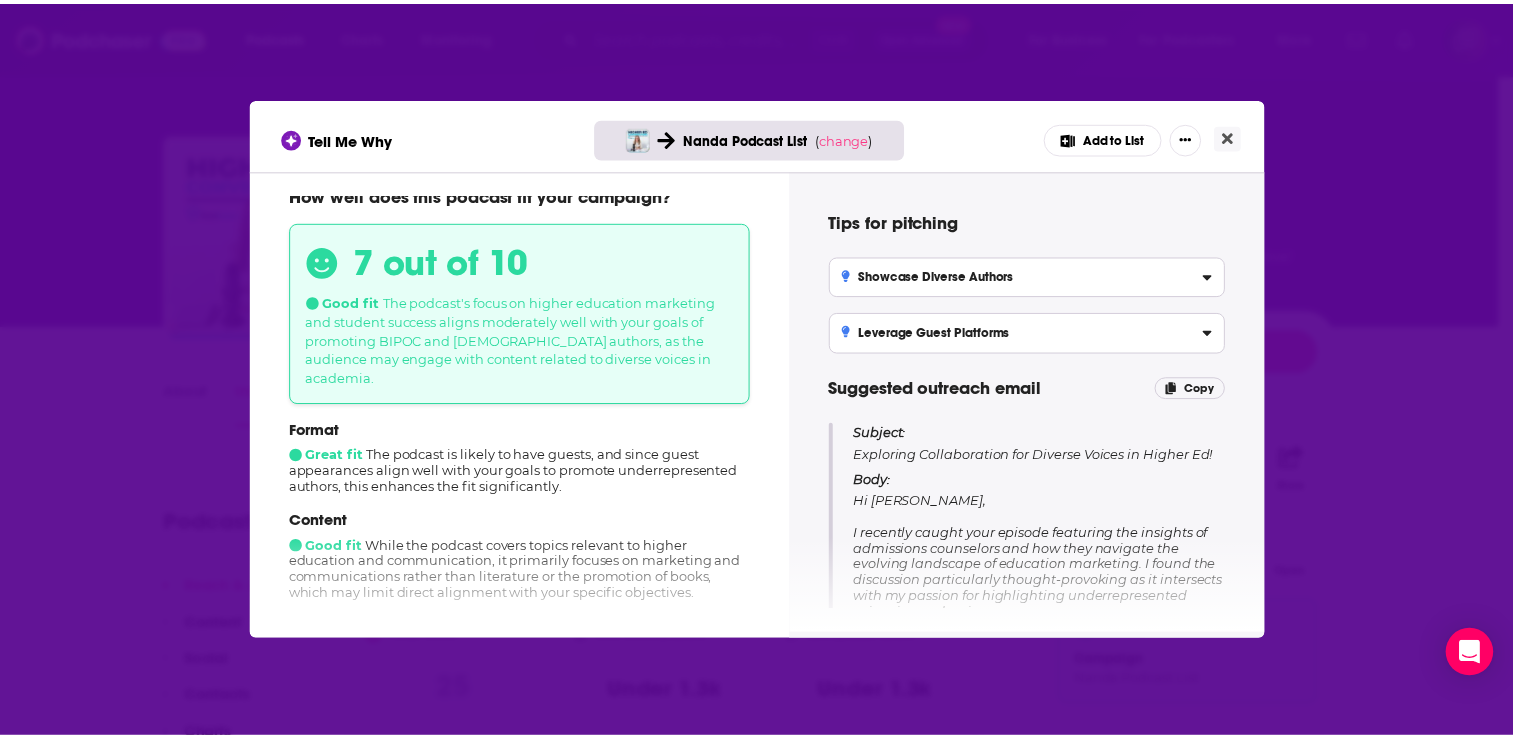 scroll, scrollTop: 0, scrollLeft: 0, axis: both 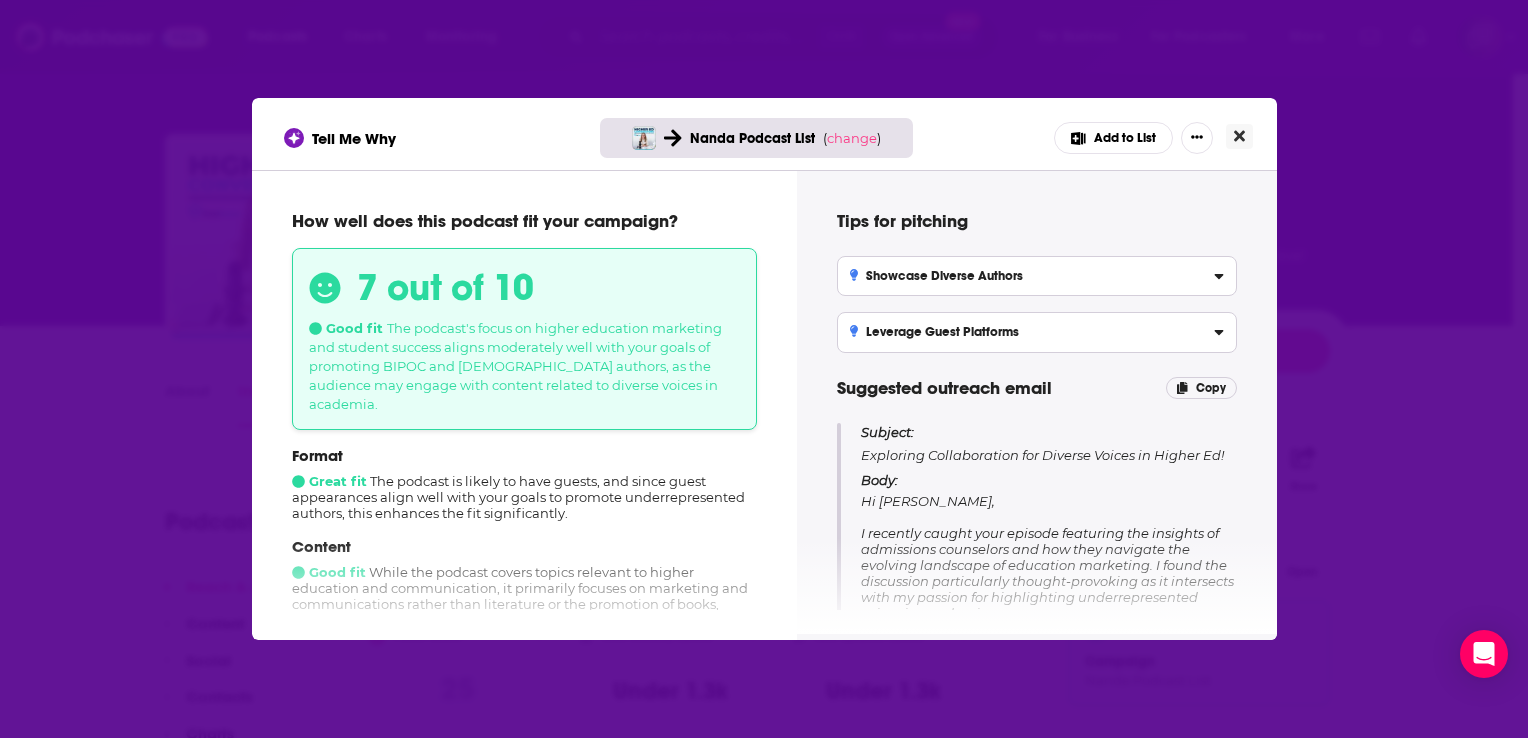 click 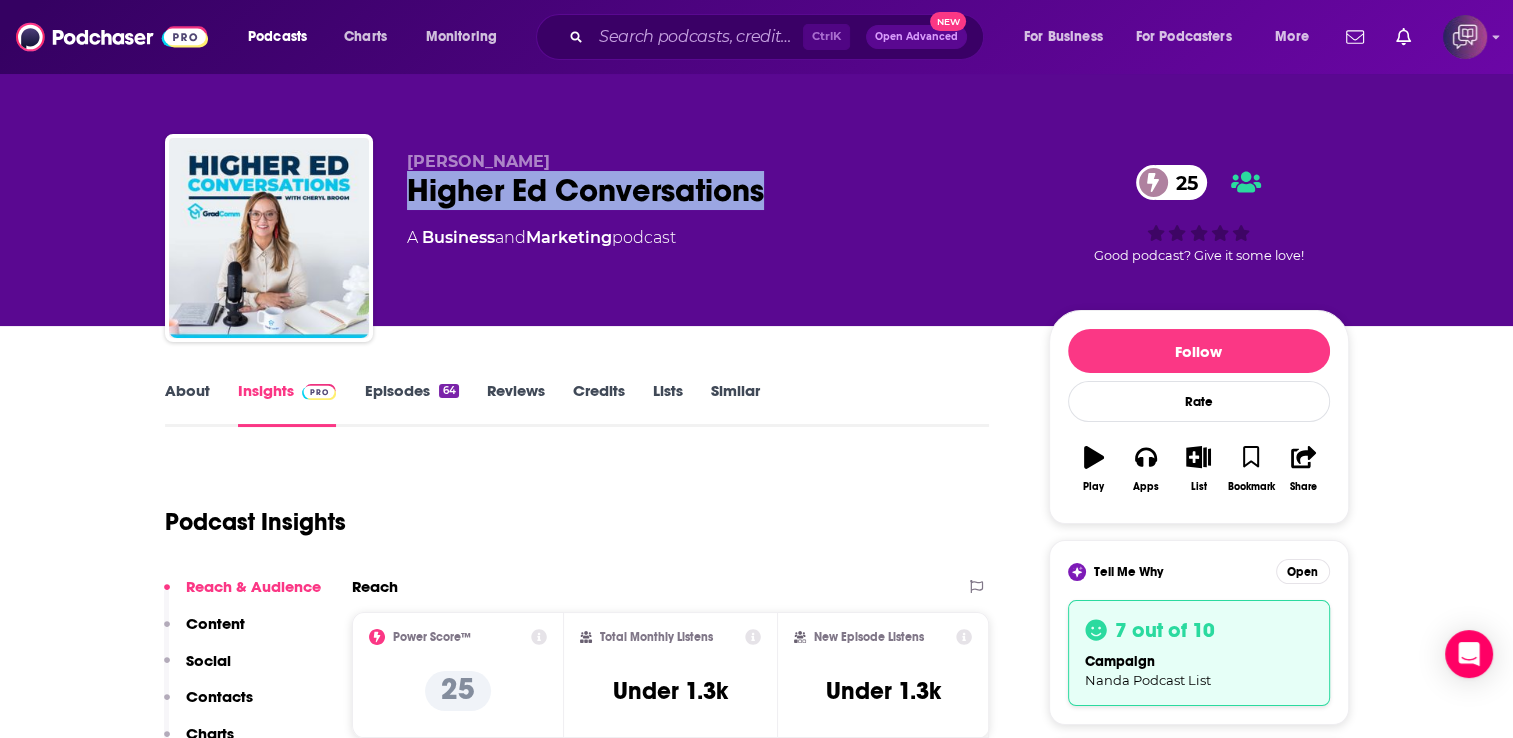 drag, startPoint x: 800, startPoint y: 198, endPoint x: 404, endPoint y: 190, distance: 396.0808 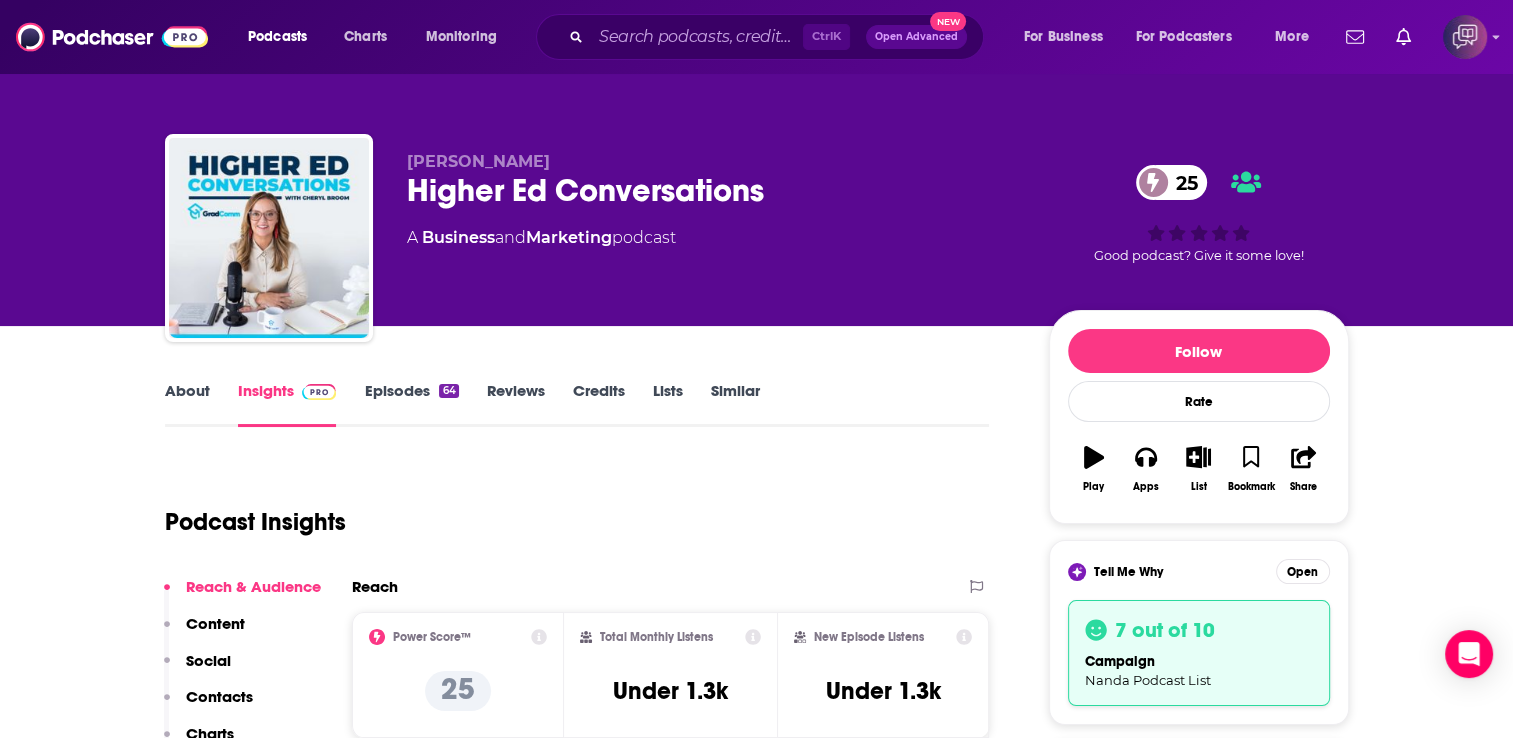click on "Podcast Insights" at bounding box center [569, 510] 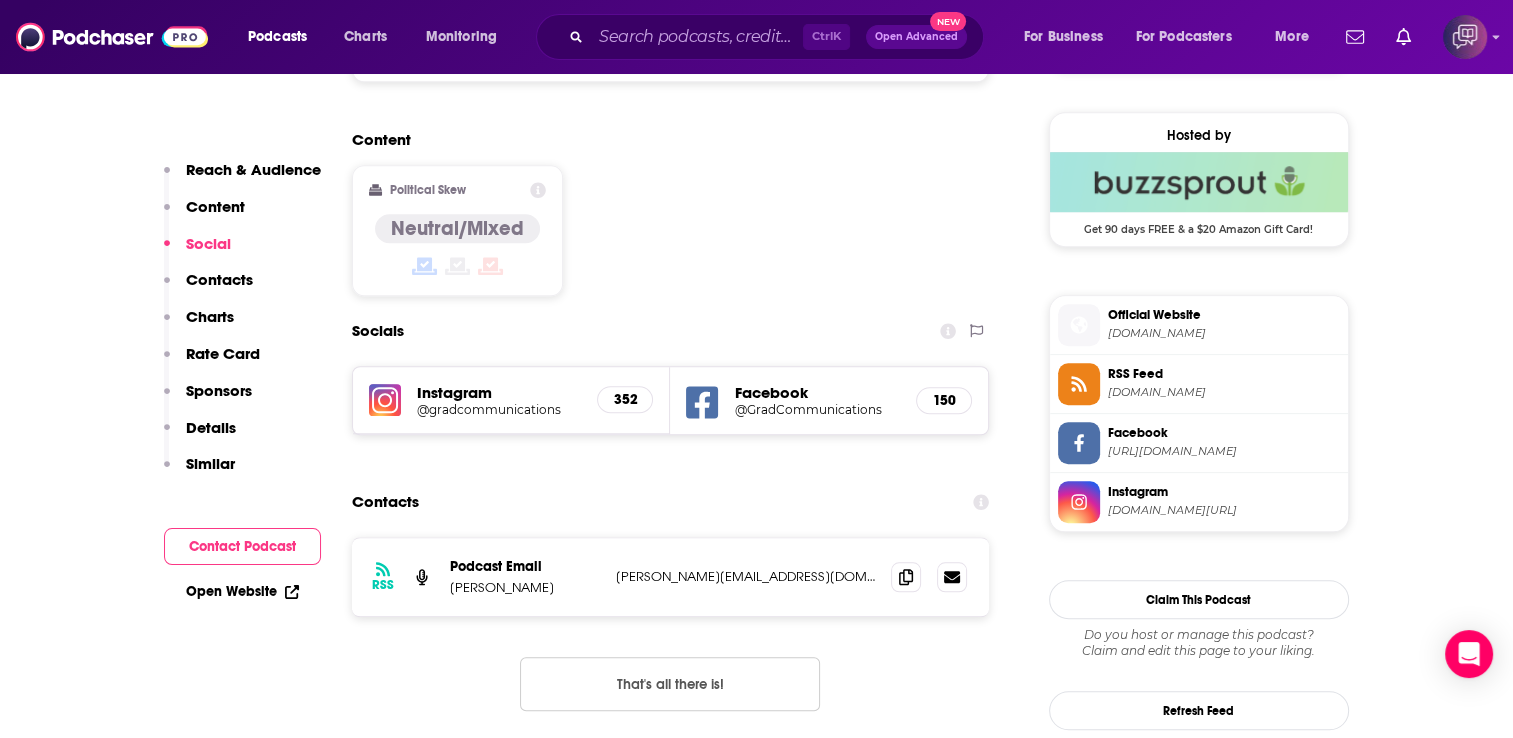 scroll, scrollTop: 1600, scrollLeft: 0, axis: vertical 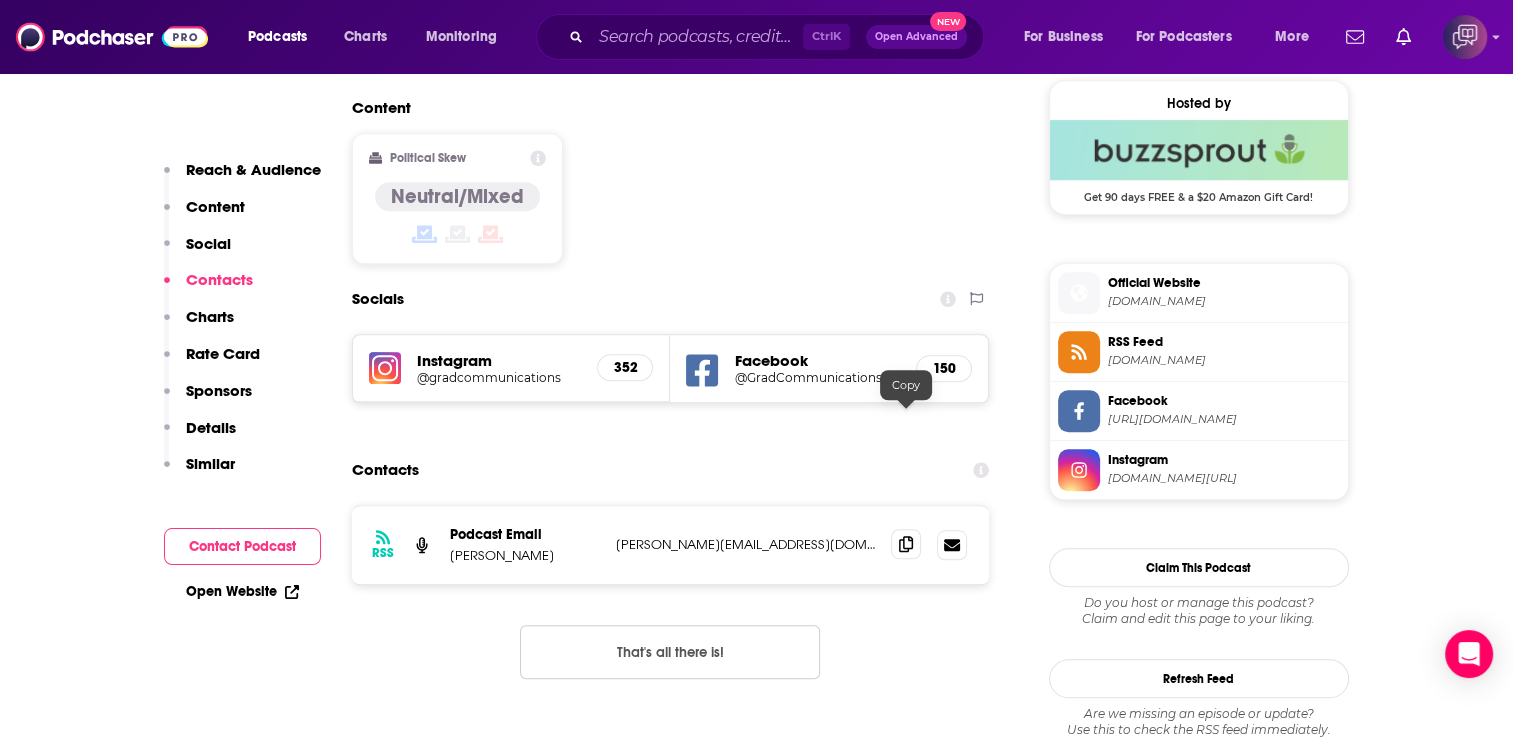 click 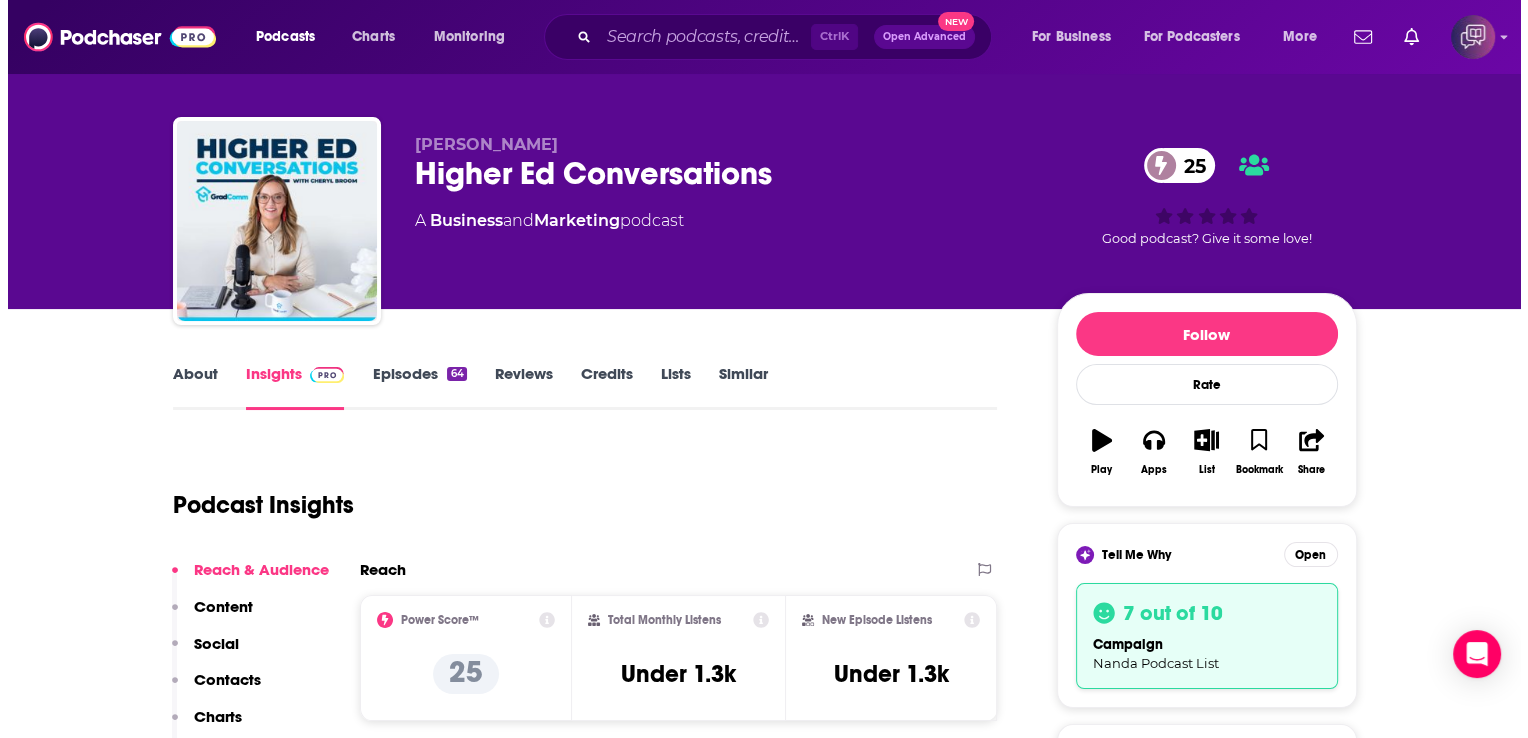 scroll, scrollTop: 0, scrollLeft: 0, axis: both 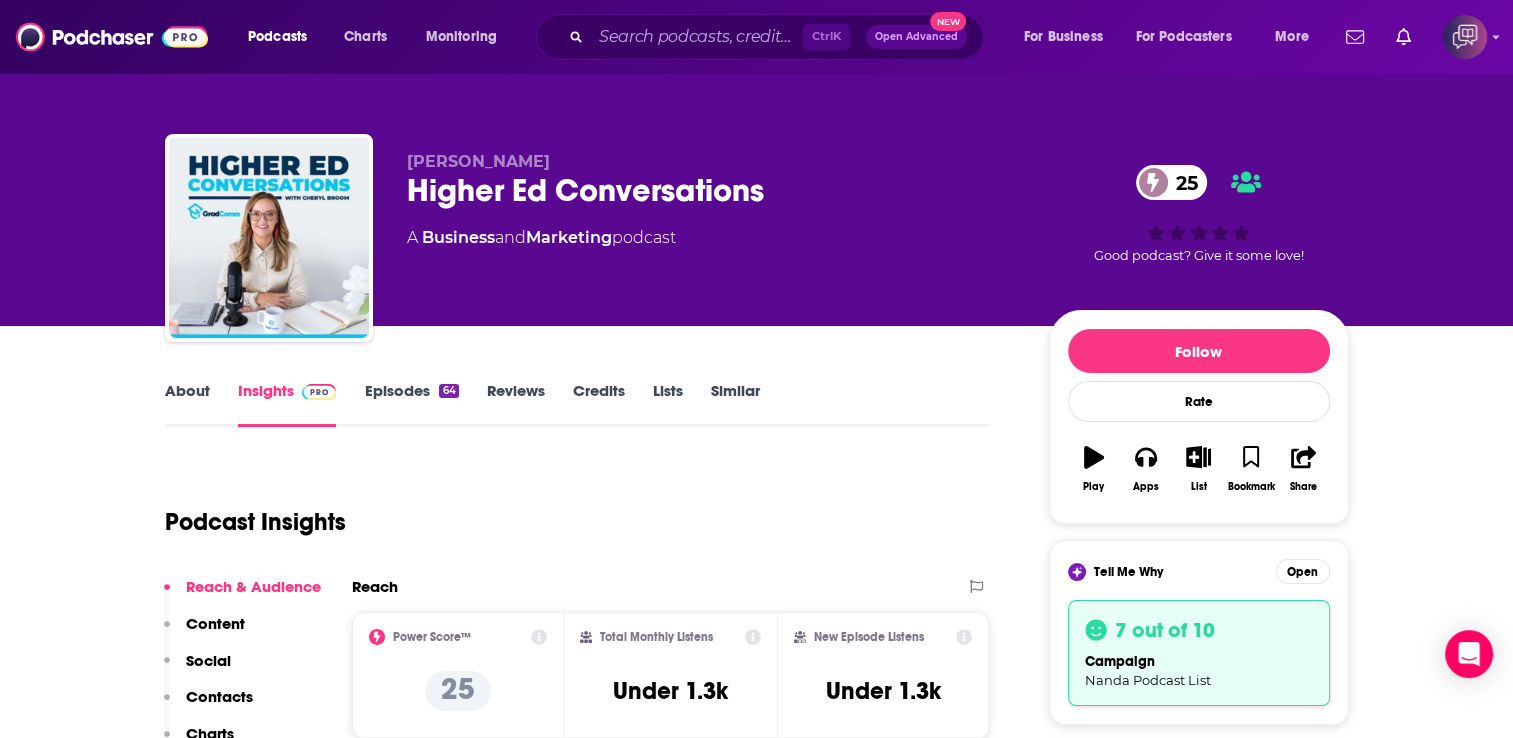 click on "About" at bounding box center [187, 404] 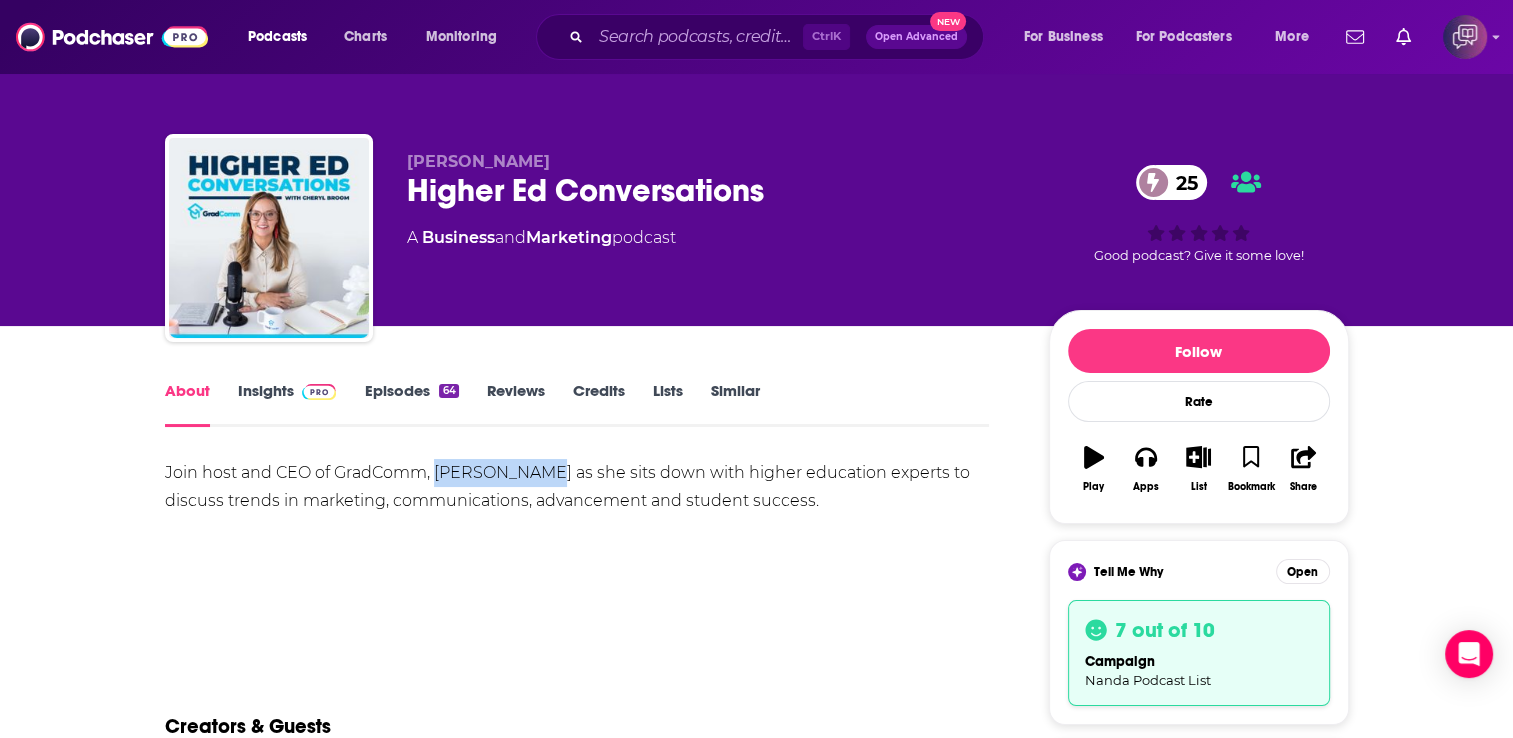 drag, startPoint x: 436, startPoint y: 471, endPoint x: 541, endPoint y: 479, distance: 105.30432 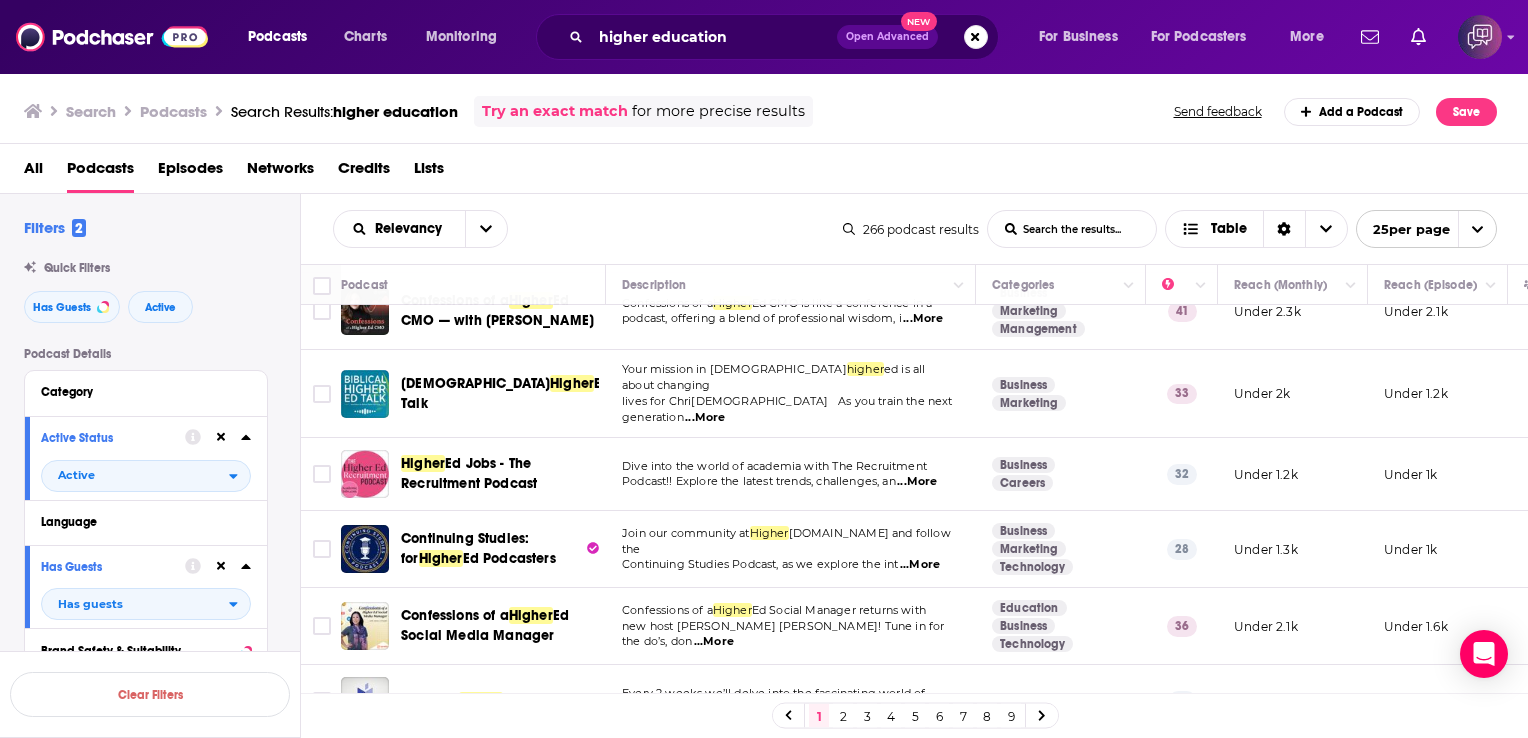 scroll, scrollTop: 1470, scrollLeft: 0, axis: vertical 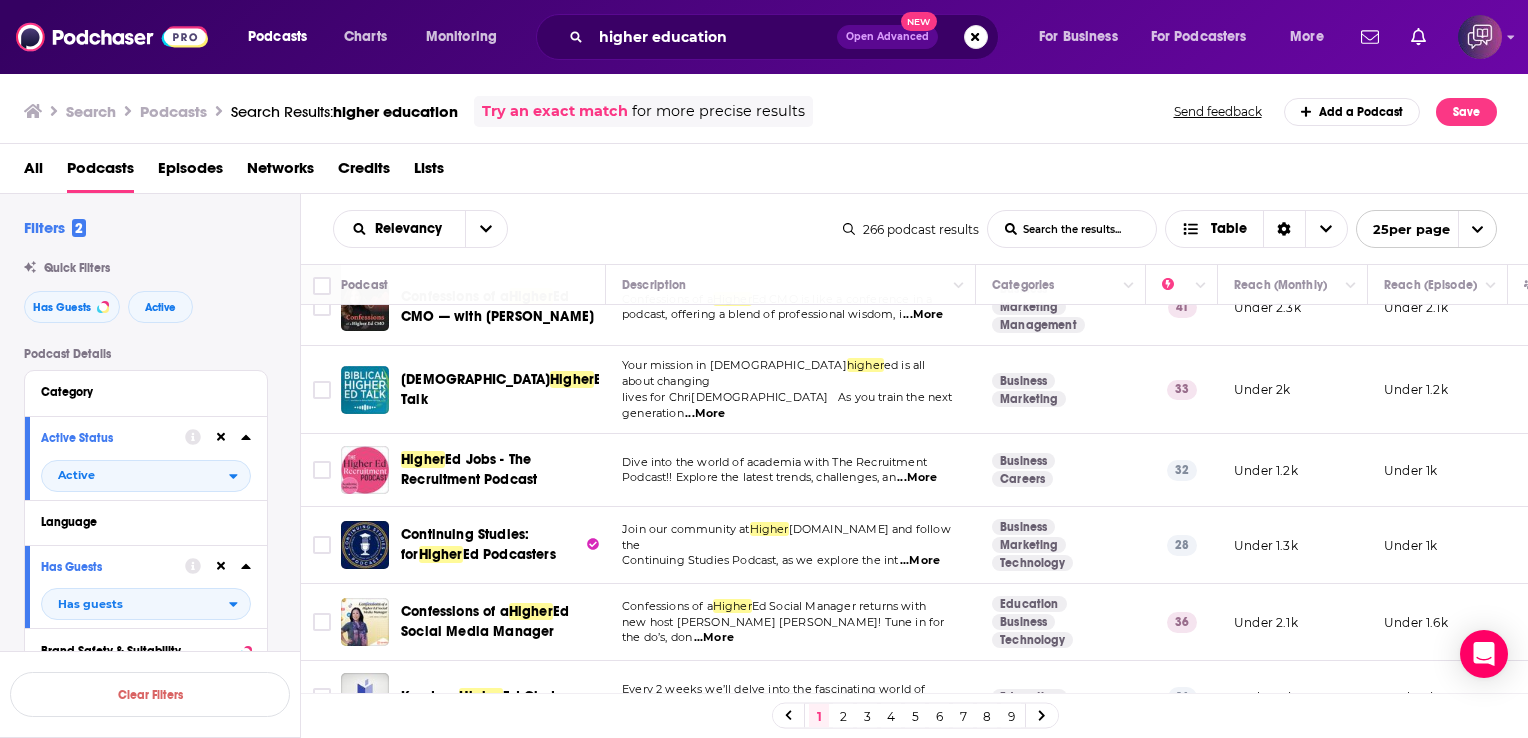 click on "...More" at bounding box center (920, 561) 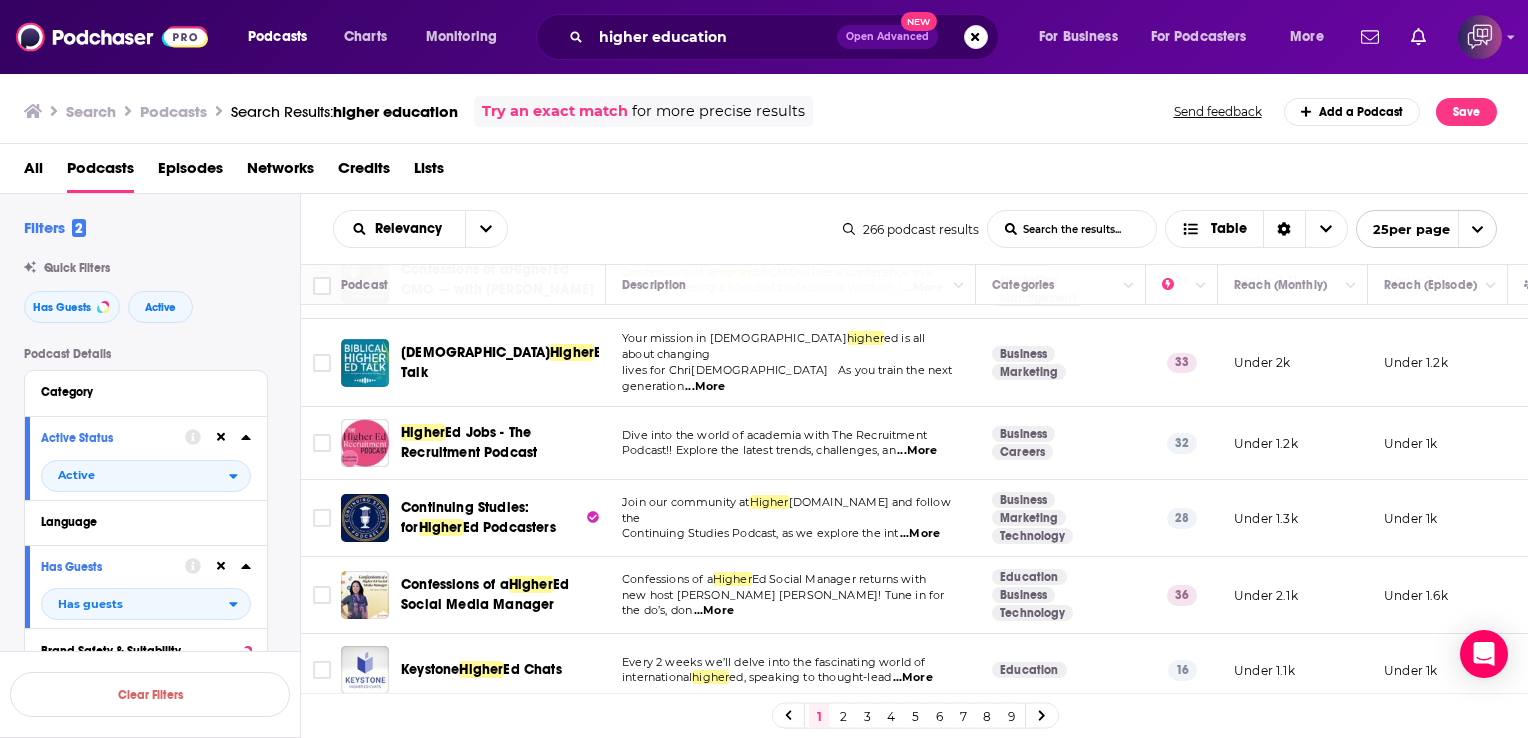 click on "2" at bounding box center [843, 716] 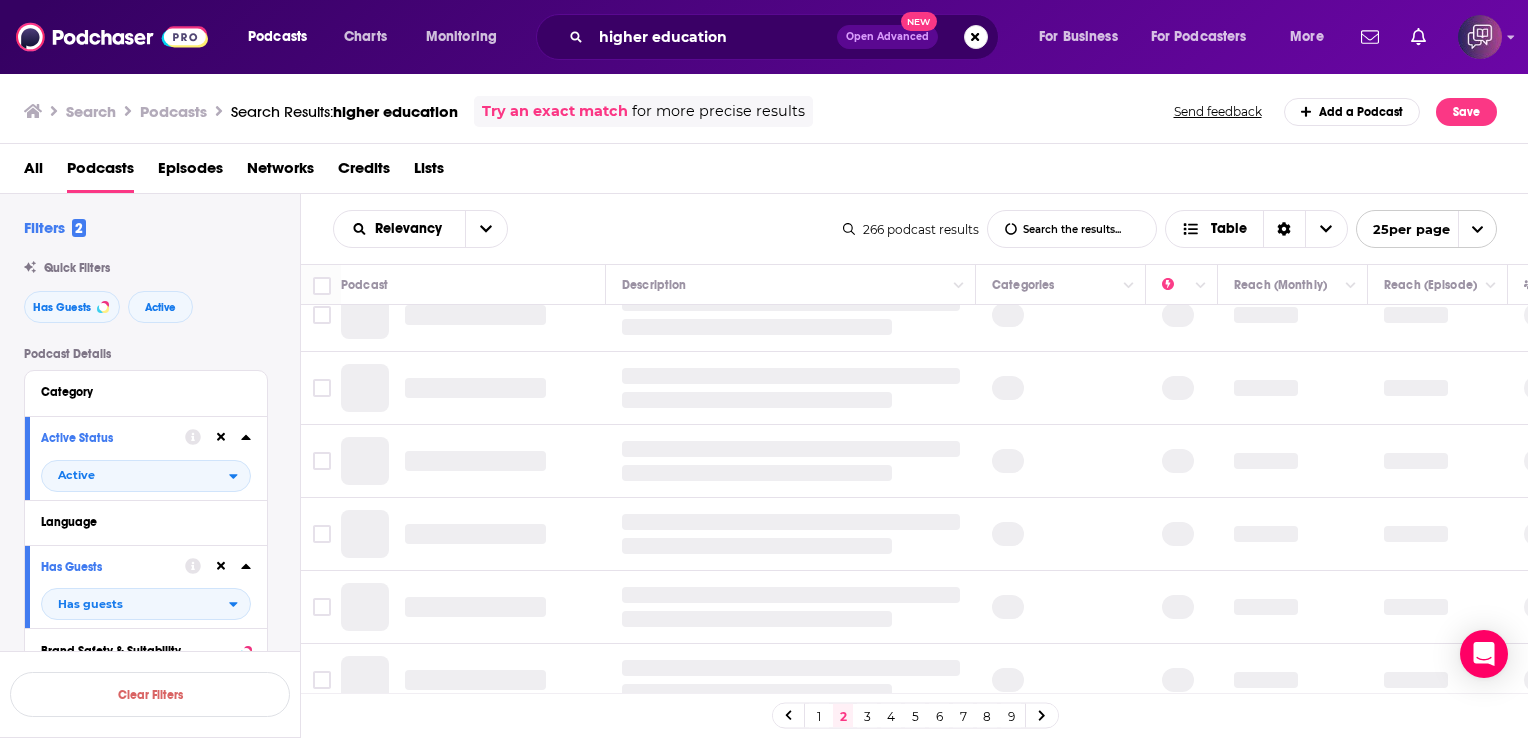 scroll, scrollTop: 0, scrollLeft: 0, axis: both 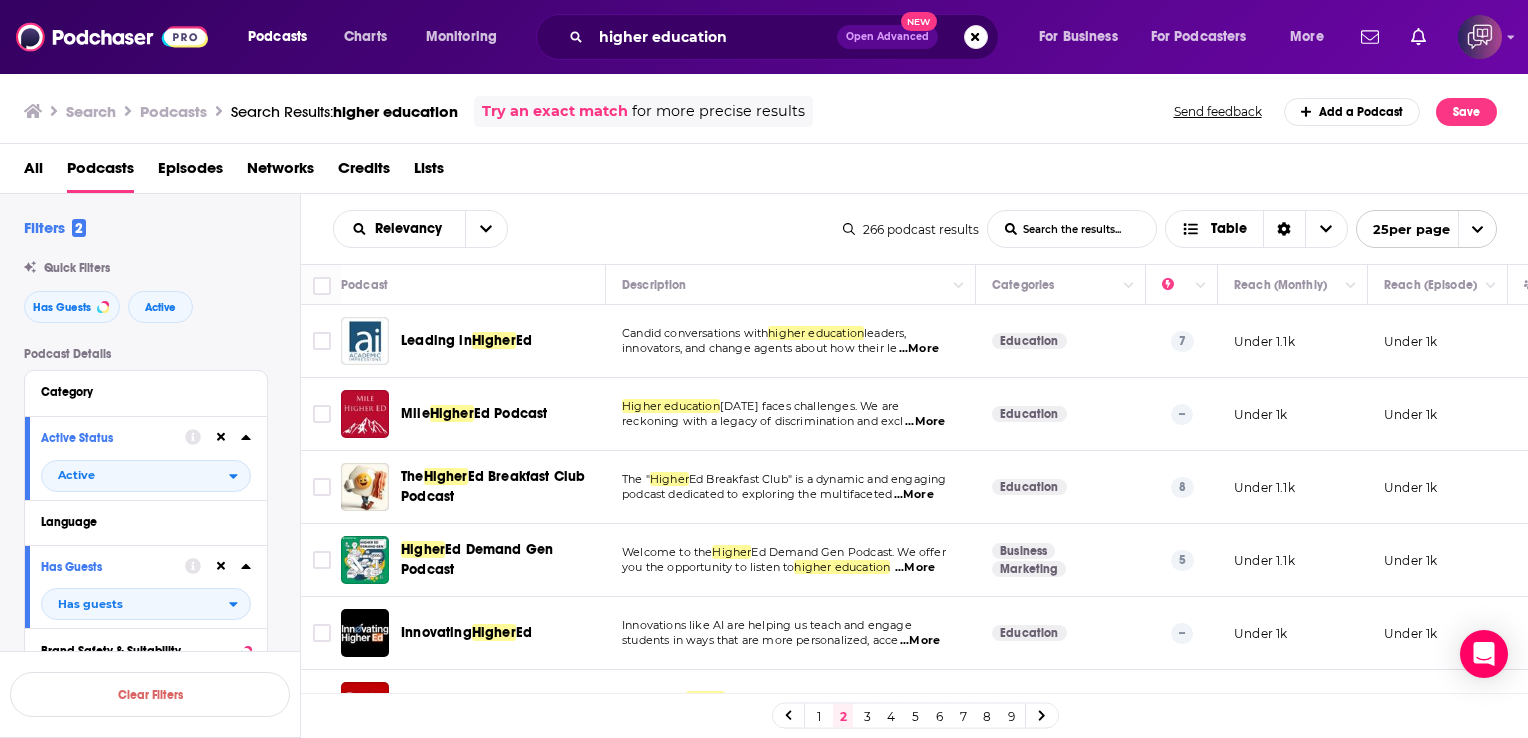 click on "...More" at bounding box center (919, 349) 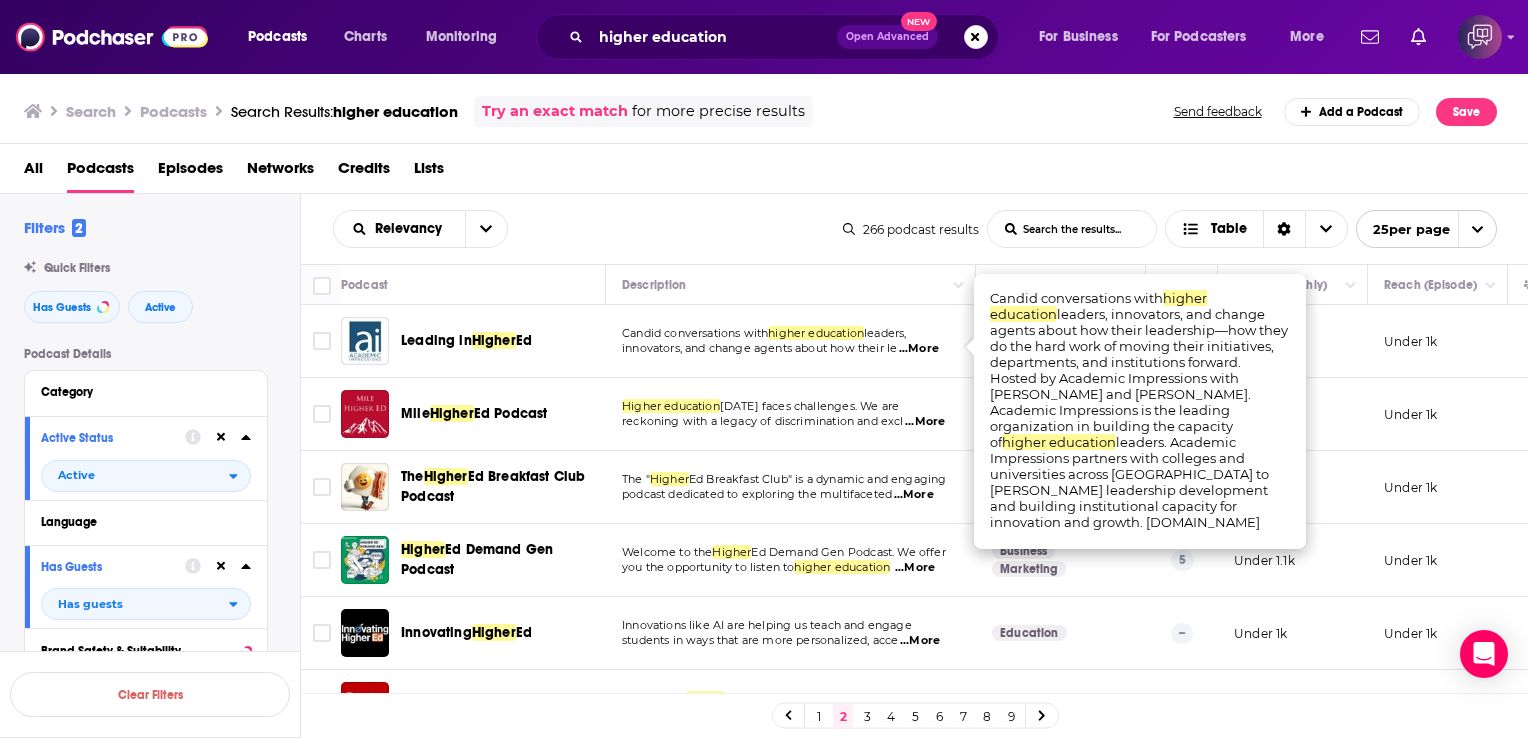 click on "innovators, and change agents about how their le" at bounding box center [759, 348] 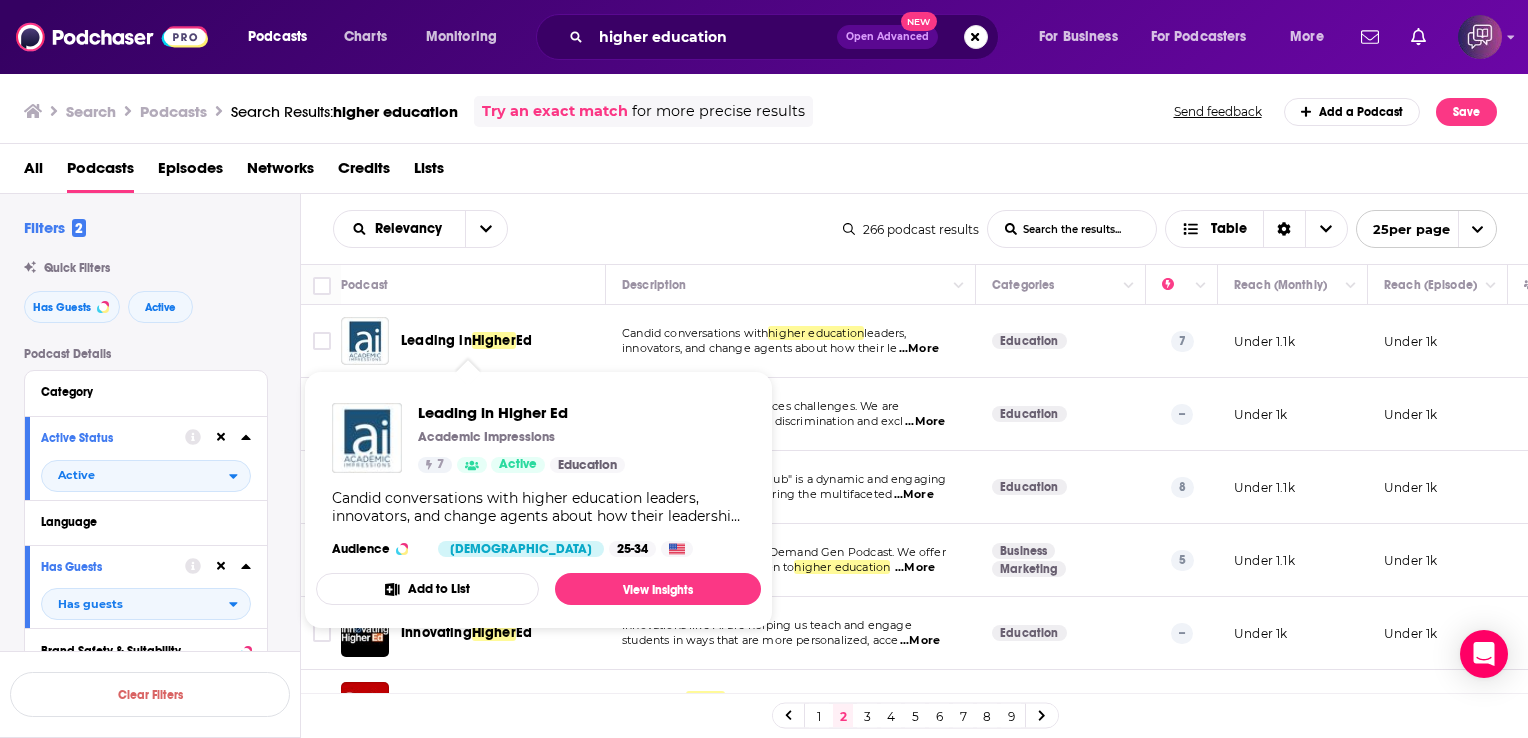 click on "Higher" at bounding box center (494, 340) 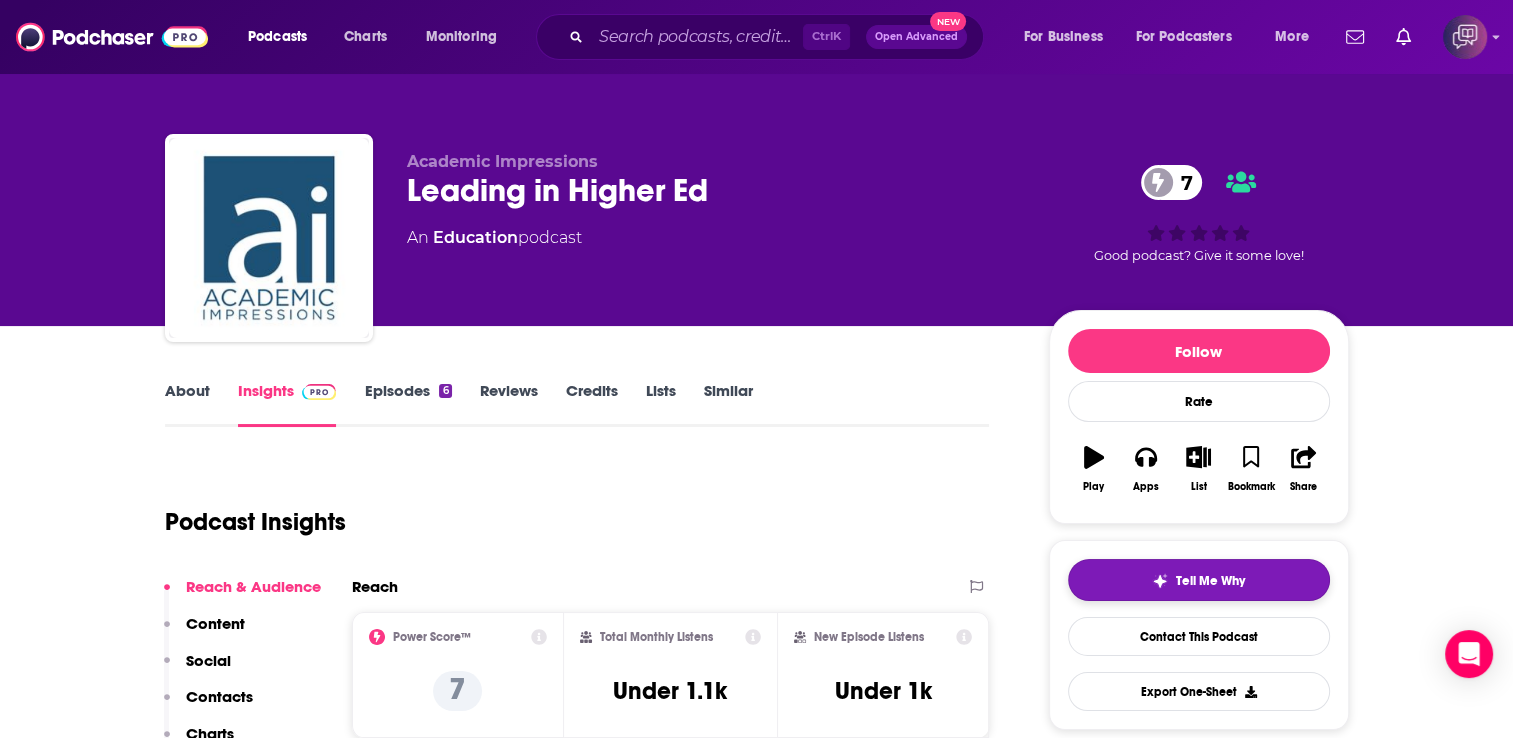 click on "Tell Me Why" at bounding box center (1210, 581) 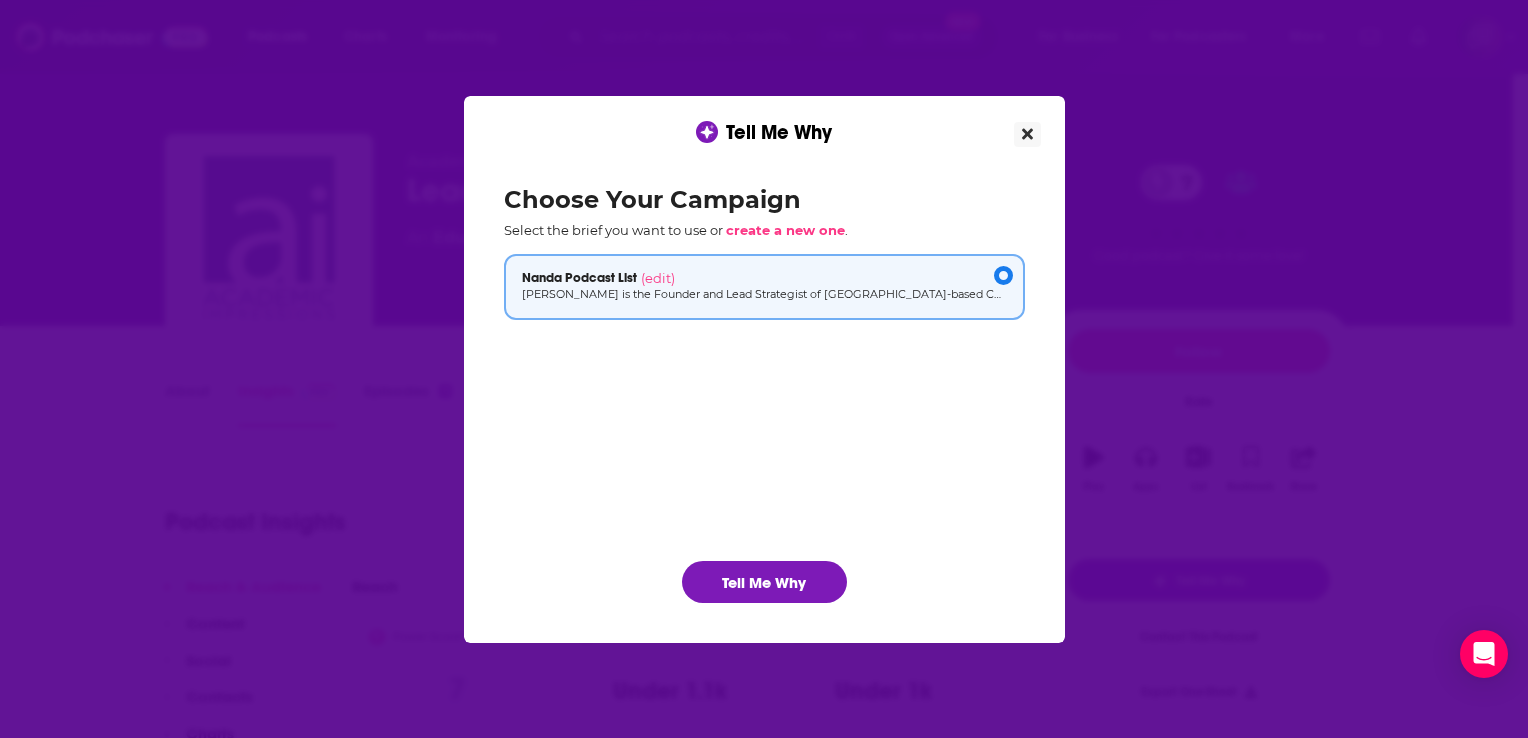 click at bounding box center [1027, 134] 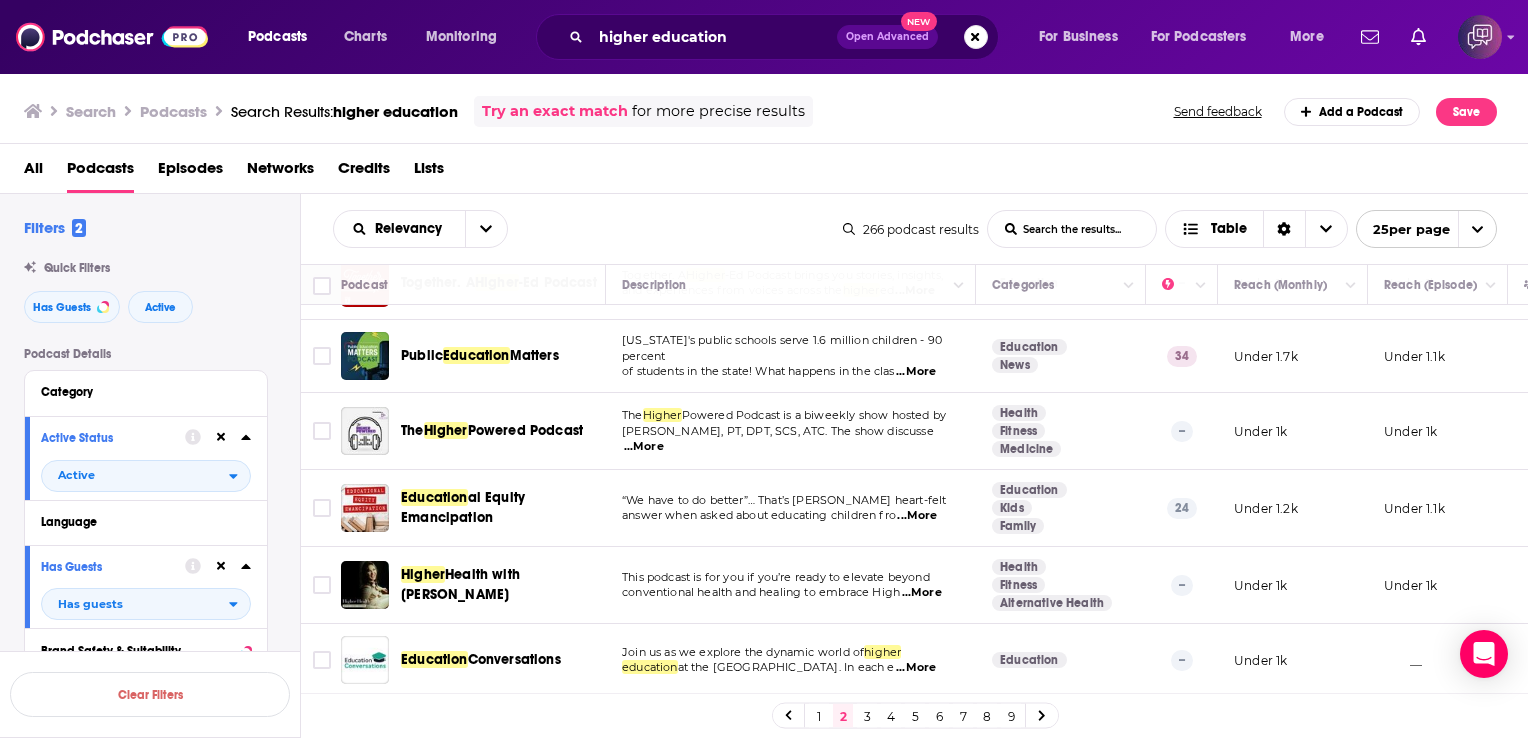scroll, scrollTop: 427, scrollLeft: 0, axis: vertical 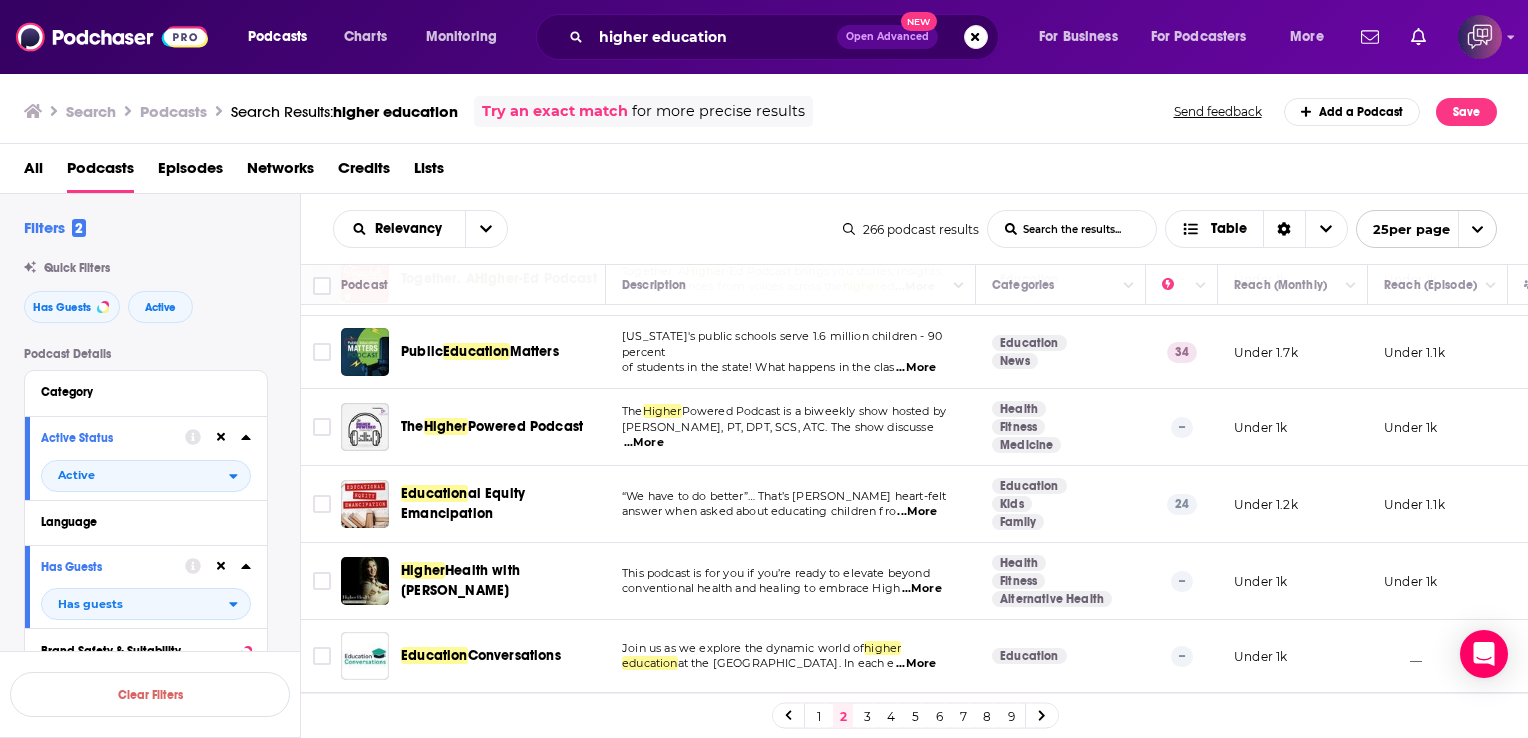 click on "...More" at bounding box center (644, 443) 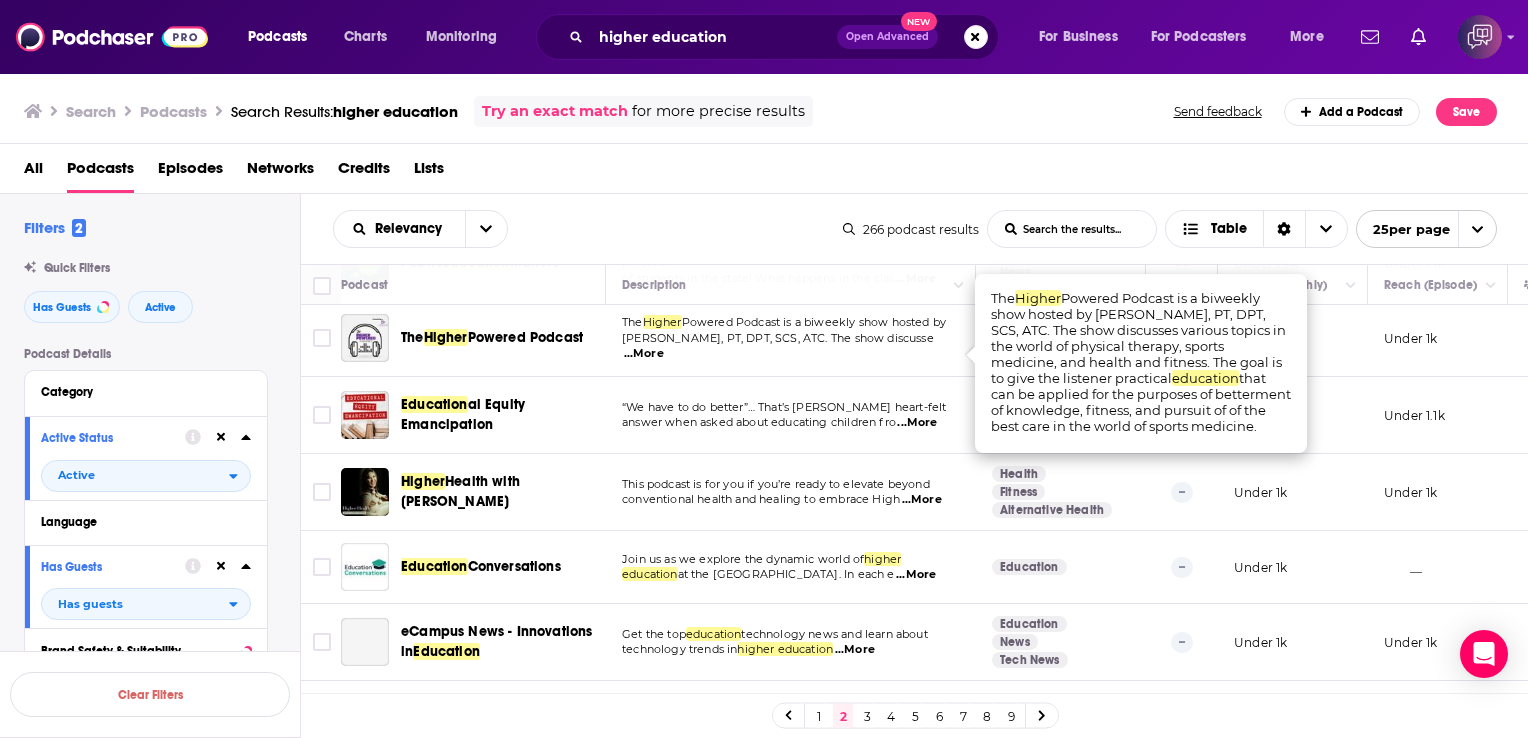 scroll, scrollTop: 524, scrollLeft: 0, axis: vertical 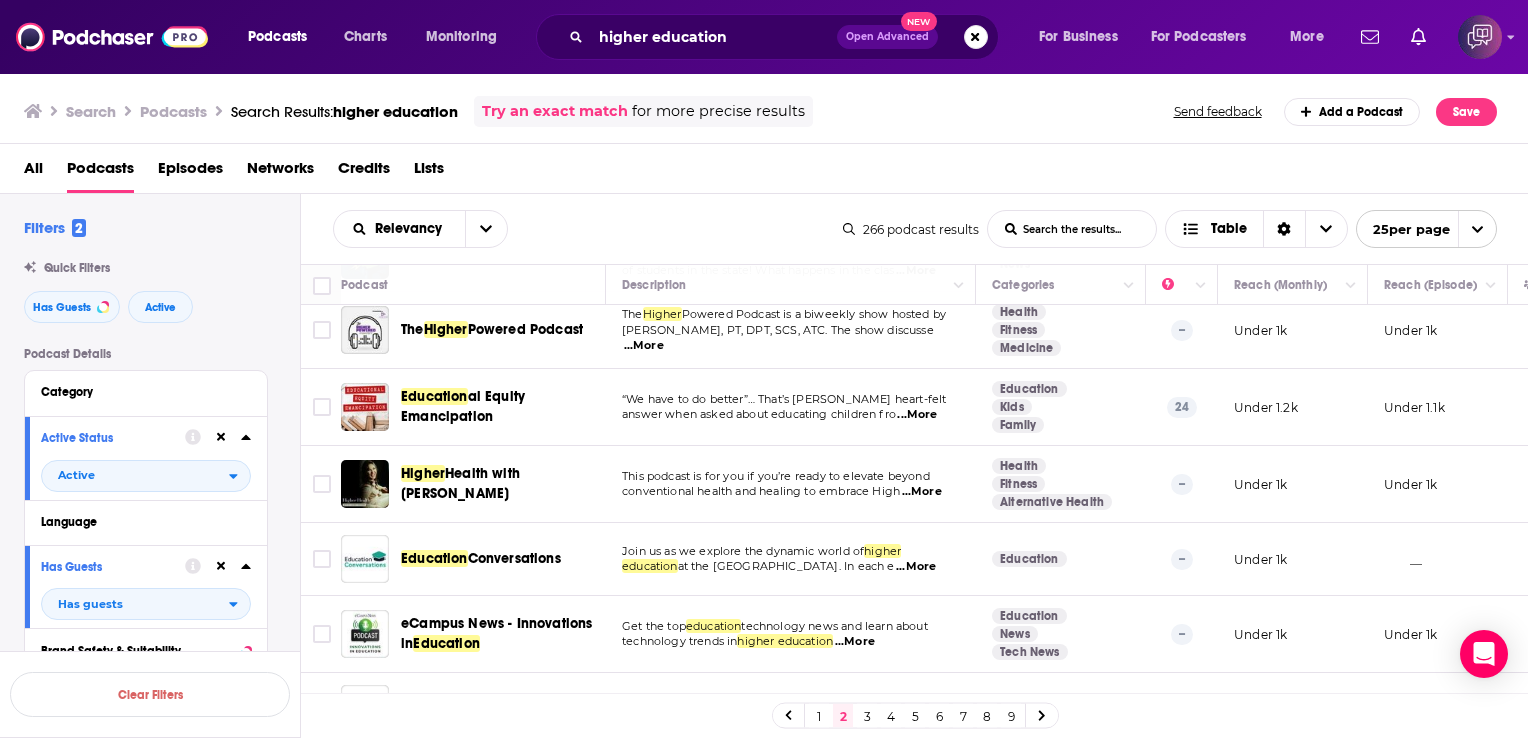 click on "...More" at bounding box center [917, 415] 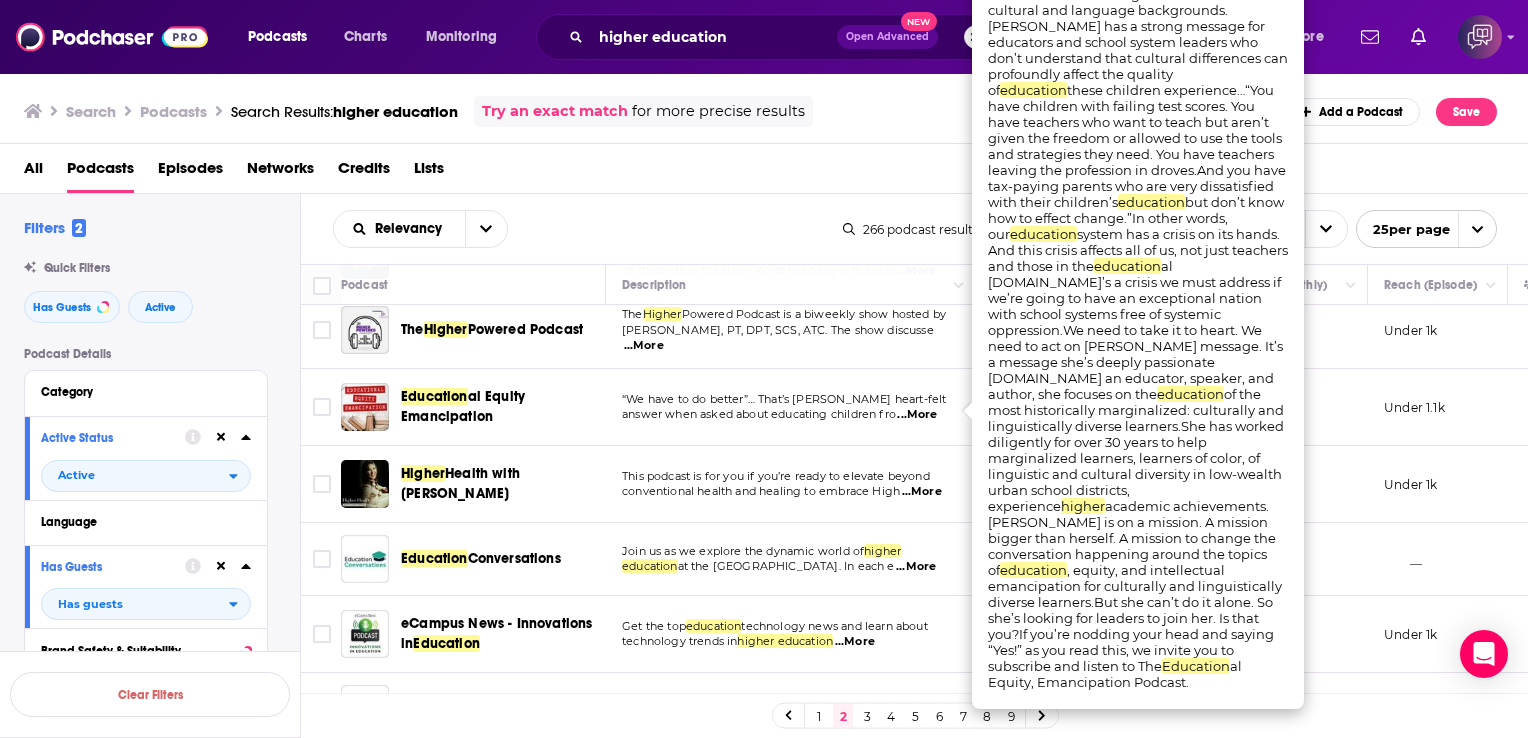 click on "This podcast is for you if you’re ready to elevate beyond" at bounding box center (776, 476) 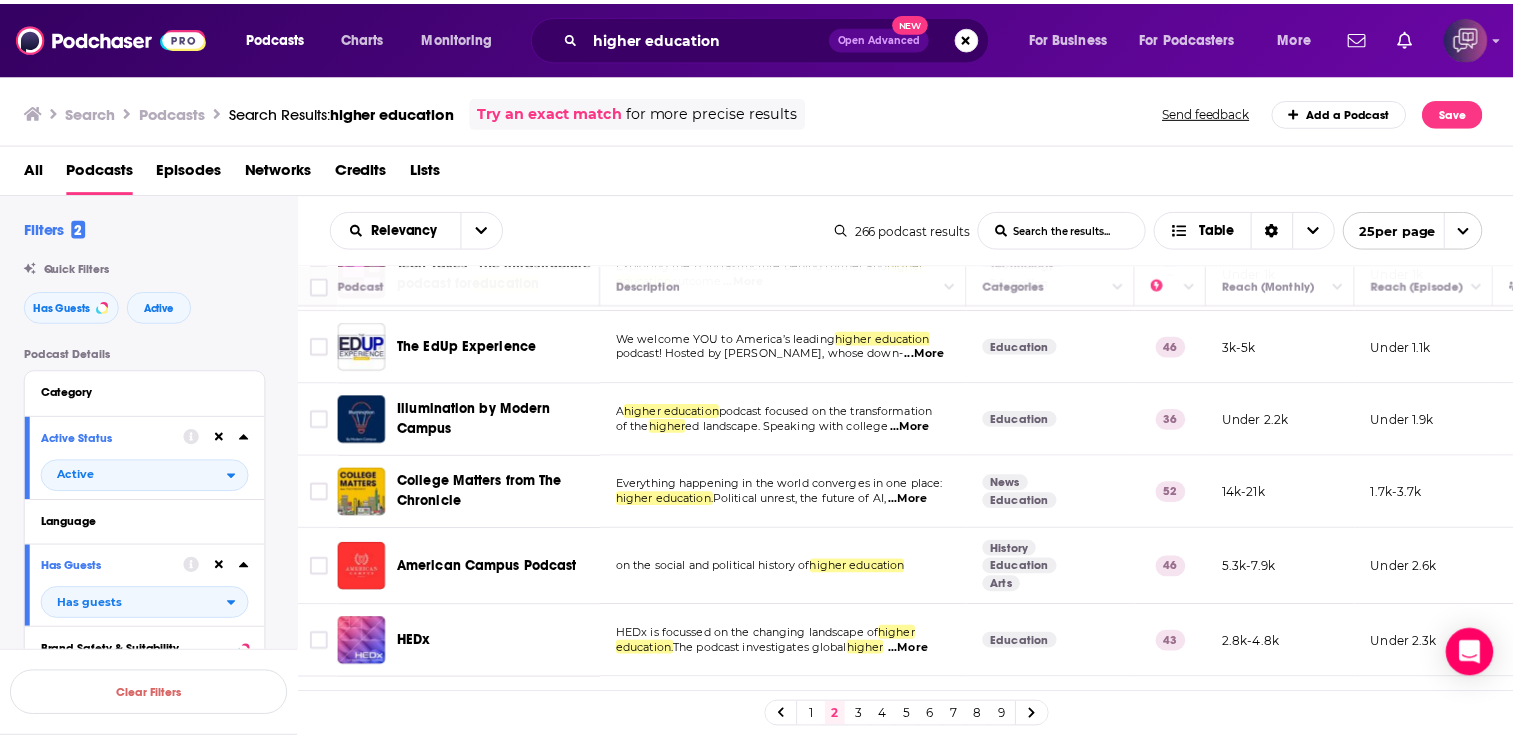 scroll, scrollTop: 1258, scrollLeft: 0, axis: vertical 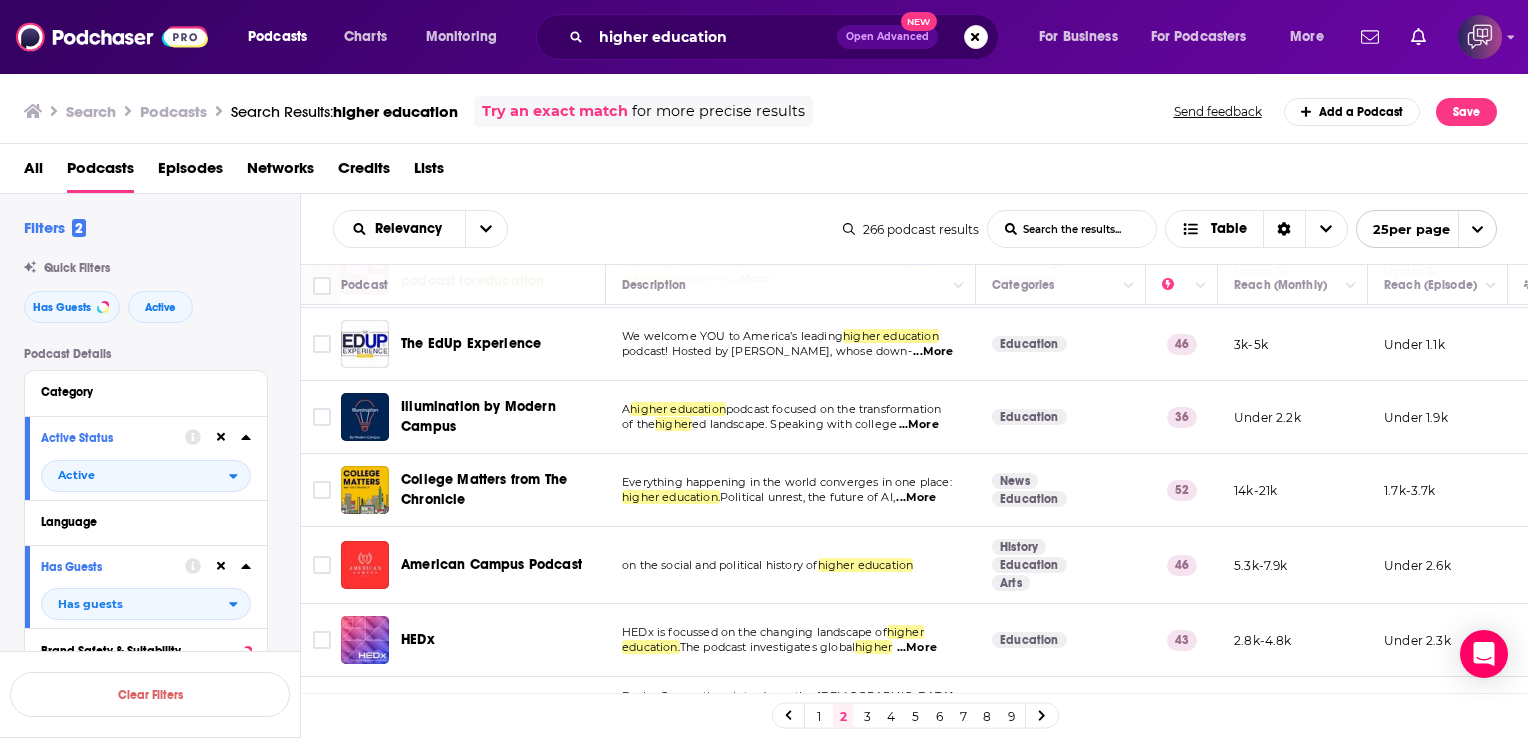 click on "...More" at bounding box center [919, 425] 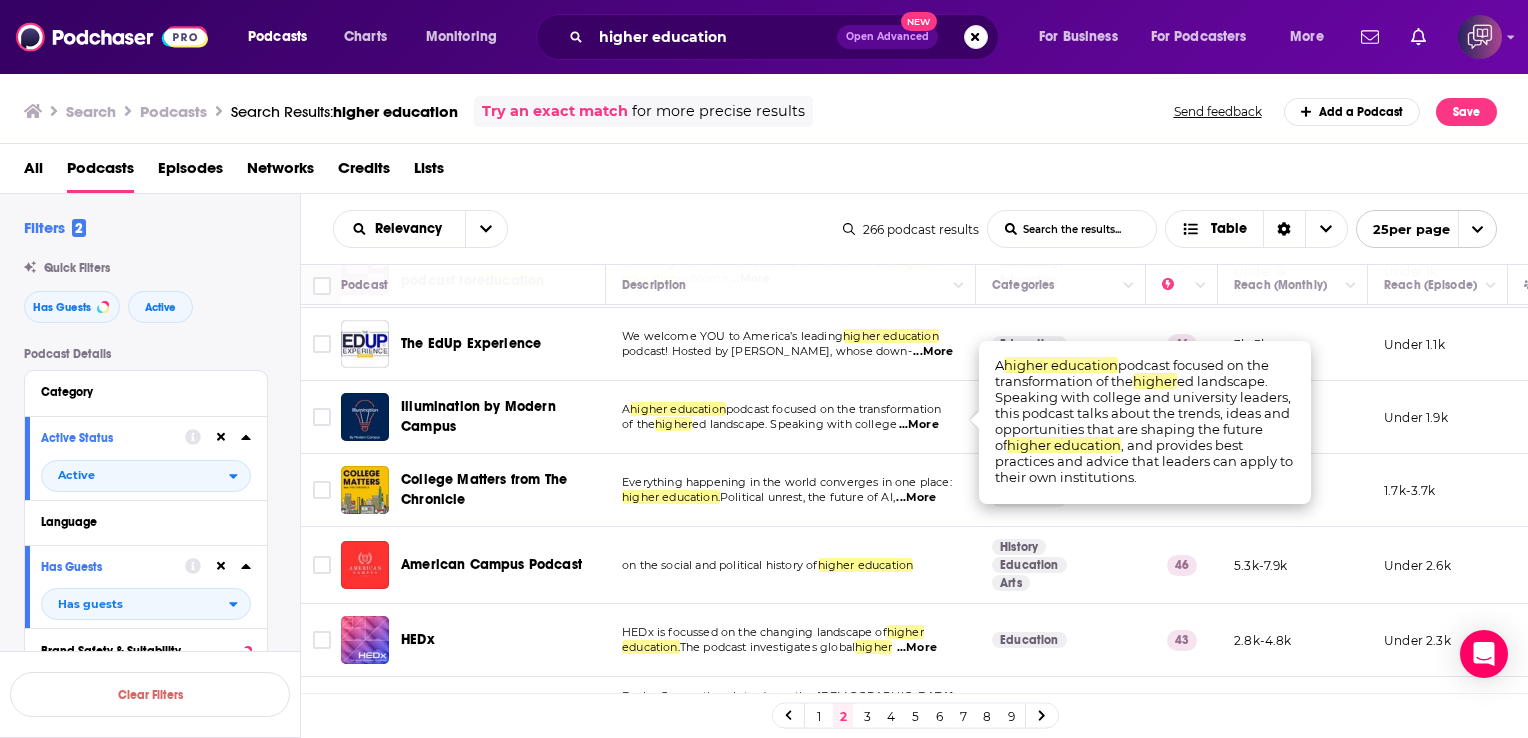 click on "Illumination by Modern Campus" at bounding box center (500, 417) 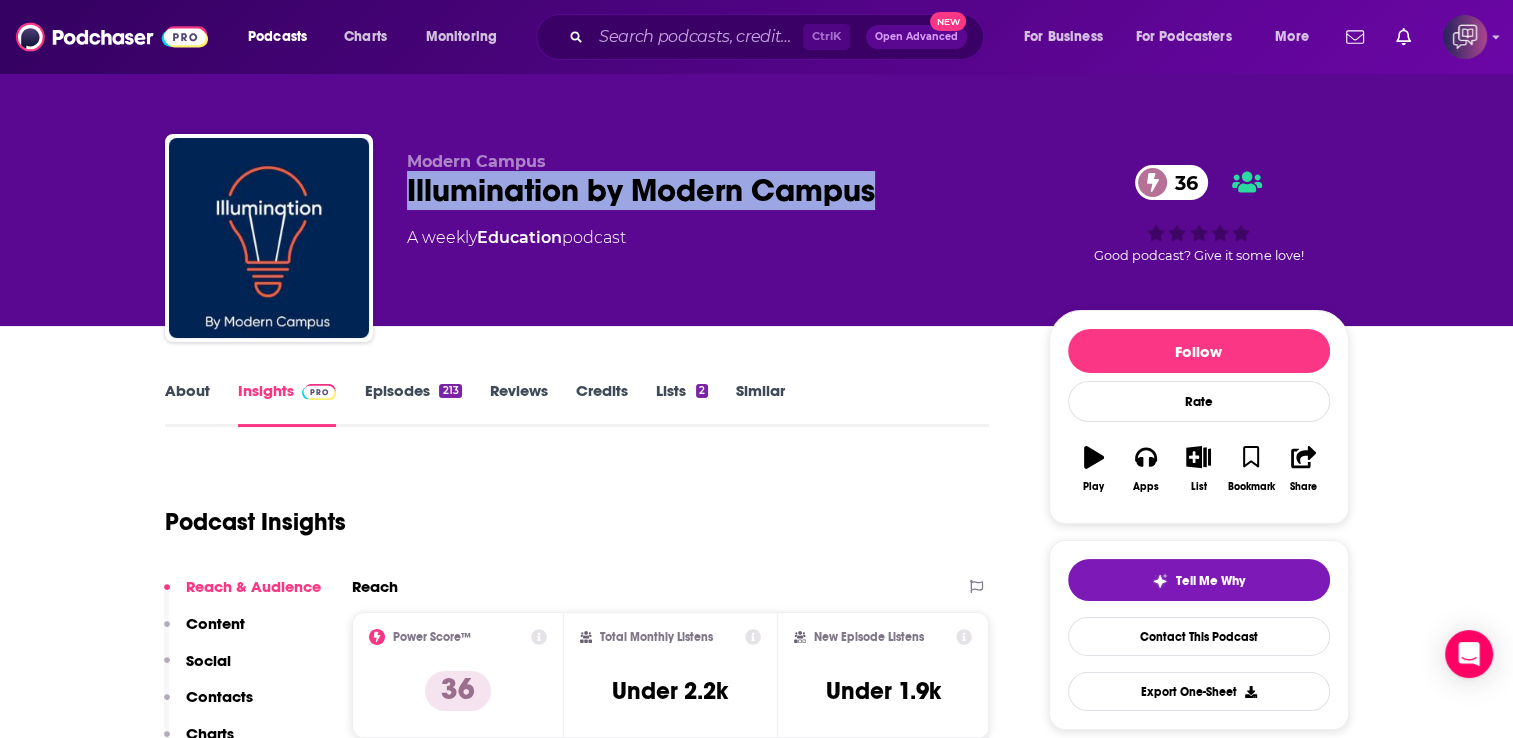 copy on "Illumination by Modern Campus" 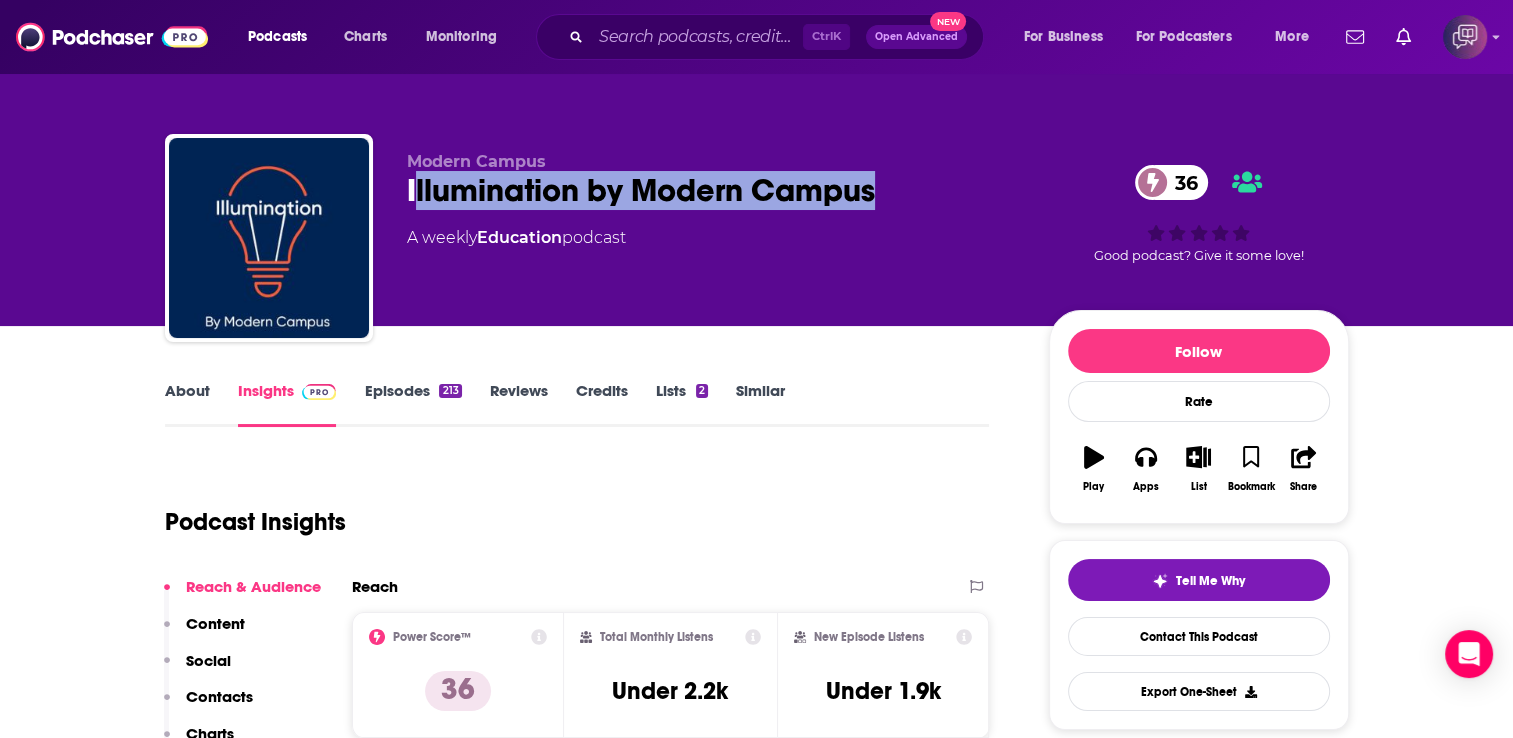 drag, startPoint x: 891, startPoint y: 193, endPoint x: 412, endPoint y: 199, distance: 479.03757 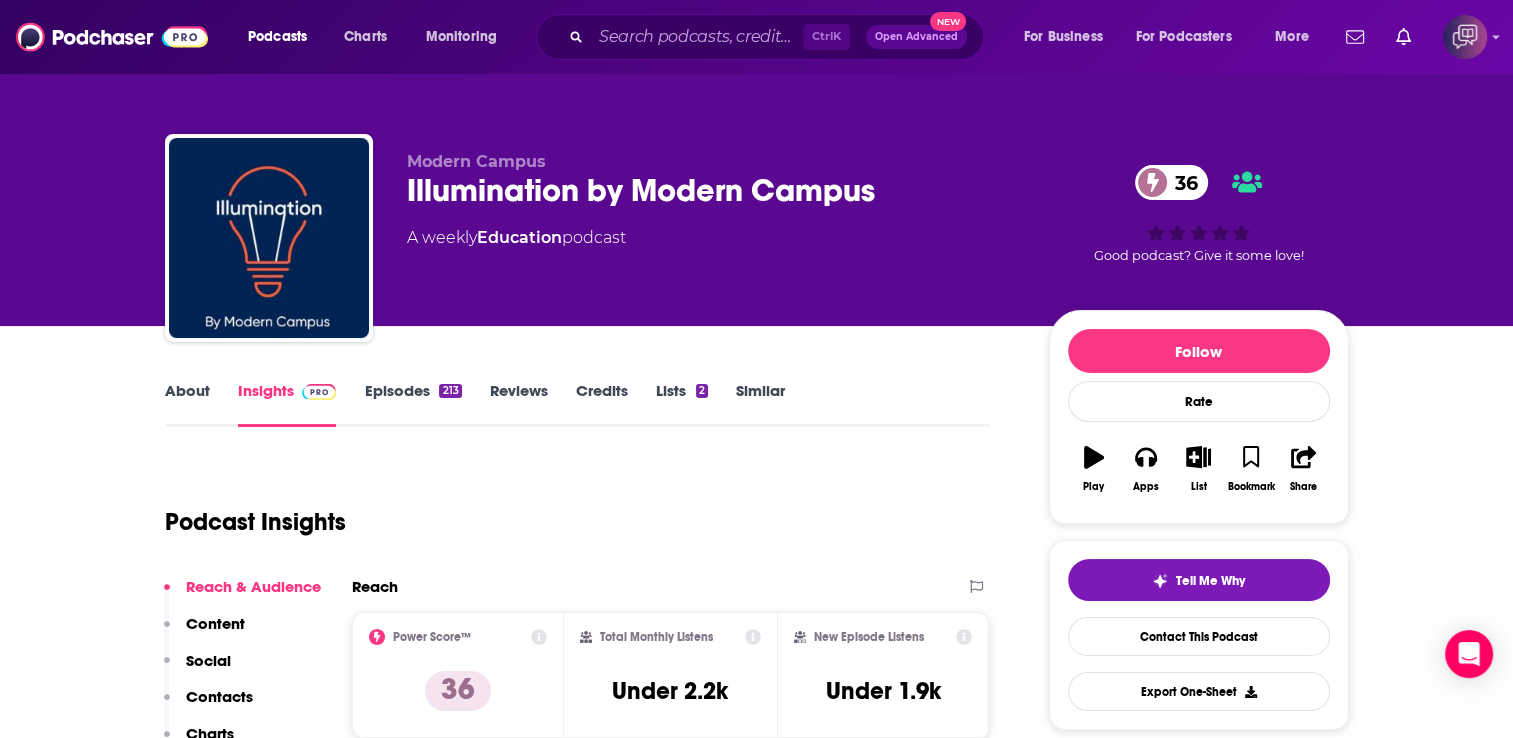 click on "Modern Campus   Illumination by Modern Campus 36 A   weekly  Education  podcast" at bounding box center [712, 232] 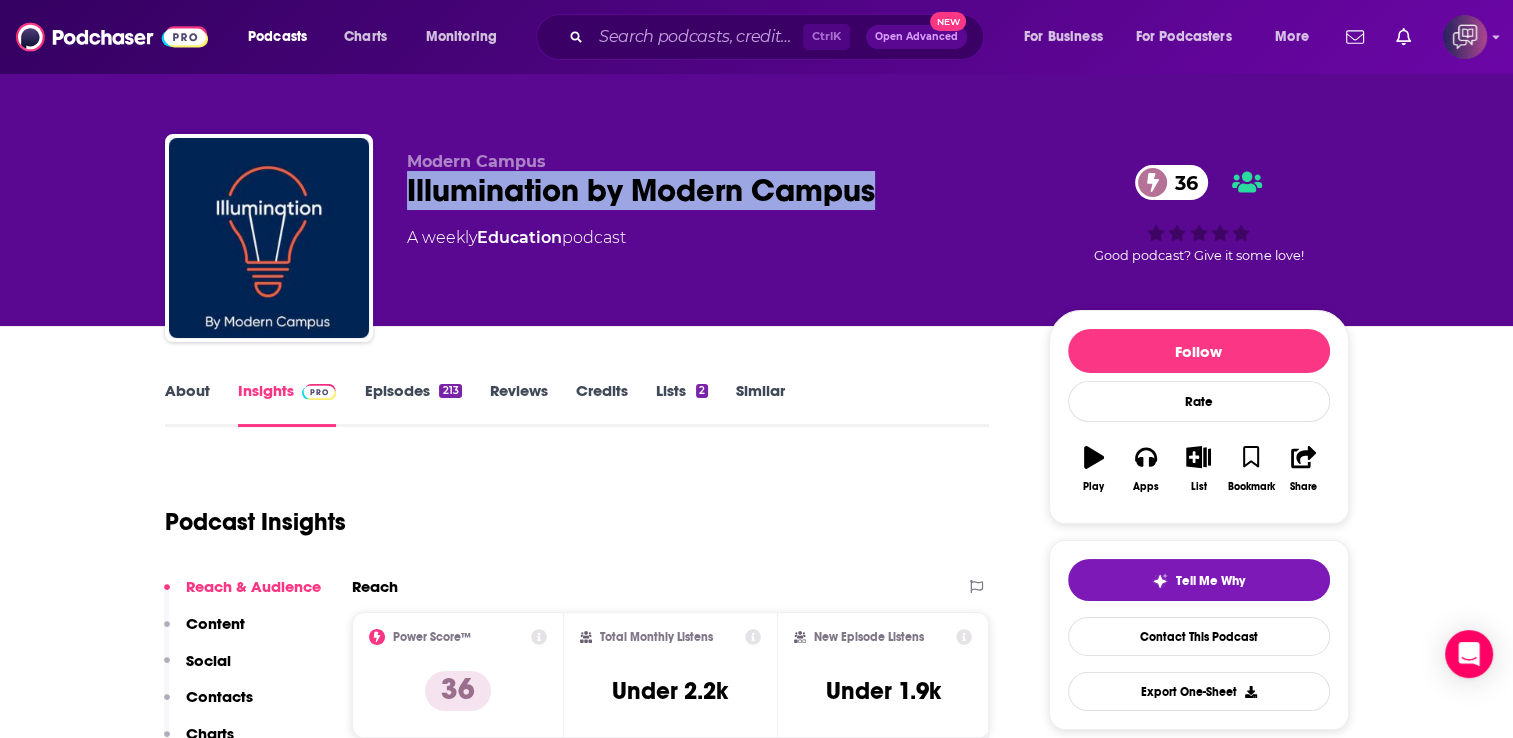 copy on "Illumination by Modern Campus" 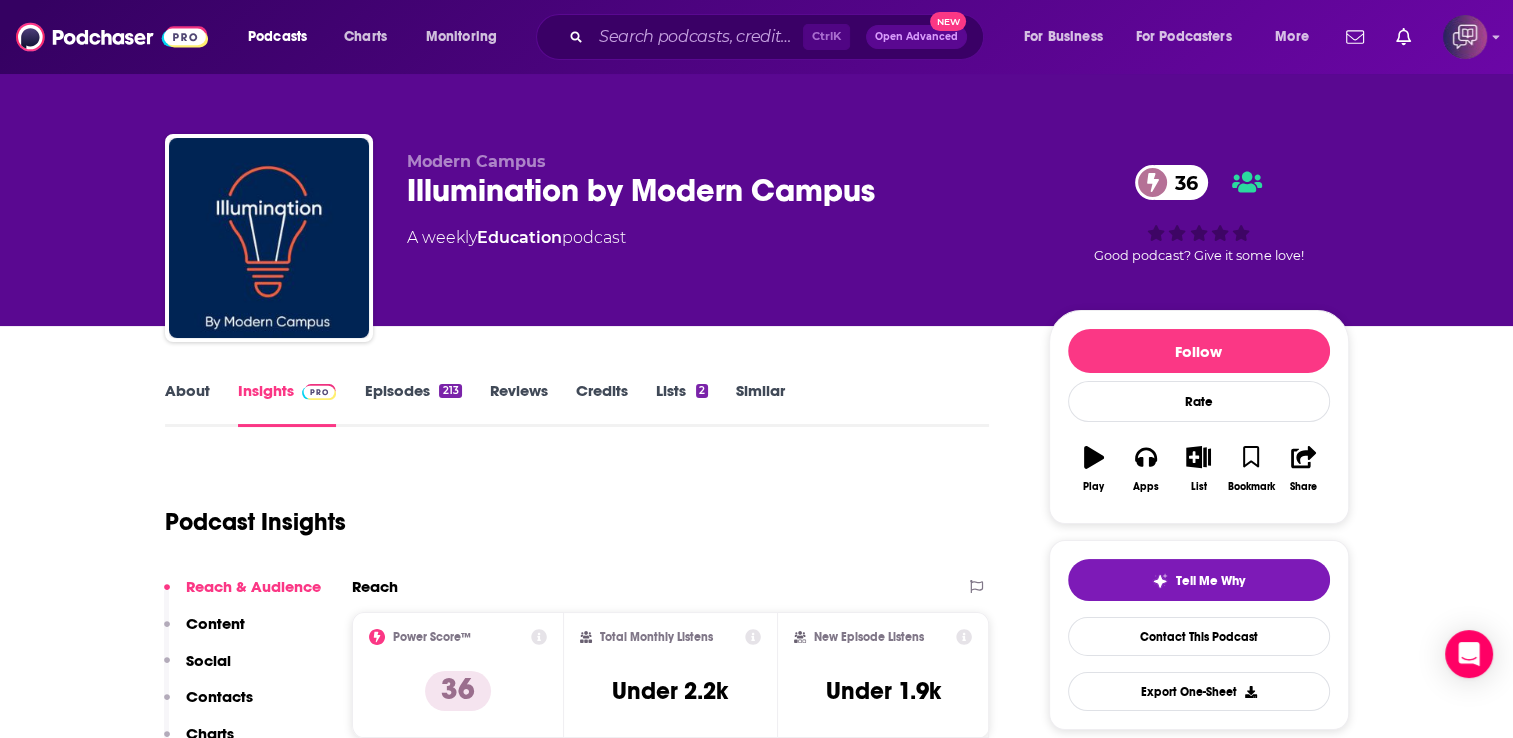 click on "About Insights Episodes 213 Reviews Credits Lists 2 Similar Podcast Insights Reach & Audience Content Social Contacts Charts Rate Card Sponsors Details Similar Contact Podcast Open Website  Reach Power Score™ 36 Total Monthly Listens Under 2.2k New Episode Listens Under 1.9k Export One-Sheet Audience Demographics Gender Male Age 28 yo Parental Status Mixed Countries 1 United States 2 Canada 3 United Kingdom 4 India Education Level Mostly  Higher Education Content Political Skew Neutral/Mixed Socials X/Twitter @themoderncampus 3k LinkedIn @moderncampus 64k Contacts   RSS   Podcast Email Modern Campus scox@evolllution.com scox@evolllution.com That's all there is! Charts All Charts All Categories All Countries This podcast isn't ranking on any Apple or Spotify charts today. Estimated Rate Card Placement Cost Pre -roll Ads played  before an episode . $ 1  -  $ 100 Mid -roll Ads played  during an episode . $ 1  -  $ 100 Post -roll Ads played  after an episode . $ 1  -  $ 100 Recent Sponsors of  Beta Add to No 52" at bounding box center (757, 4375) 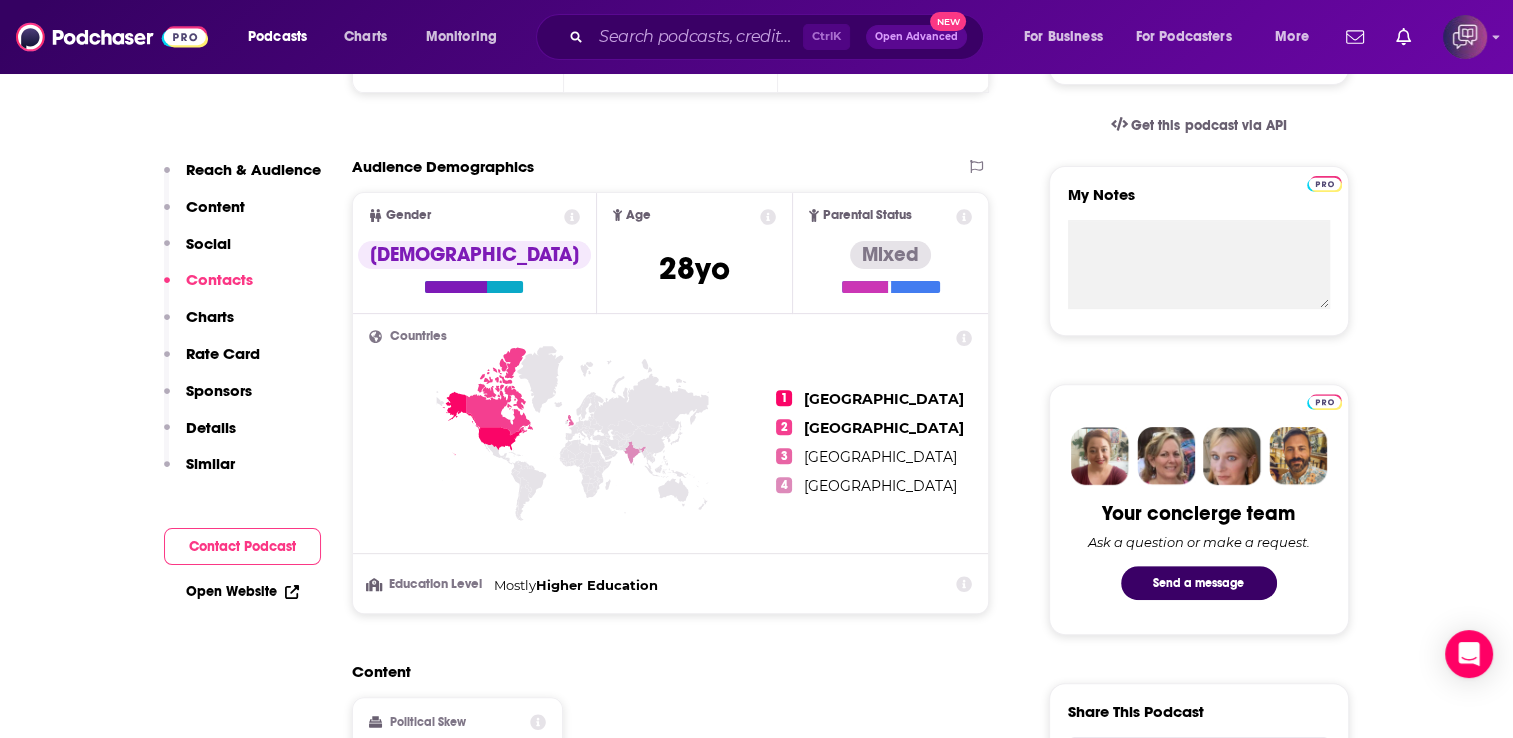 scroll, scrollTop: 1291, scrollLeft: 0, axis: vertical 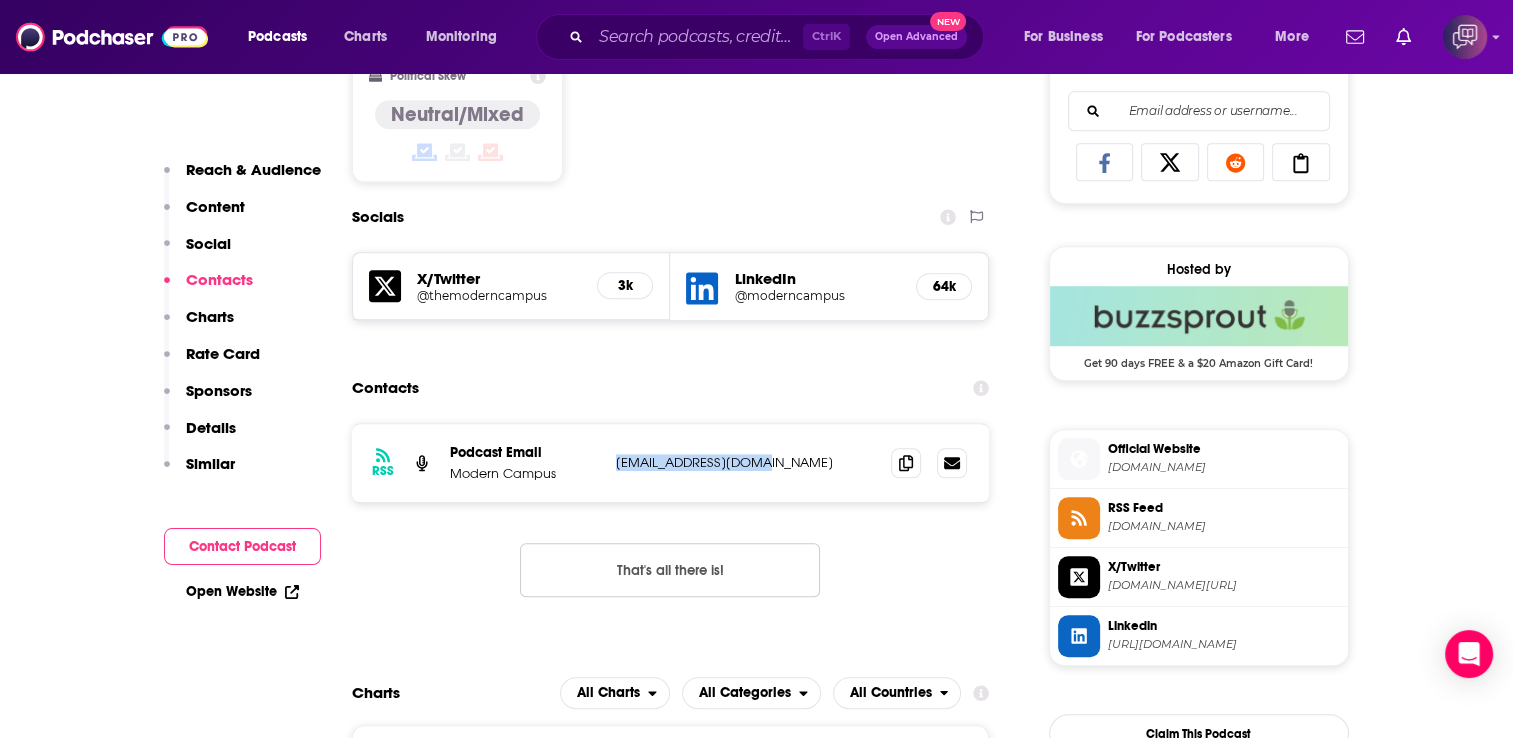 drag, startPoint x: 763, startPoint y: 459, endPoint x: 608, endPoint y: 466, distance: 155.15799 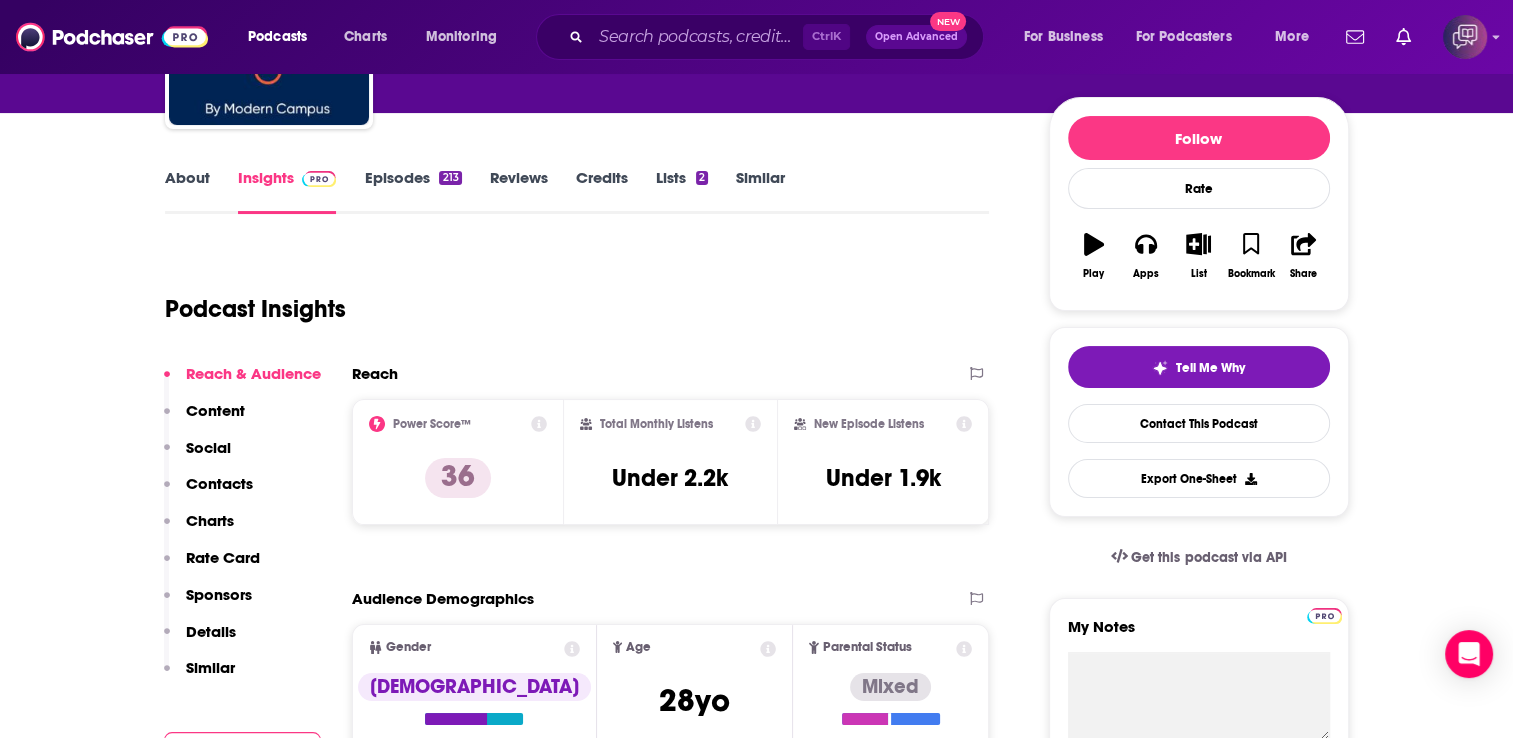 scroll, scrollTop: 0, scrollLeft: 0, axis: both 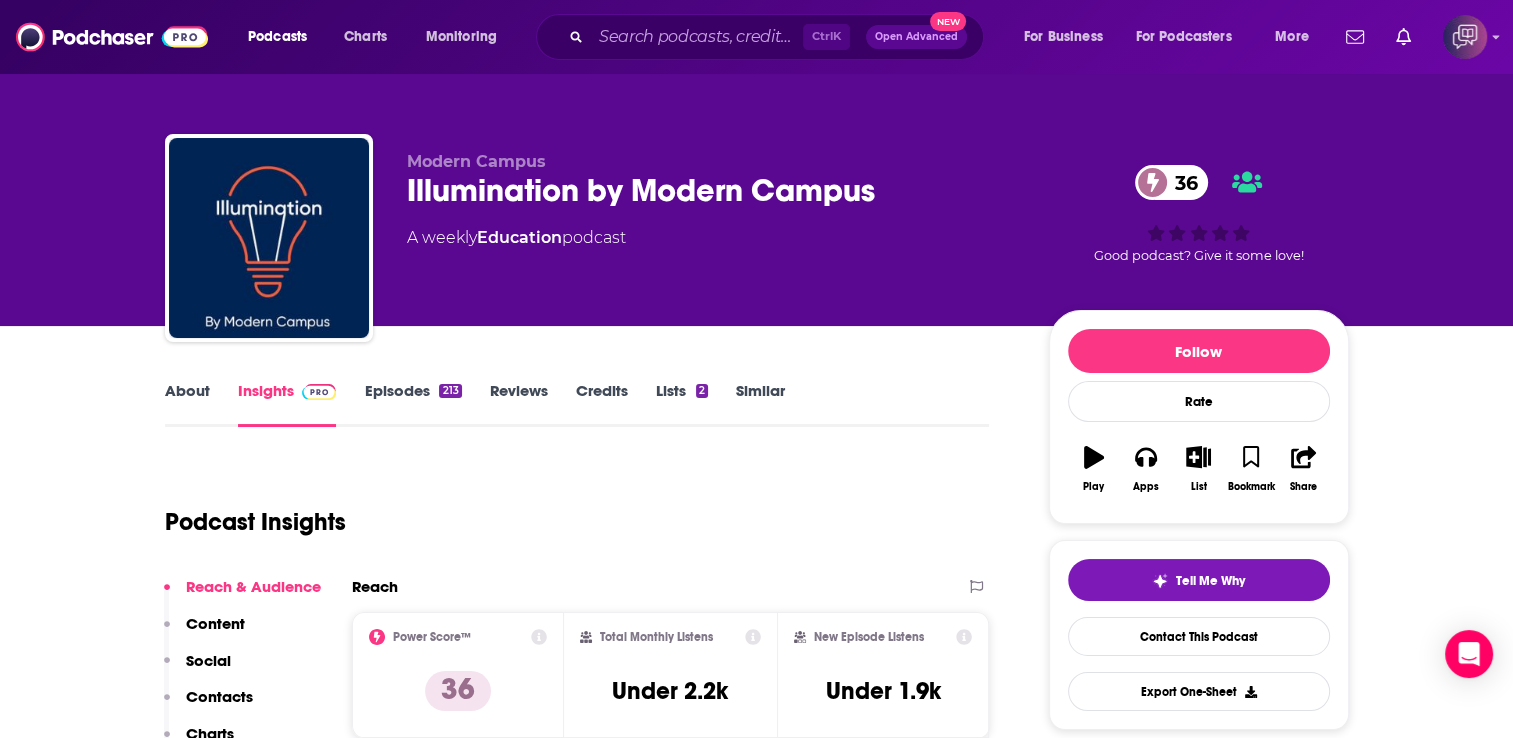 click on "About Insights Episodes 213 Reviews Credits Lists 2 Similar Podcast Insights Reach & Audience Content Social Contacts Charts Rate Card Sponsors Details Similar Contact Podcast Open Website  Reach Power Score™ 36 Total Monthly Listens Under 2.2k New Episode Listens Under 1.9k Export One-Sheet Audience Demographics Gender Male Age 28 yo Parental Status Mixed Countries 1 United States 2 Canada 3 United Kingdom 4 India Education Level Mostly  Higher Education Content Political Skew Neutral/Mixed Socials X/Twitter @themoderncampus 3k LinkedIn @moderncampus 64k Contacts   RSS   Podcast Email Modern Campus scox@evolllution.com scox@evolllution.com That's all there is! Charts All Charts All Categories All Countries This podcast isn't ranking on any Apple or Spotify charts today. Estimated Rate Card Placement Cost Pre -roll Ads played  before an episode . $ 1  -  $ 100 Mid -roll Ads played  during an episode . $ 1  -  $ 100 Post -roll Ads played  after an episode . $ 1  -  $ 100 Recent Sponsors of  Beta Add to No 52" at bounding box center [591, 4393] 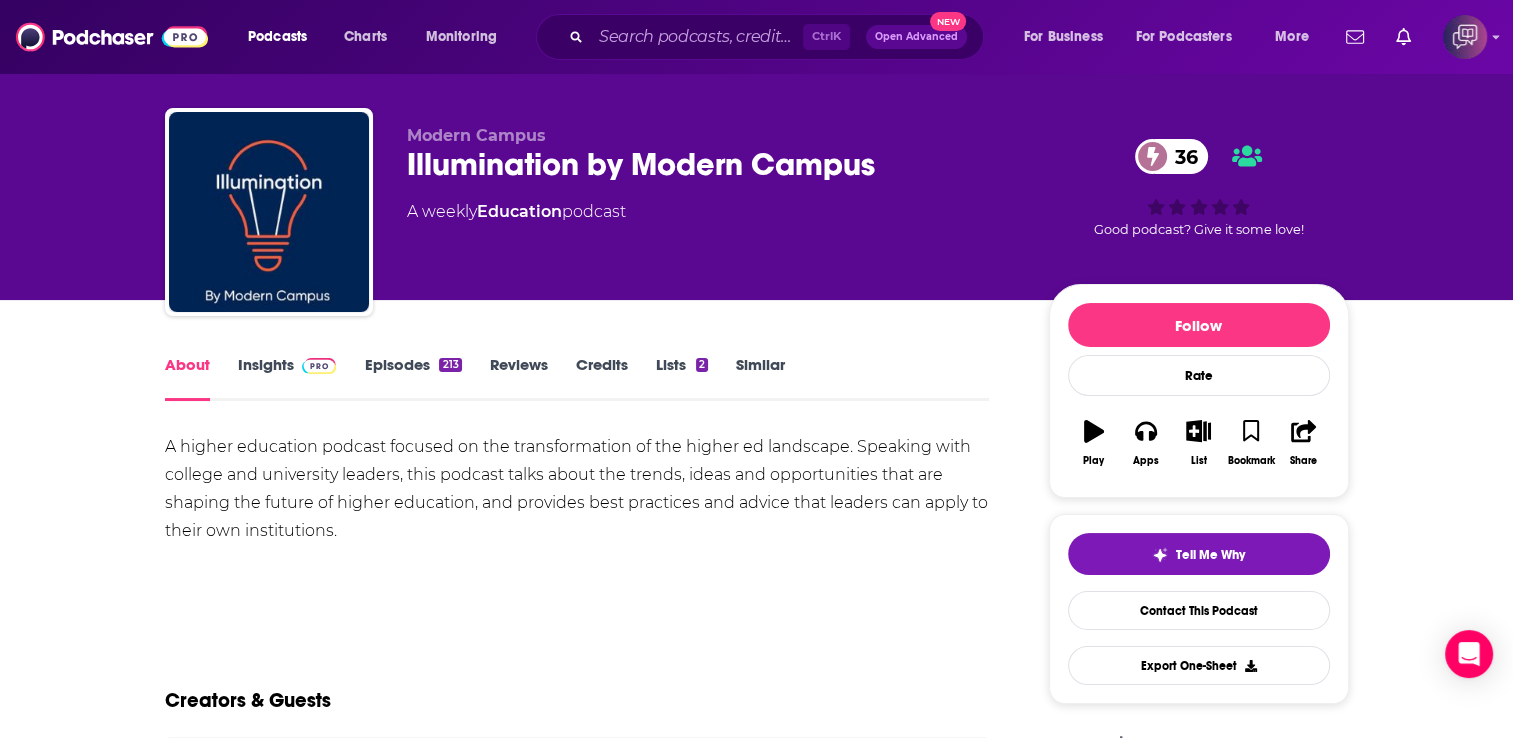 scroll, scrollTop: 0, scrollLeft: 0, axis: both 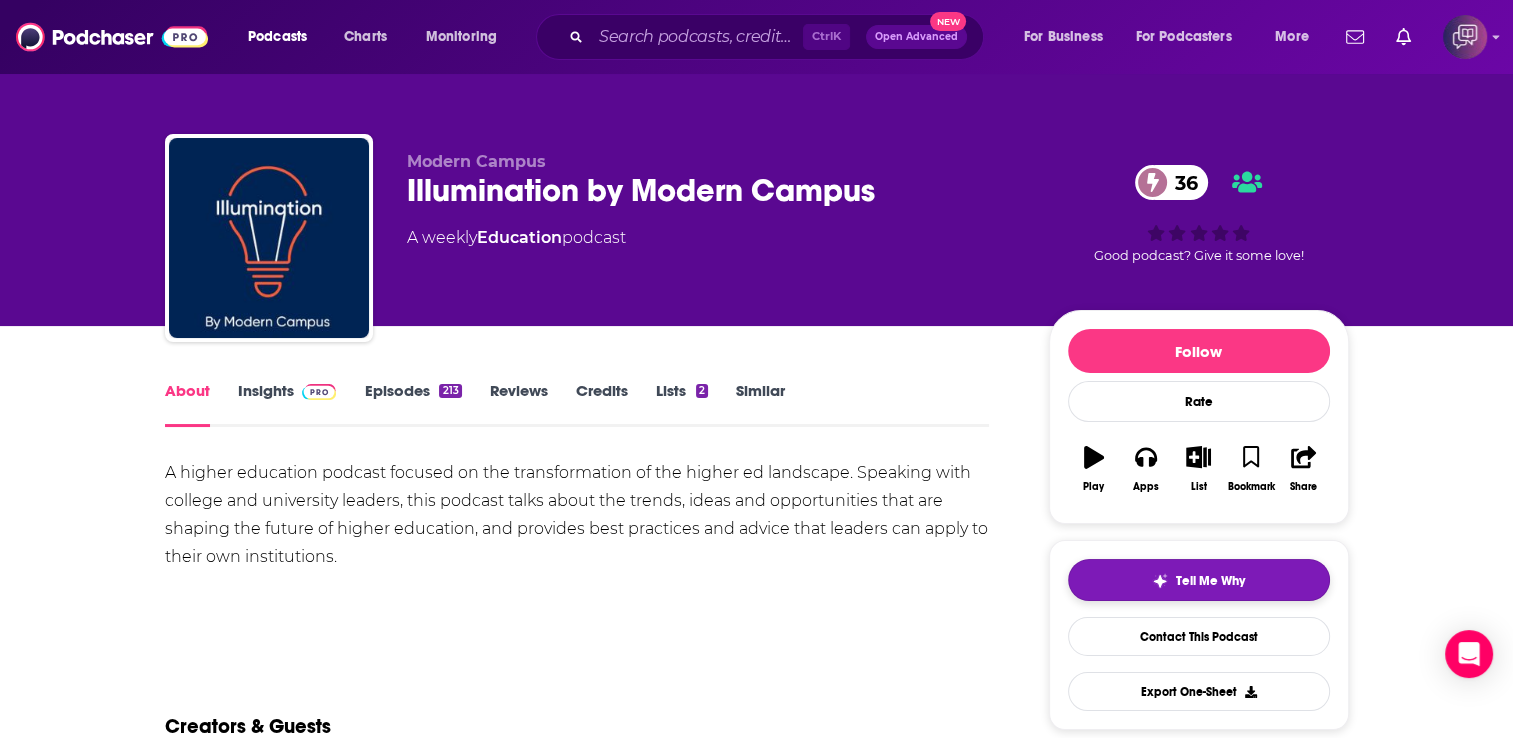 click on "Tell Me Why" at bounding box center (1199, 580) 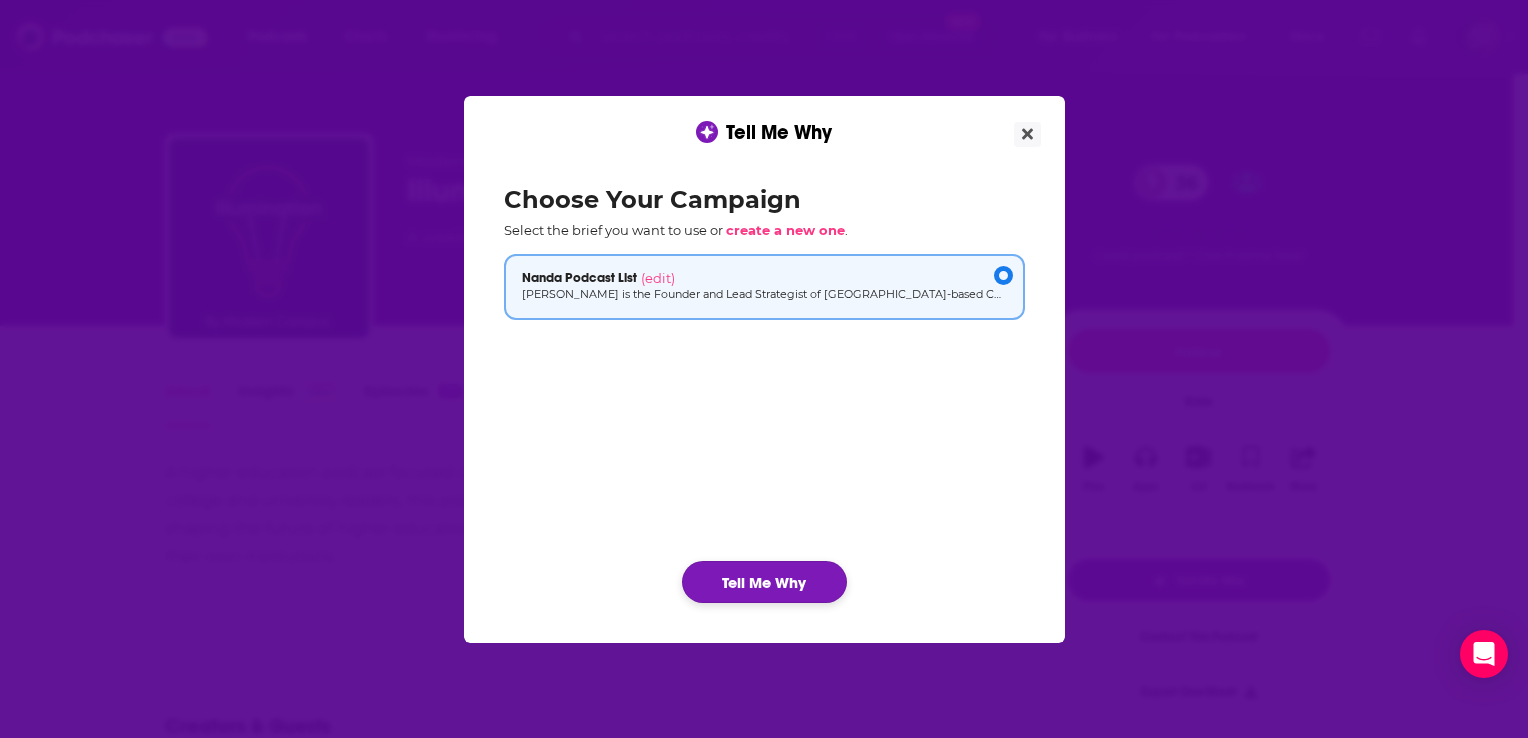 click on "Tell Me Why" 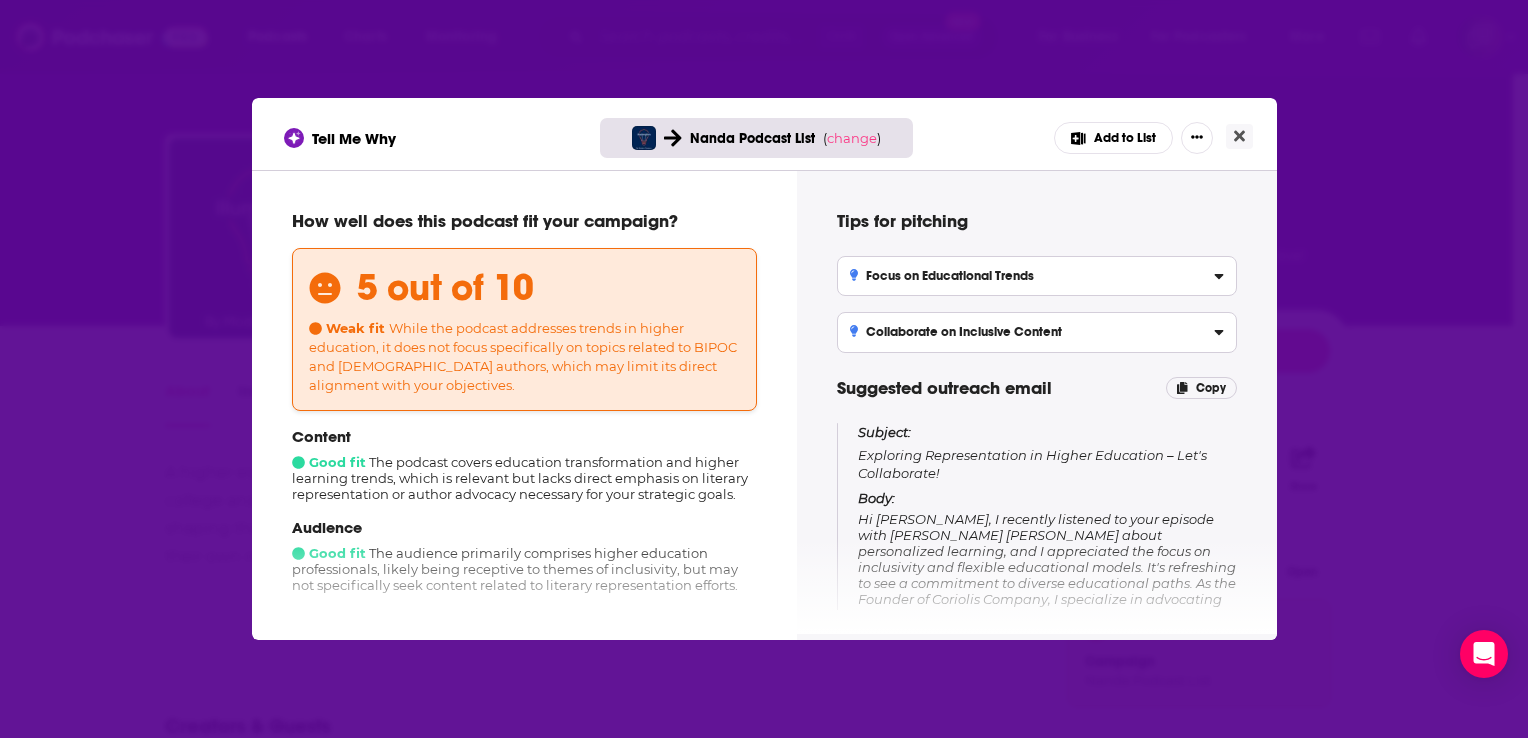 click on "Tell Me Why  Nanda Podcast List   ( change ) Add to List" at bounding box center [764, 134] 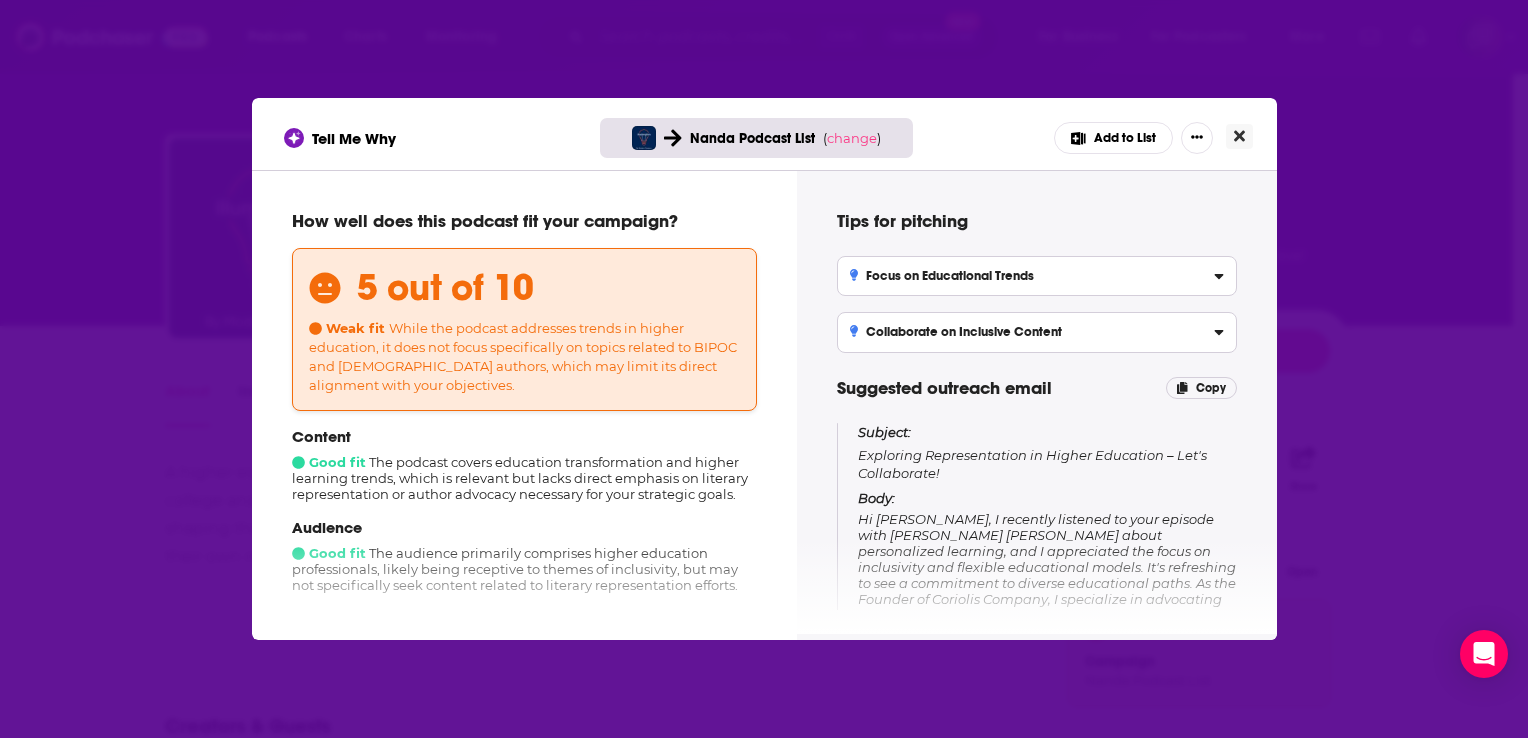 click at bounding box center [1239, 136] 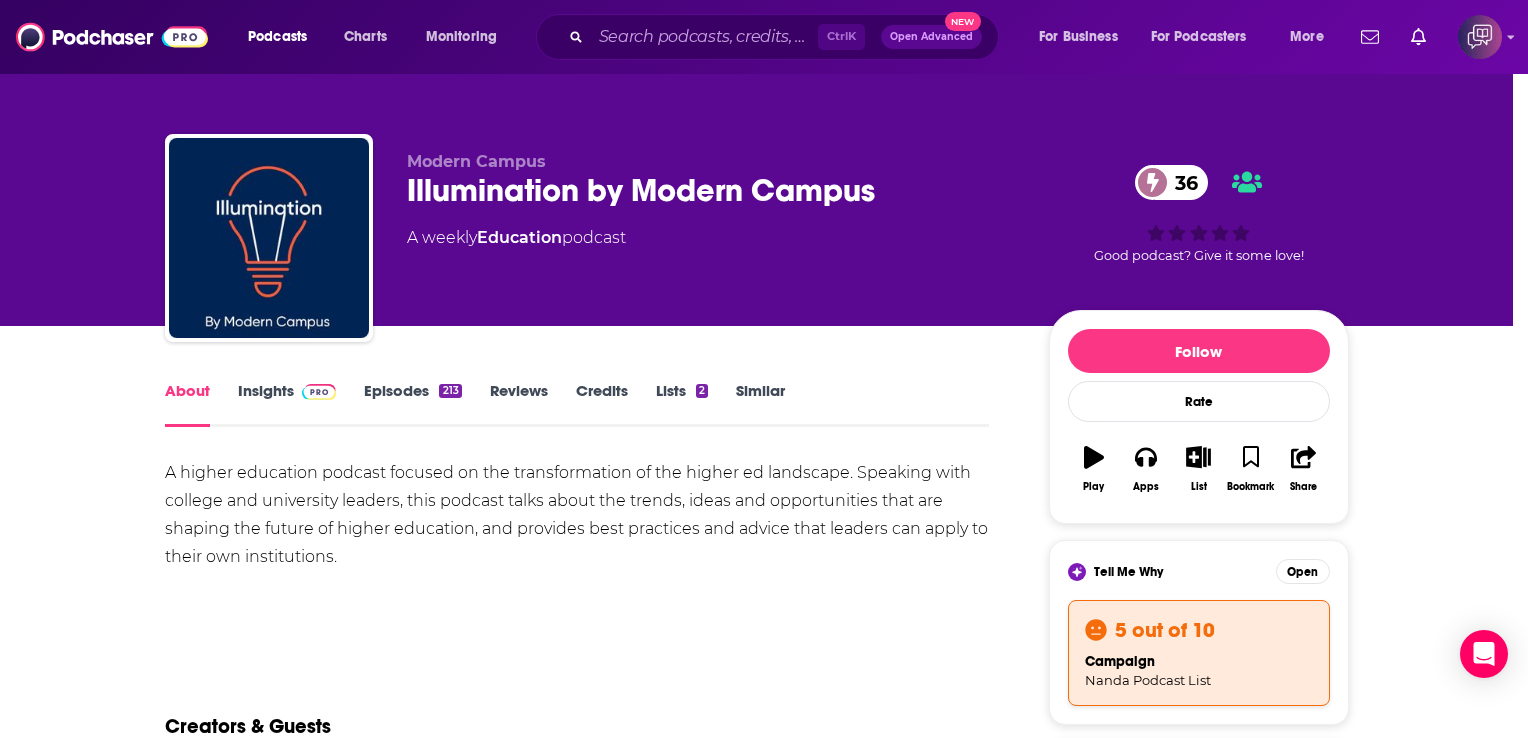 type 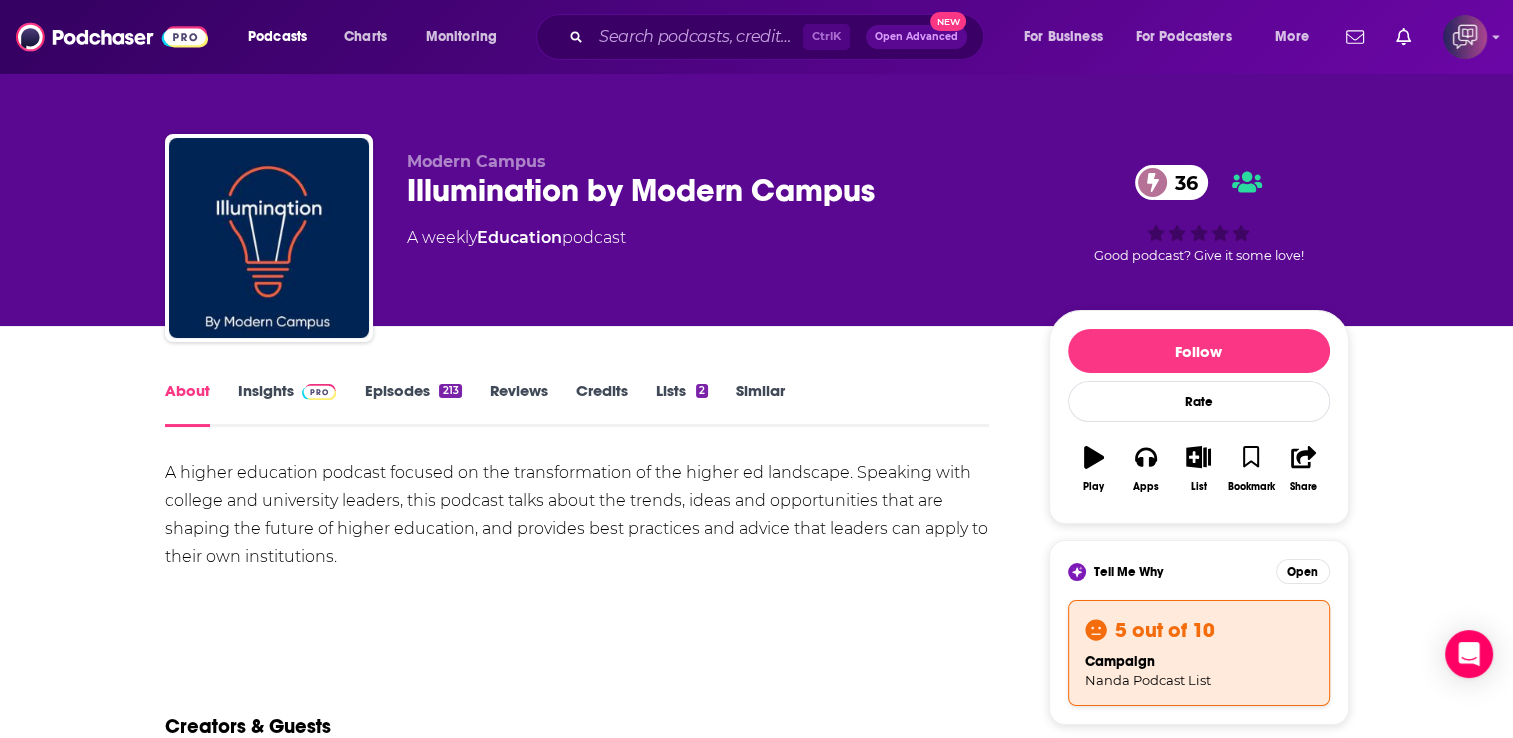 click on "A higher education podcast focused on the transformation of the higher ed landscape. Speaking with college and university leaders, this podcast talks about the trends, ideas and opportunities that are shaping the future of higher education, and provides best practices and advice that leaders can apply to their own institutions." at bounding box center (577, 515) 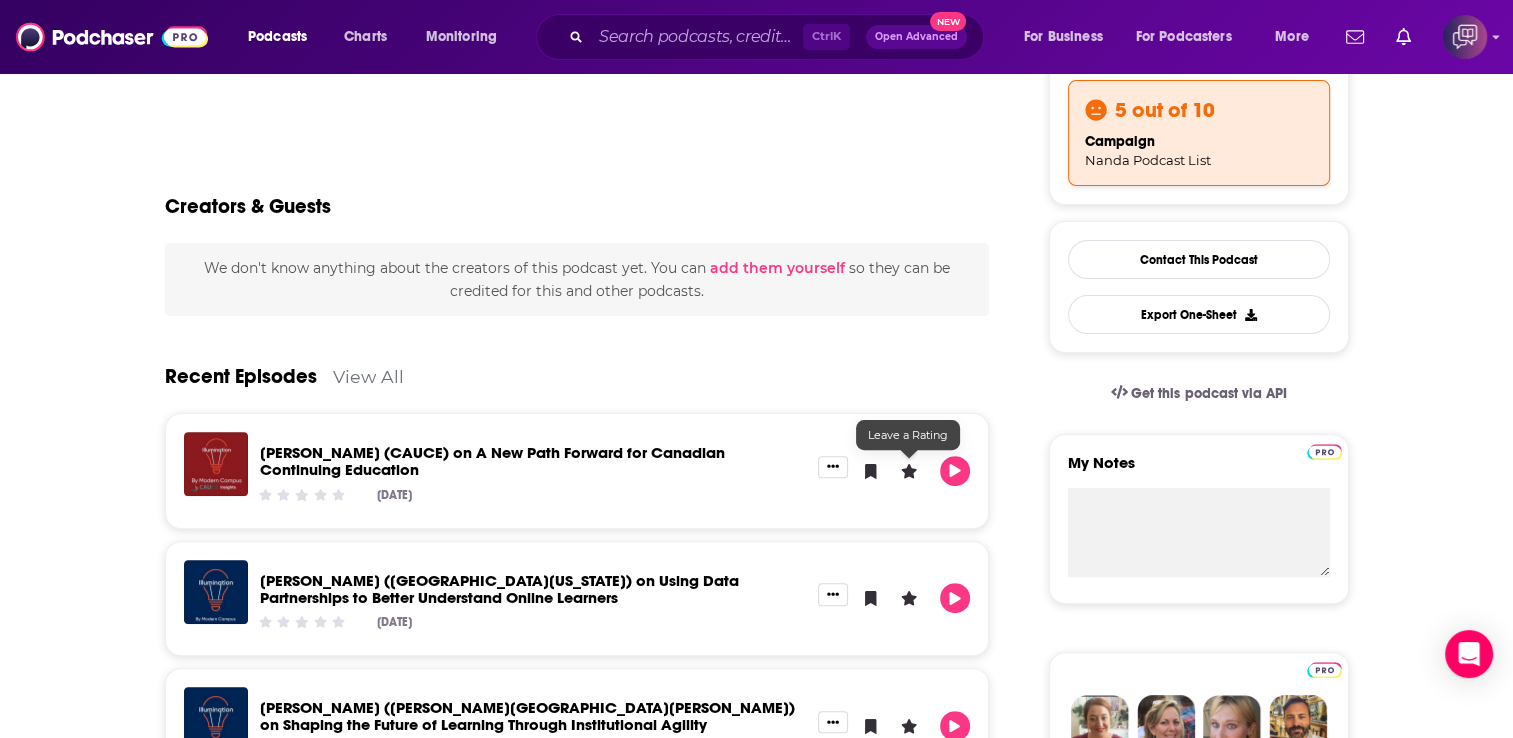 scroll, scrollTop: 1000, scrollLeft: 0, axis: vertical 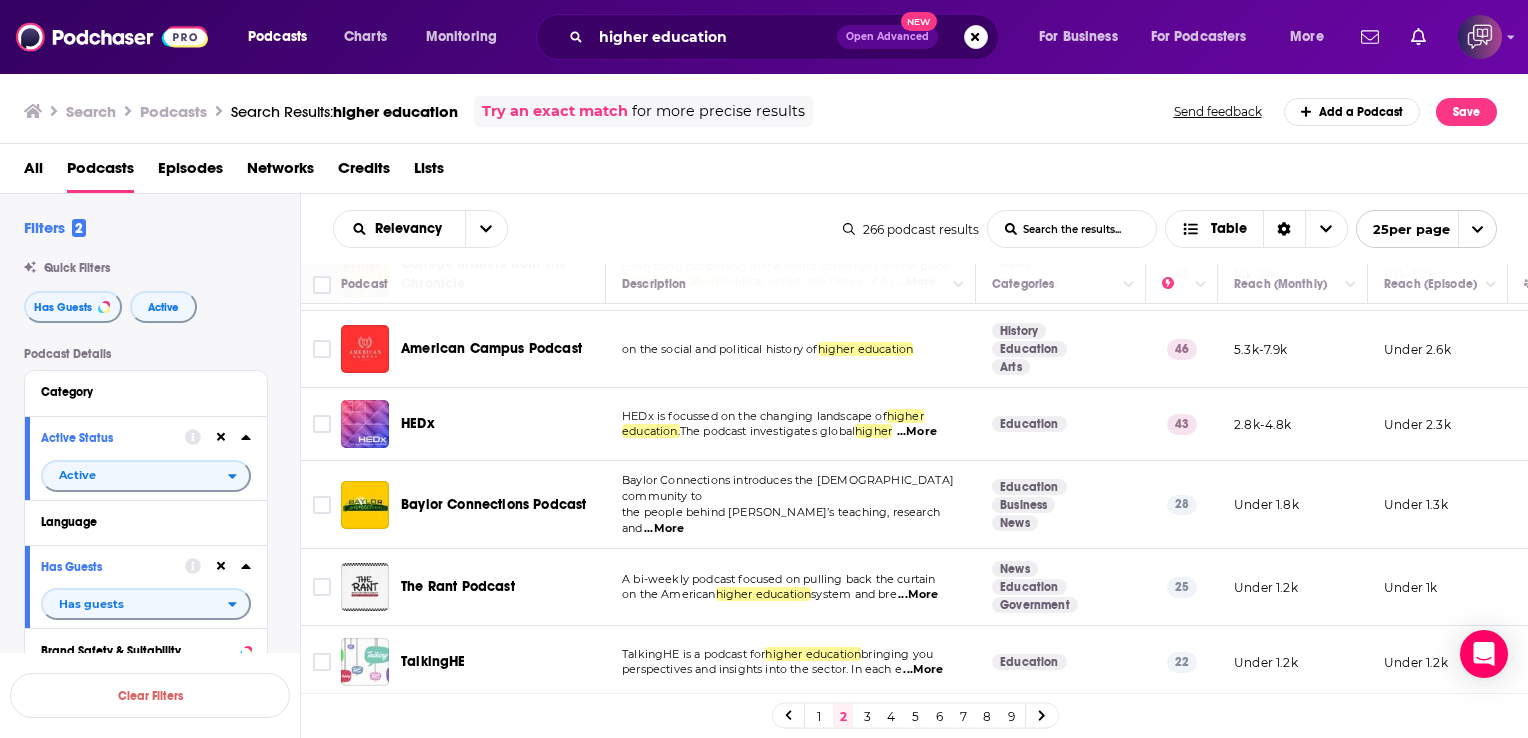 click on "...More" at bounding box center (917, 432) 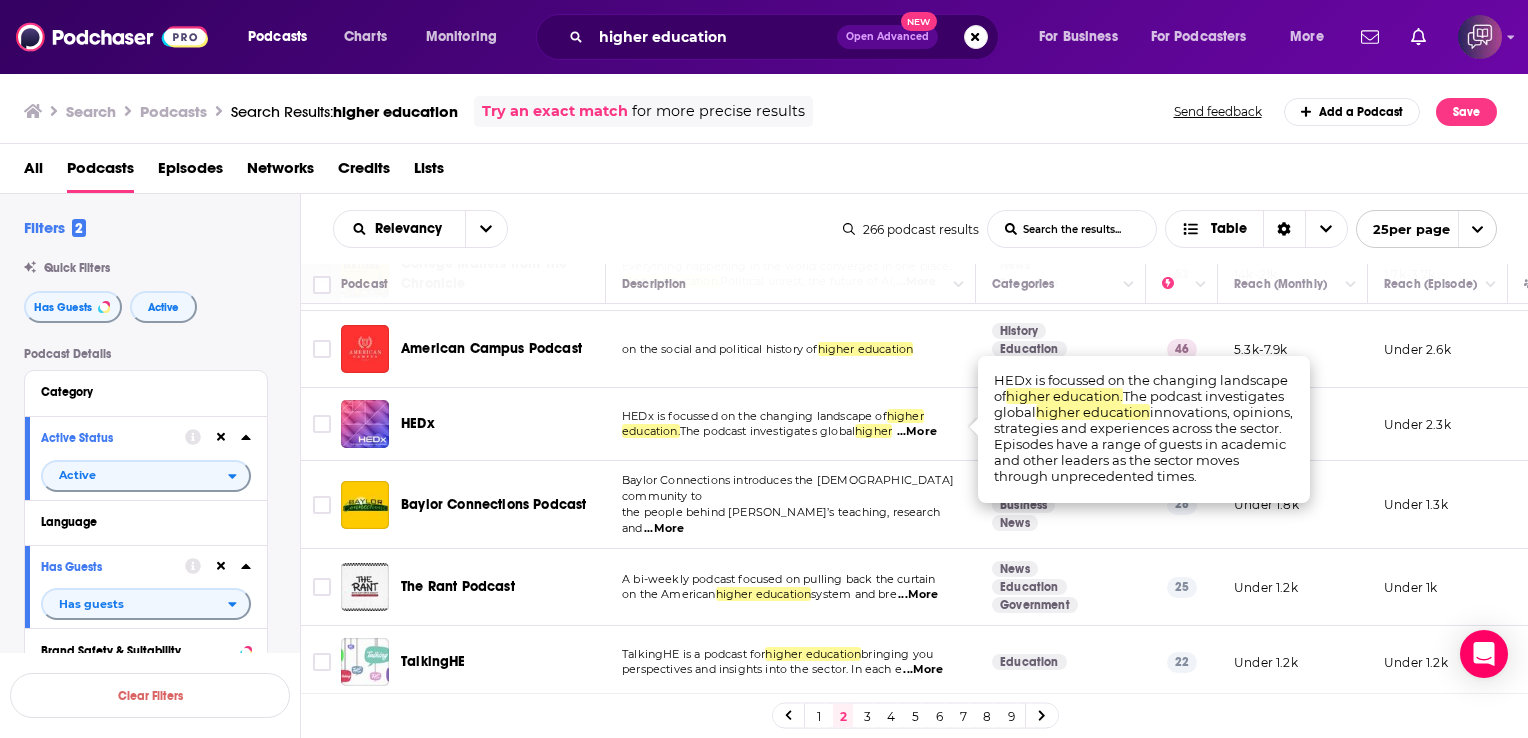 click on "HEDx" at bounding box center (505, 424) 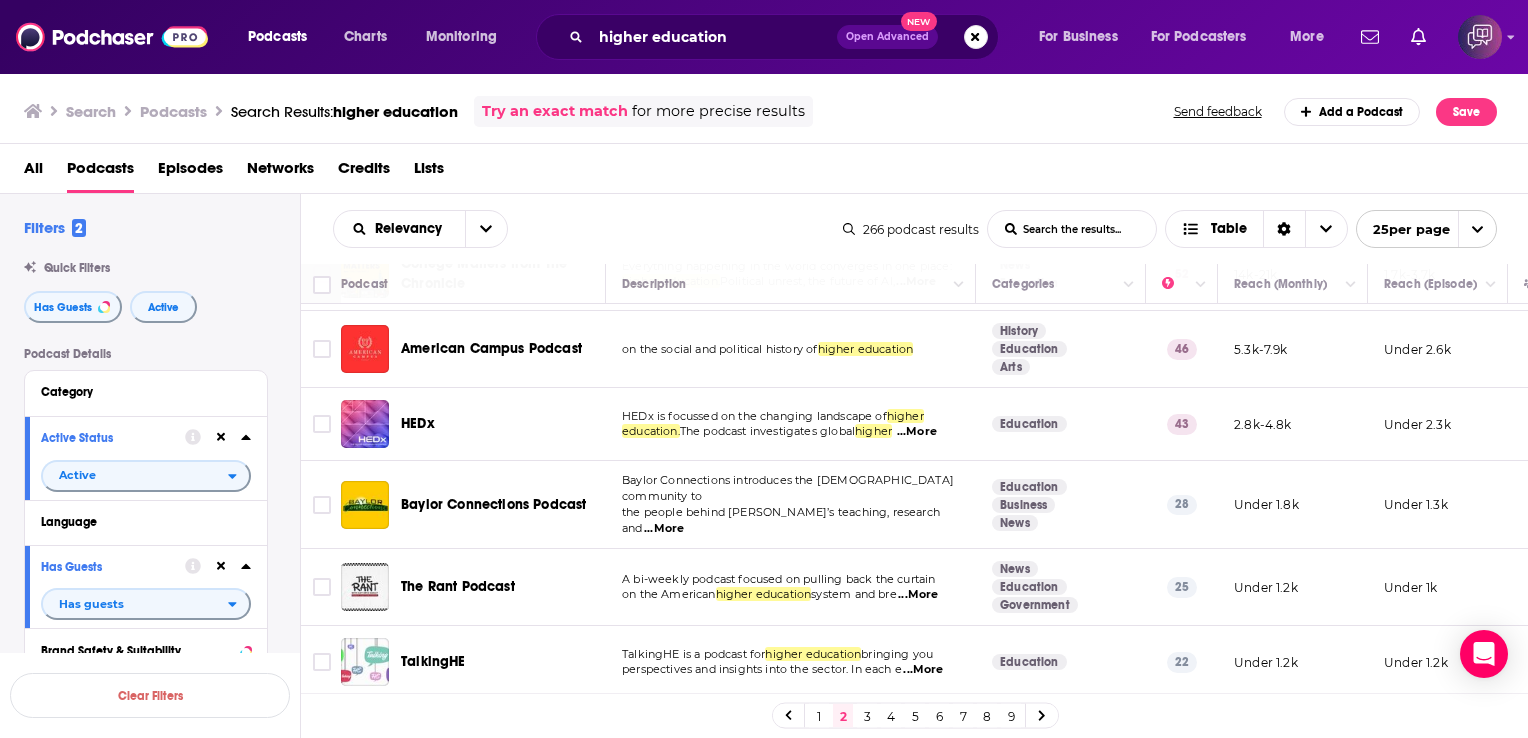 click on "HEDx" at bounding box center [418, 423] 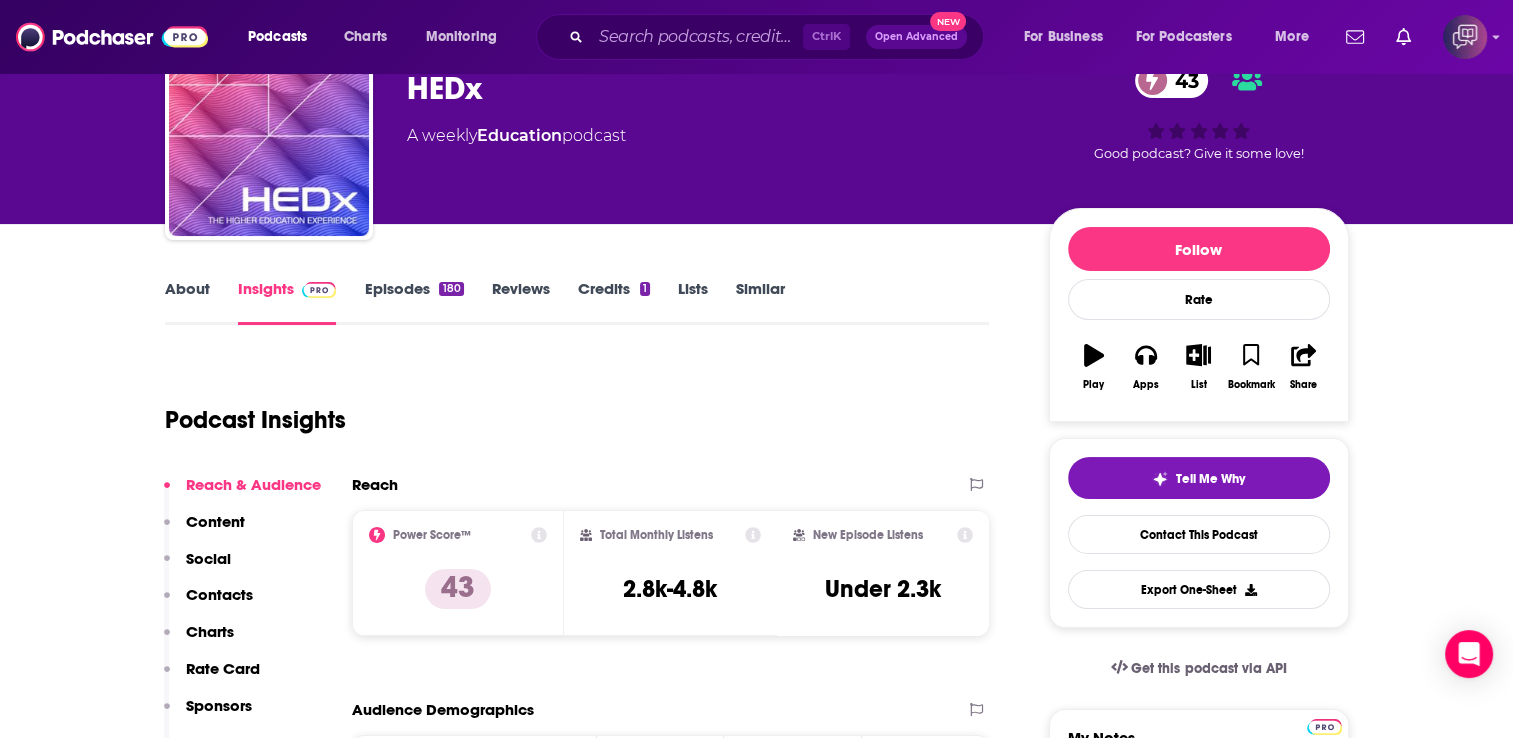 scroll, scrollTop: 116, scrollLeft: 0, axis: vertical 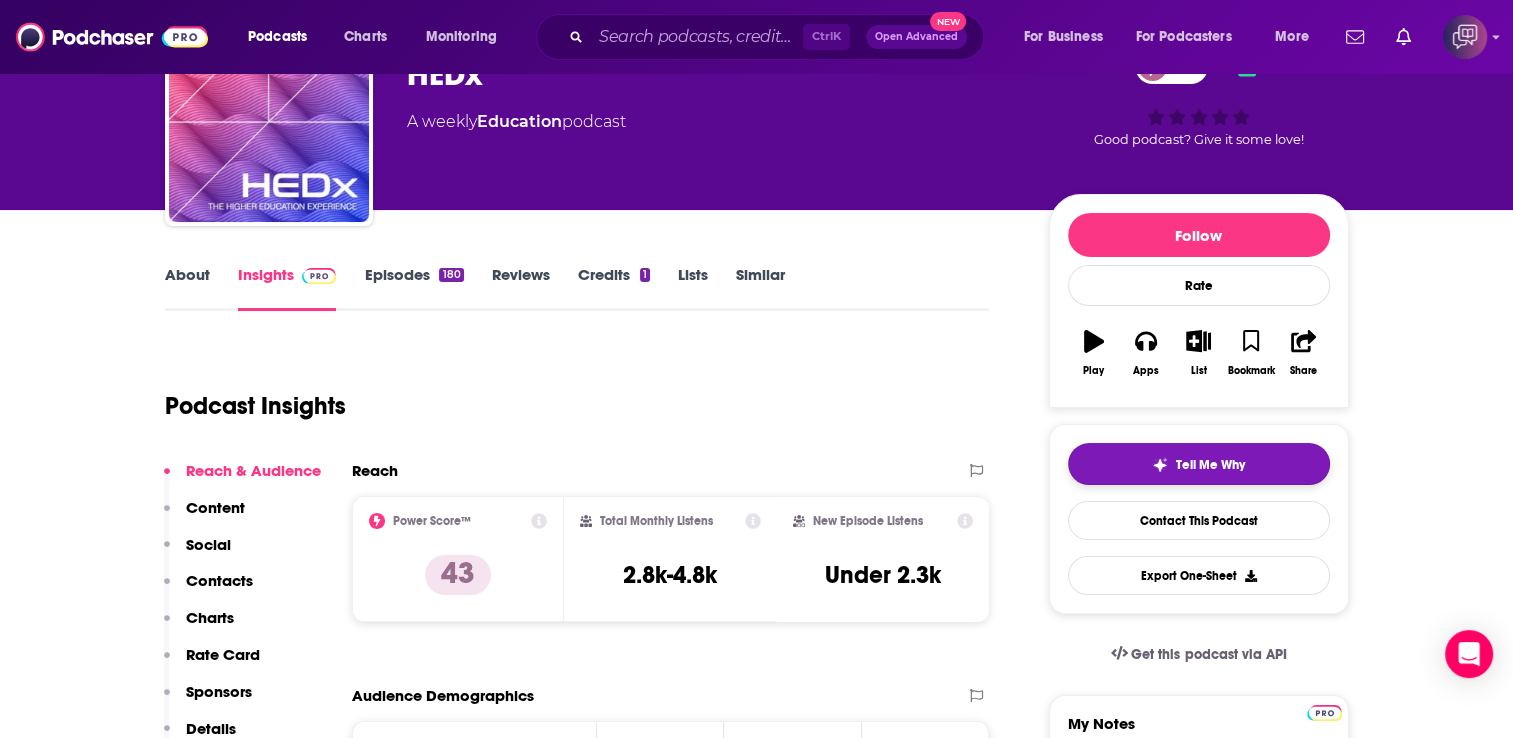 click on "Tell Me Why" at bounding box center [1199, 464] 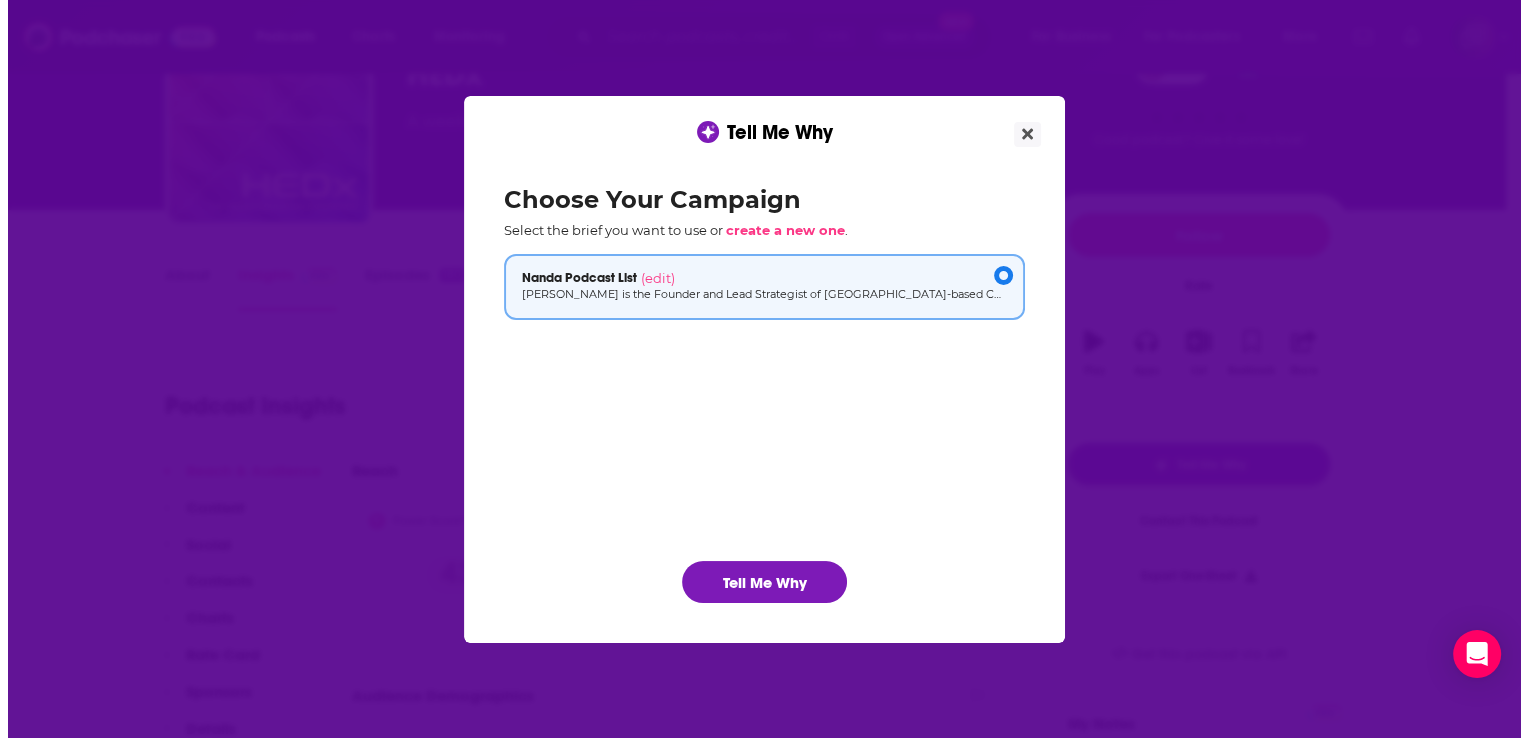 scroll, scrollTop: 0, scrollLeft: 0, axis: both 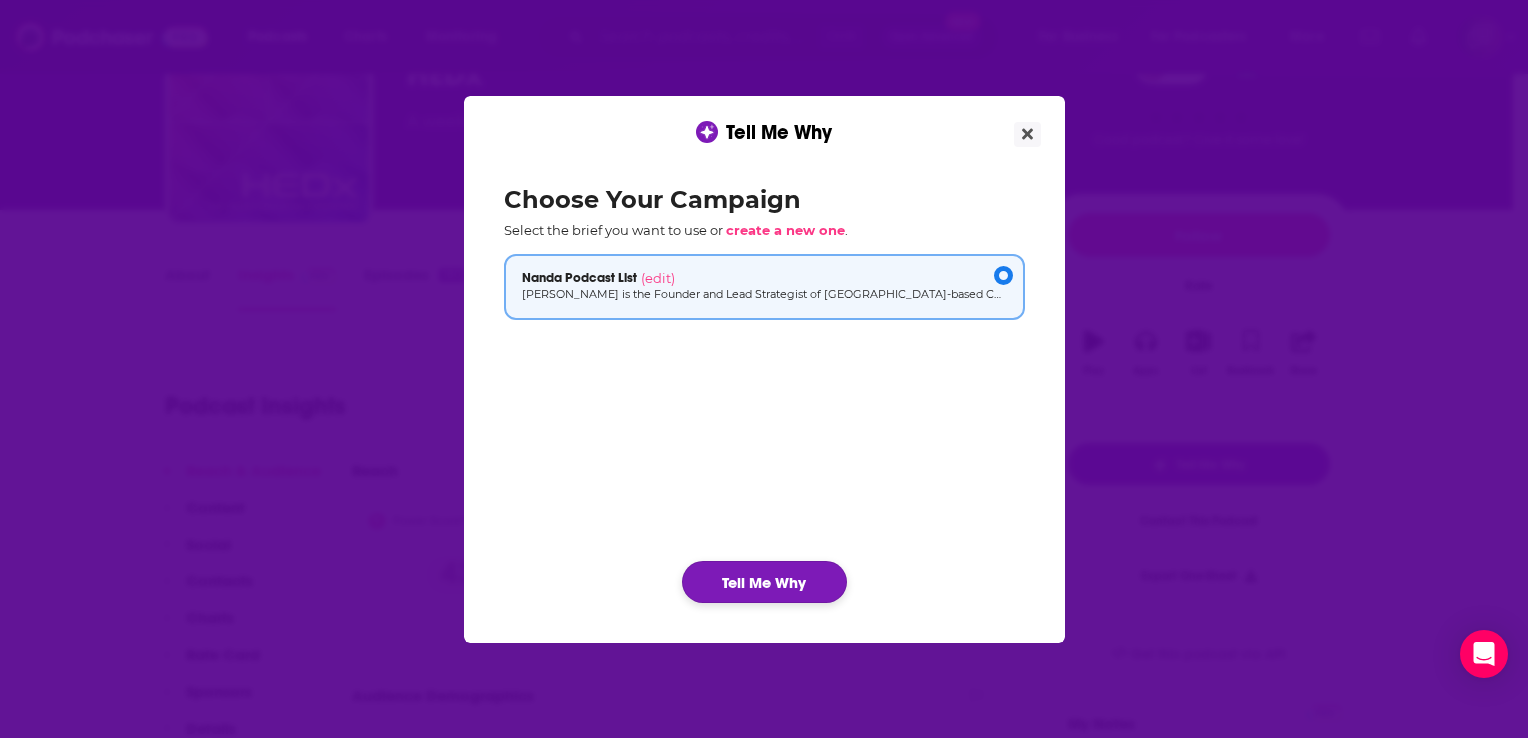 click on "Tell Me Why" 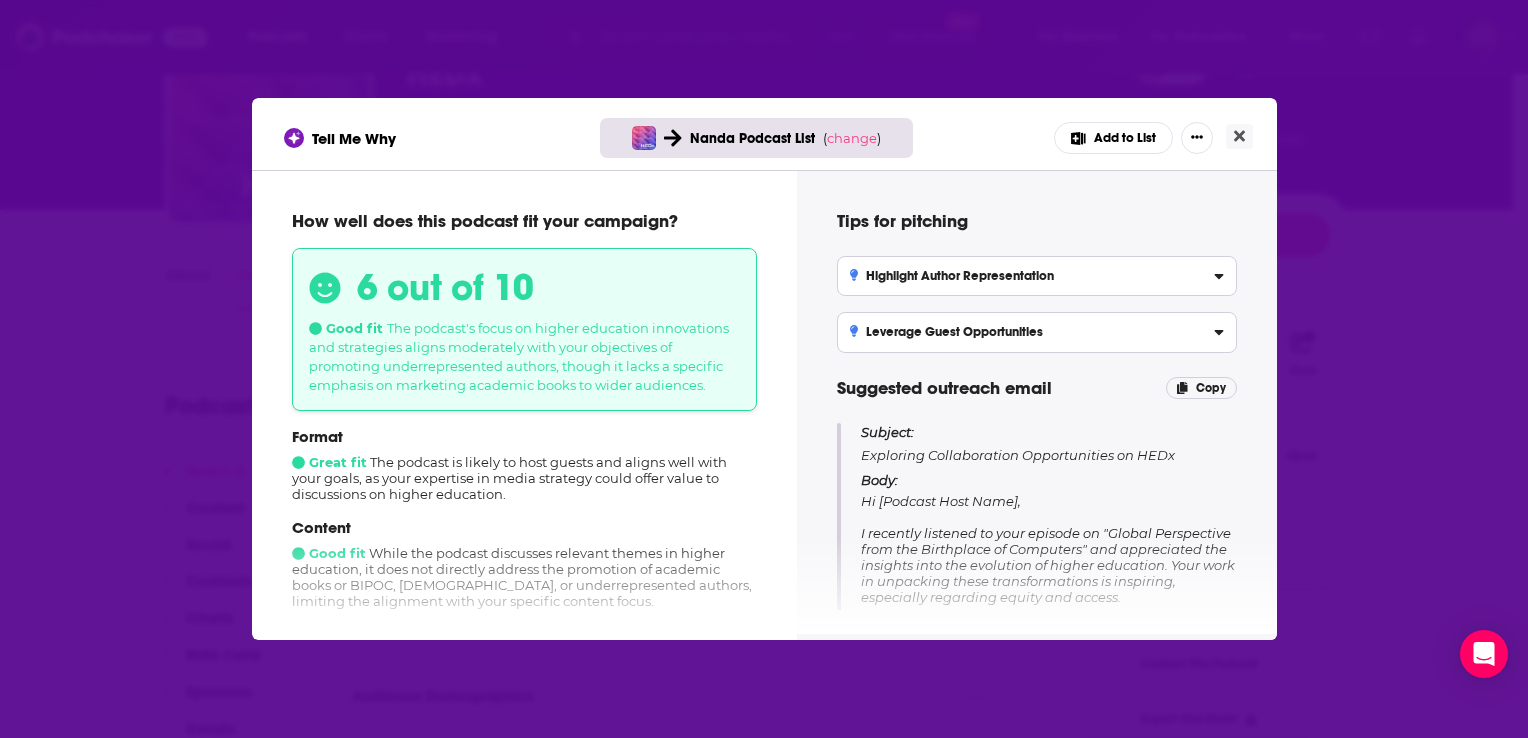 click on "Format   Great fit   The podcast is likely to host guests and aligns well with your goals, as your expertise in media strategy could offer value to discussions on higher education. Content   Good fit   While the podcast discusses relevant themes in higher education, it does not directly address the promotion of academic books or BIPOC, LGBTQ+, or underrepresented authors, limiting the alignment with your specific content focus. Audience   Good fit   The audience is comprised mainly of education professionals and academics who may have an interest in broader discussions about diversity and representation in literature, which could align well with your objectives." at bounding box center [524, 571] 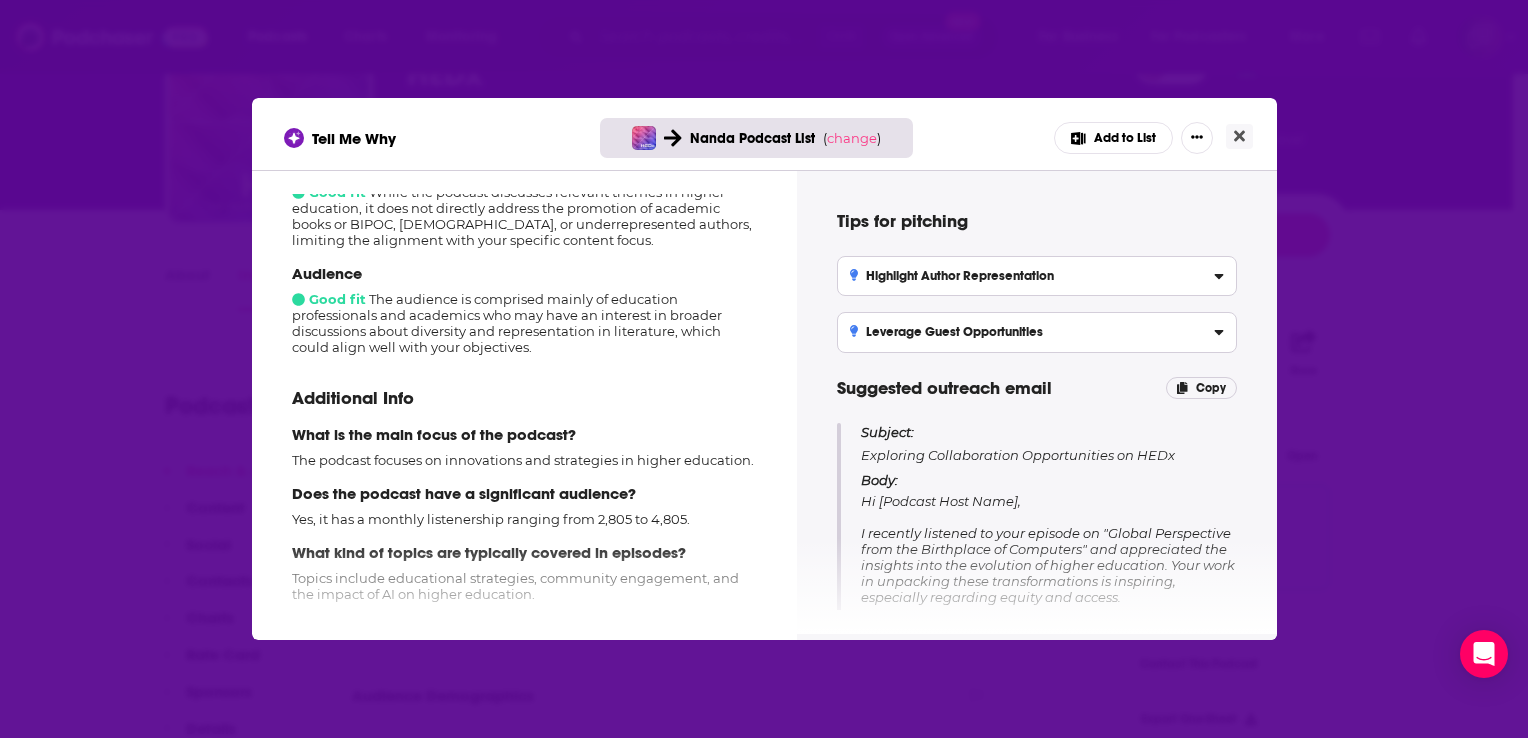 scroll, scrollTop: 375, scrollLeft: 0, axis: vertical 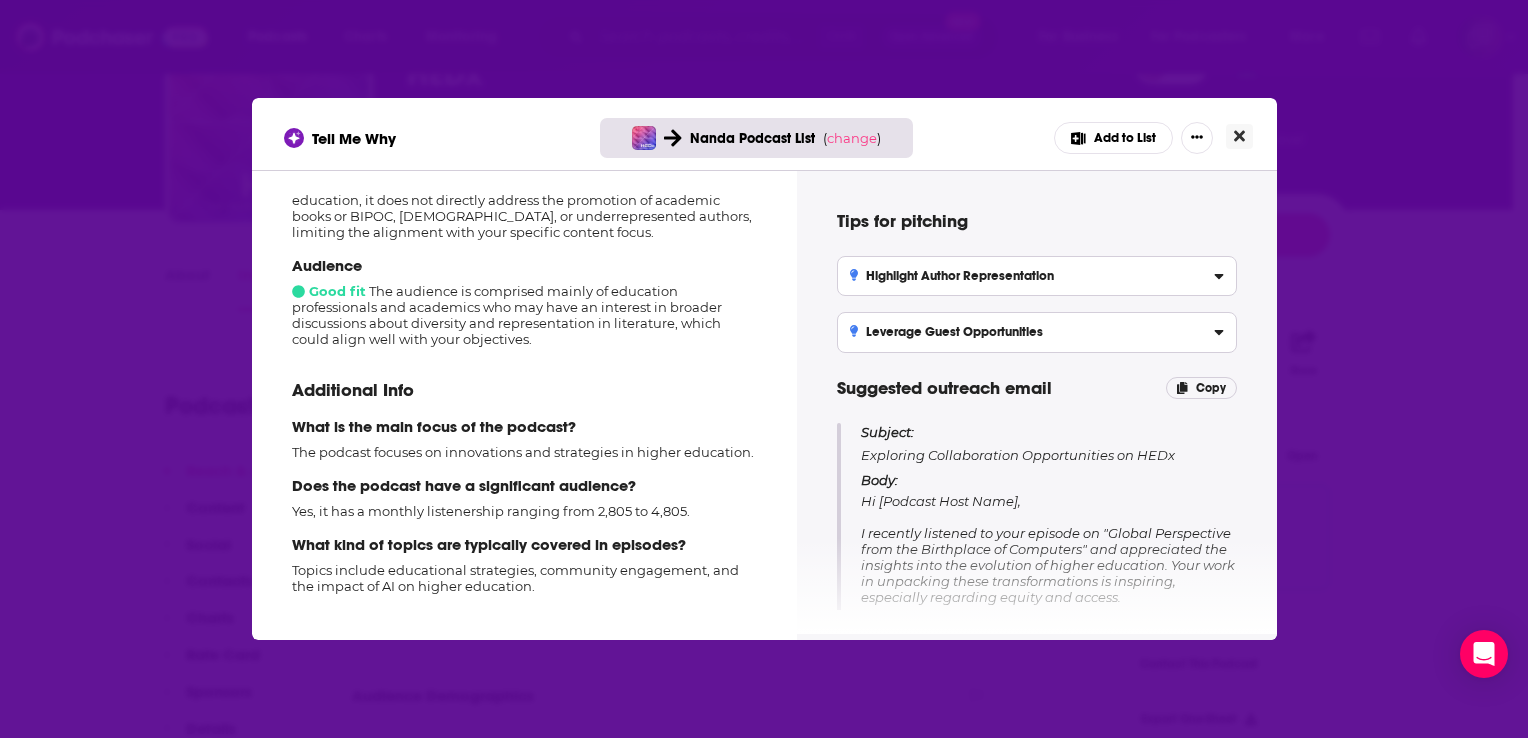 click 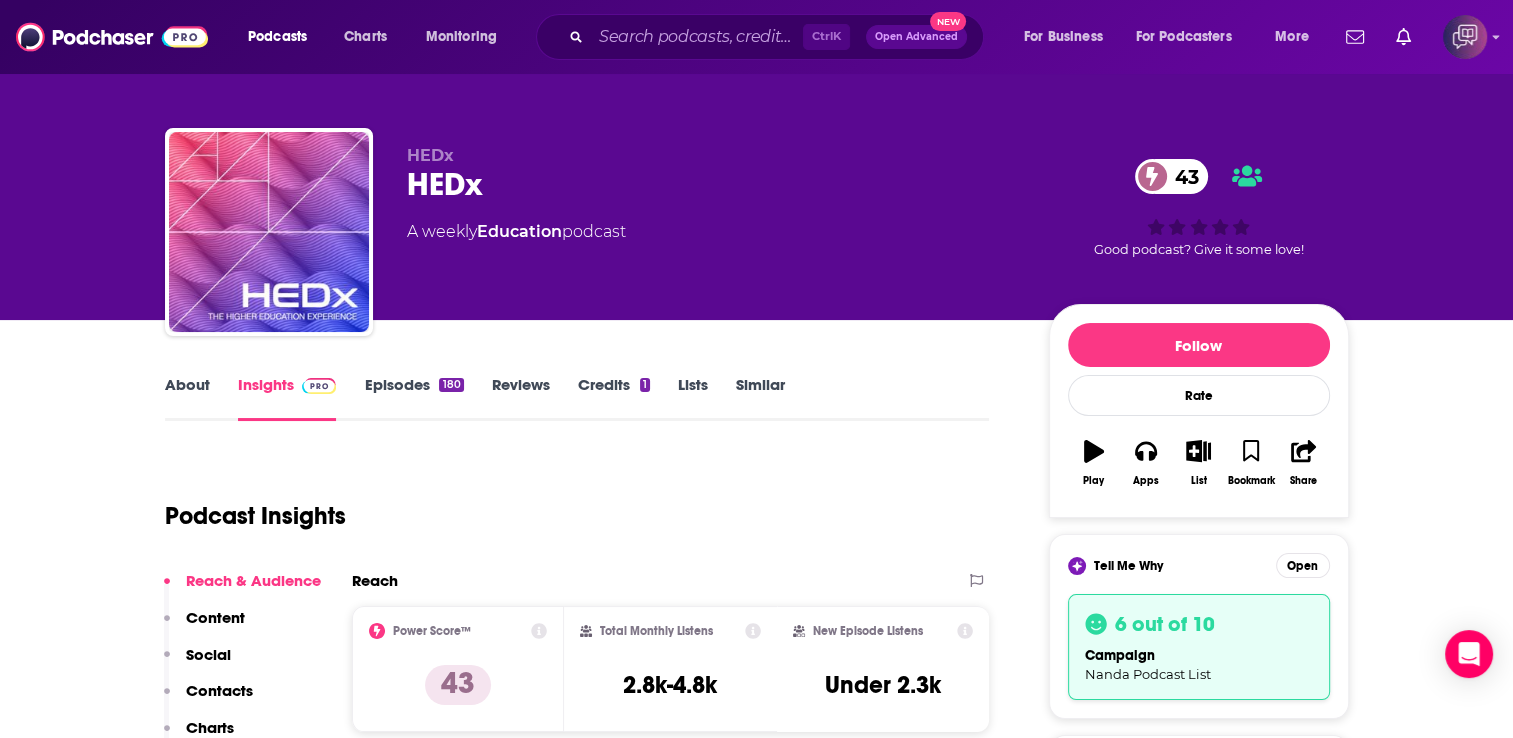 scroll, scrollTop: 0, scrollLeft: 0, axis: both 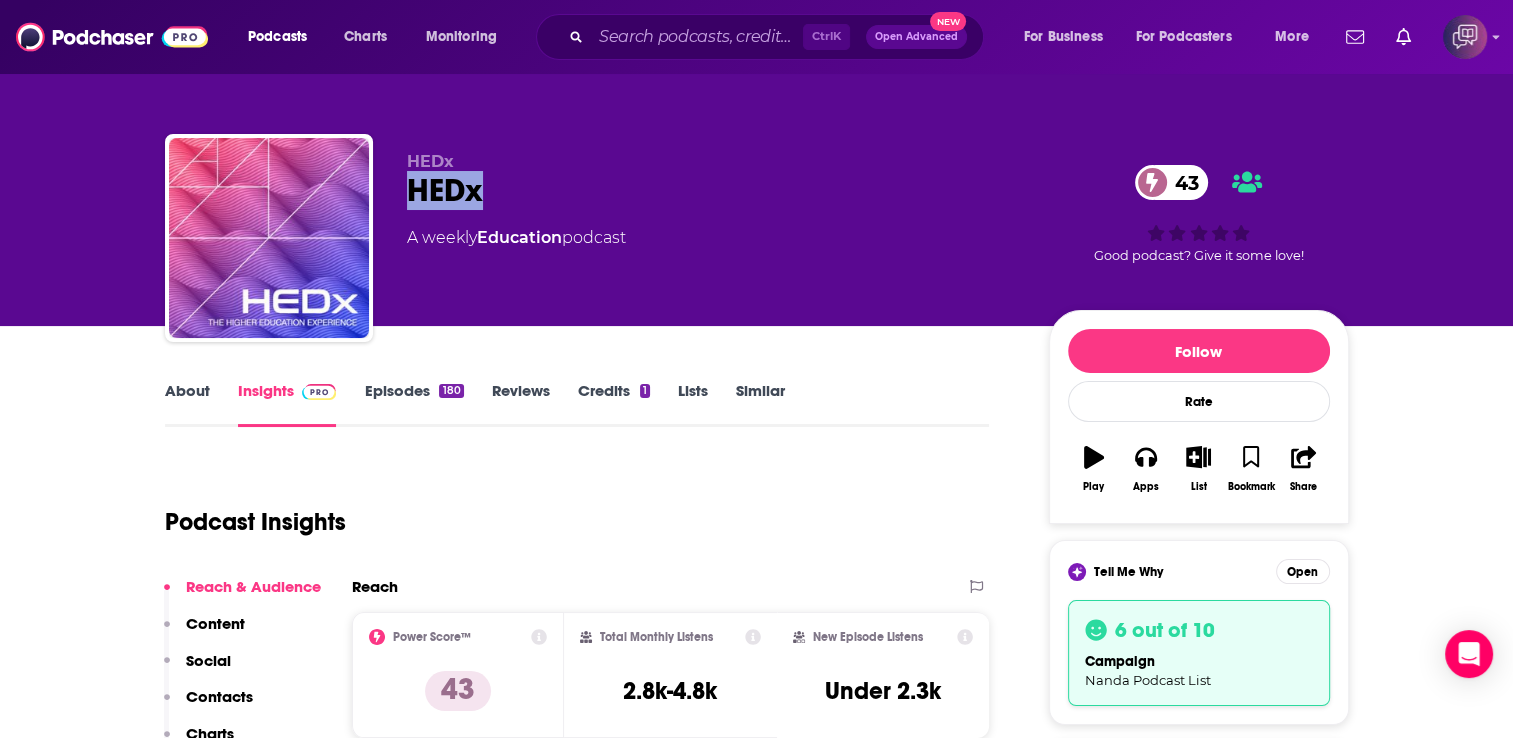 drag, startPoint x: 516, startPoint y: 197, endPoint x: 408, endPoint y: 193, distance: 108.07405 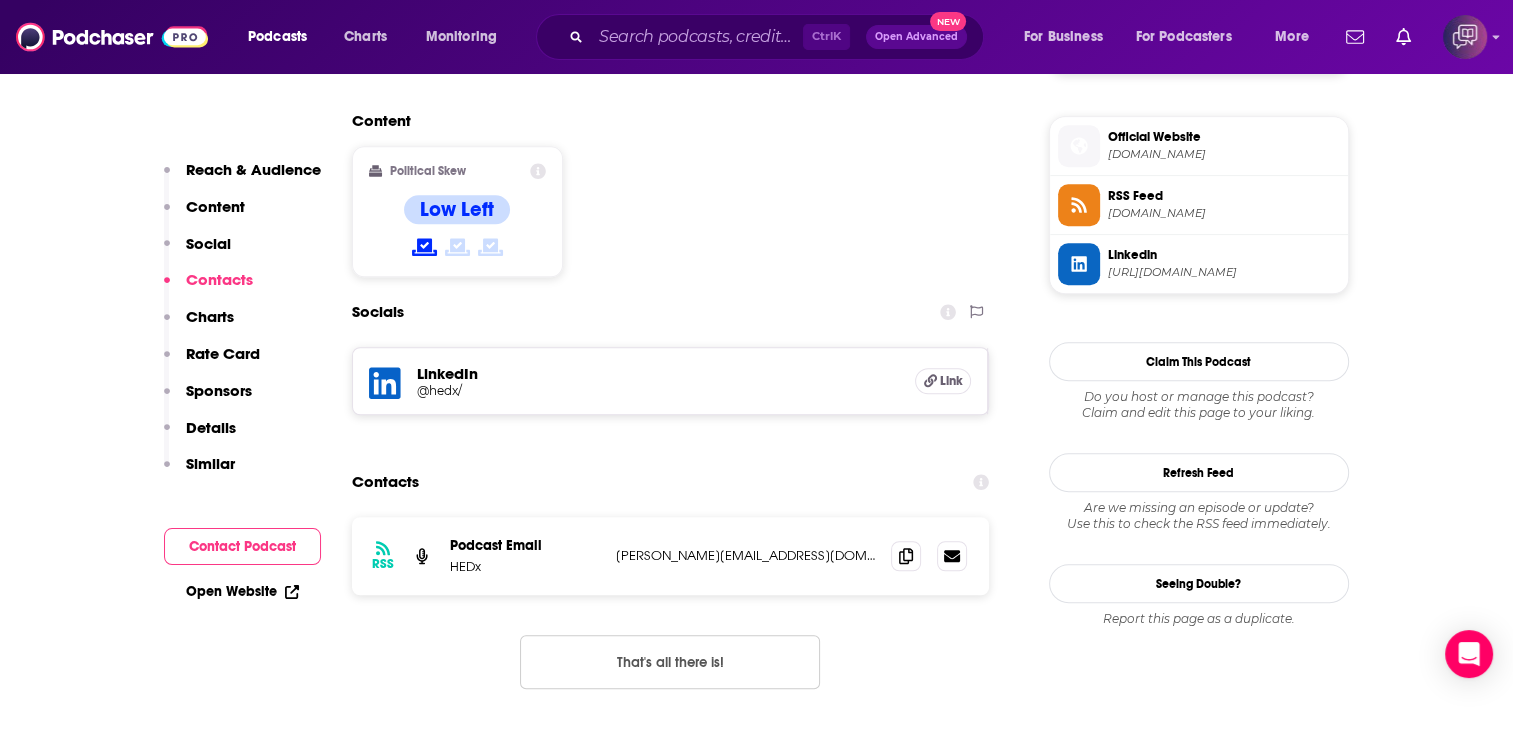 scroll, scrollTop: 1573, scrollLeft: 0, axis: vertical 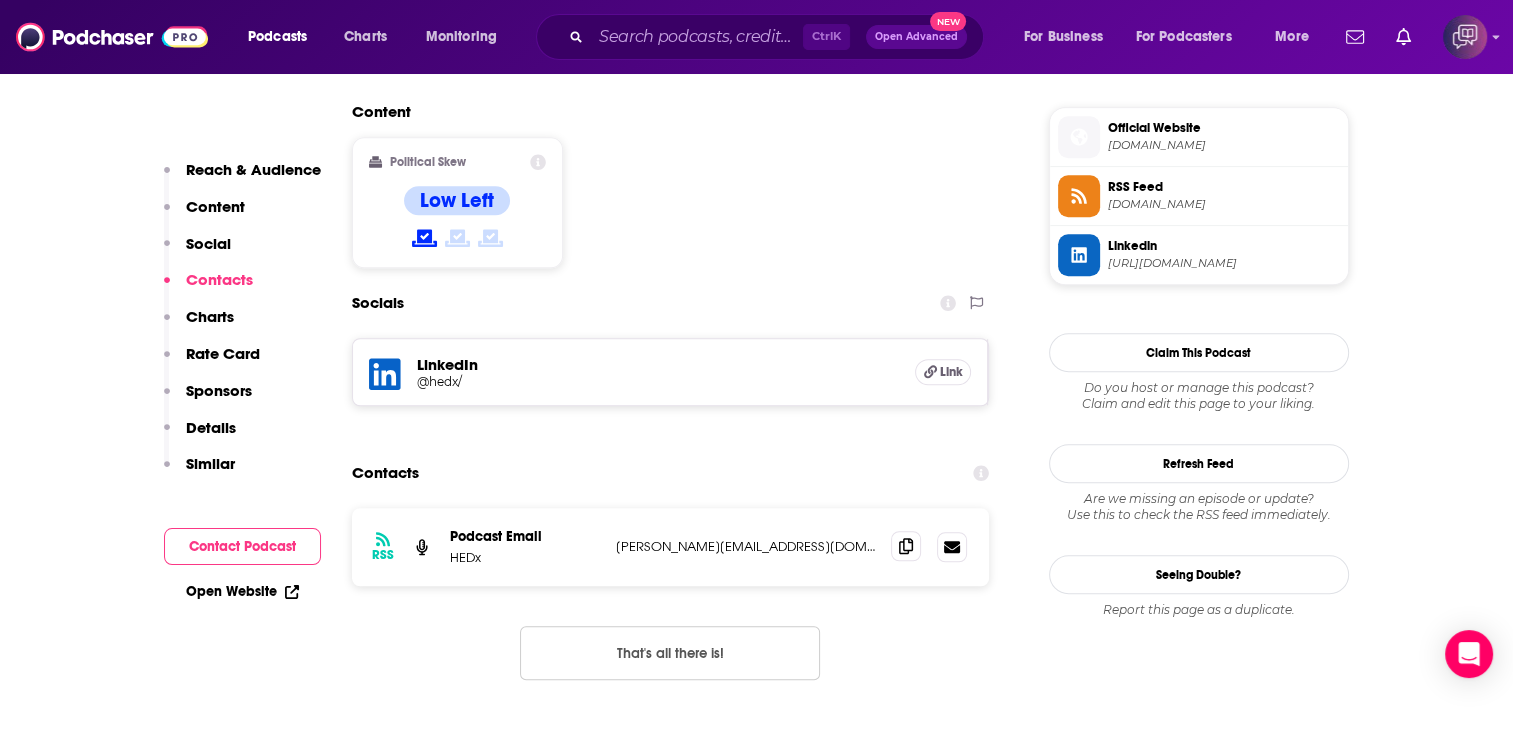 click 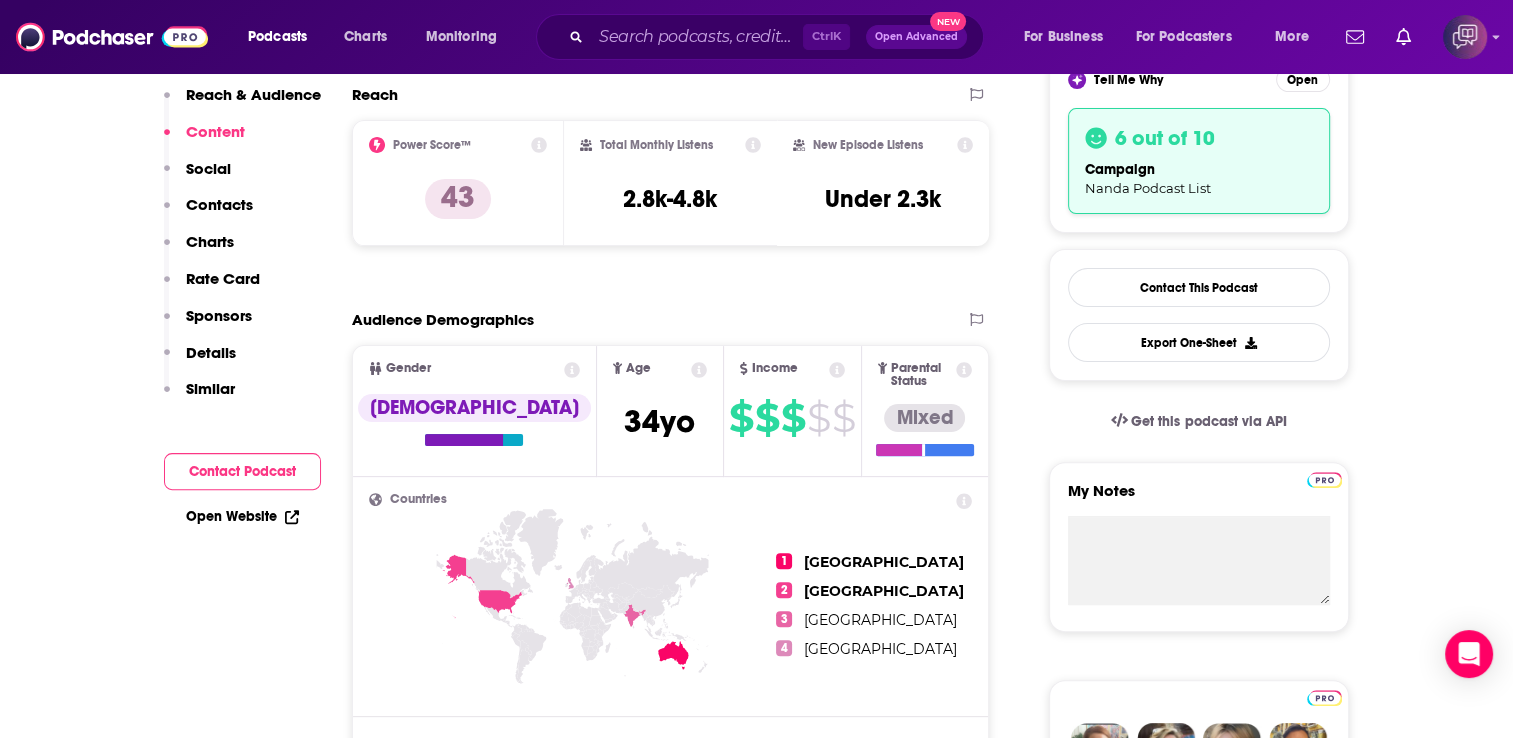 scroll, scrollTop: 0, scrollLeft: 0, axis: both 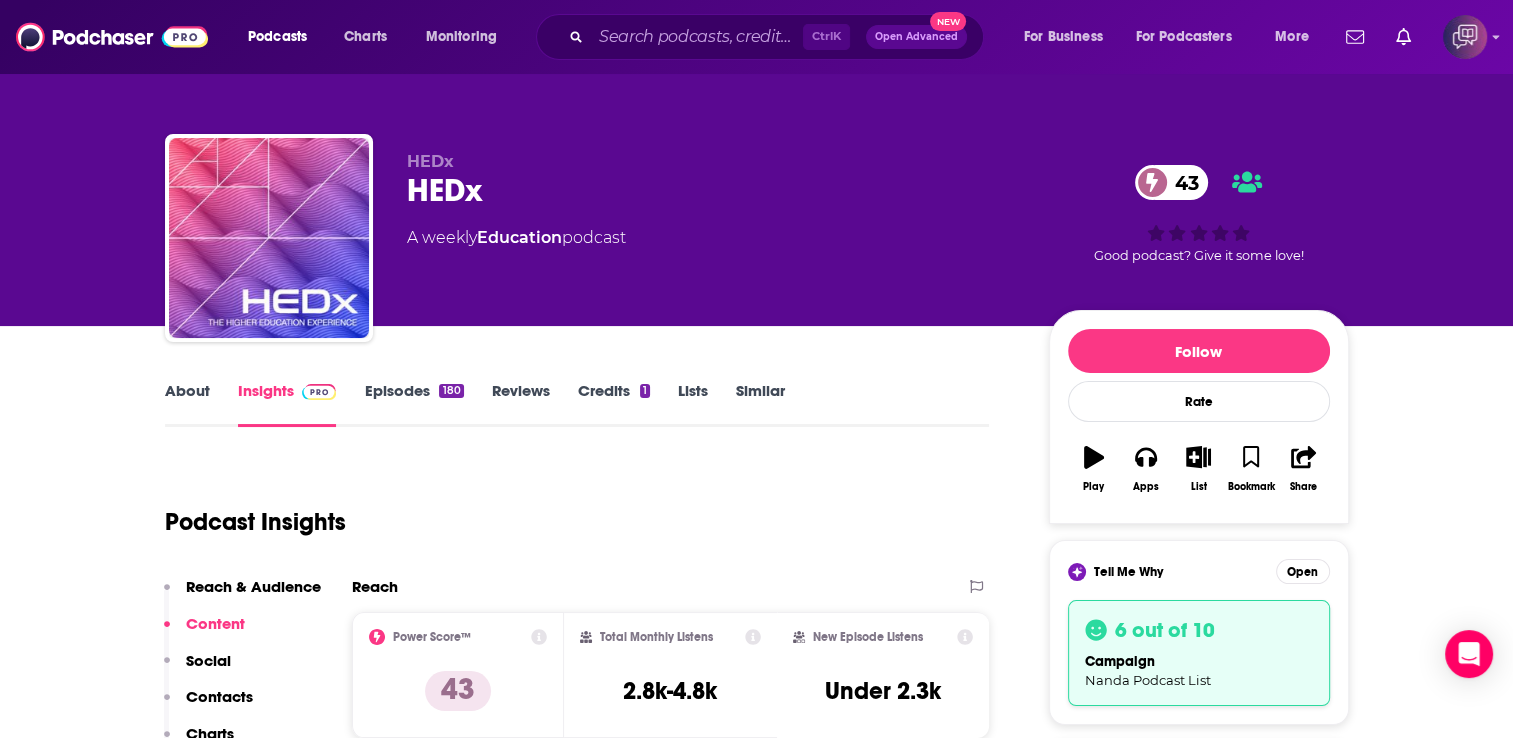 click on "About" at bounding box center (187, 404) 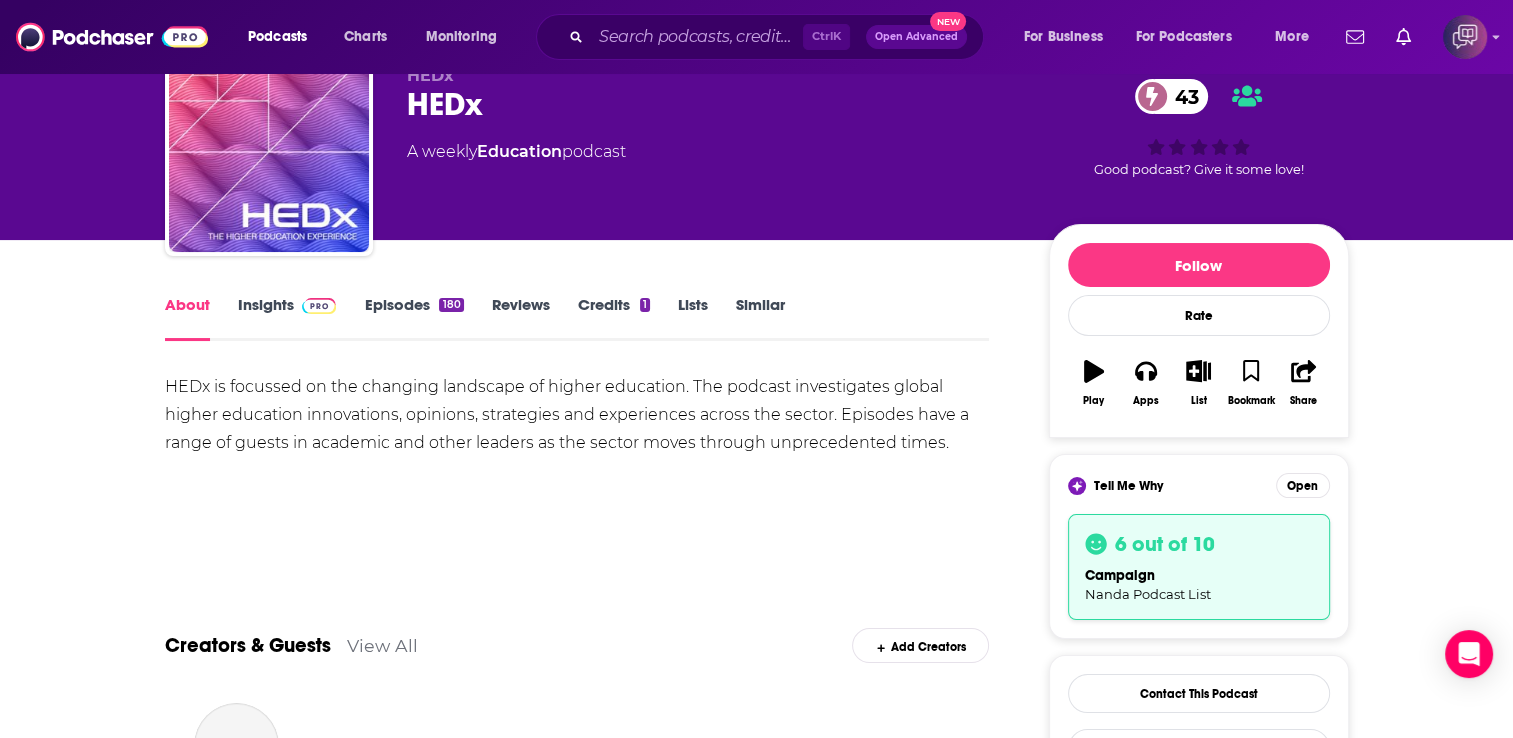 scroll, scrollTop: 91, scrollLeft: 0, axis: vertical 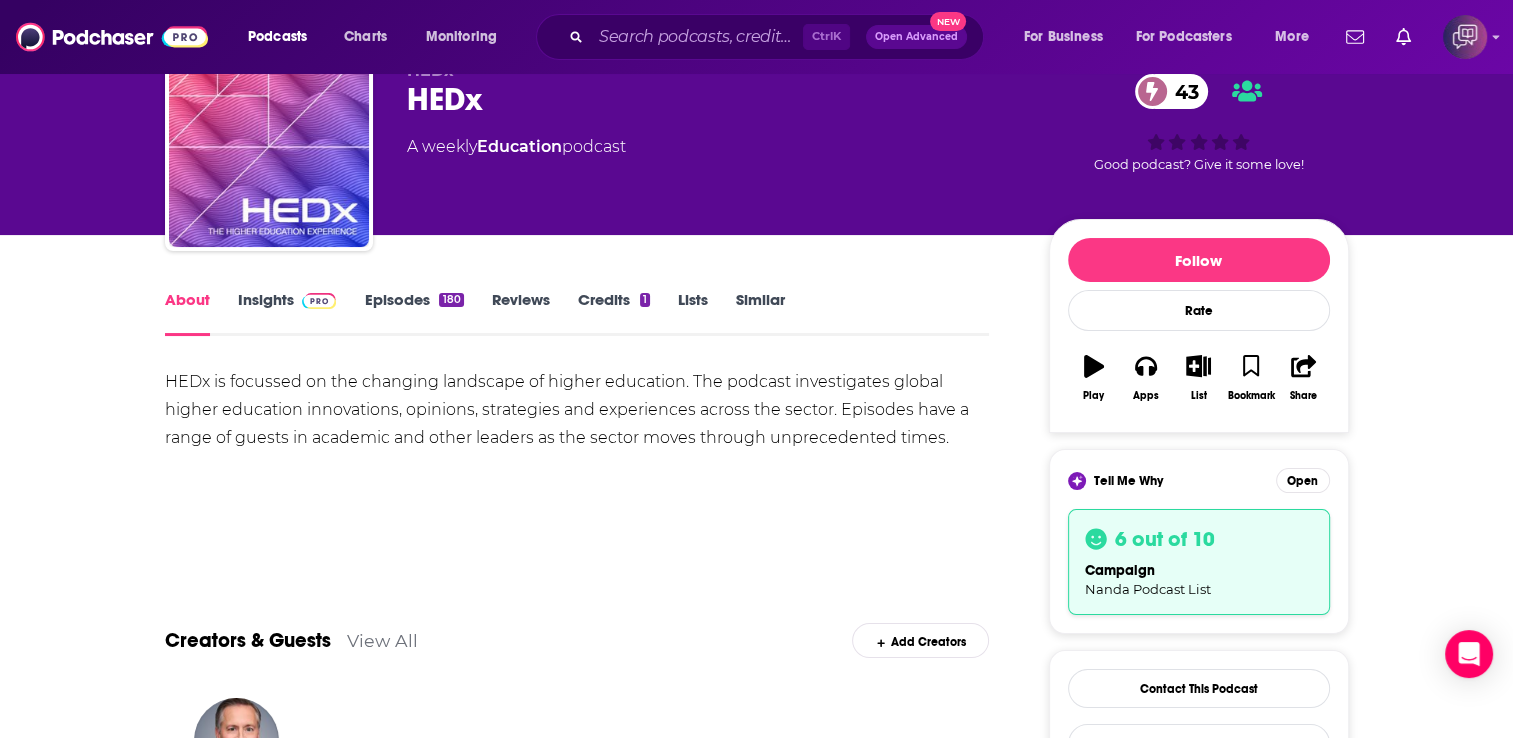 click on "Episodes 180" at bounding box center (413, 313) 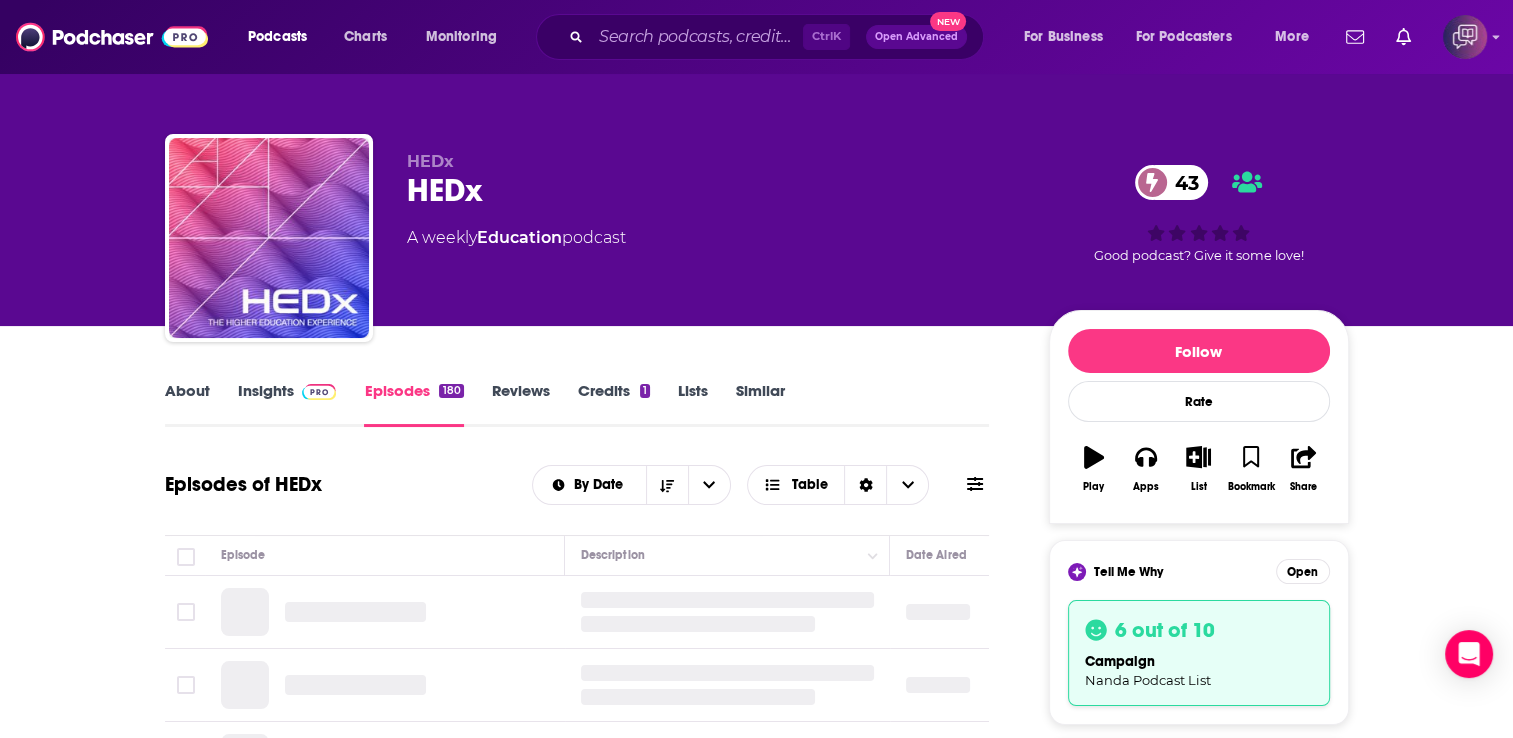 click on "About" at bounding box center [187, 404] 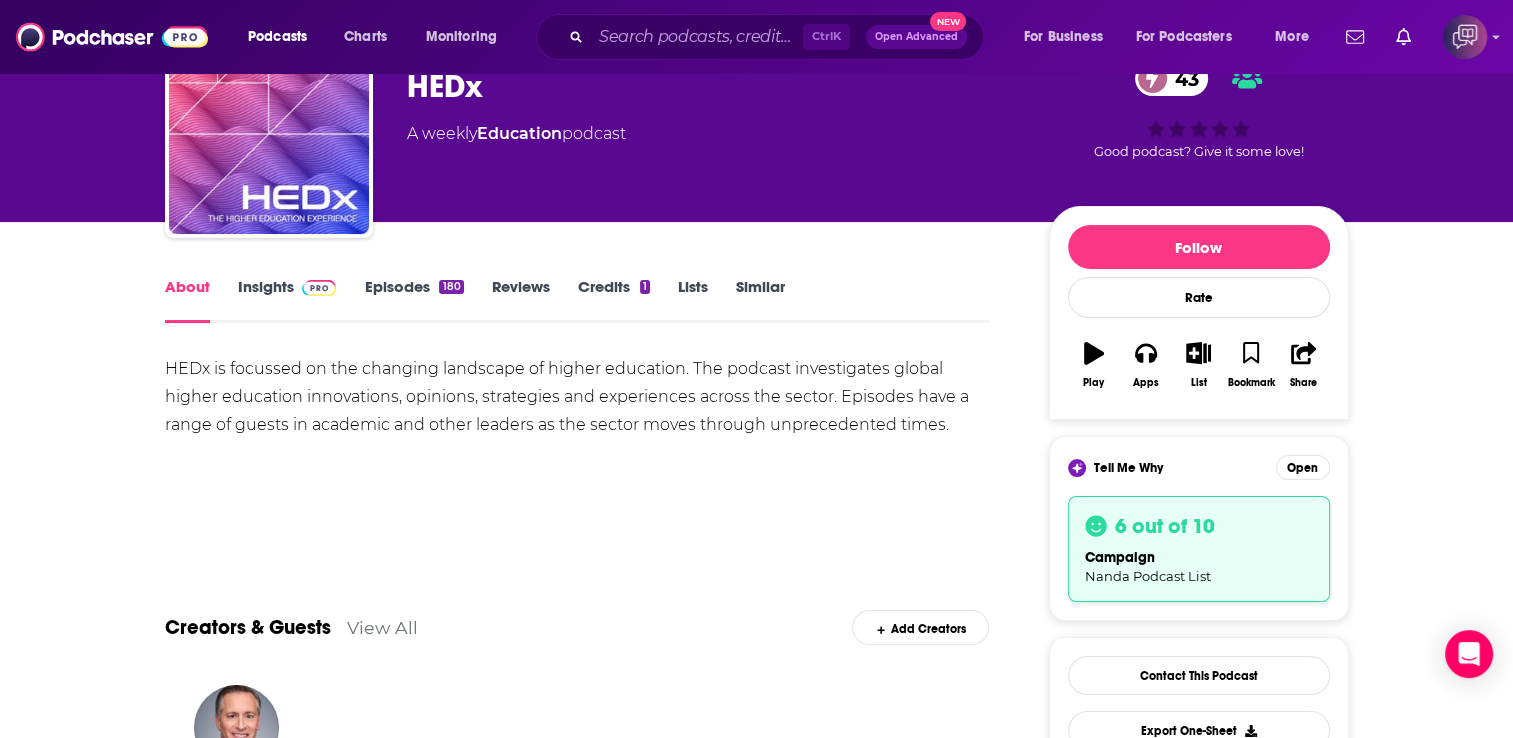 scroll, scrollTop: 89, scrollLeft: 0, axis: vertical 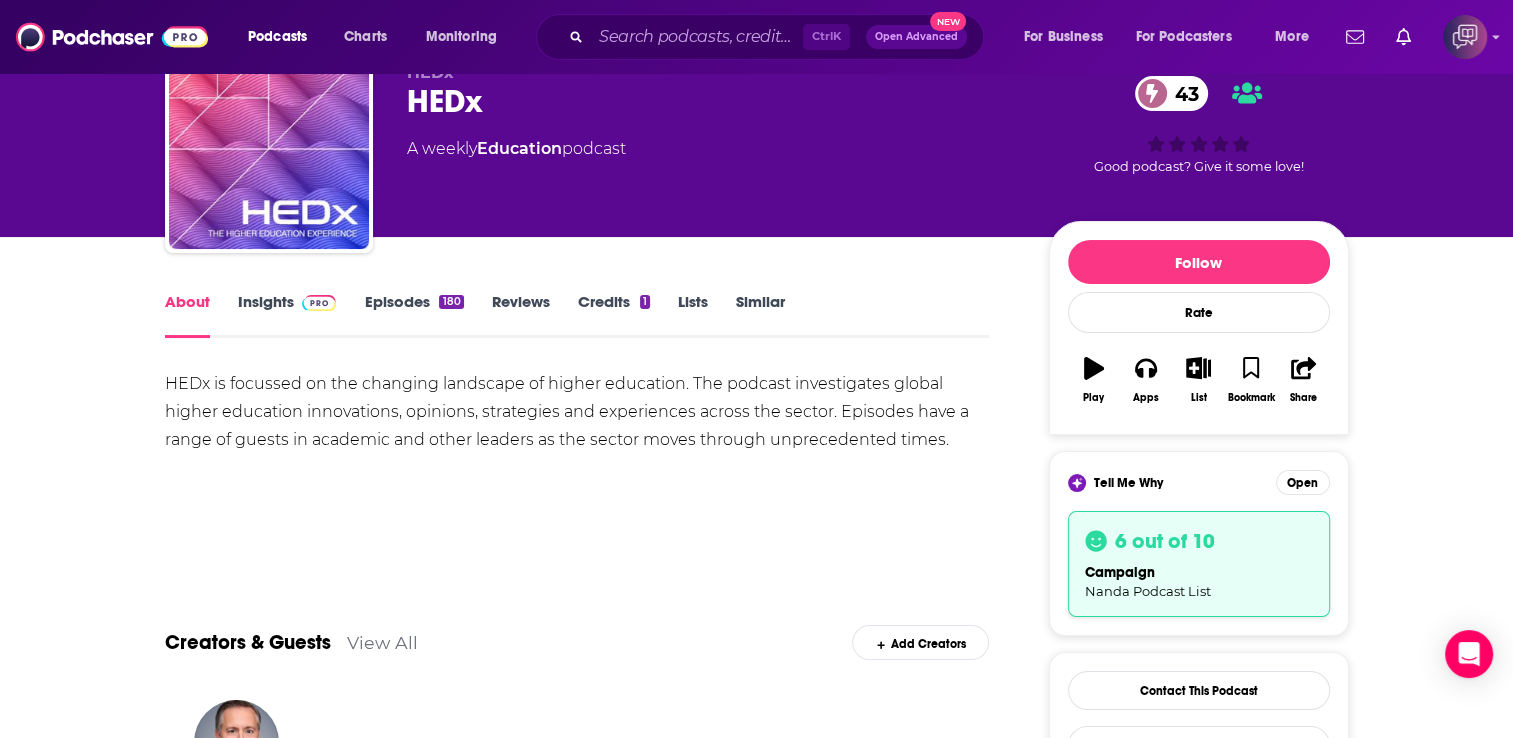 click on "Episodes 180" at bounding box center (413, 315) 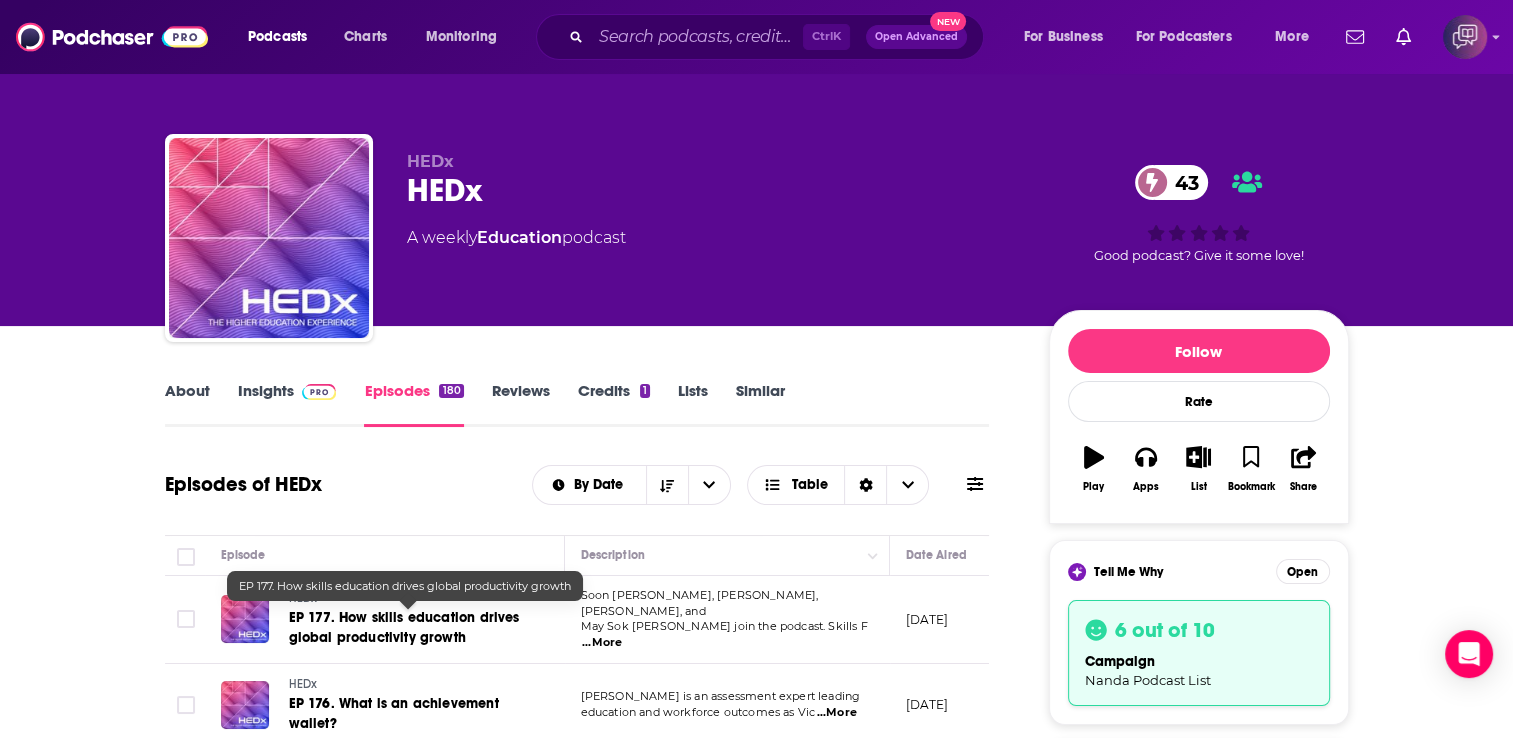click on "EP 177. How skills education drives global productivity growth" at bounding box center (404, 627) 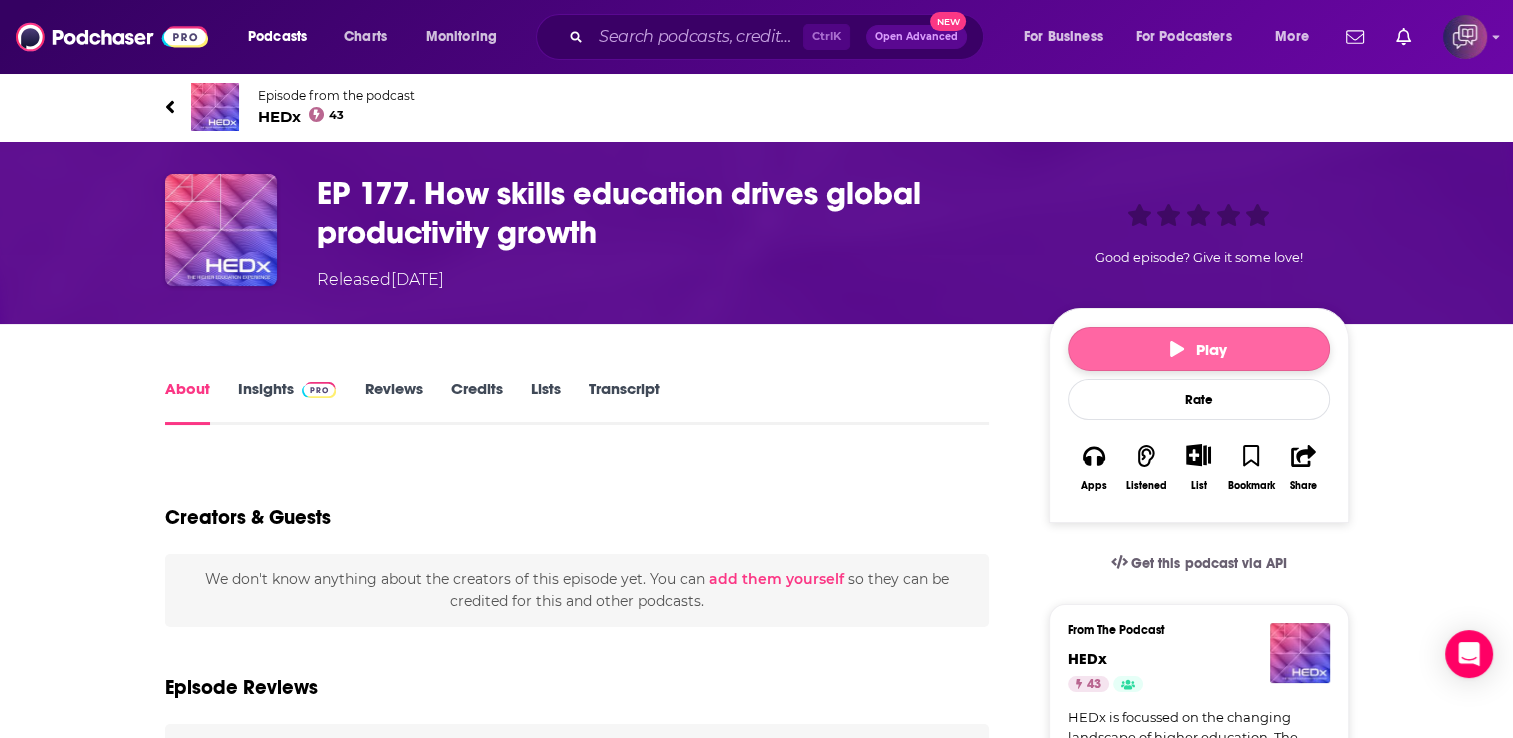 click on "Play" at bounding box center (1199, 349) 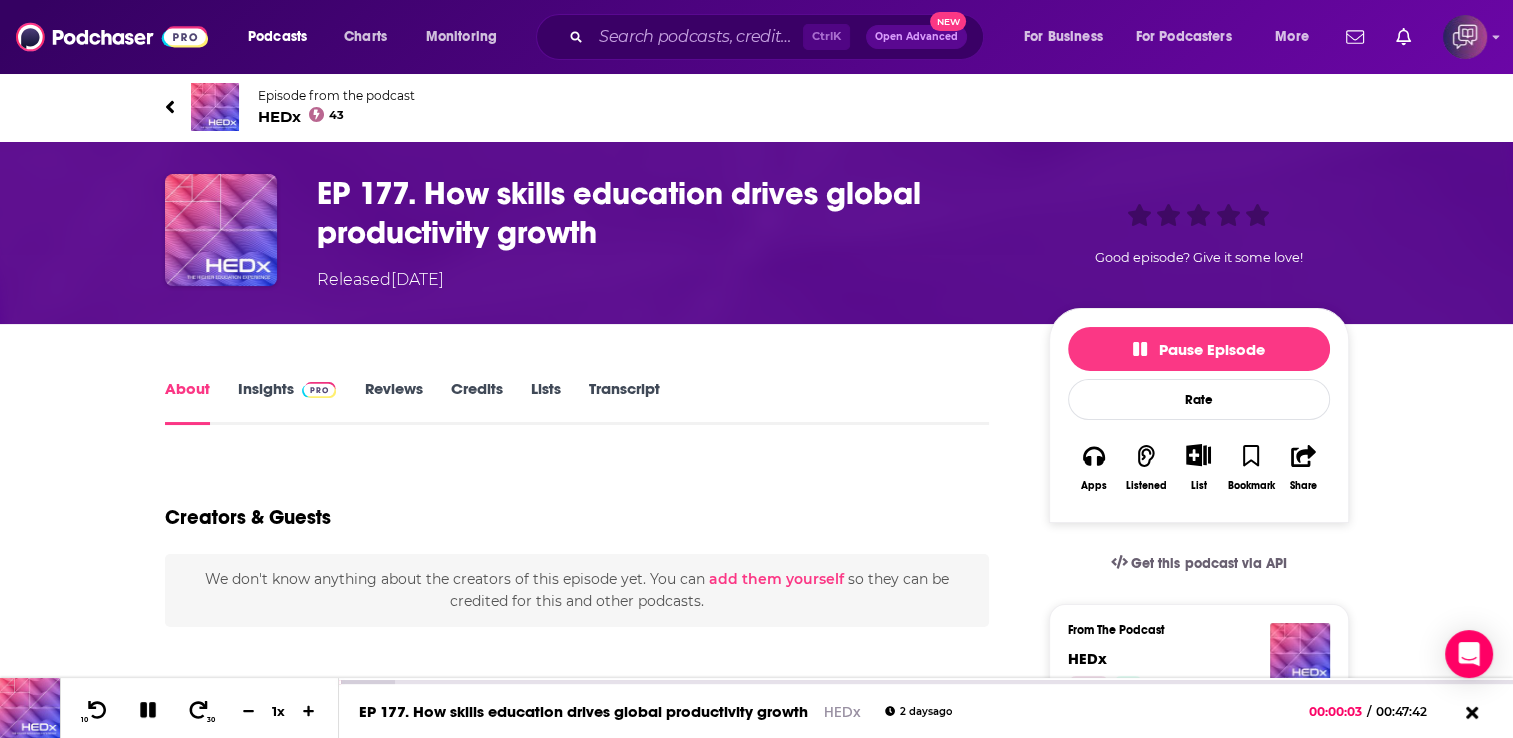 click on "Creators & Guests" at bounding box center [577, 505] 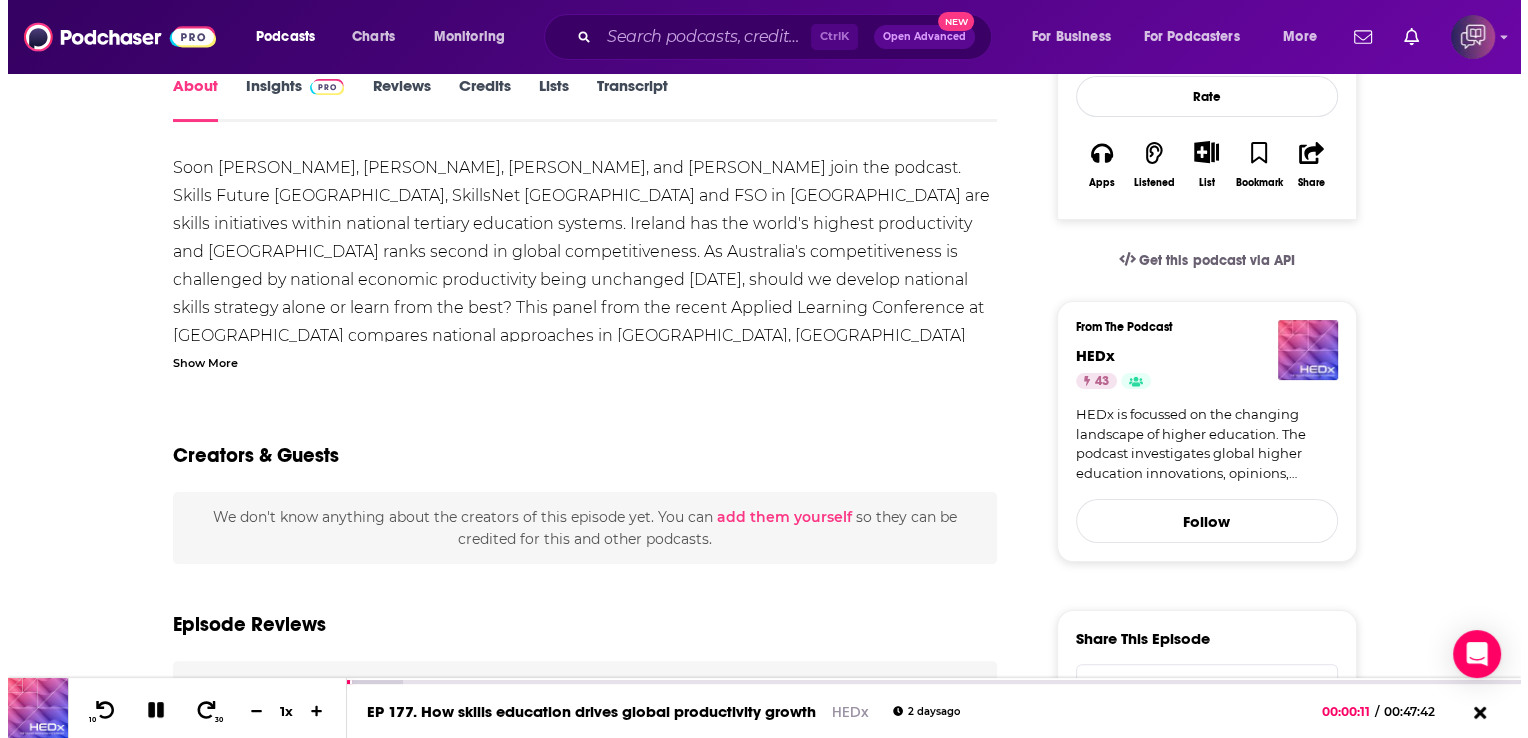 scroll, scrollTop: 0, scrollLeft: 0, axis: both 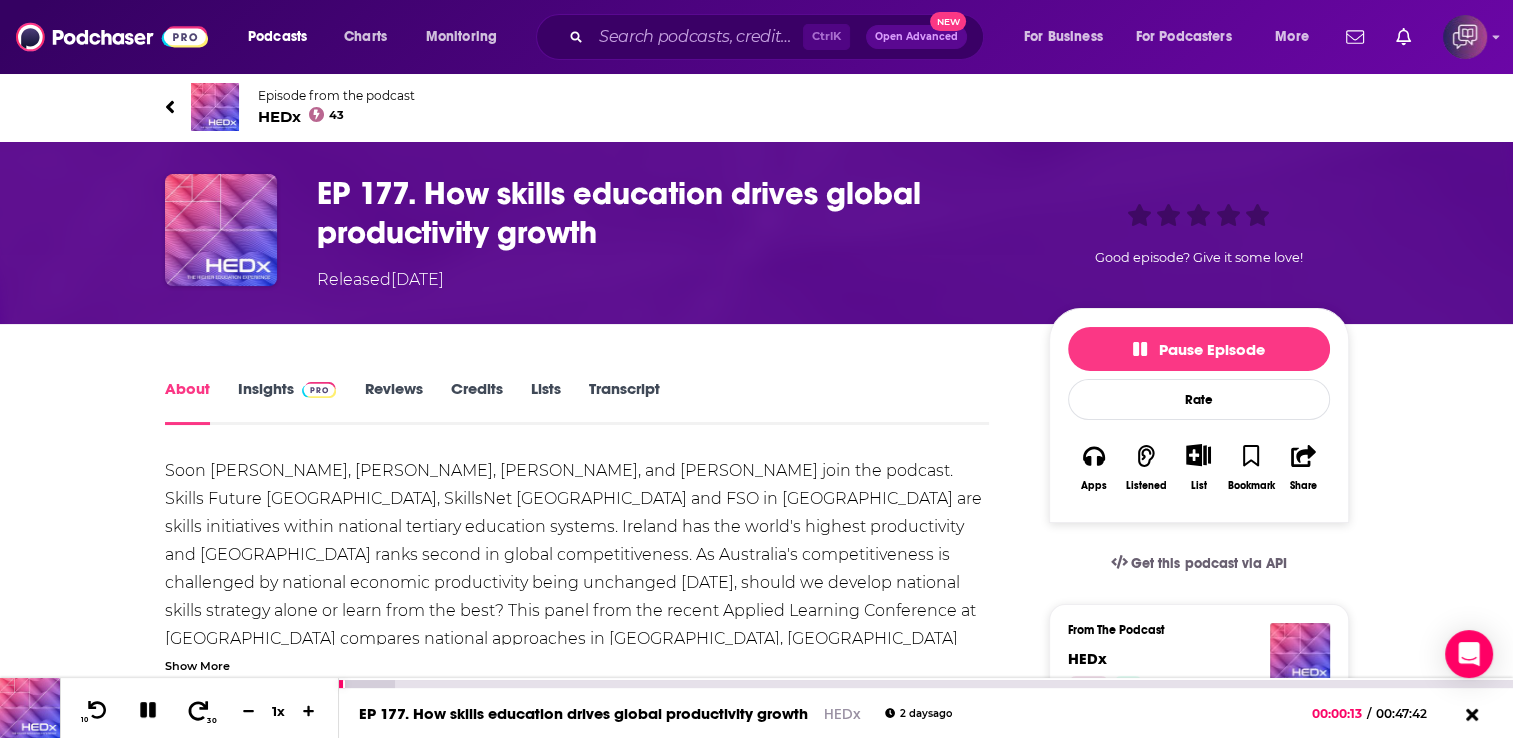 click 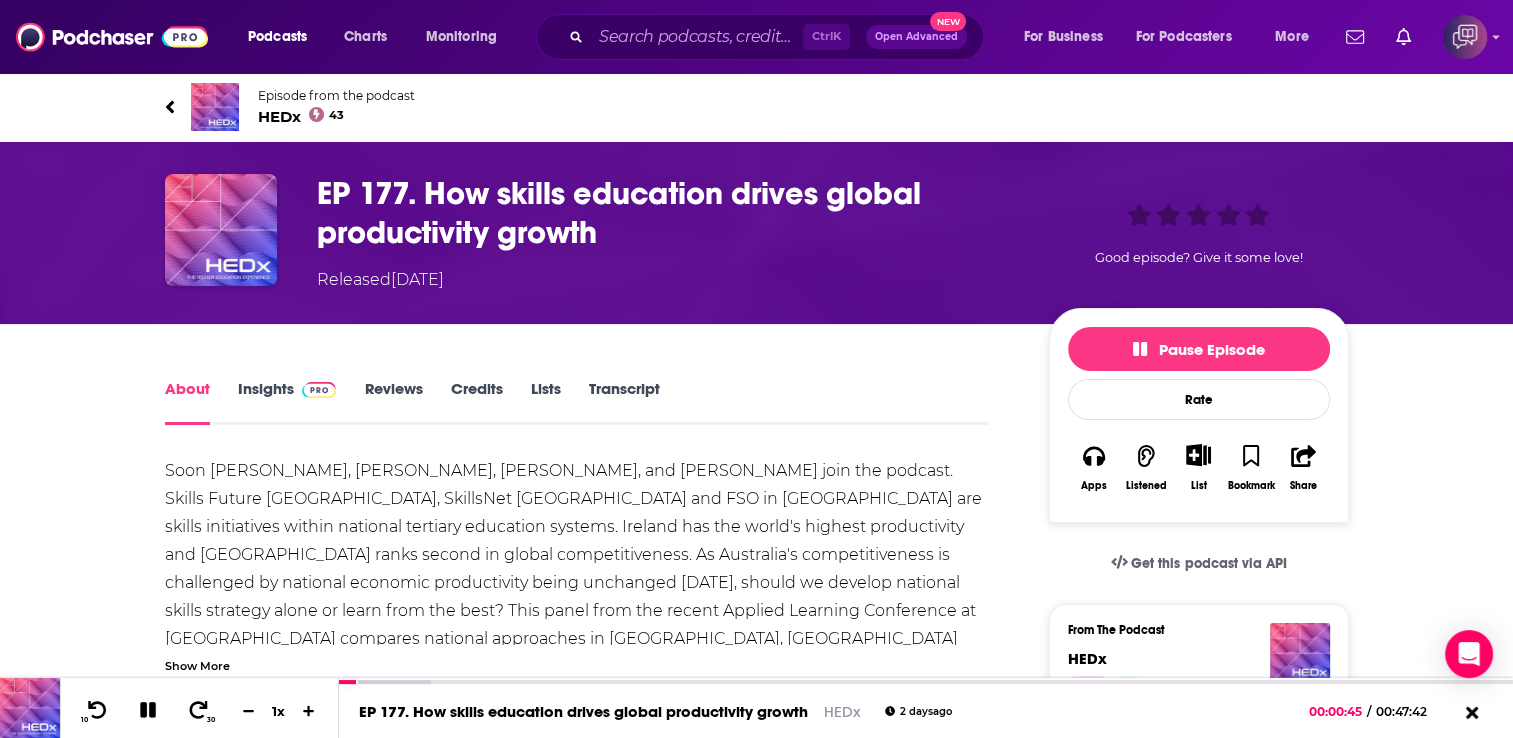 click on "Soon Joo Gog, Tracey Donnery, Patrick Kidd, and May Sok Mui Lim join the podcast. Skills Future Singapore, SkillsNet Ireland and FSO in Australia are skills initiatives within national tertiary education systems. Ireland has the world's highest productivity and Singapore ranks second in global competitiveness. As Australia's competitiveness is challenged by national economic productivity being unchanged in 20 years, should we develop national skills strategy alone or learn from the best? This panel from the recent Applied Learning Conference at Singapore Institute of Technology compares national approaches in Singapore, Ireland and Australia." at bounding box center [577, 569] 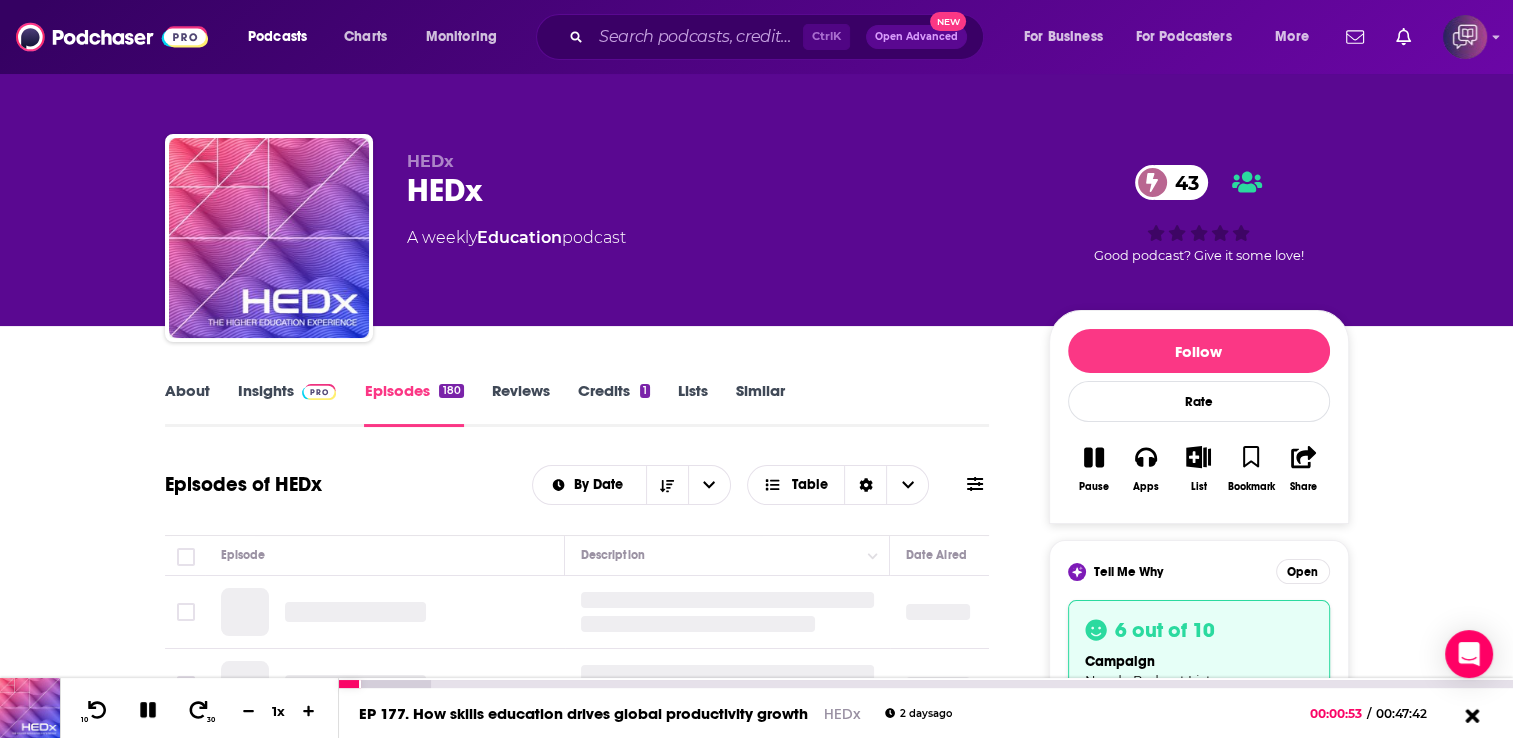 click at bounding box center [1472, 716] 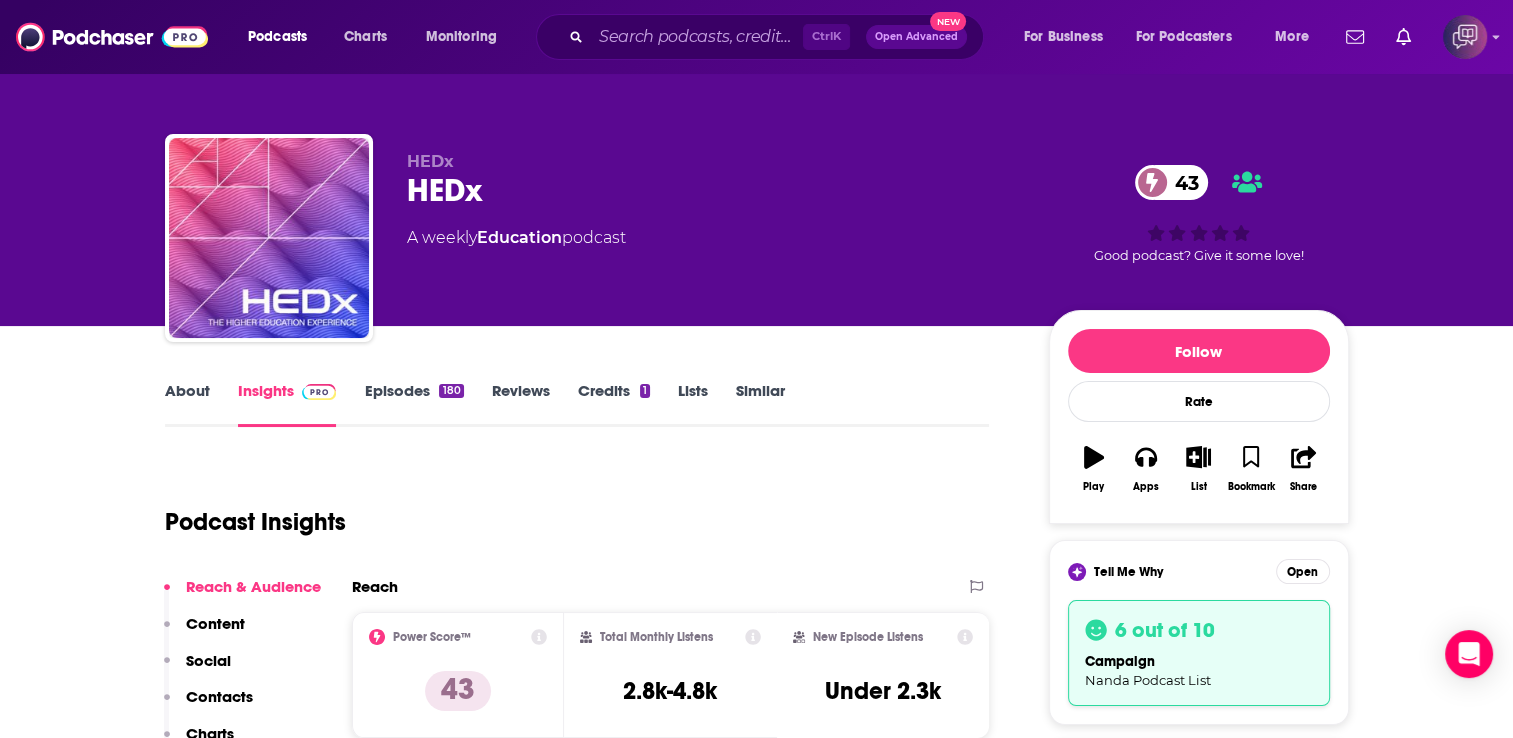 click on "About Insights Episodes 180 Reviews Credits 1 Lists Similar Podcast Insights Reach & Audience Content Social Contacts Charts Rate Card Sponsors Details Similar Contact Podcast Open Website  Reach Power Score™ 43 Total Monthly Listens 2.8k-4.8k New Episode Listens Under 2.3k Export One-Sheet Audience Demographics Gender Male Age 34 yo Income $ $ $ $ $ Parental Status Mixed Countries 1 Australia 2 United States 3 India 4 United Kingdom Top Cities Riyadh , São Paulo, Brazil , London , New York, NY , Atlanta, GA , Cairo Interests Sports , Business , Education , Friends, Family & Relationships , Graduate school , College education Jobs Teachers , Trainers , Professors , Pastors/Ministers , Software Engineers , Researchers Ethnicities White / Caucasian , Asian , Hispanic , African American Show More Content Political Skew Low Left Socials LinkedIn @hedx/ Link Contacts   RSS   Podcast Email HEDx sam@brandinstitute.com.au sam@brandinstitute.com.au That's all there is! Charts All Charts All Categories All Countries" at bounding box center (757, 4546) 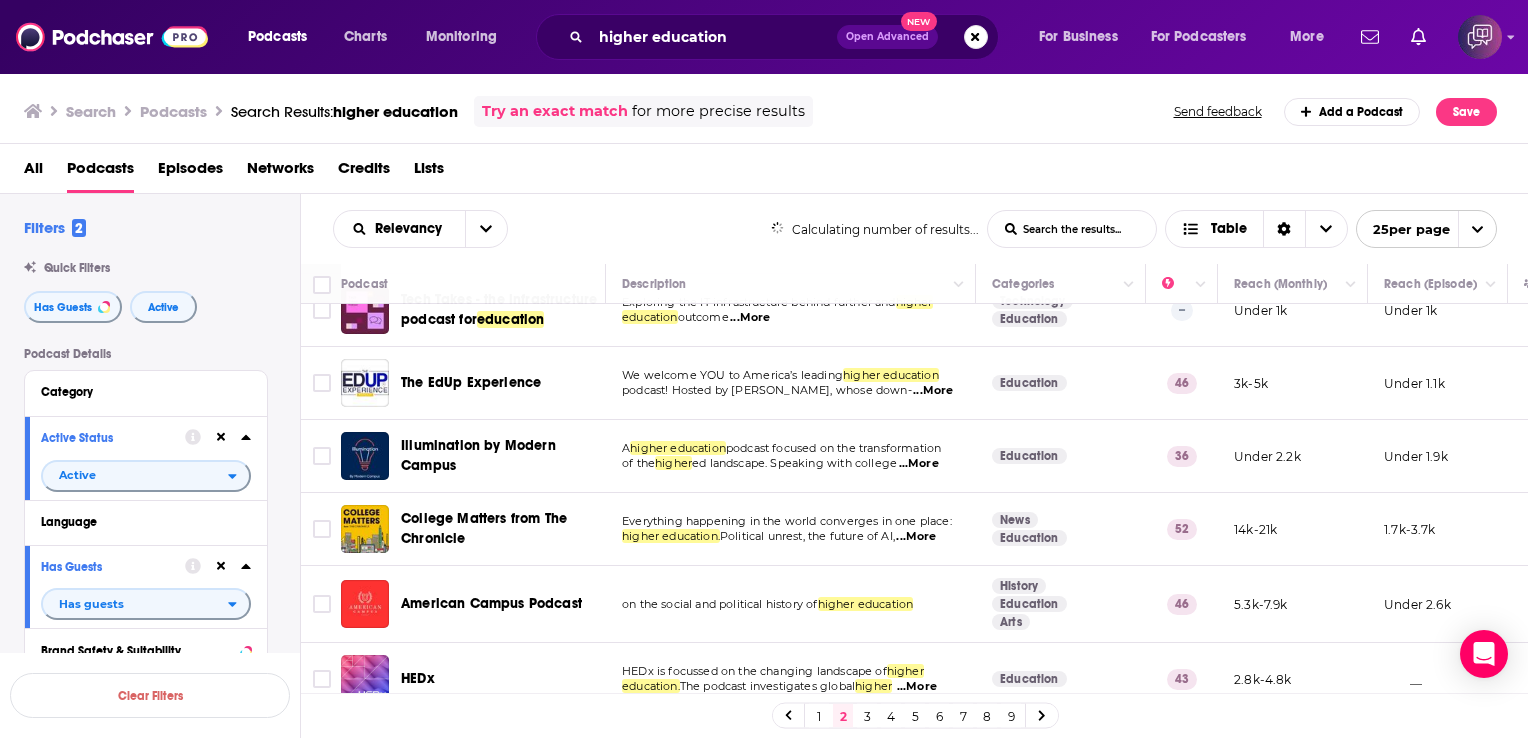 scroll, scrollTop: 1473, scrollLeft: 0, axis: vertical 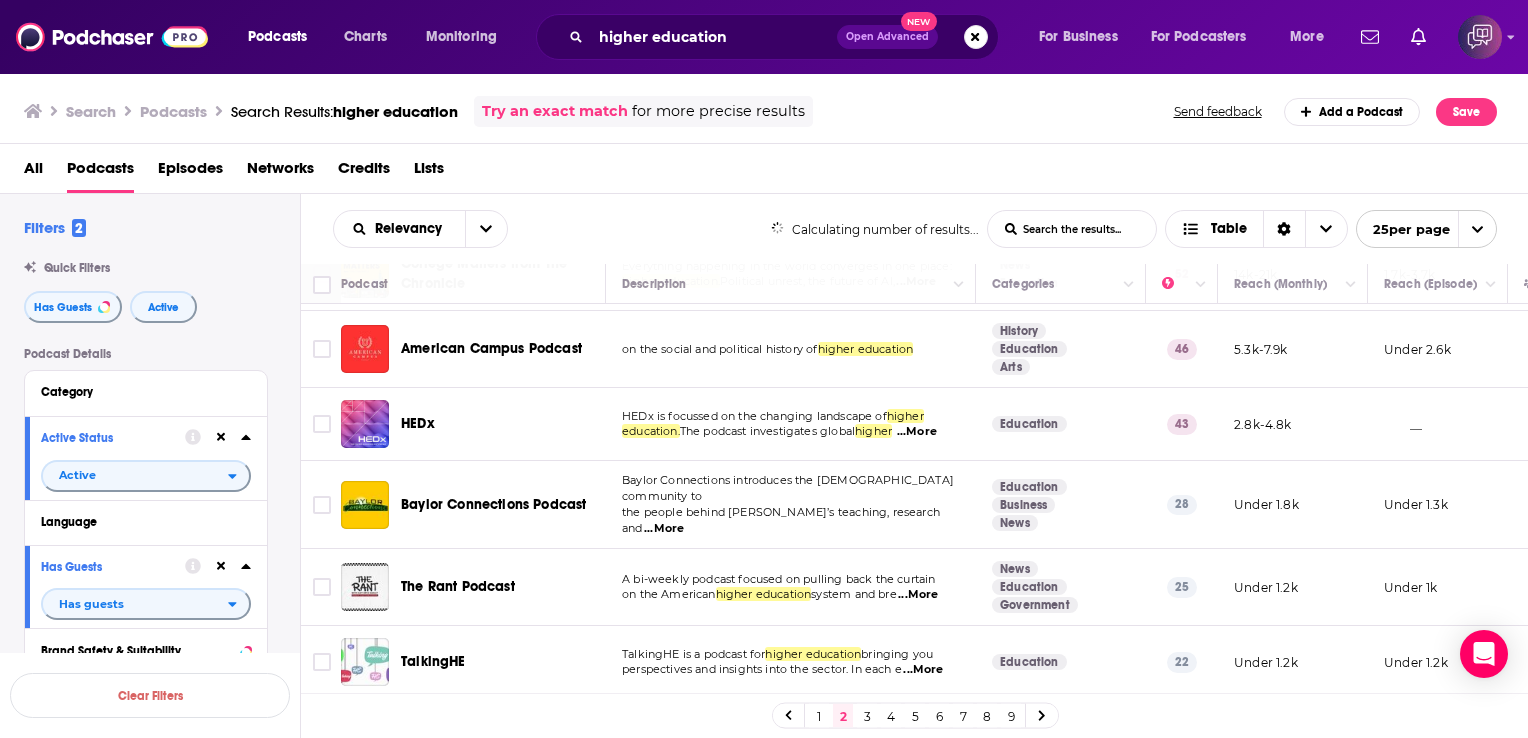 click on "3" at bounding box center [867, 716] 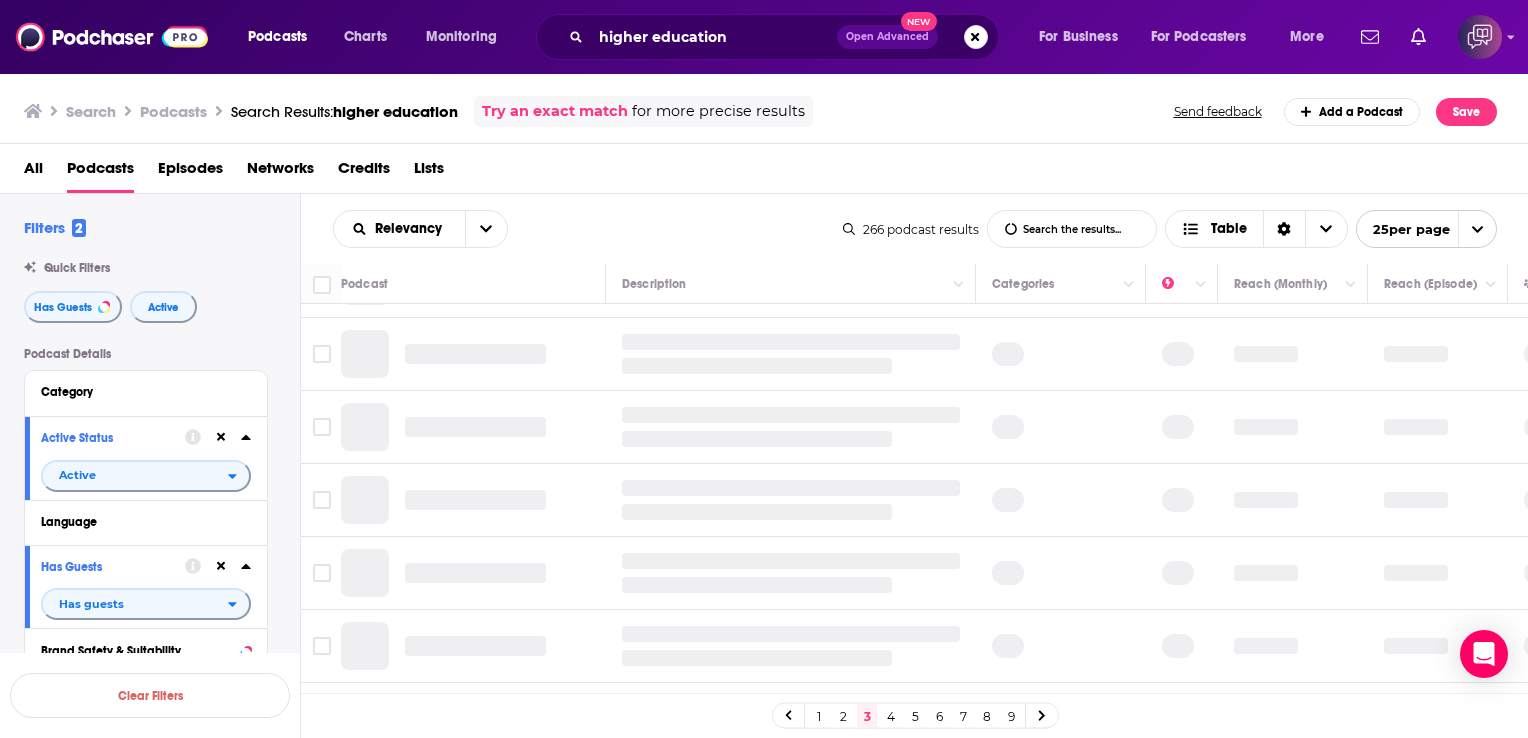 scroll, scrollTop: 0, scrollLeft: 0, axis: both 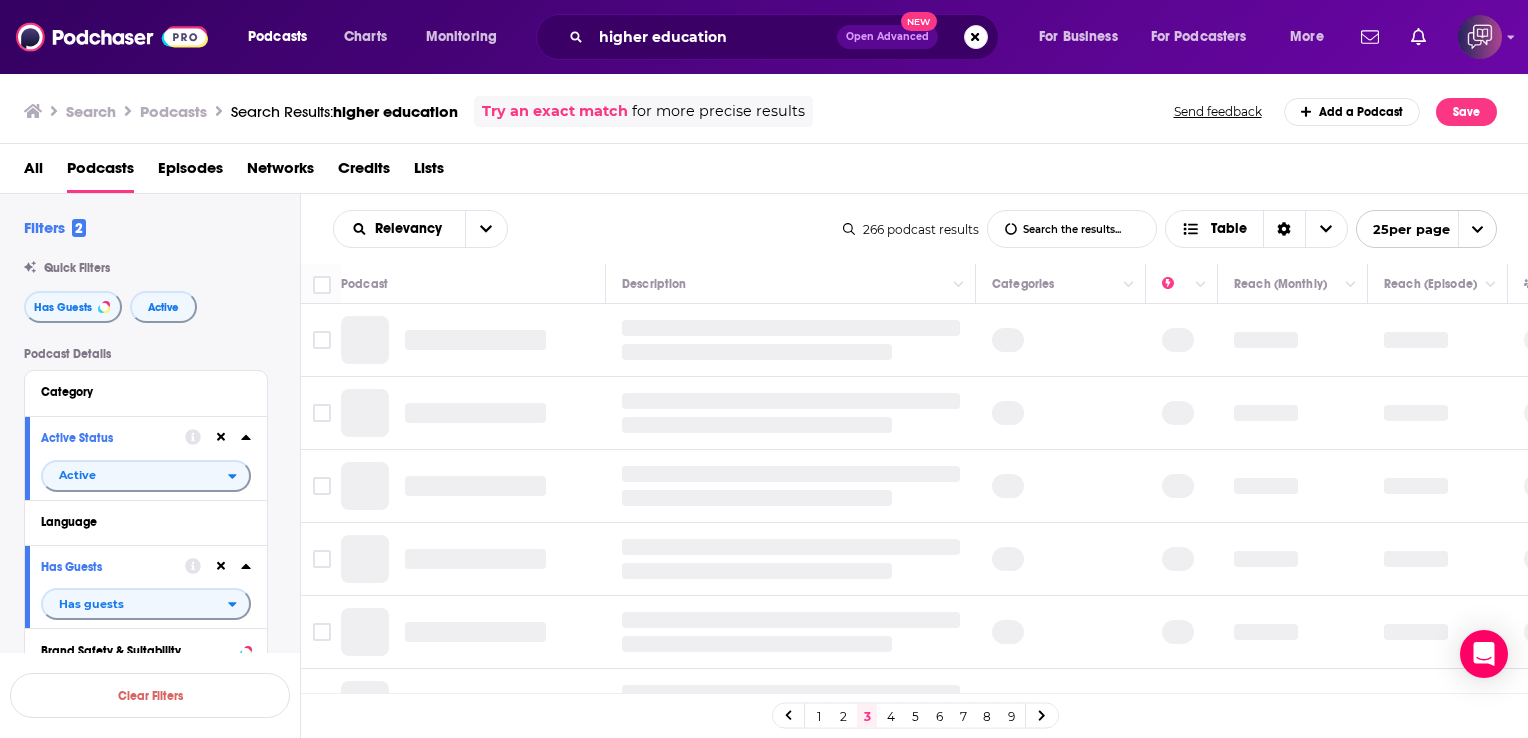 click on "2" at bounding box center [843, 716] 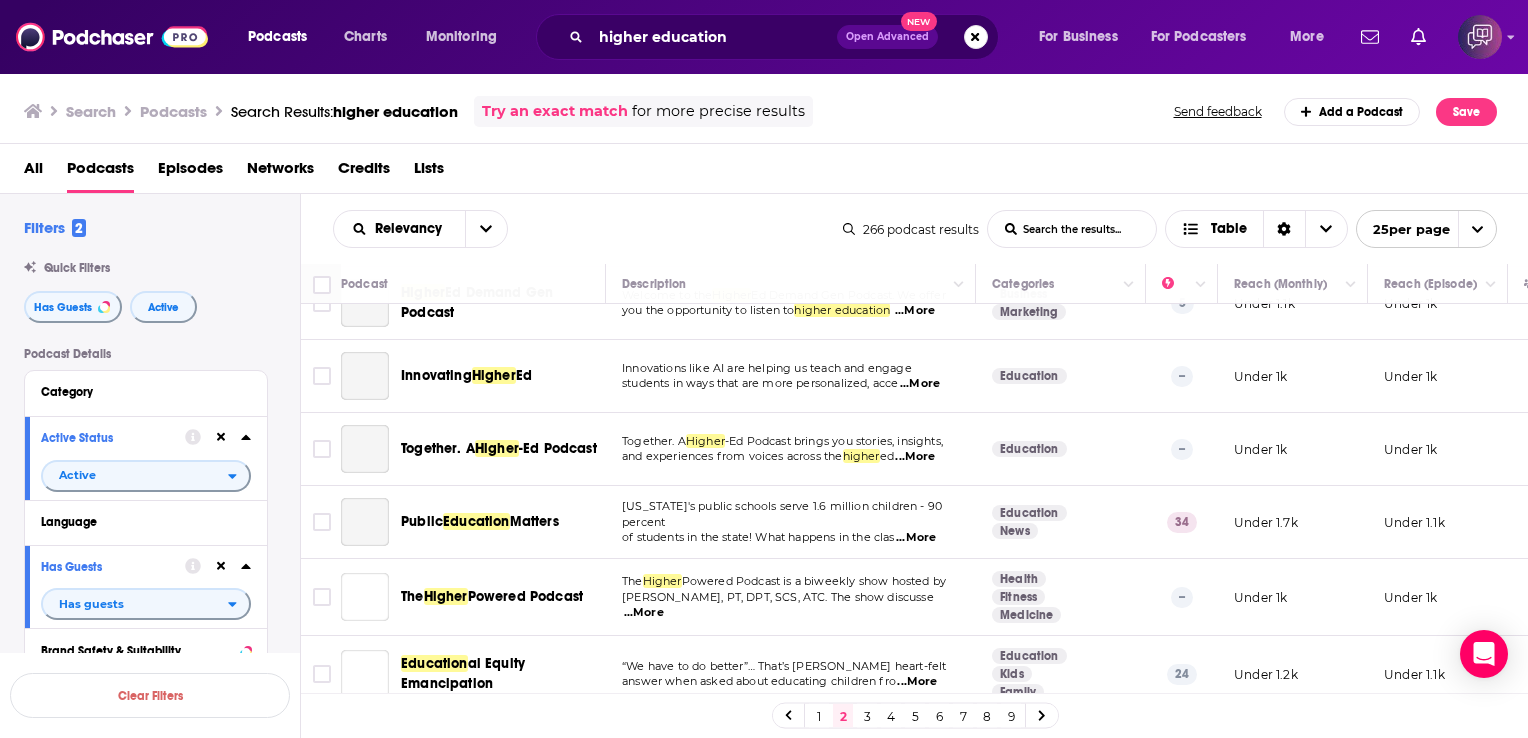 scroll, scrollTop: 1441, scrollLeft: 0, axis: vertical 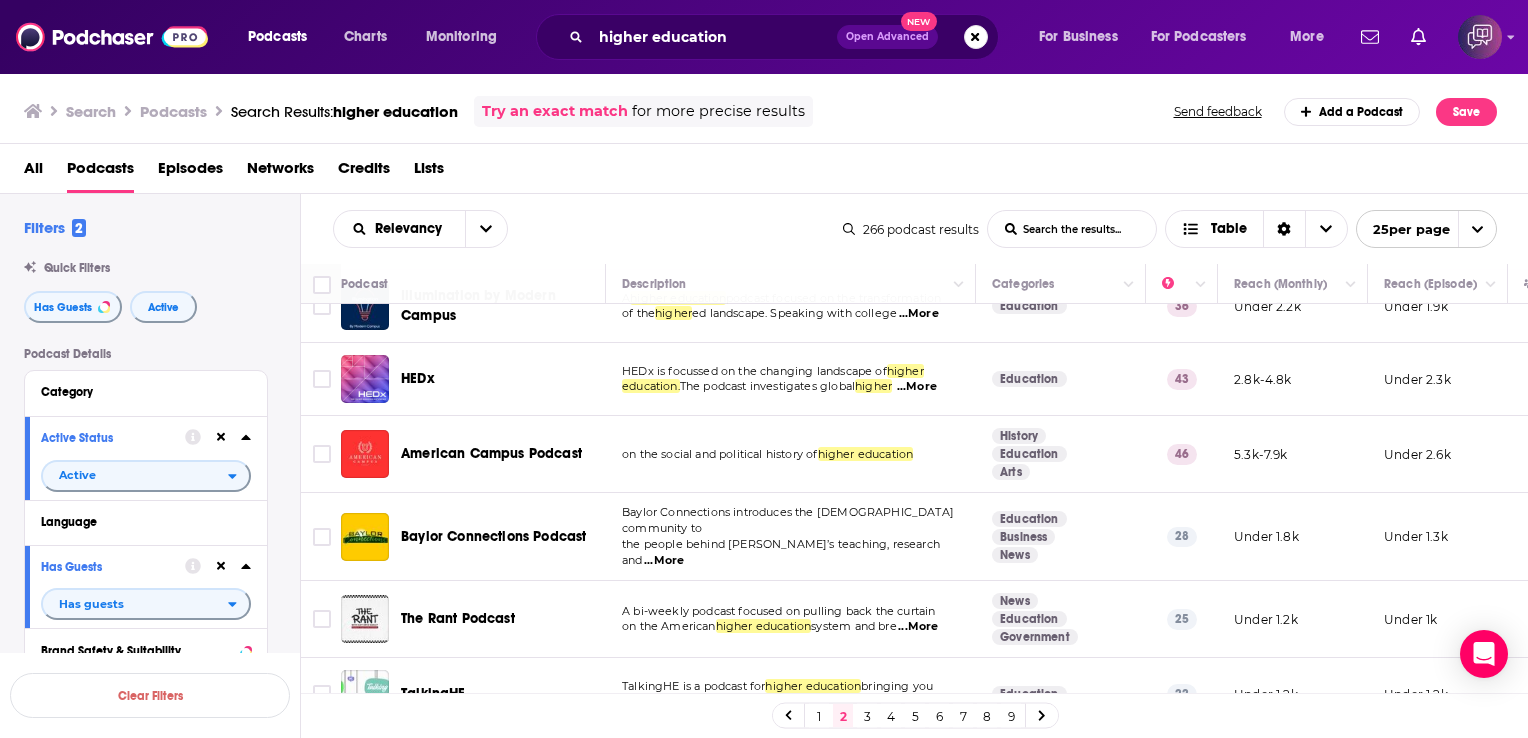 click on "Under 1.8k" at bounding box center [1293, 537] 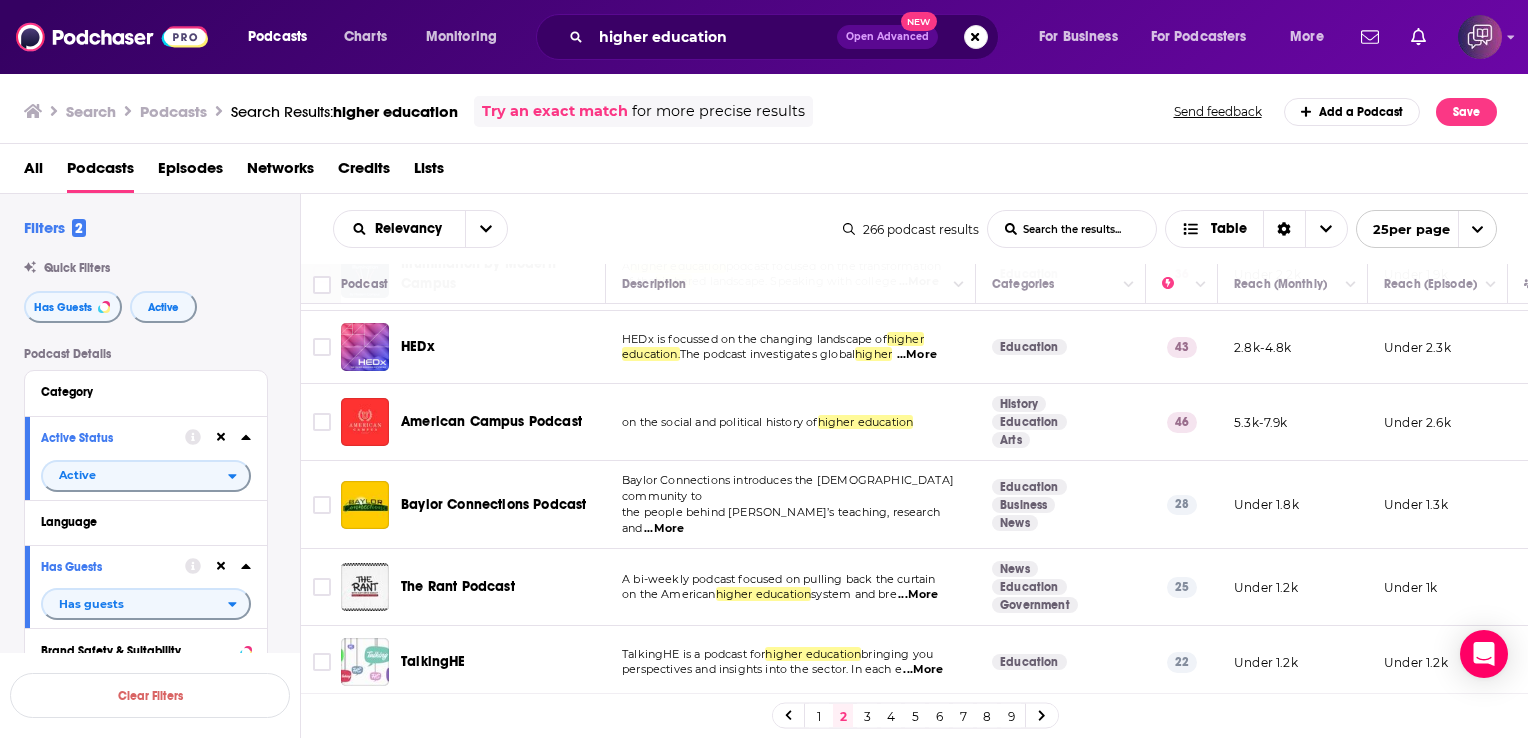 click on "...More" at bounding box center [923, 670] 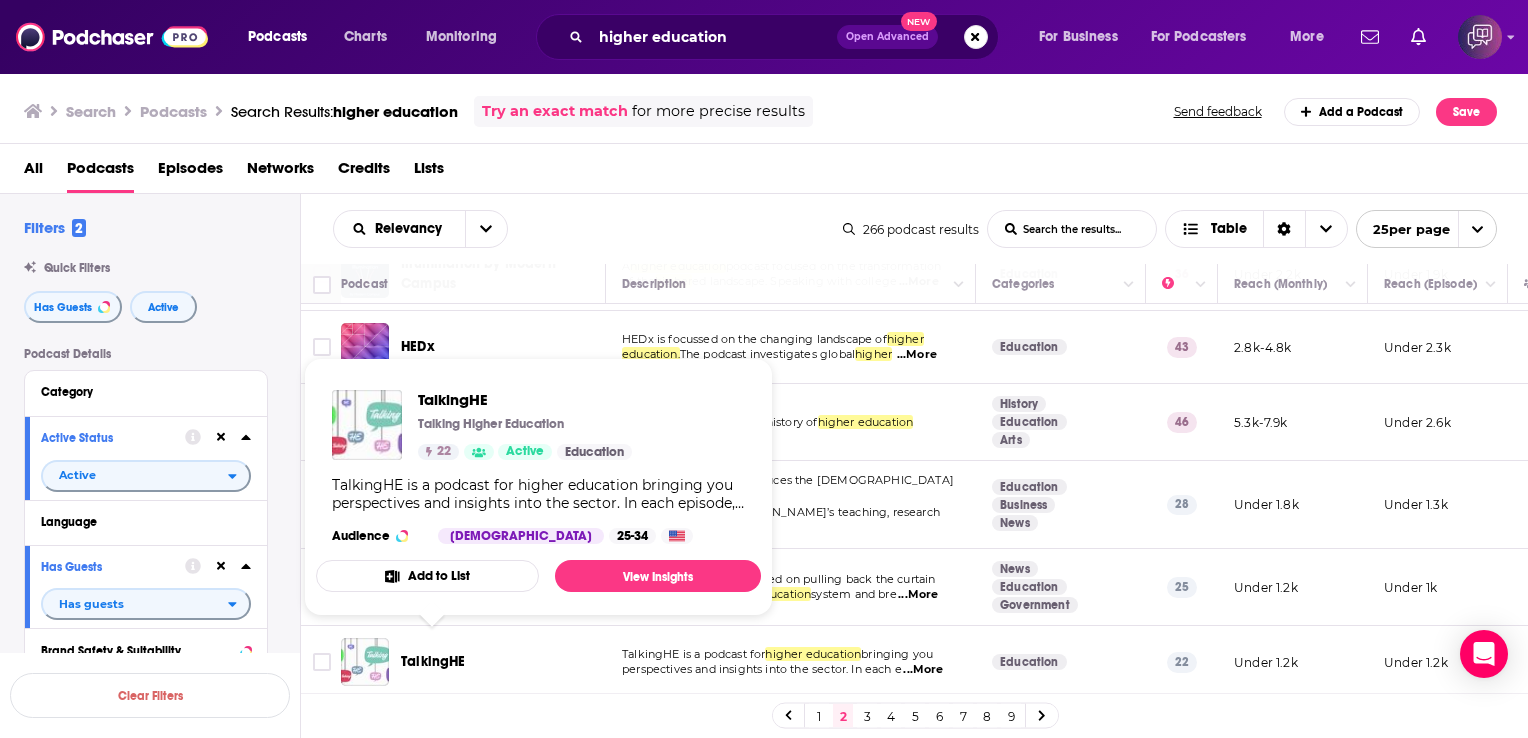 click on "TalkingHE" at bounding box center [433, 661] 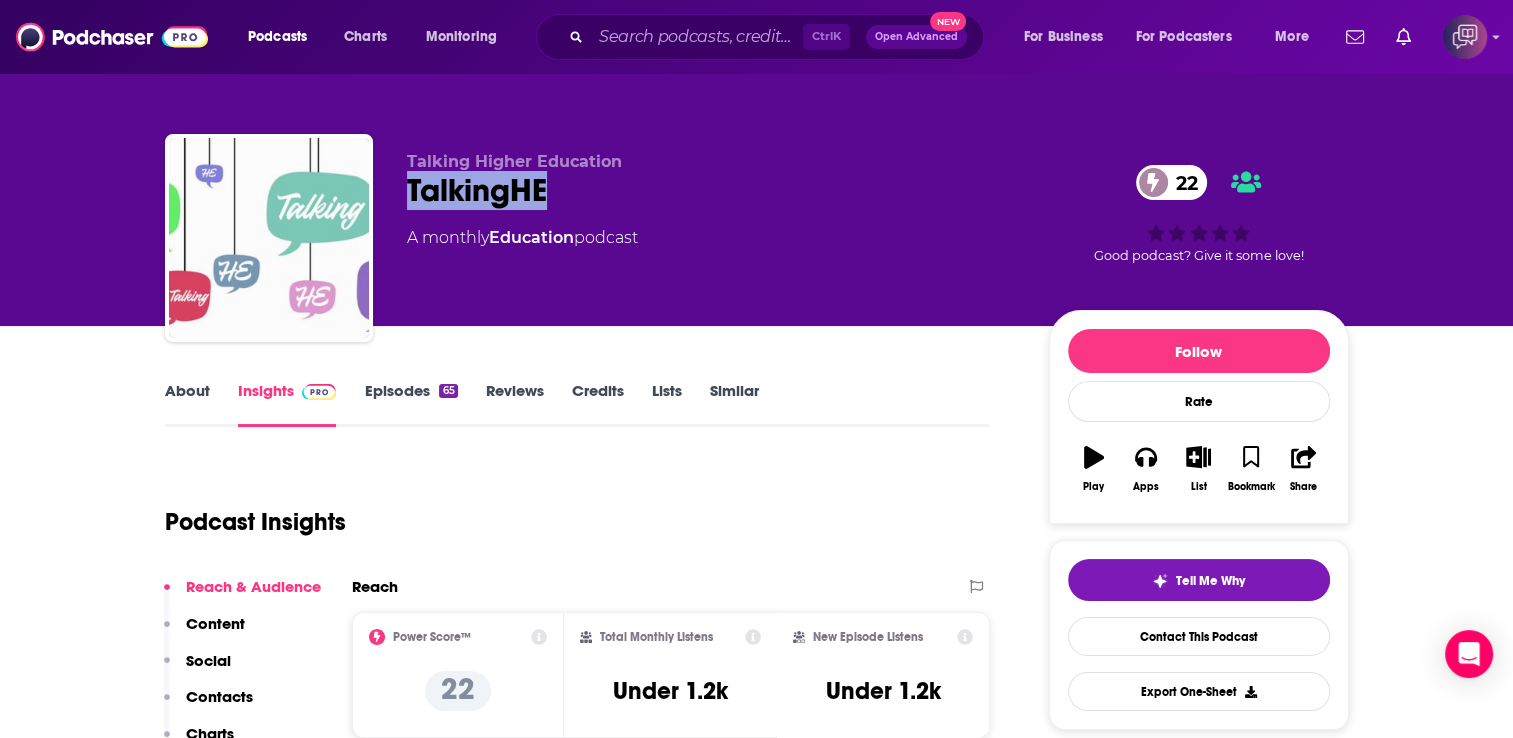 copy on "TalkingHE" 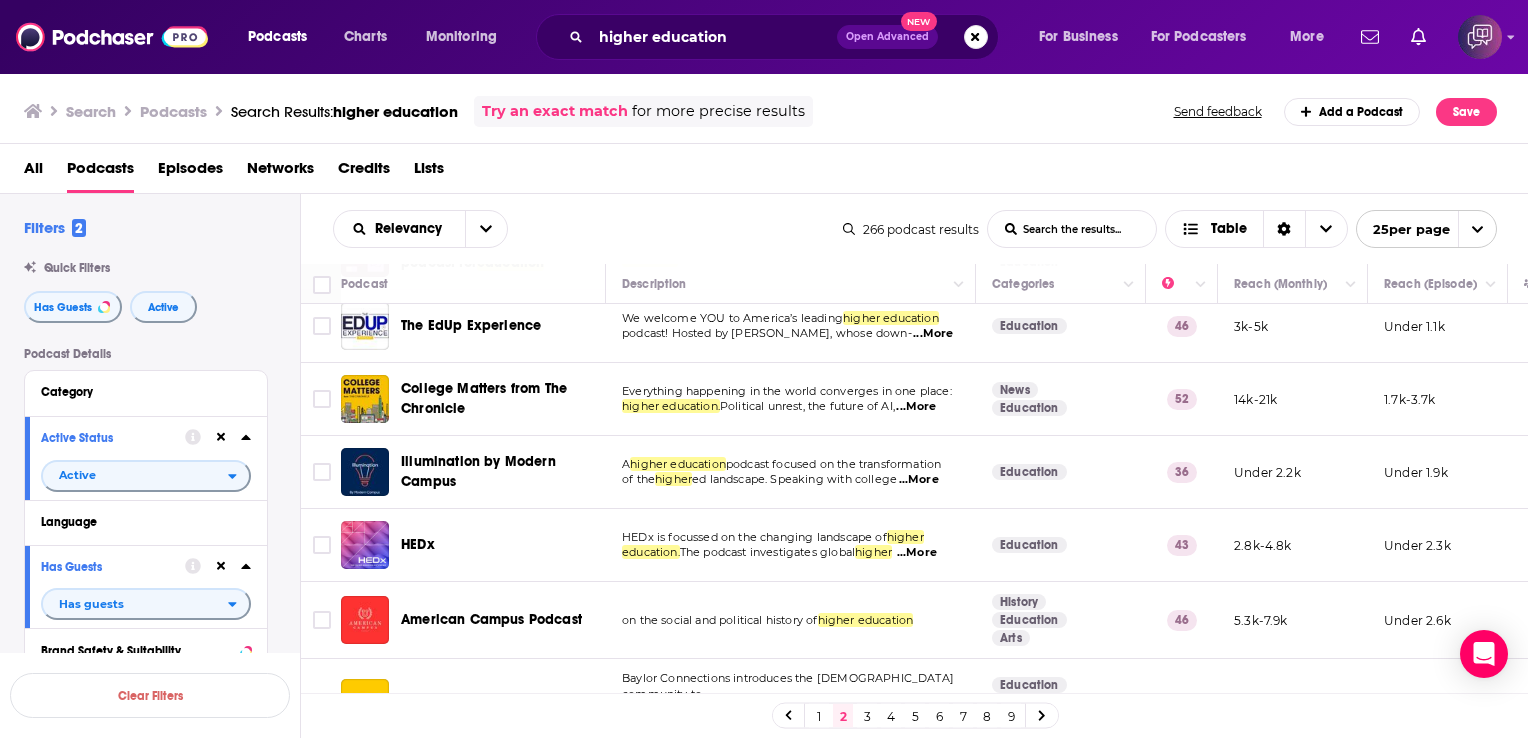 scroll, scrollTop: 1473, scrollLeft: 0, axis: vertical 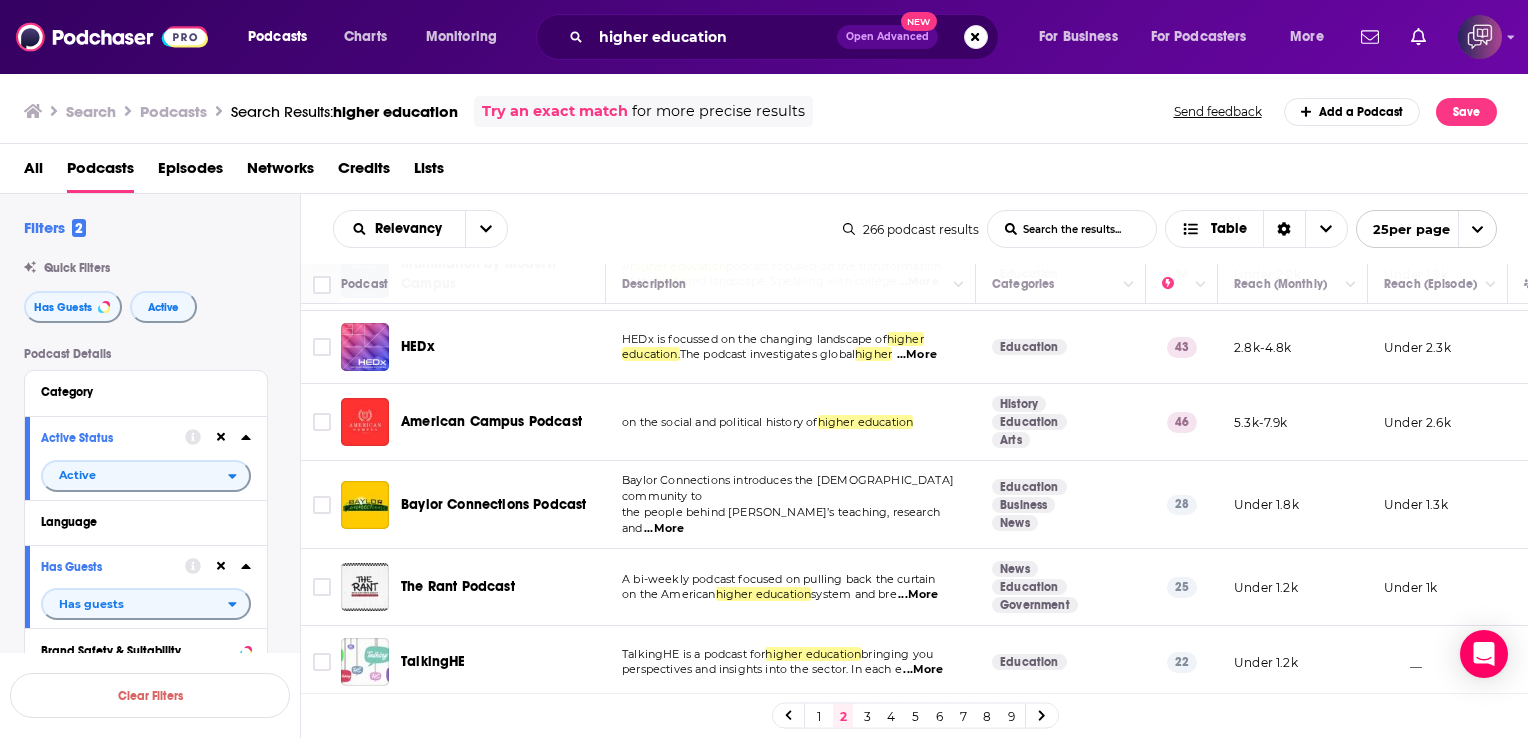 click on "3" at bounding box center [867, 716] 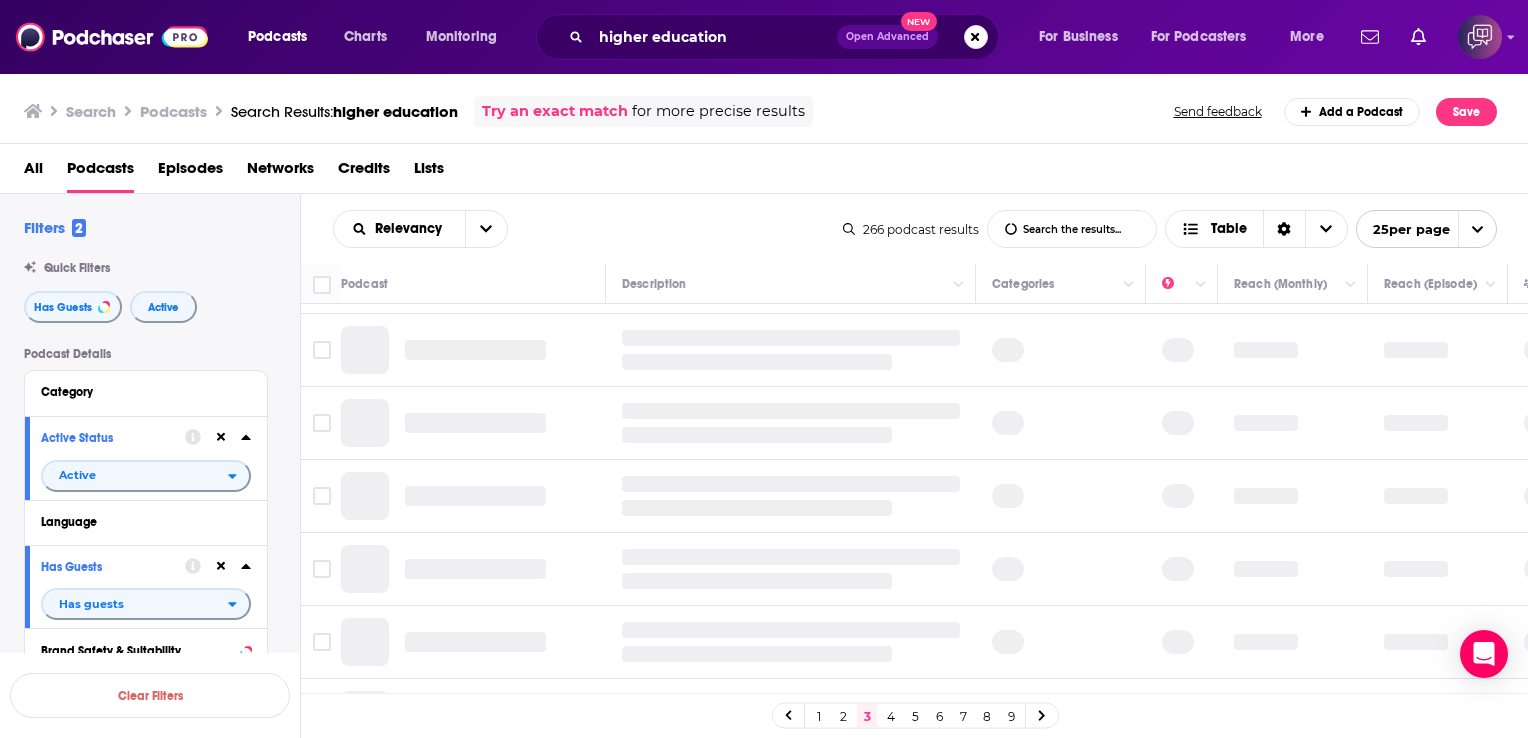 scroll, scrollTop: 0, scrollLeft: 0, axis: both 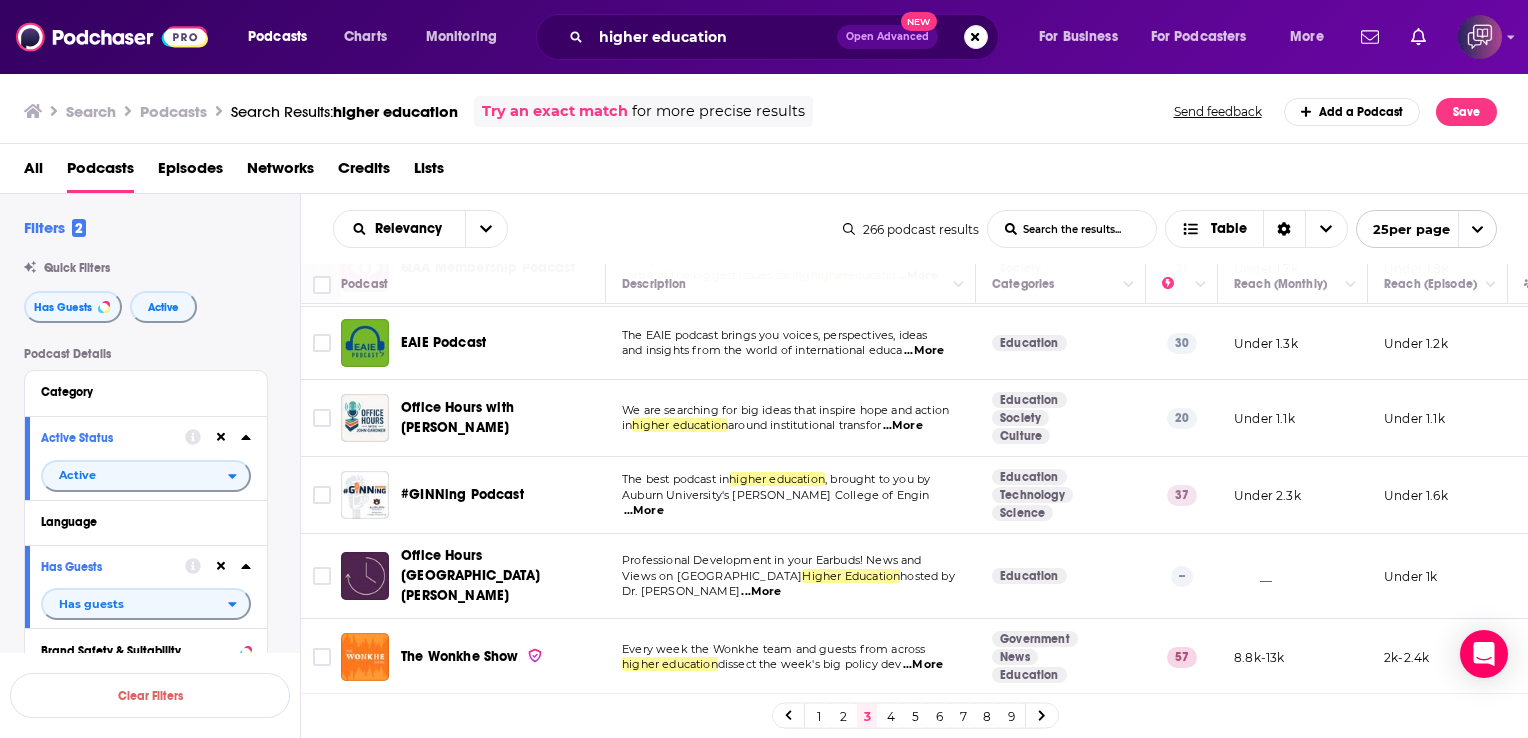 click on "...More" at bounding box center [903, 426] 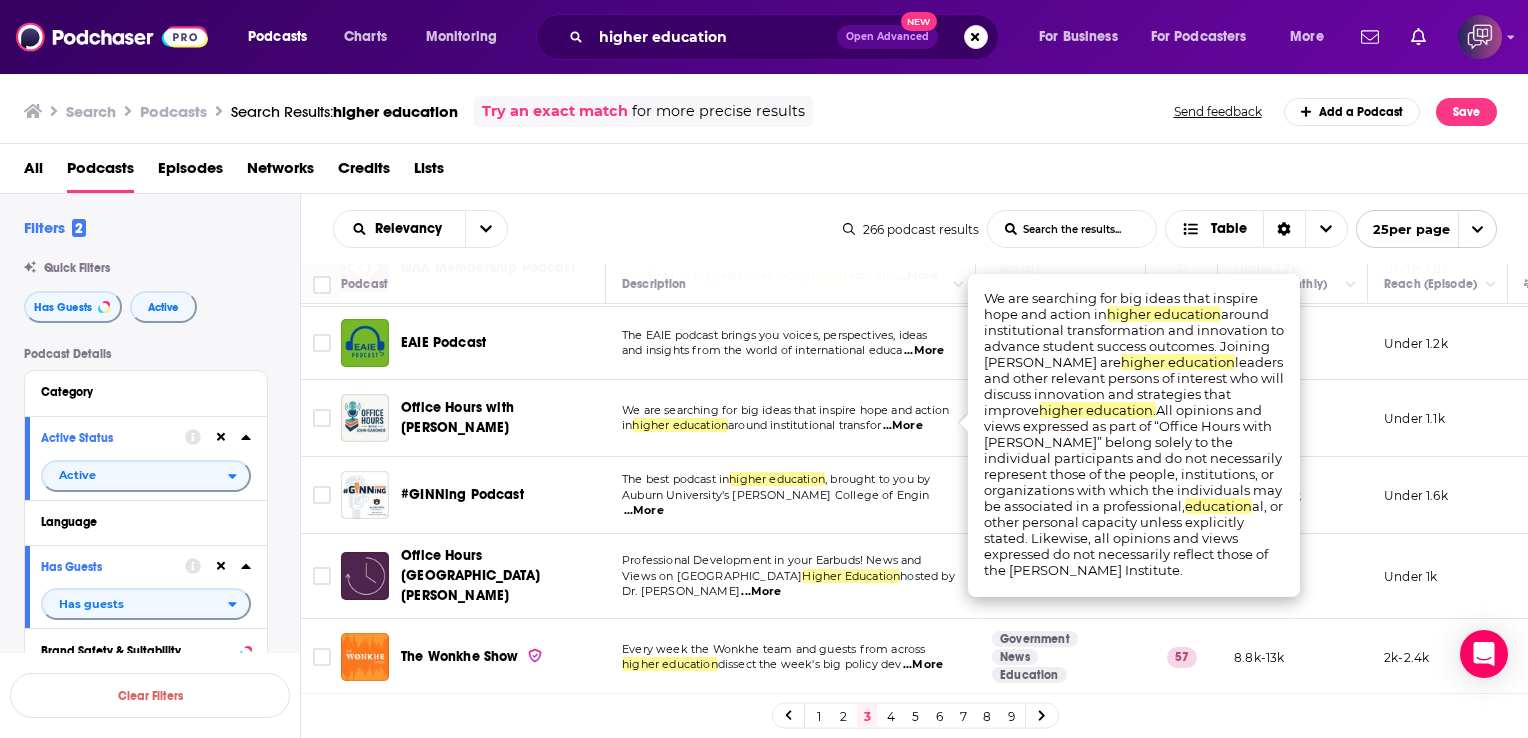 click on "in  higher education  around institutional transfor  ...More" at bounding box center (790, 426) 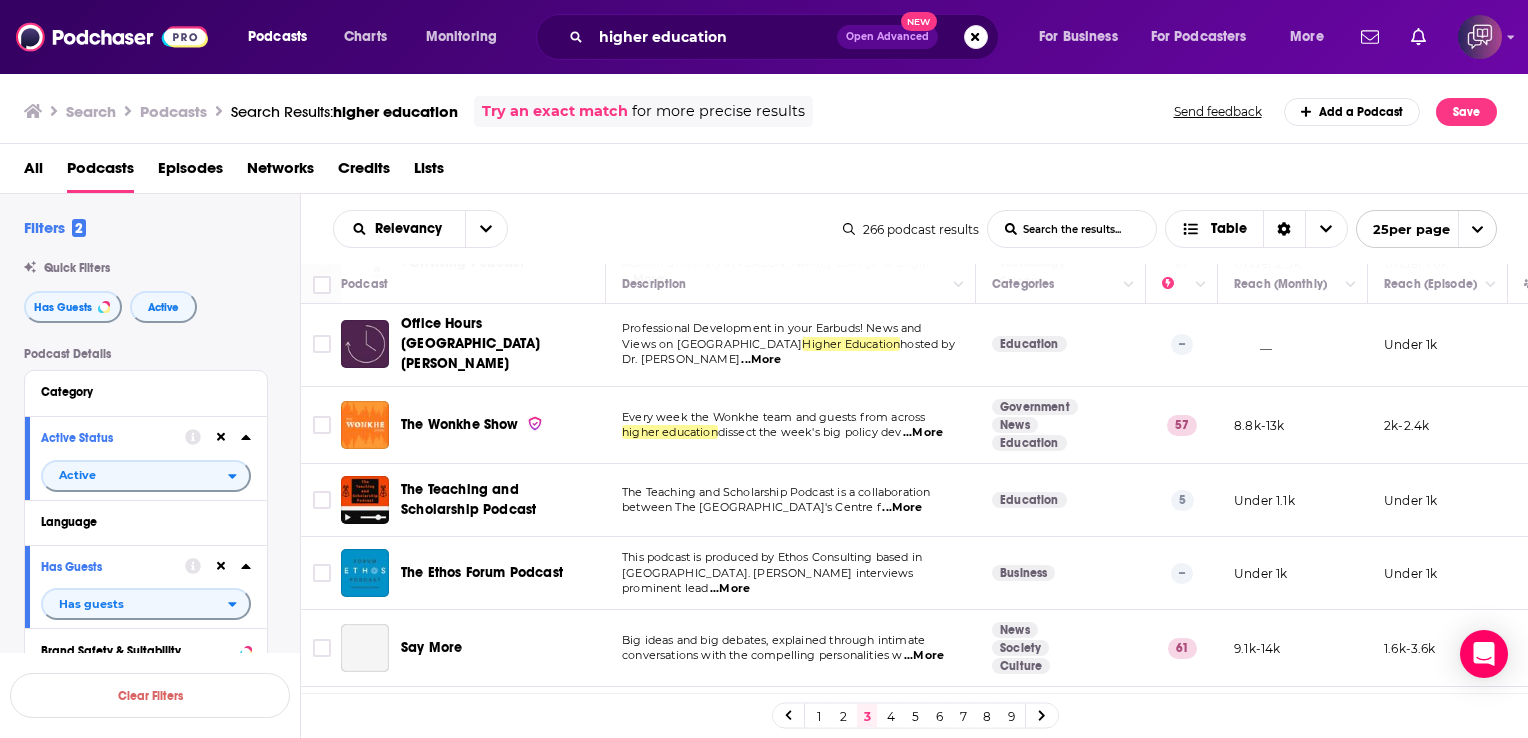 scroll, scrollTop: 550, scrollLeft: 0, axis: vertical 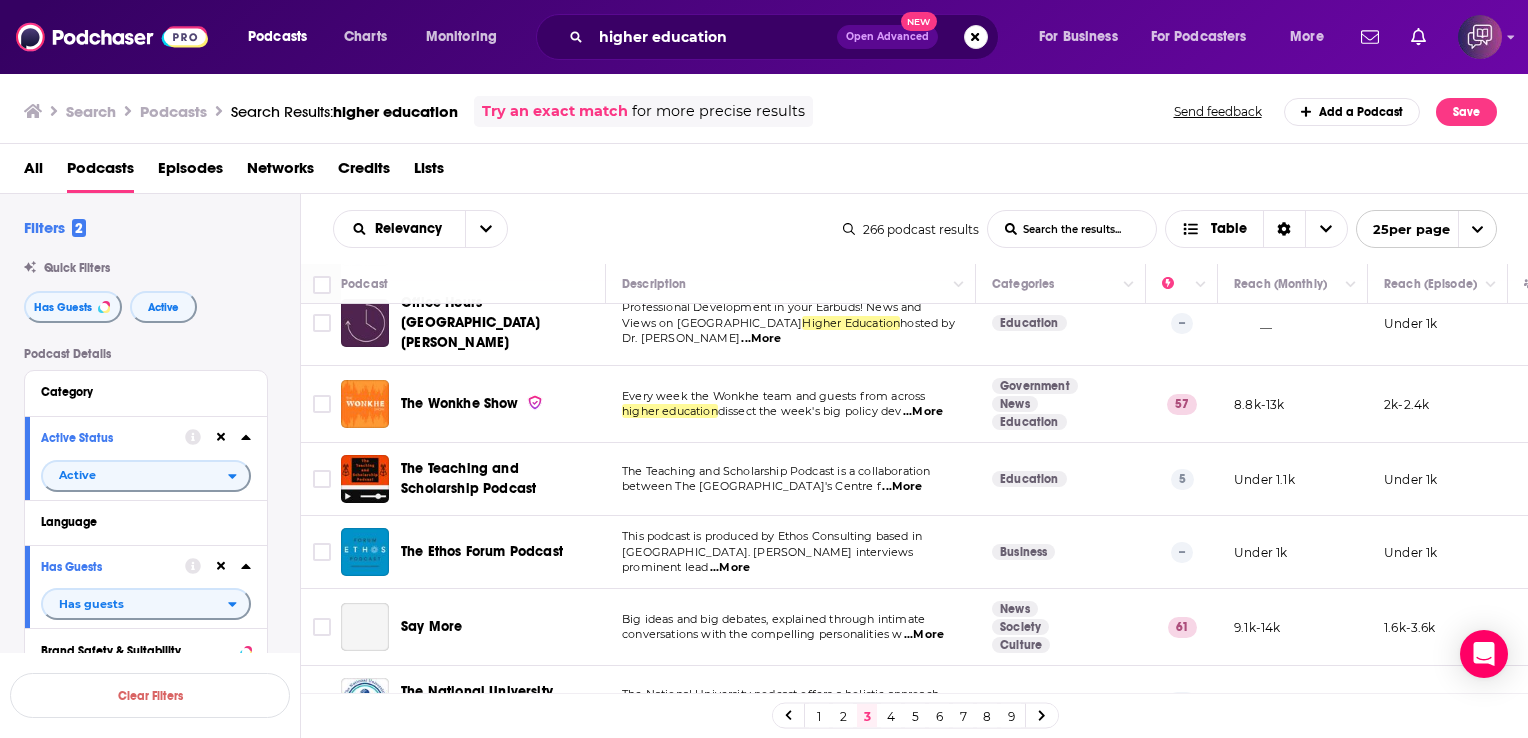 click on "...More" at bounding box center (923, 412) 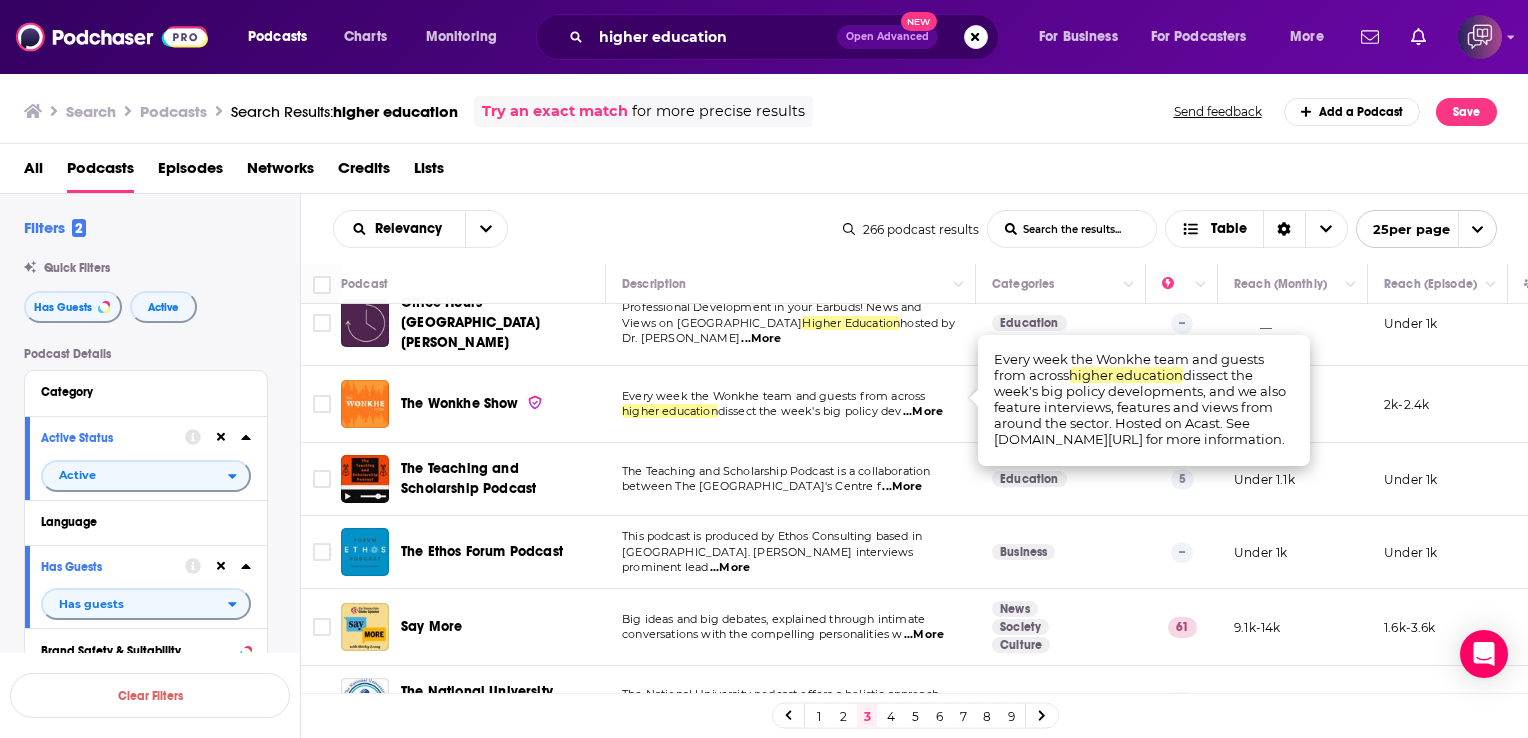 click on "between The [GEOGRAPHIC_DATA]'s Centre f" at bounding box center [751, 486] 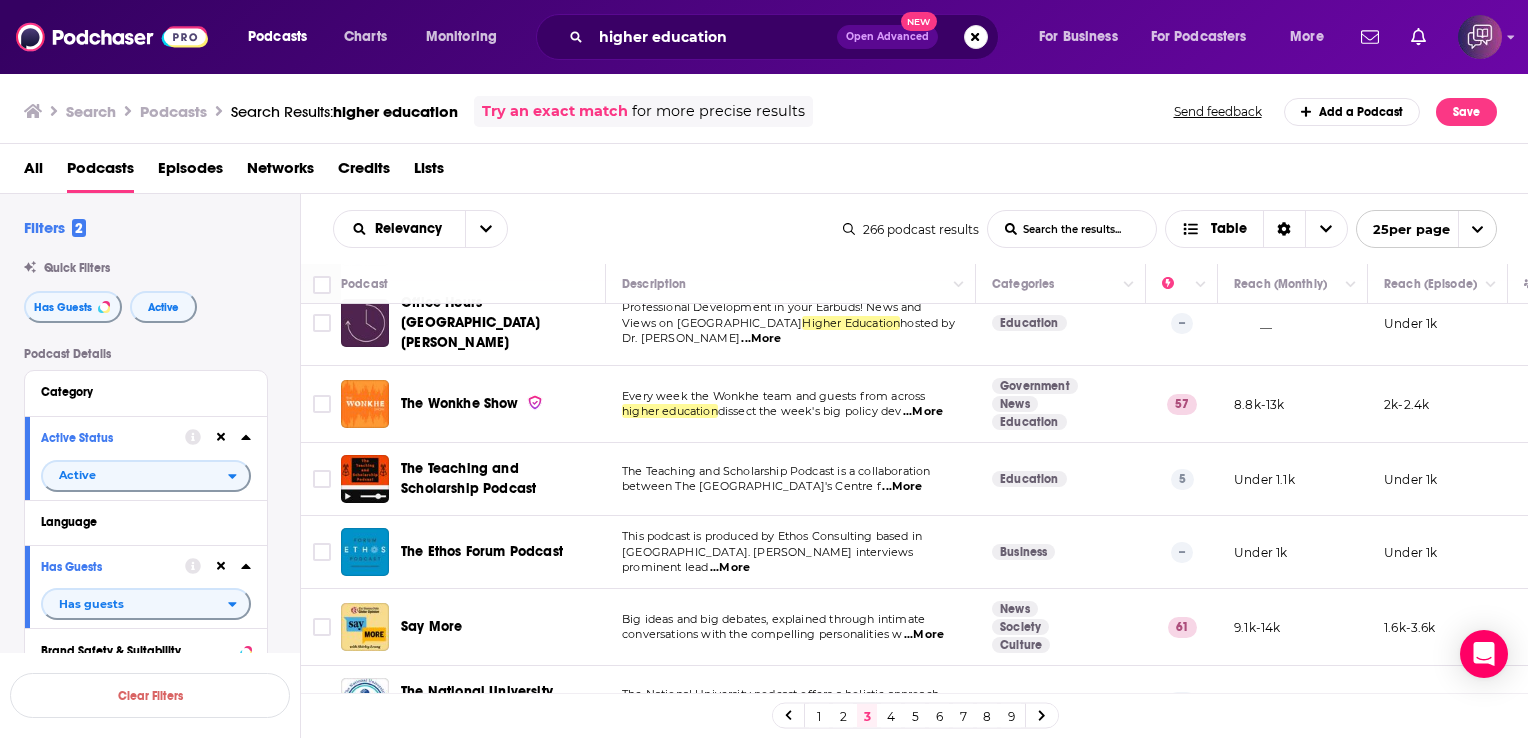 click on "...More" at bounding box center [902, 487] 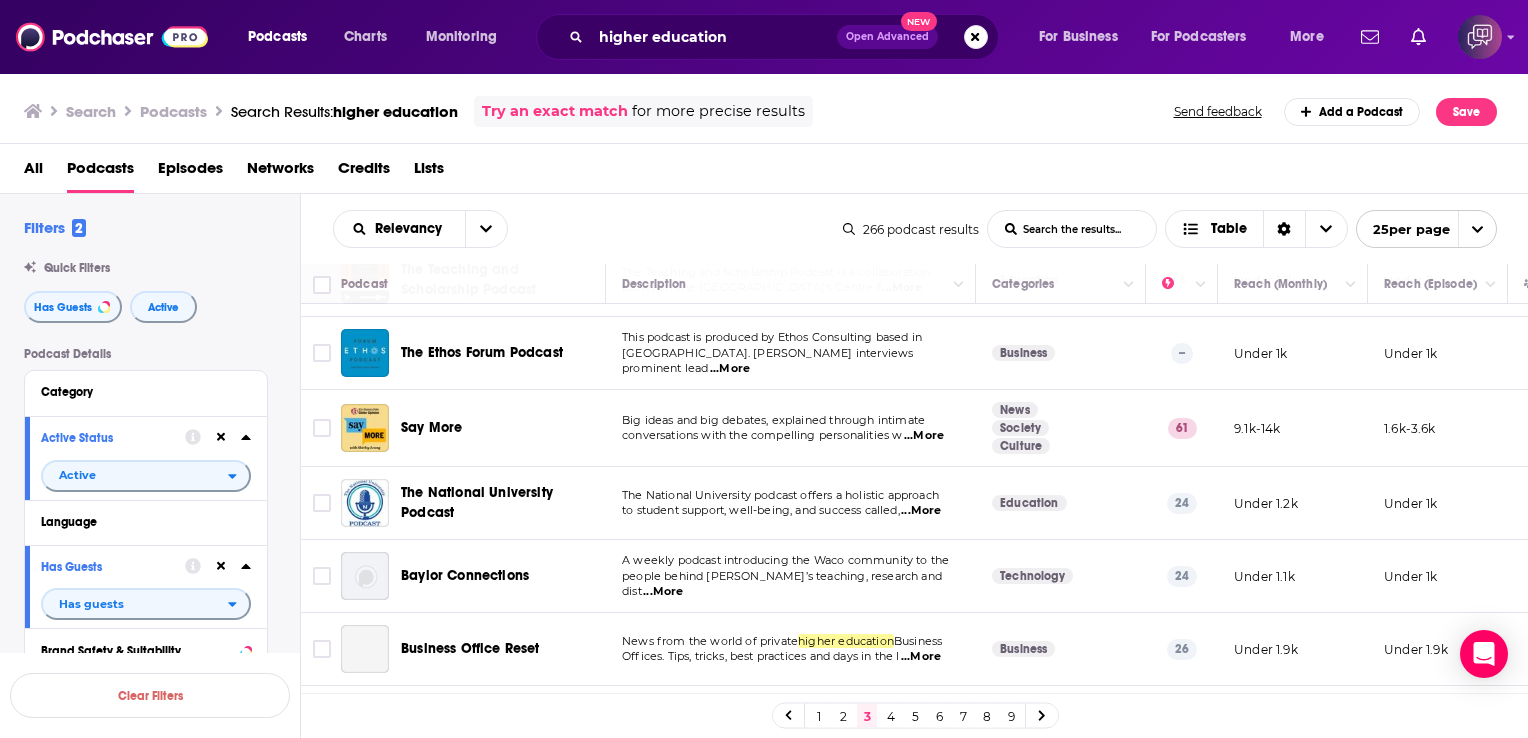scroll, scrollTop: 764, scrollLeft: 0, axis: vertical 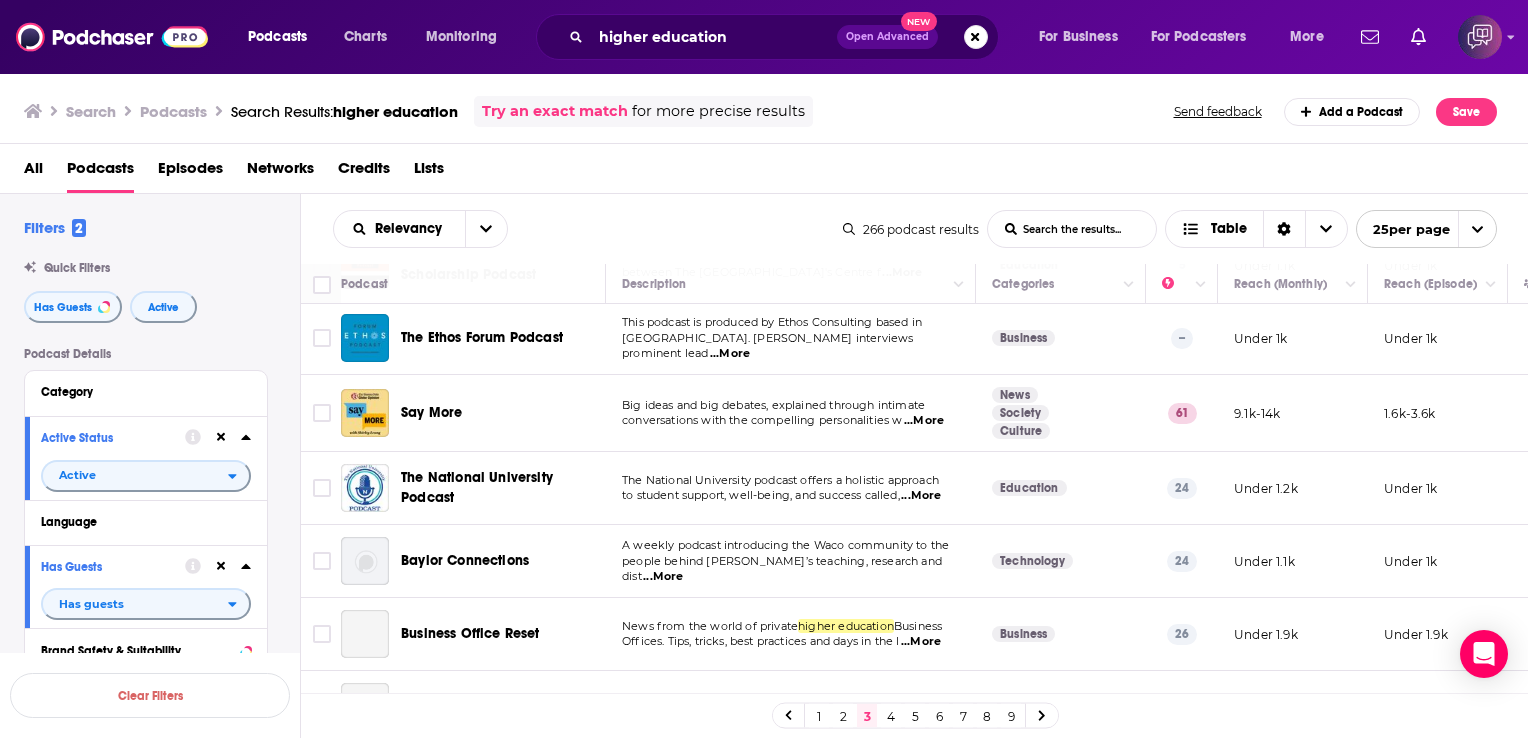 click on "Big ideas and big debates, explained through intimate conversations with the compelling personalities w  ...More" at bounding box center [791, 413] 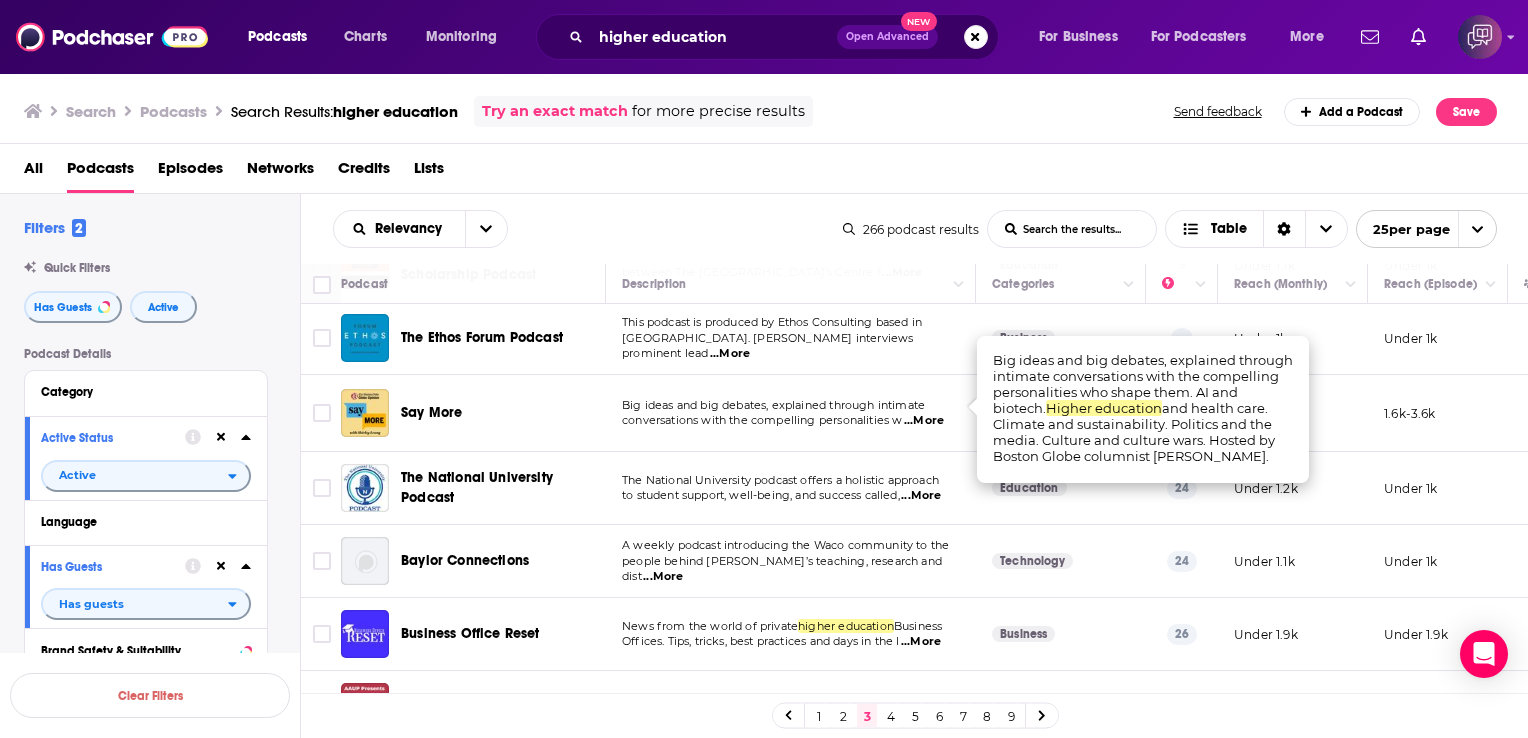 click on "Big ideas and big debates, explained through intimate conversations with the compelling personalities w  ...More" at bounding box center [791, 413] 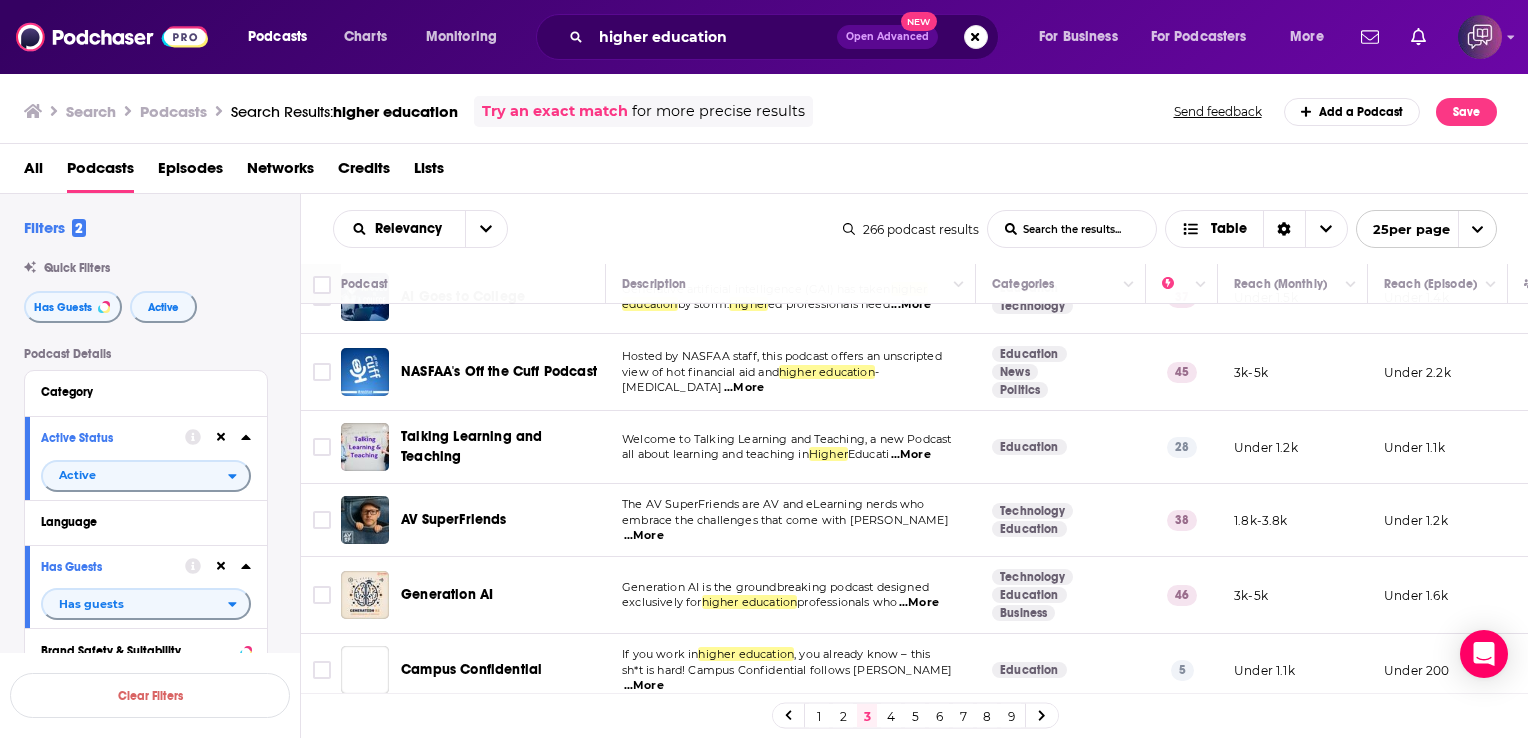 scroll, scrollTop: 1248, scrollLeft: 0, axis: vertical 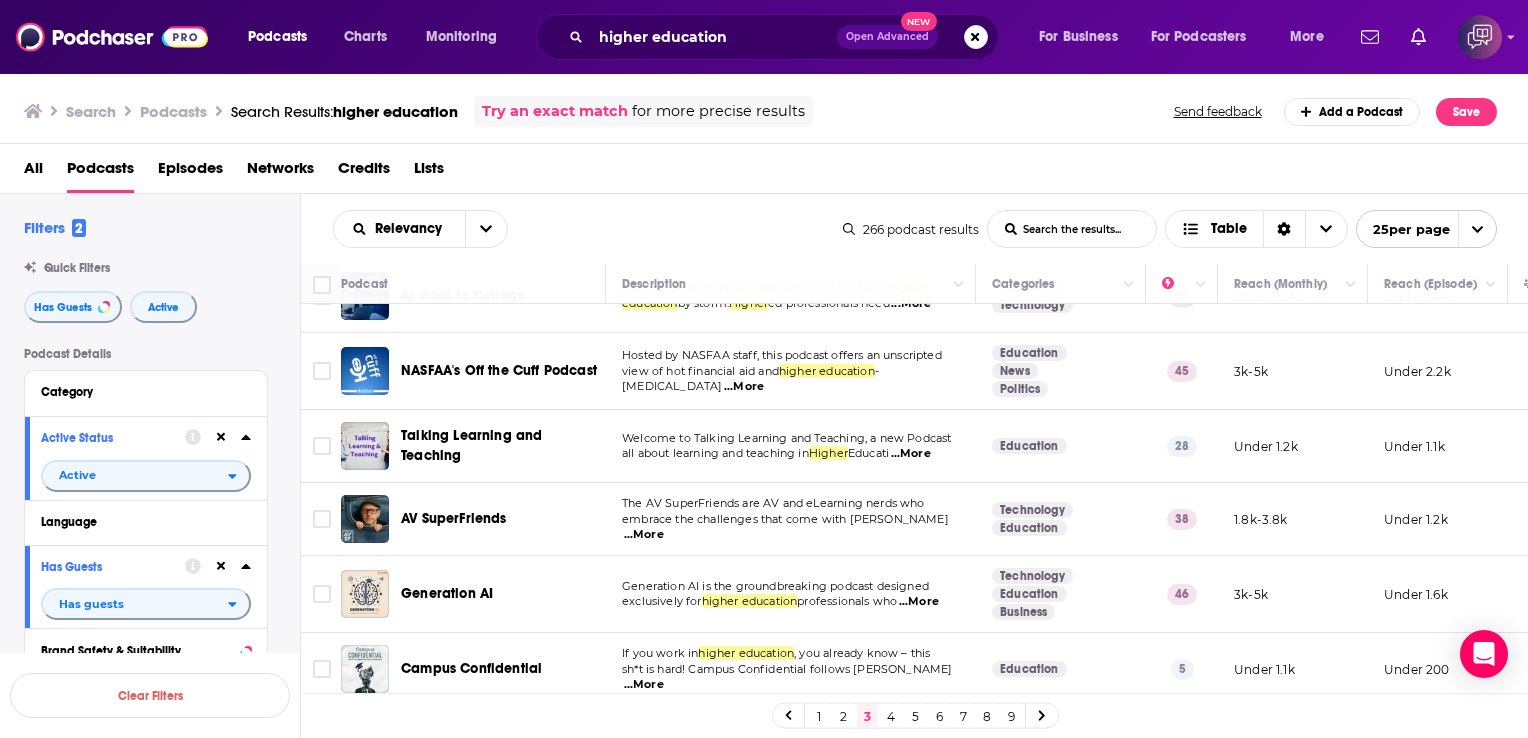 click on "...More" at bounding box center [911, 454] 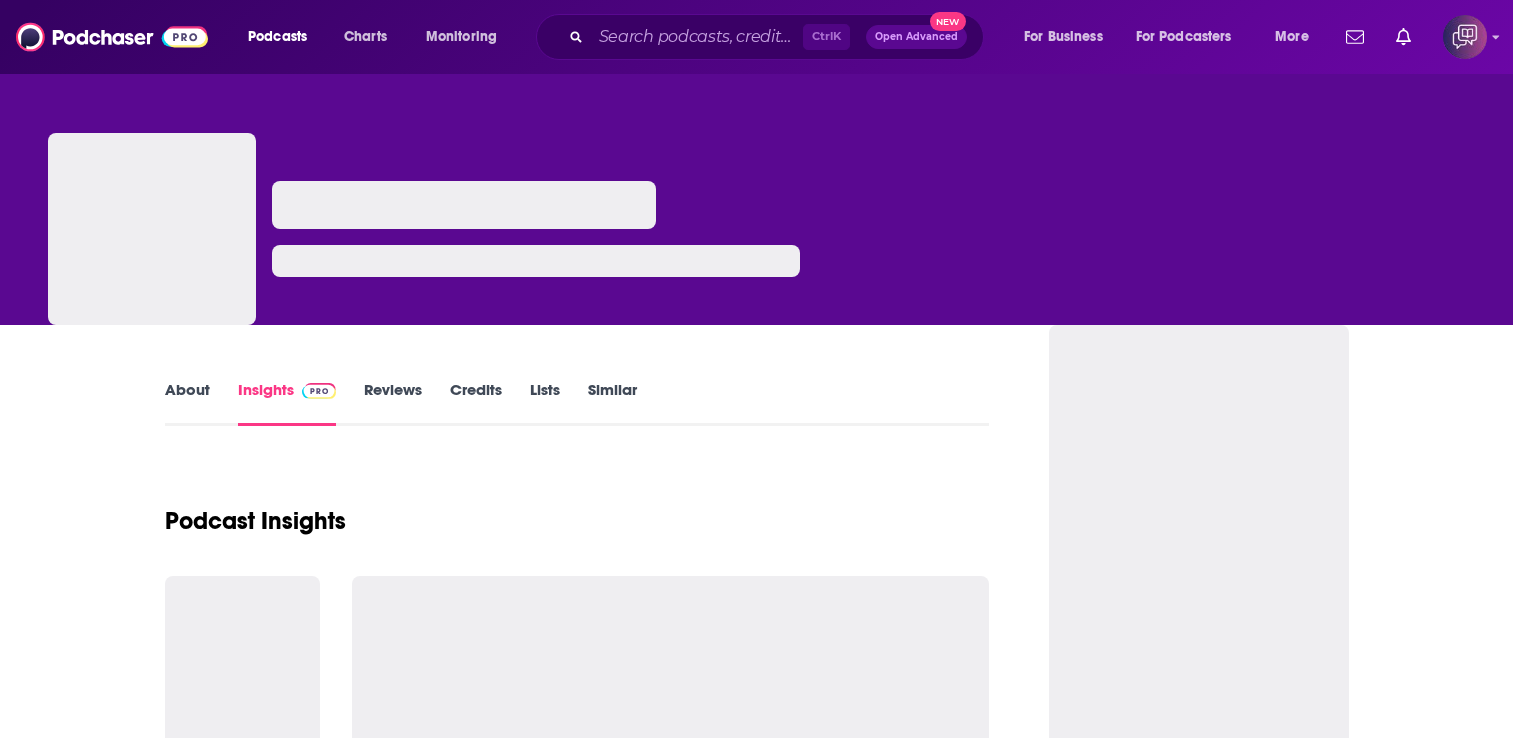 scroll, scrollTop: 0, scrollLeft: 0, axis: both 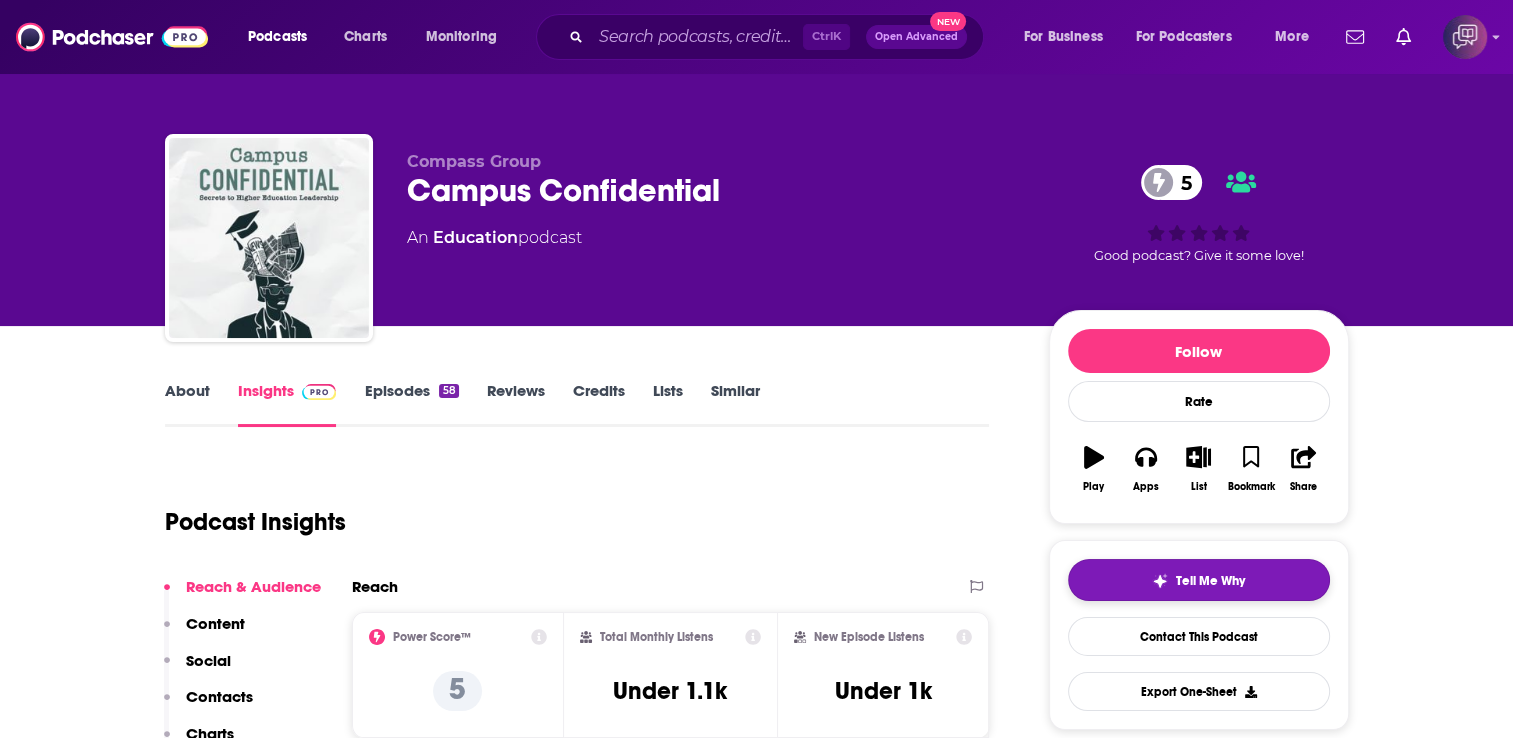 click on "Tell Me Why" at bounding box center [1199, 580] 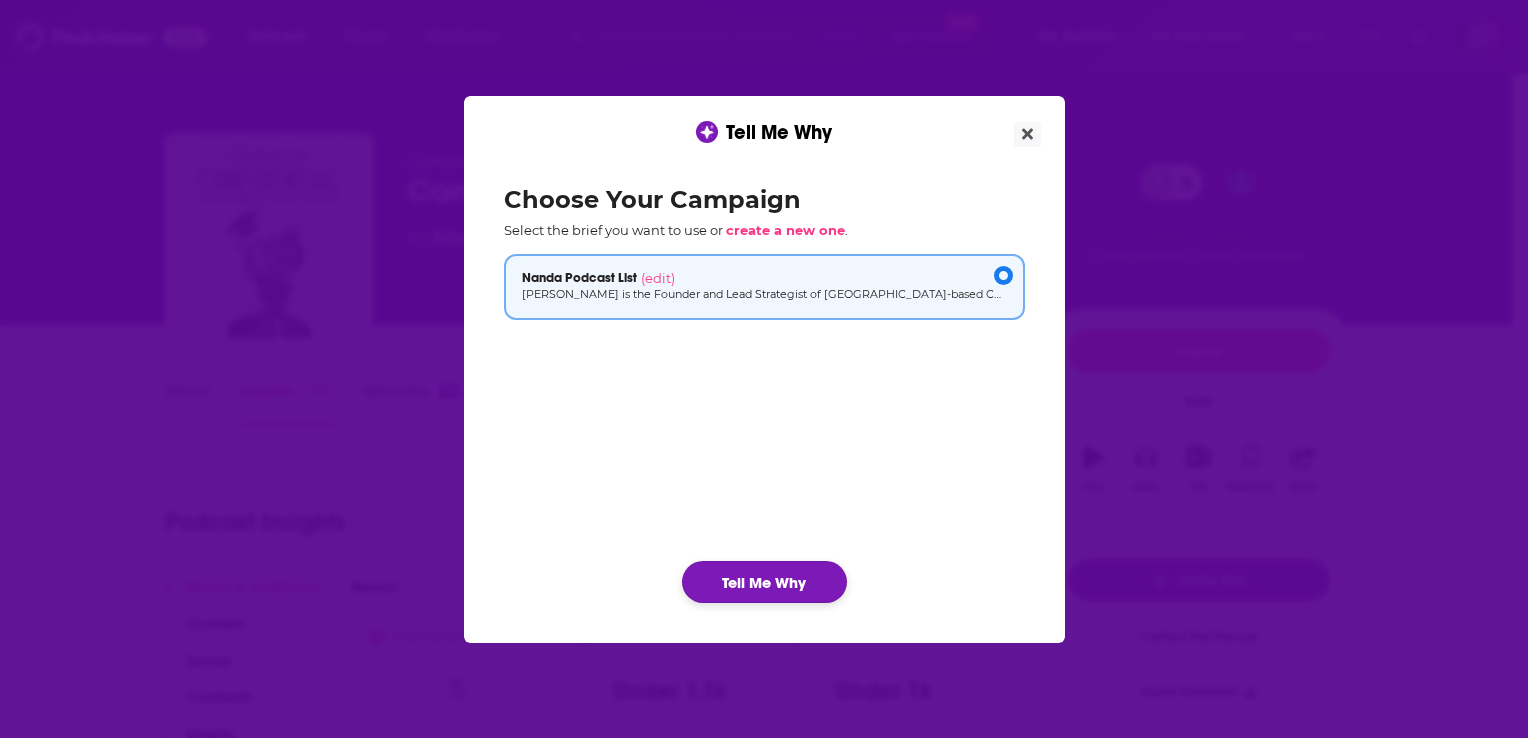 click on "Tell Me Why" 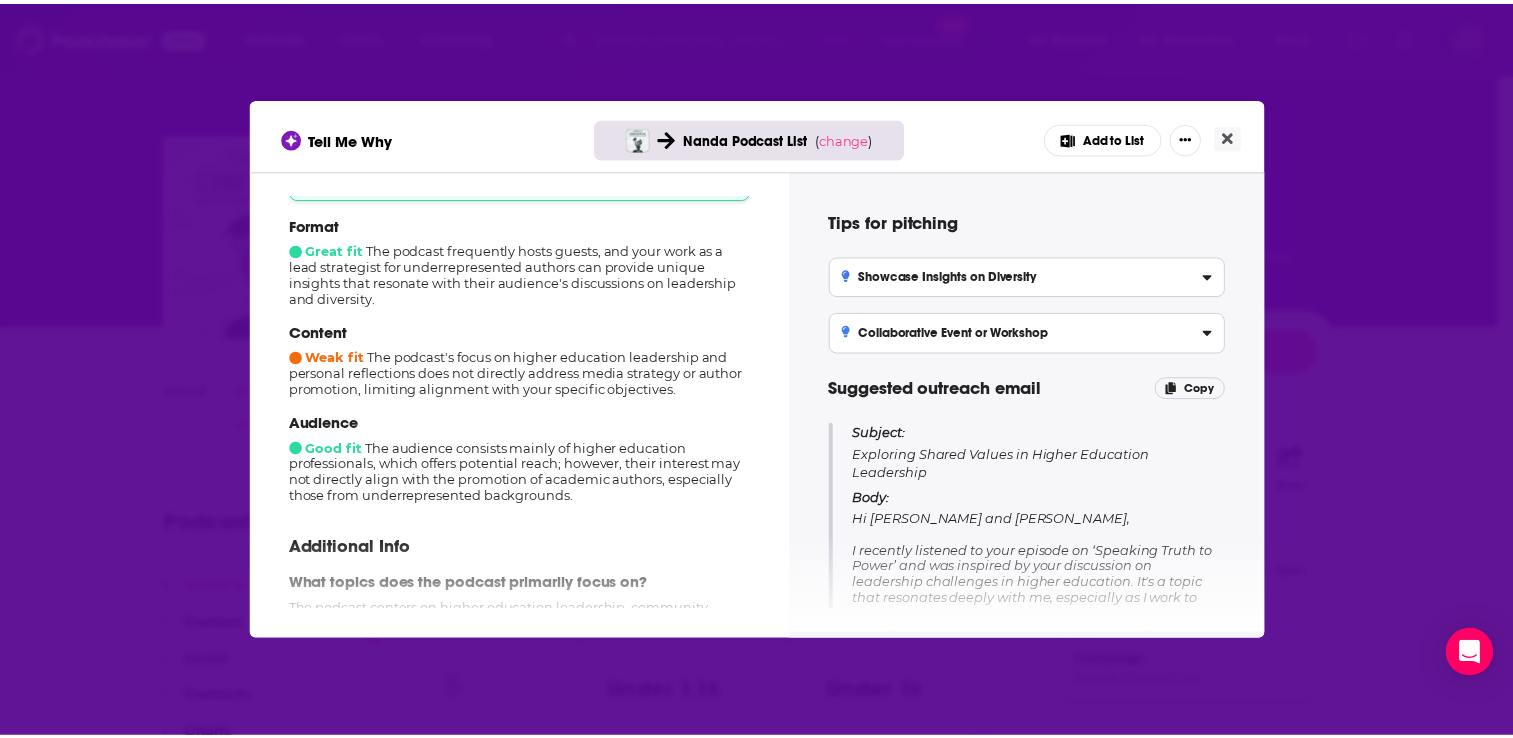 scroll, scrollTop: 224, scrollLeft: 0, axis: vertical 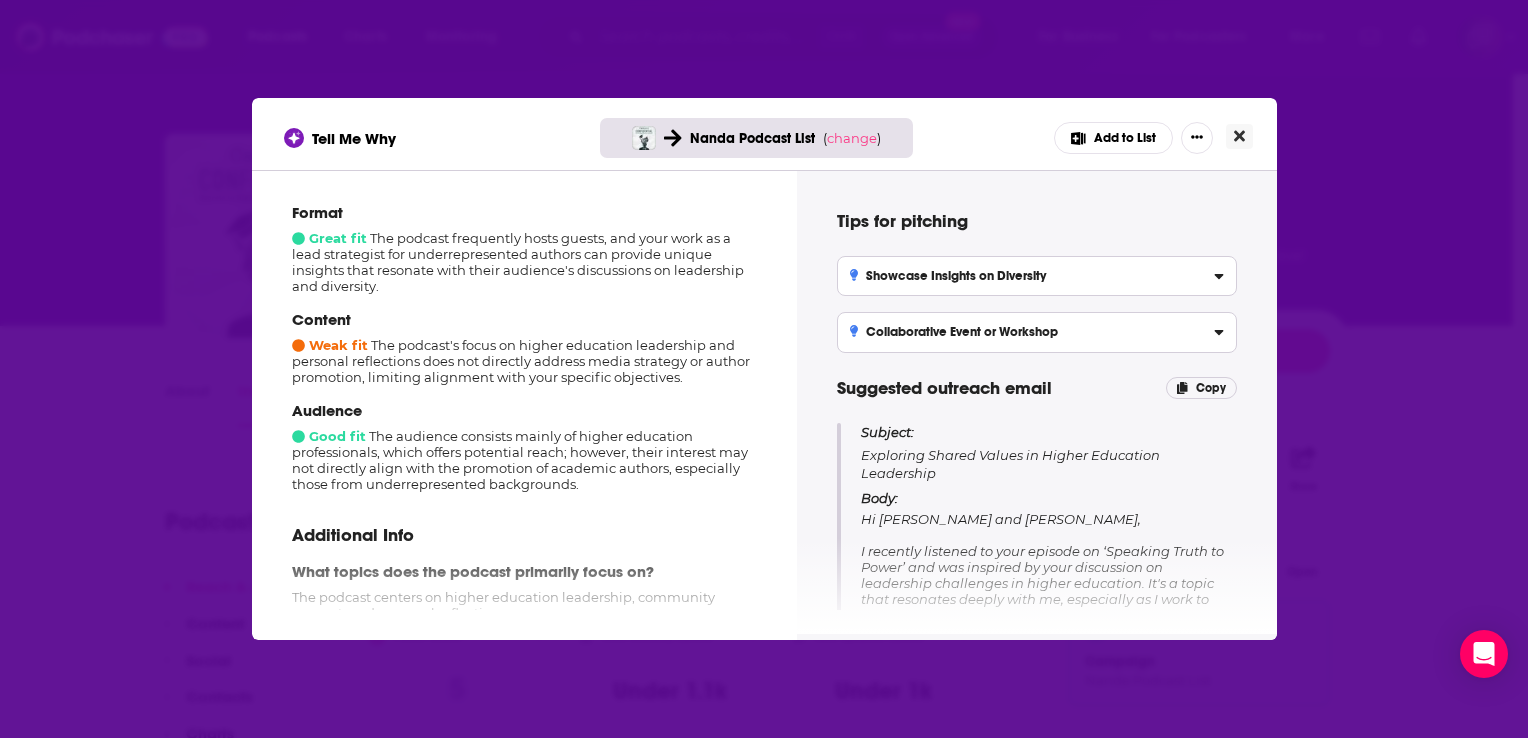 click at bounding box center (1239, 136) 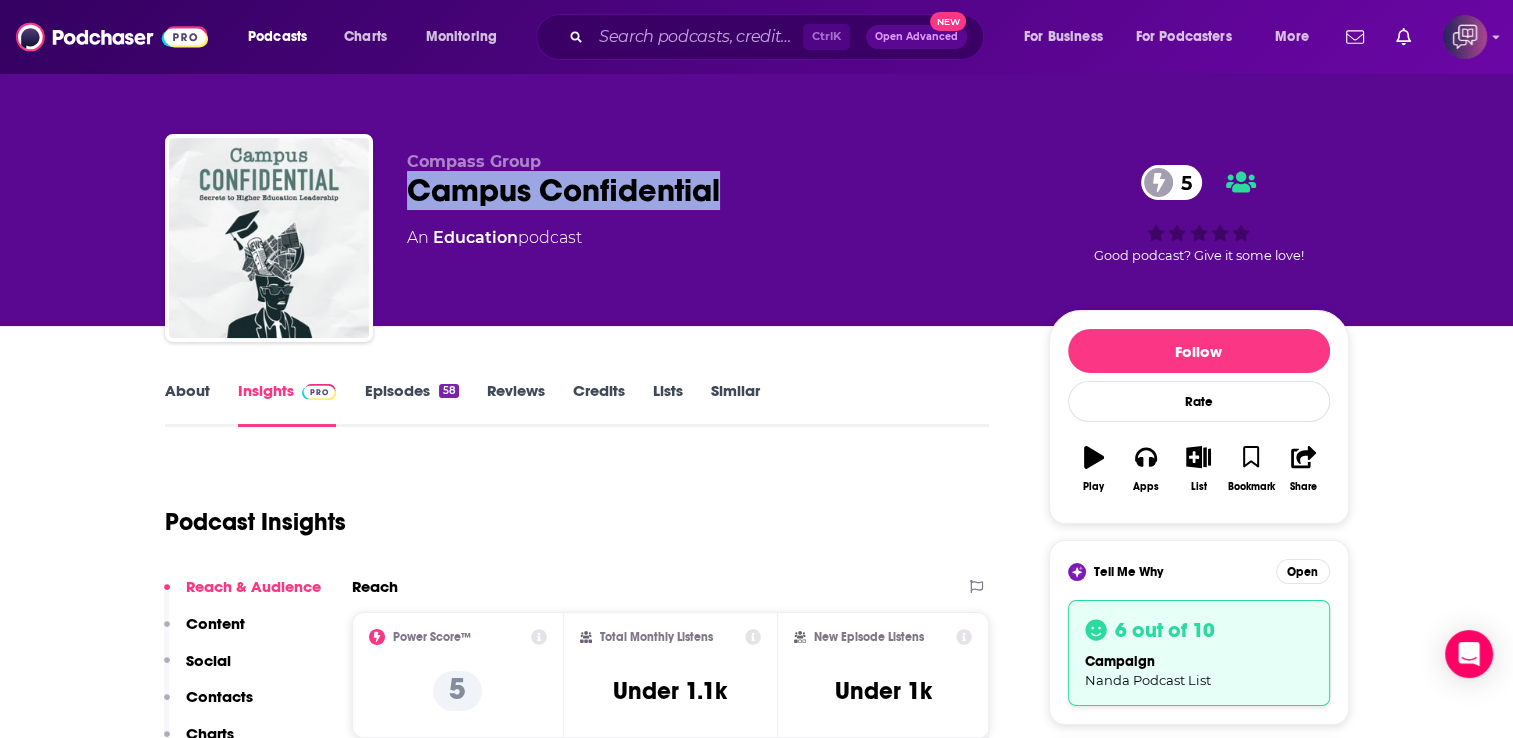 drag, startPoint x: 770, startPoint y: 198, endPoint x: 403, endPoint y: 198, distance: 367 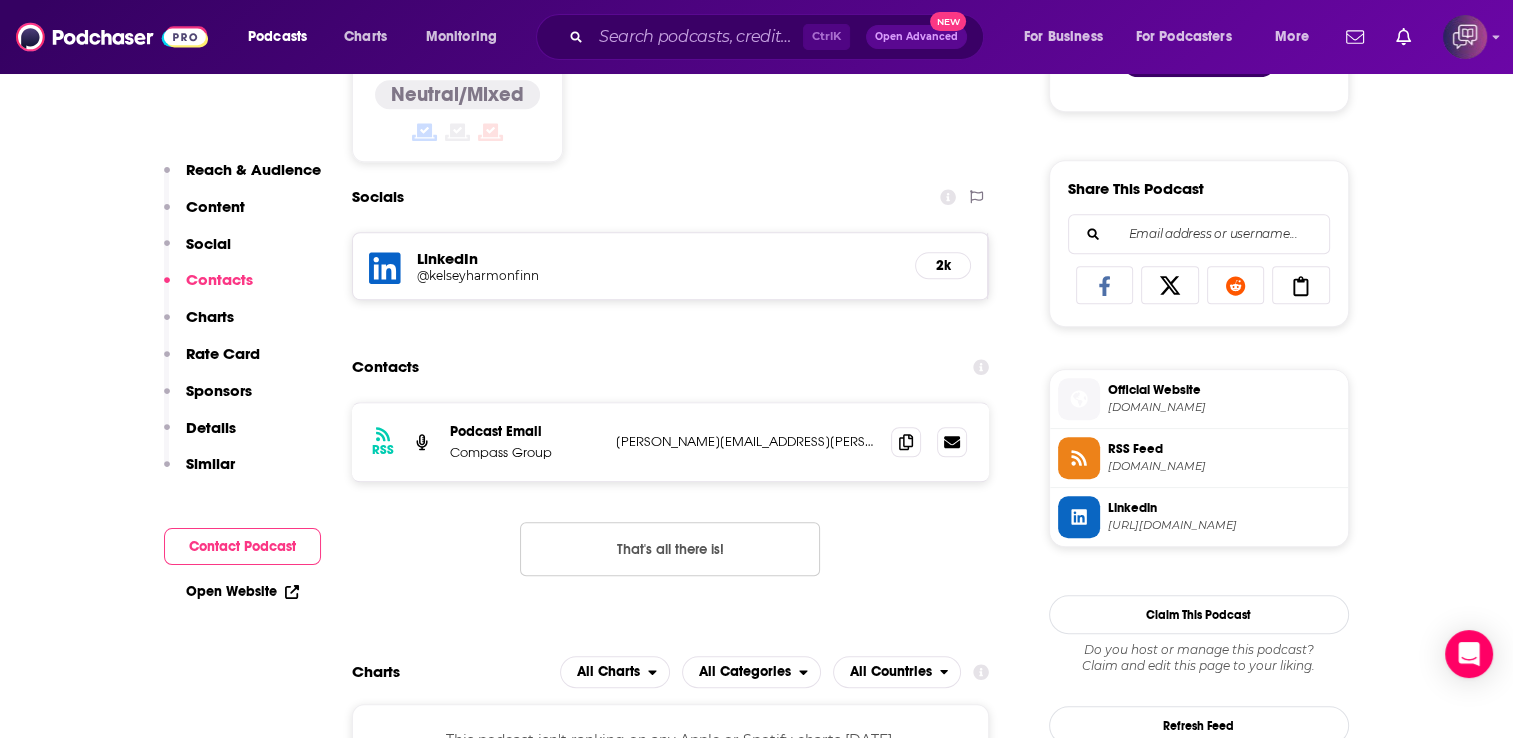 scroll, scrollTop: 1380, scrollLeft: 0, axis: vertical 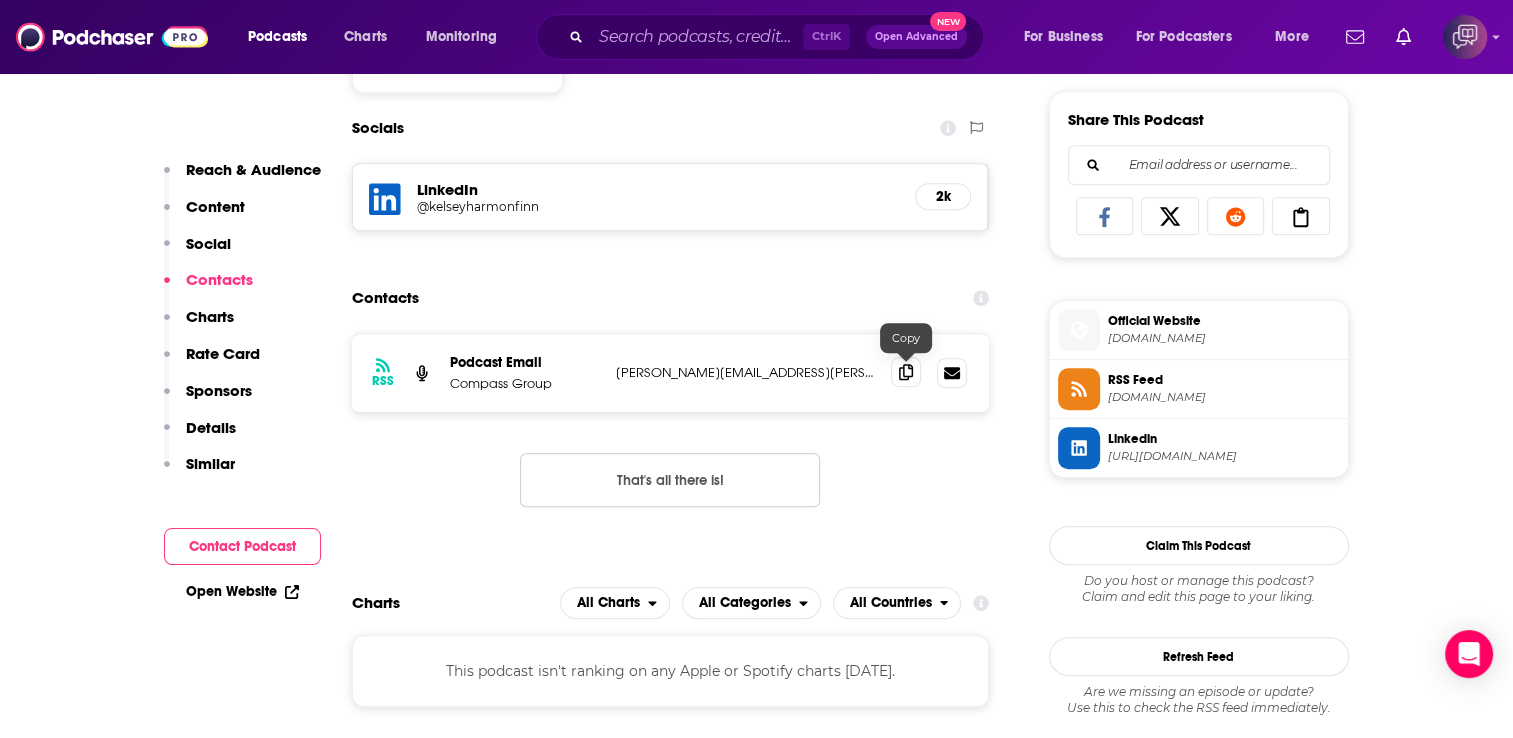 click 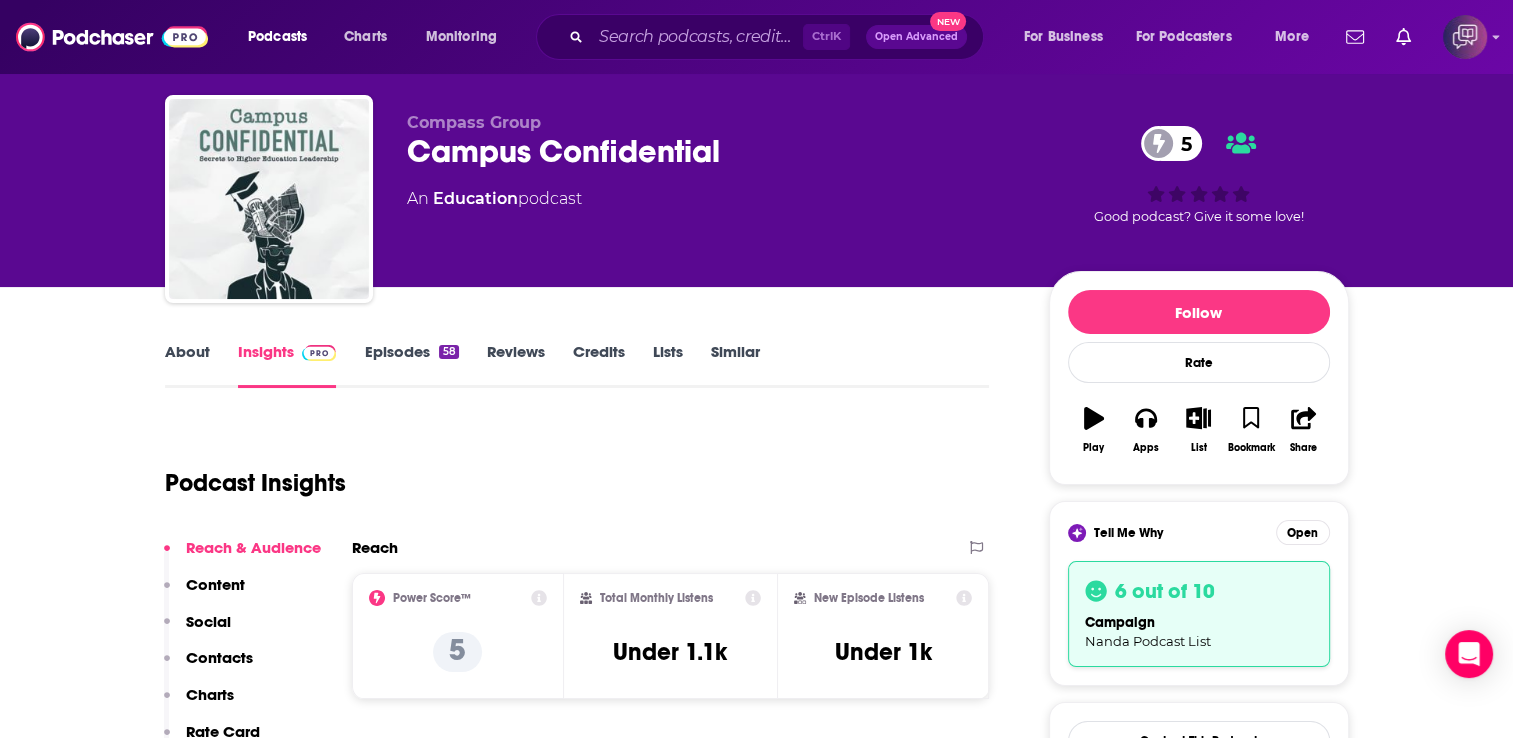 scroll, scrollTop: 0, scrollLeft: 0, axis: both 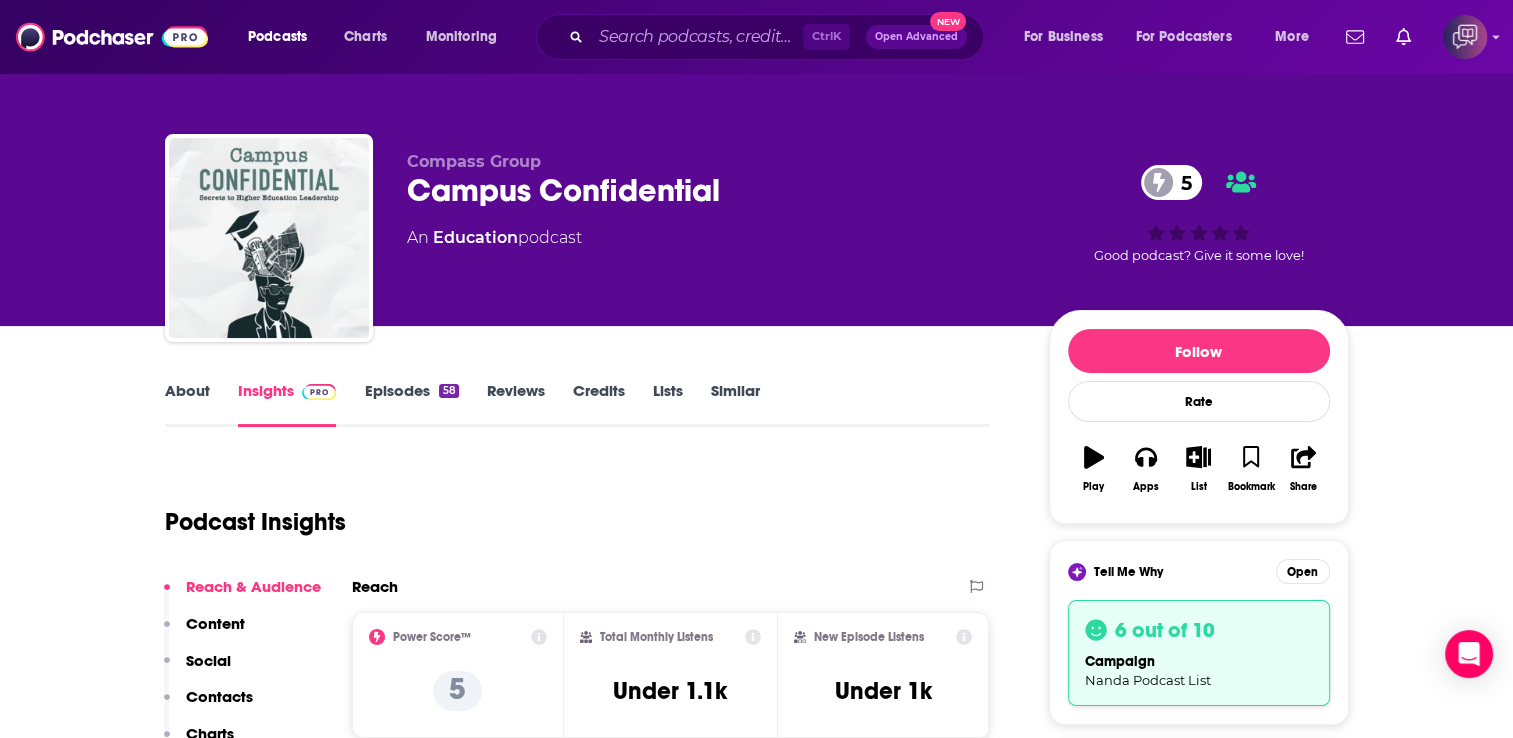 click on "About" at bounding box center (187, 404) 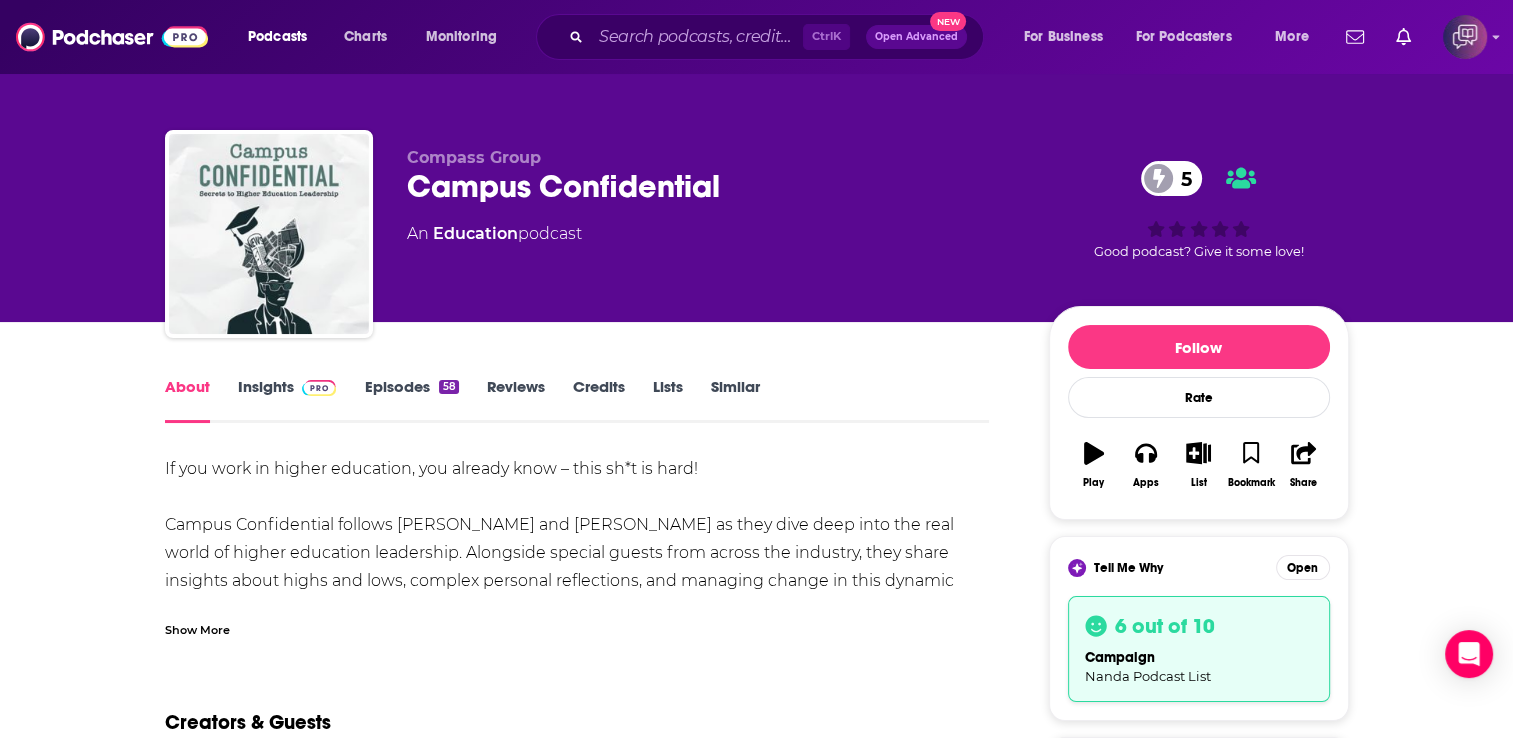 scroll, scrollTop: 0, scrollLeft: 0, axis: both 